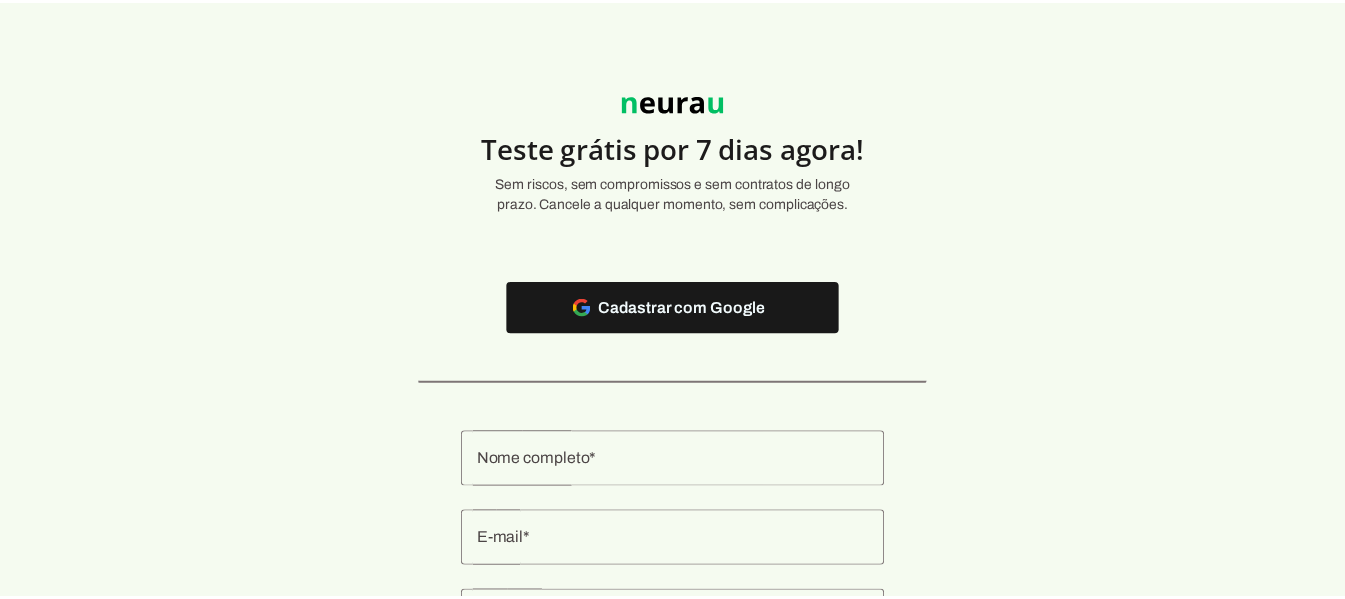 scroll, scrollTop: 0, scrollLeft: 0, axis: both 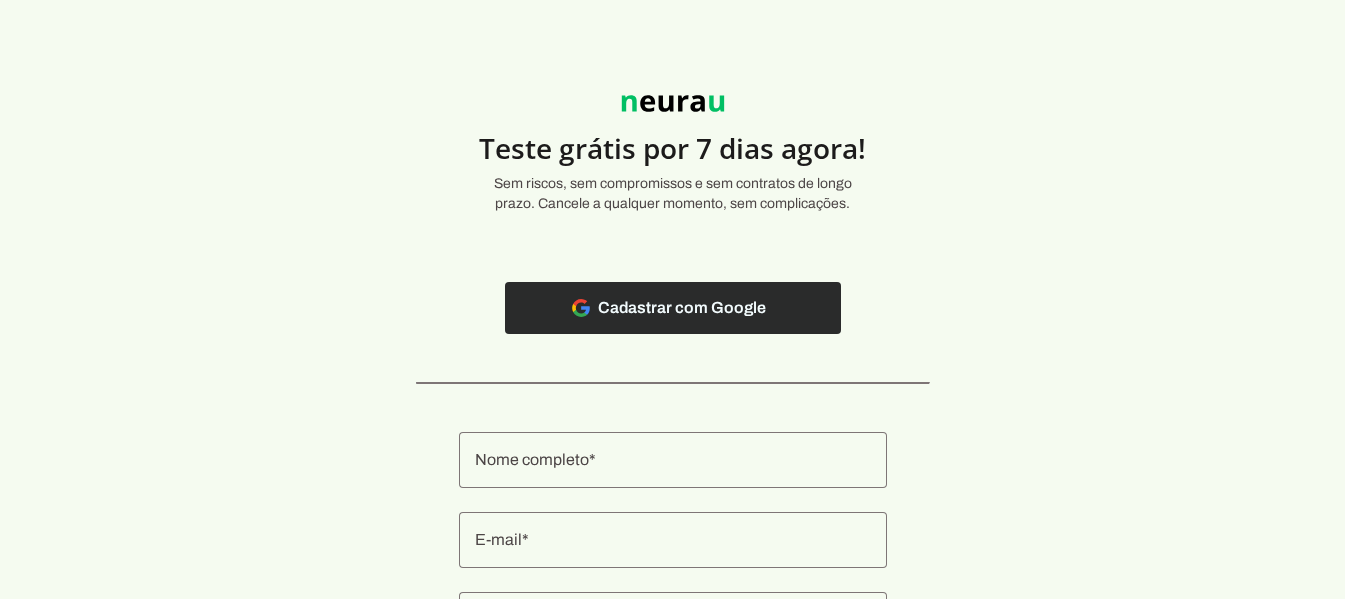 click at bounding box center (673, 308) 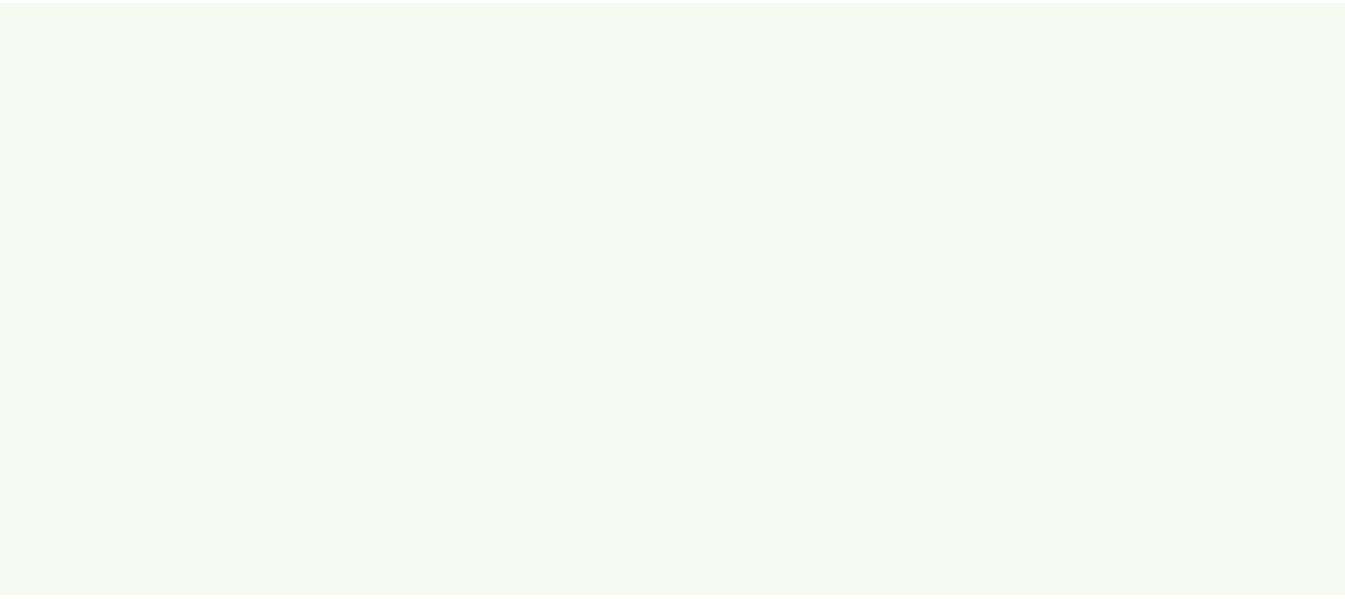 scroll, scrollTop: 0, scrollLeft: 0, axis: both 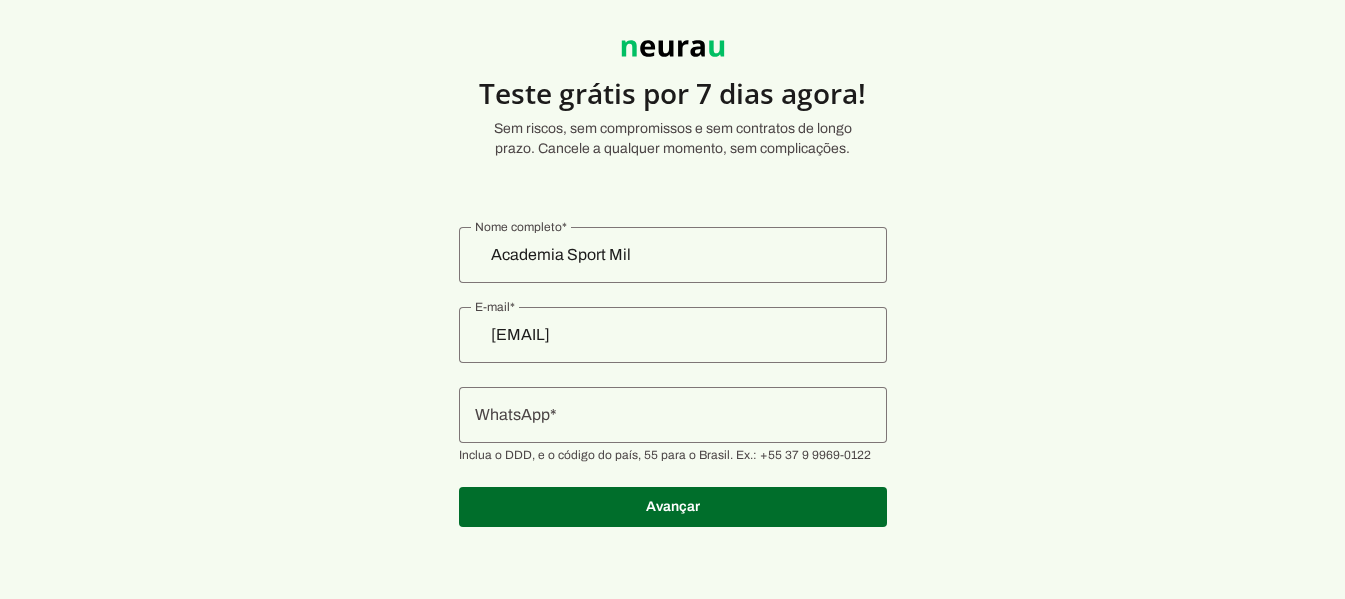 click at bounding box center (673, 415) 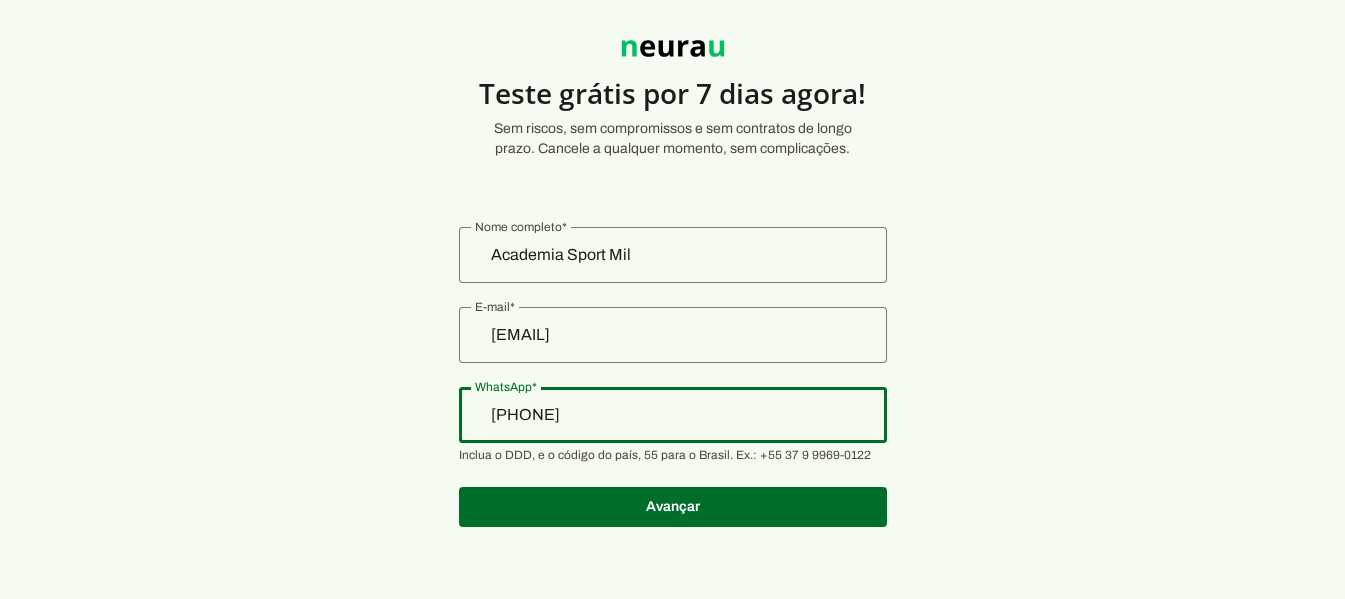 click on "+1(194)583-7437" at bounding box center [673, 415] 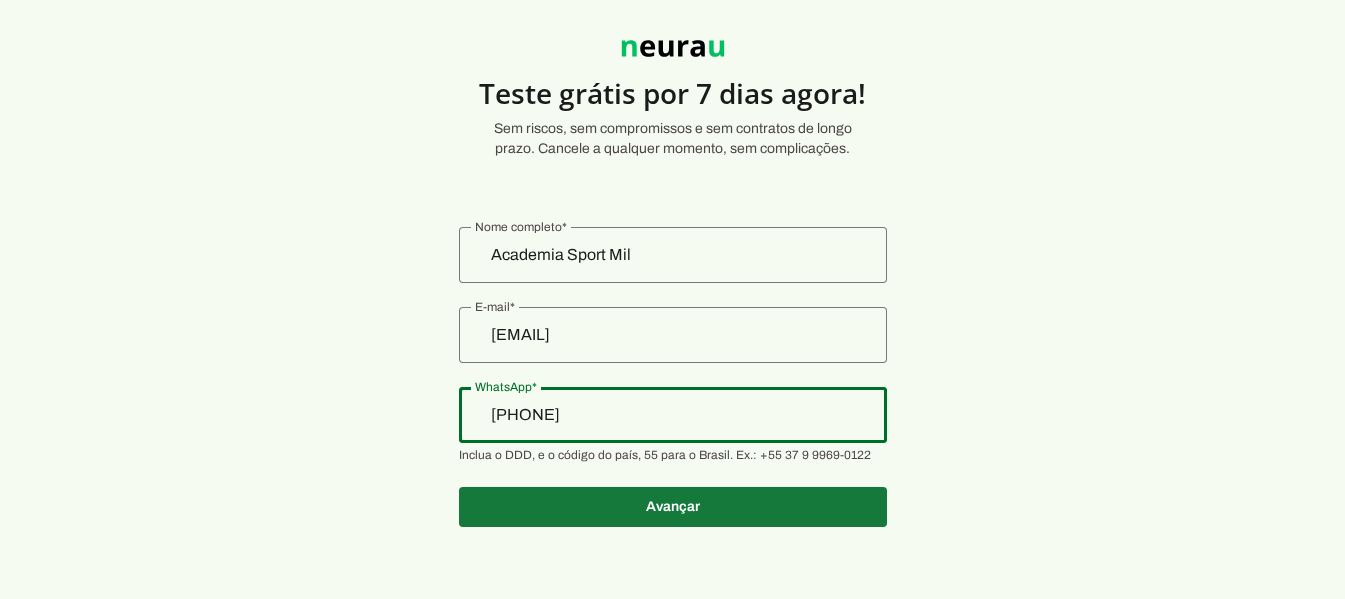 type on "+55 (11) 9458-7437" 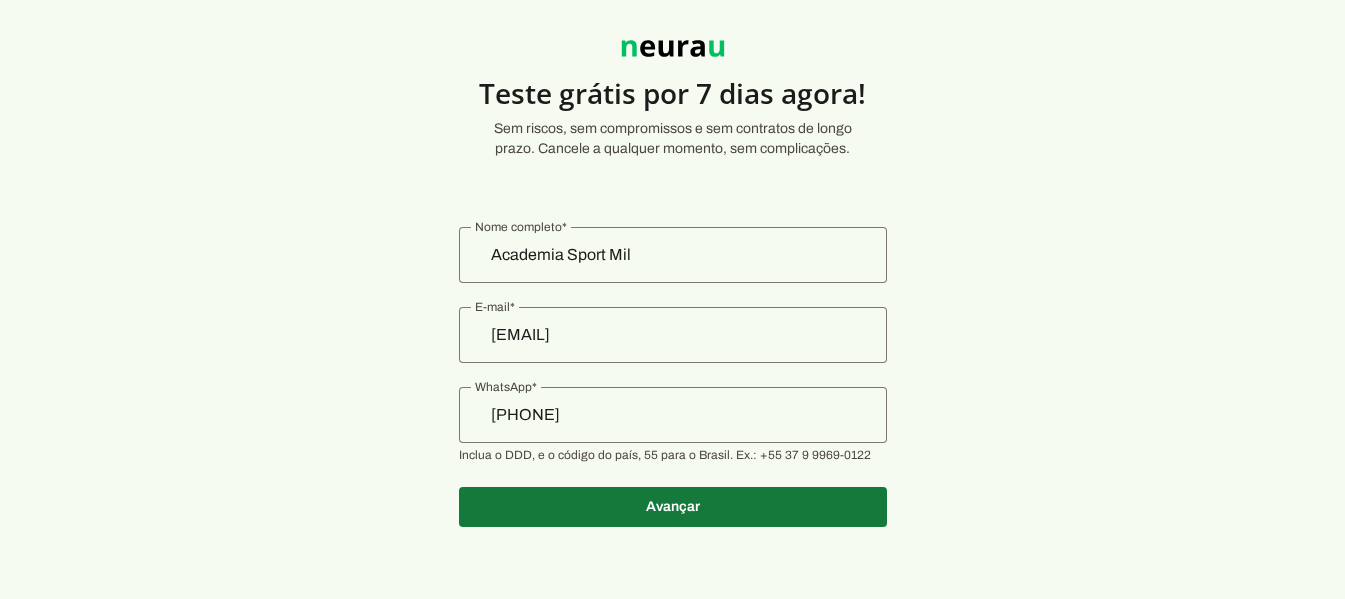 click at bounding box center (673, 507) 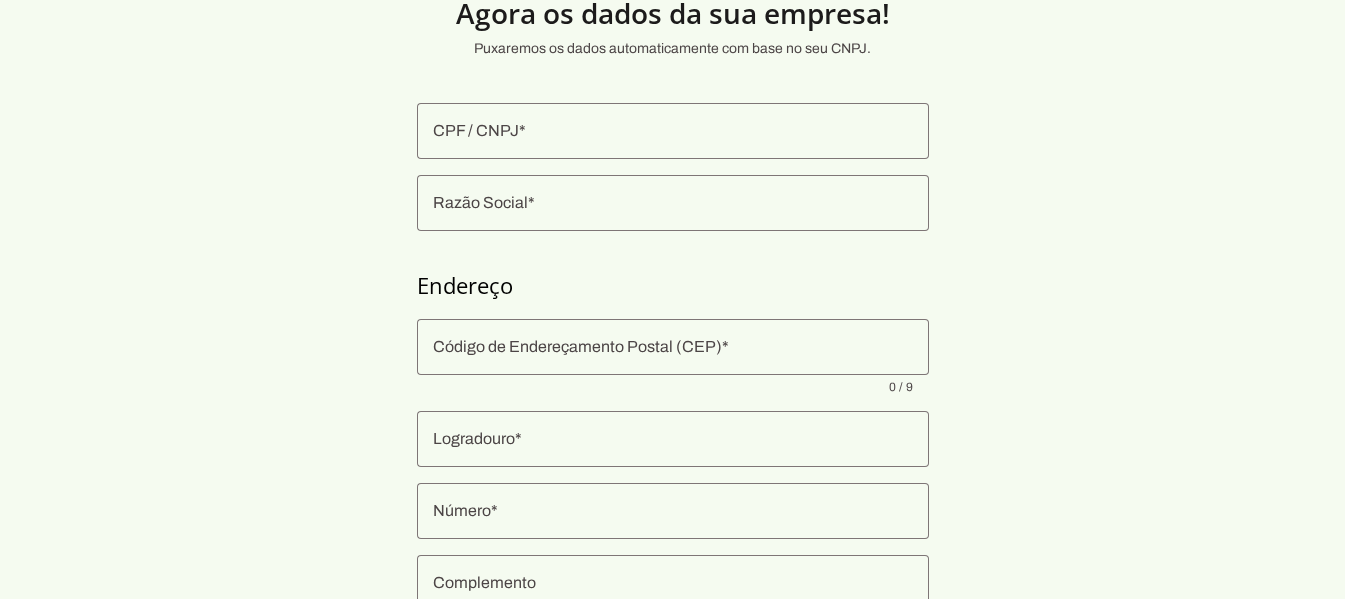 scroll, scrollTop: 91, scrollLeft: 0, axis: vertical 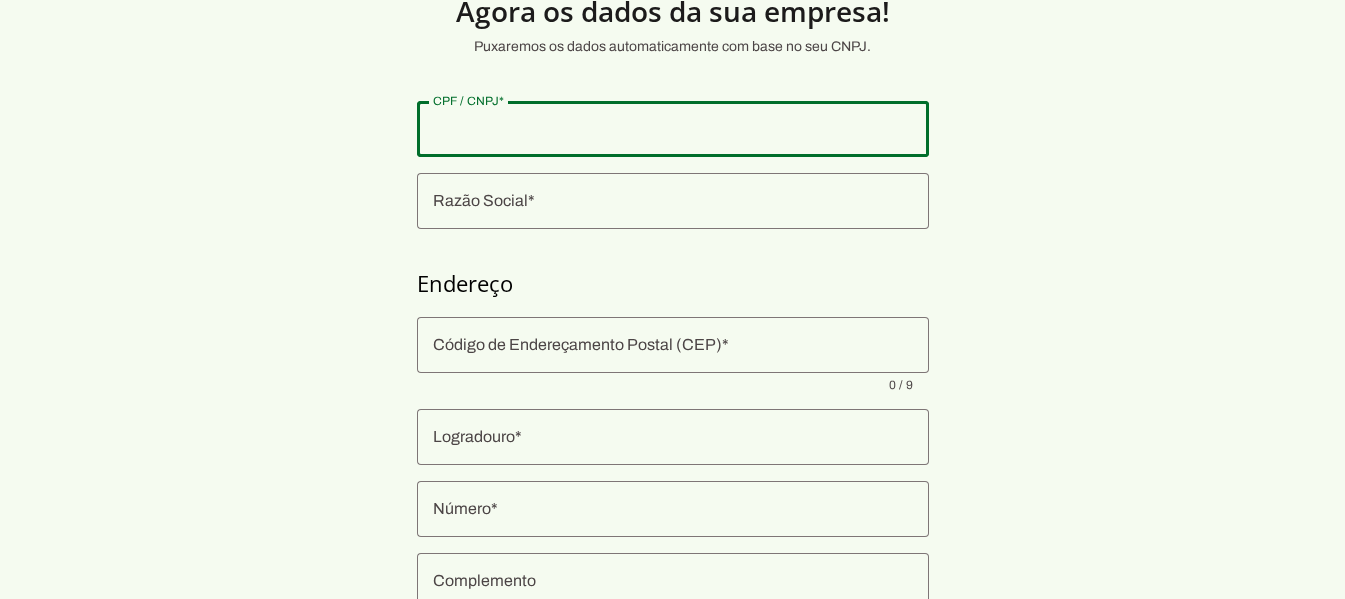 click at bounding box center (673, 129) 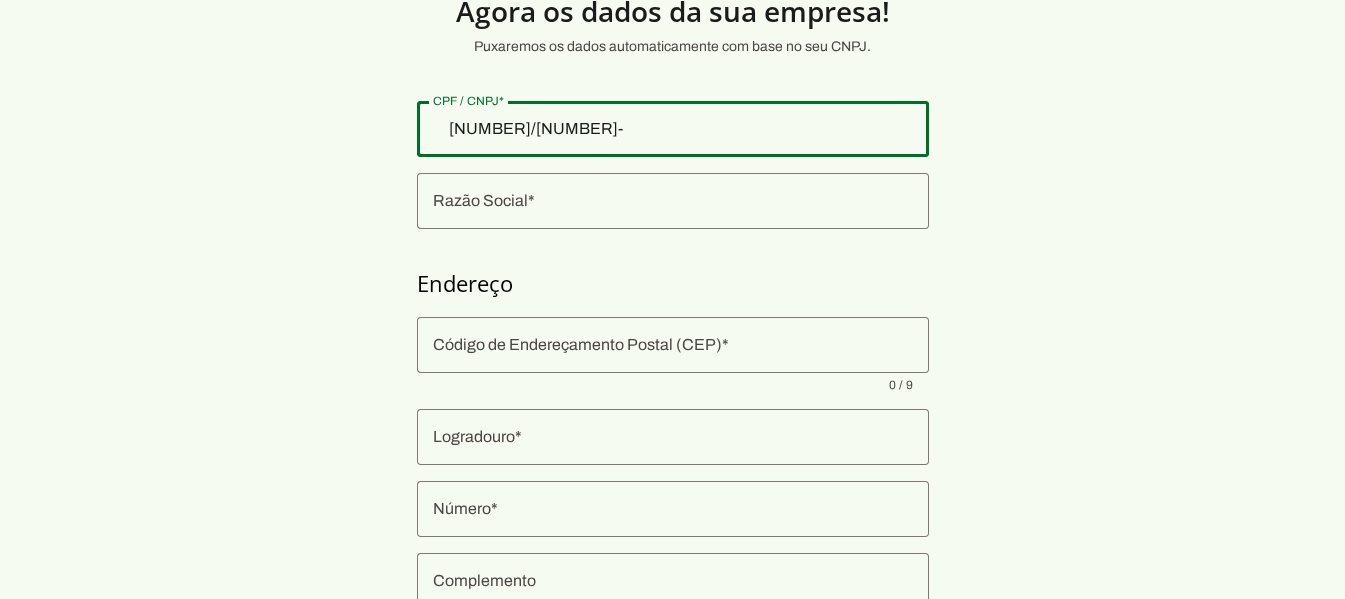 type on "03.032.657/0001-29" 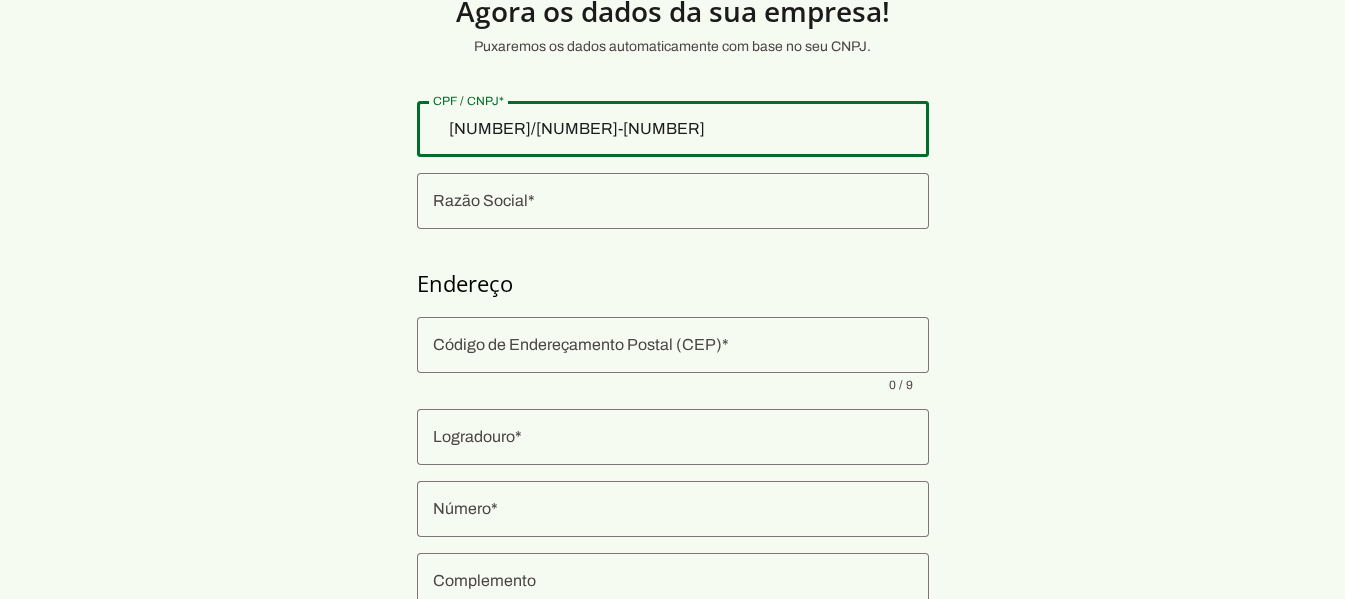 type on "03.032.657/0001-29" 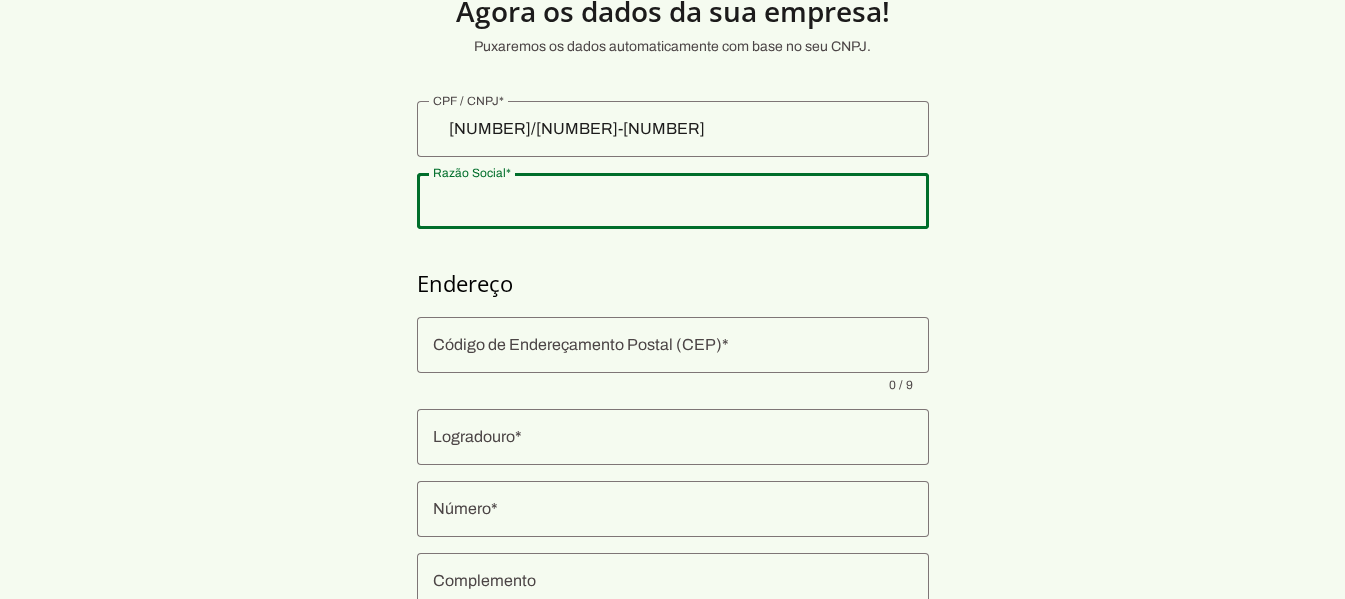 click 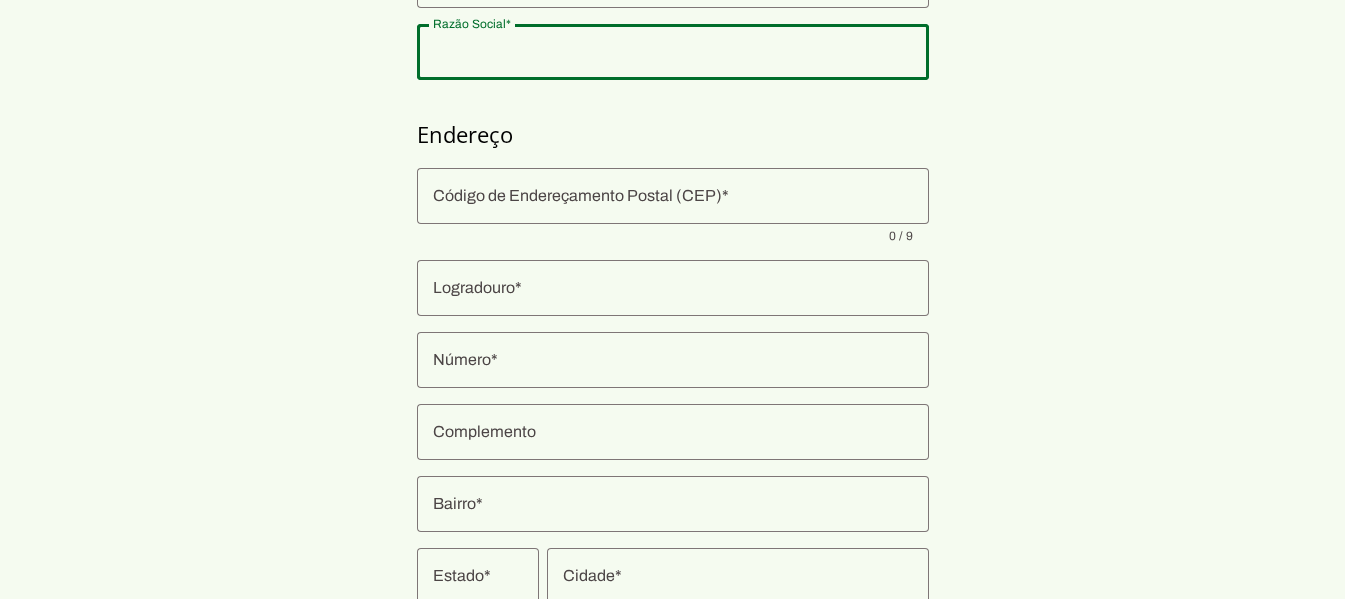 scroll, scrollTop: 243, scrollLeft: 0, axis: vertical 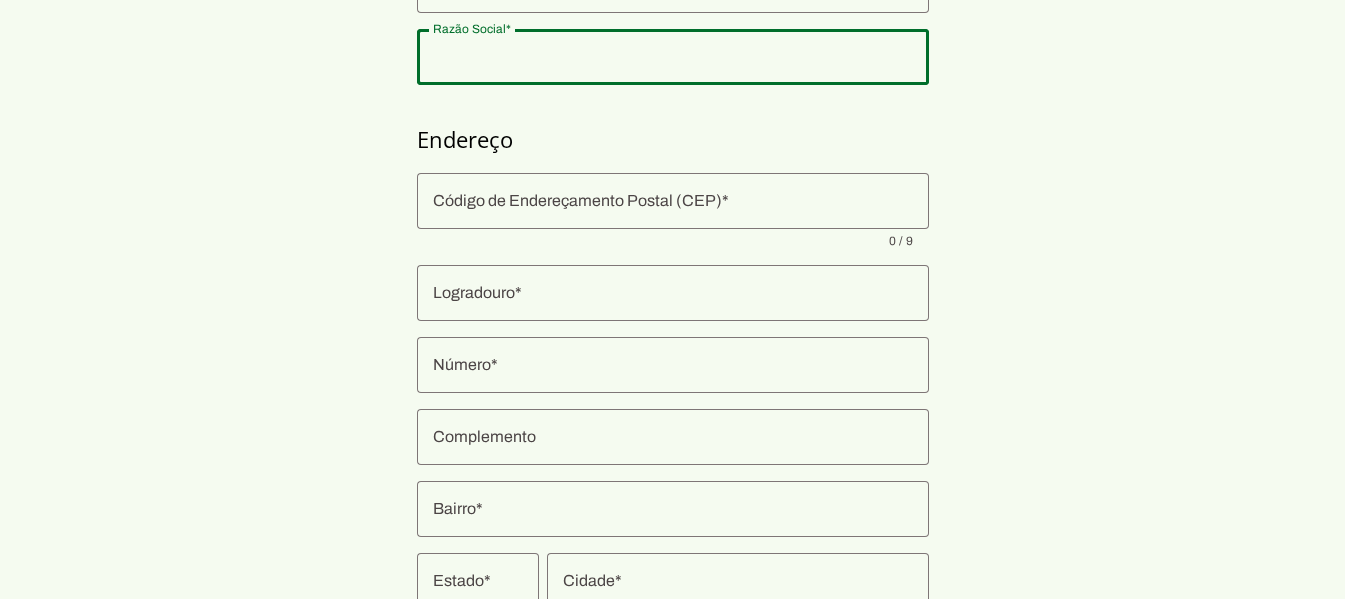 type on "ACADEMIA DE ESPORTES SPORT MIL S/S LTDA" 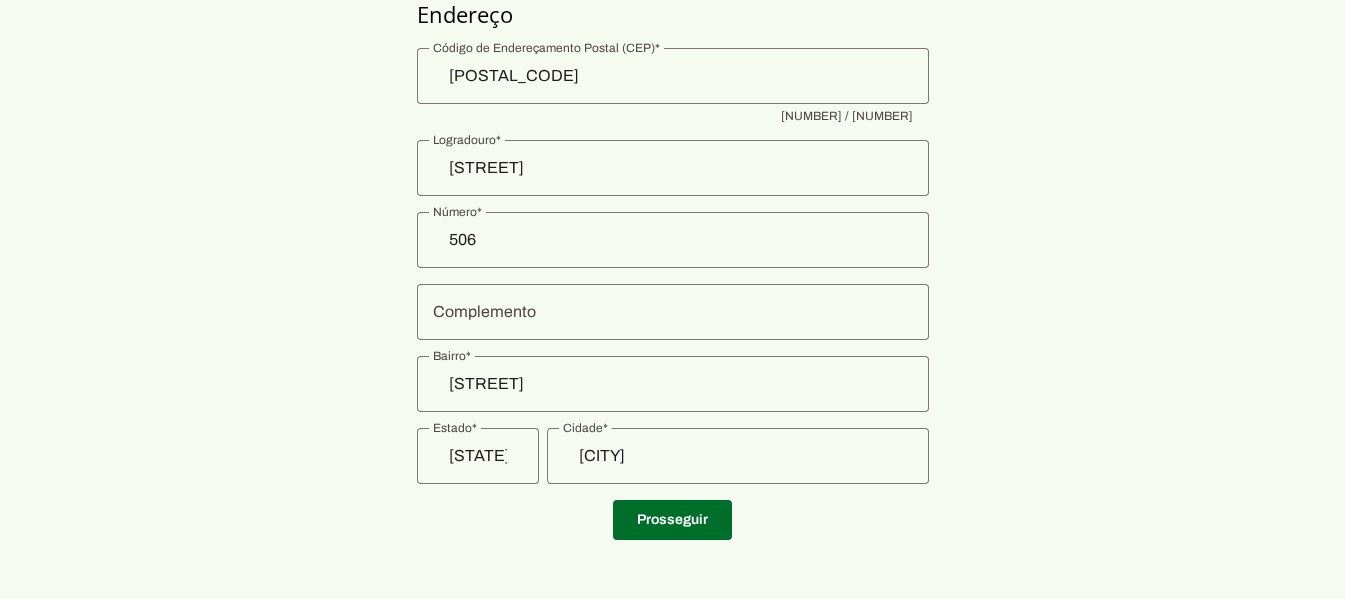 scroll, scrollTop: 365, scrollLeft: 0, axis: vertical 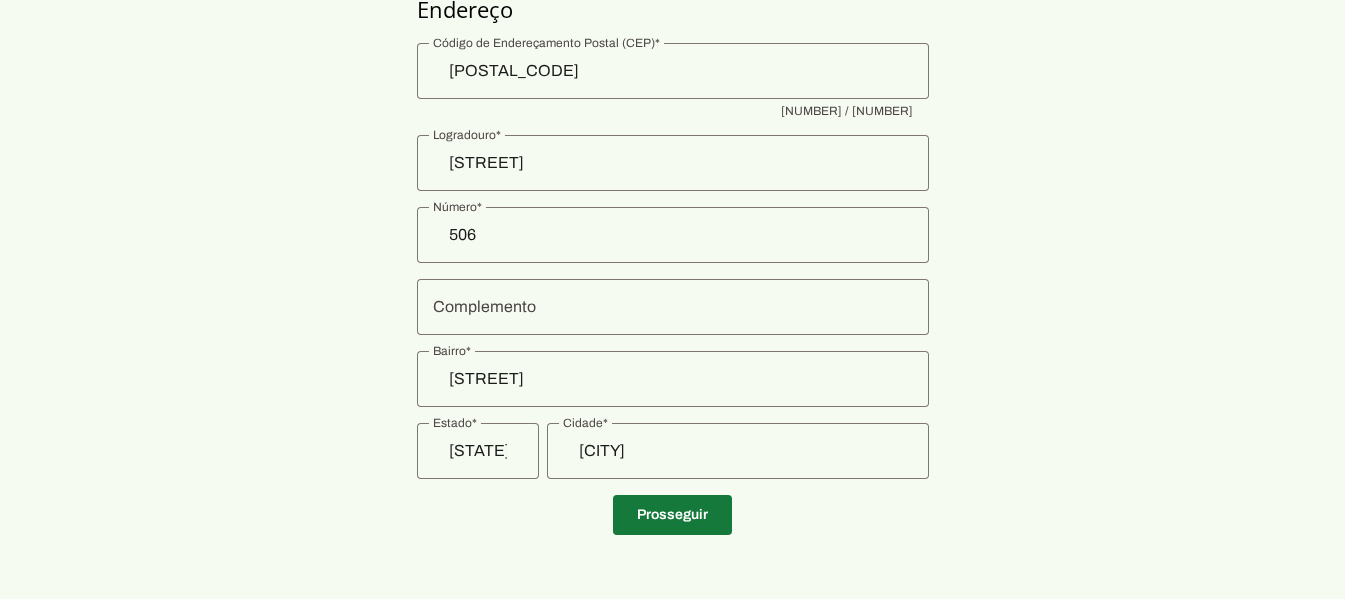 click at bounding box center [672, 515] 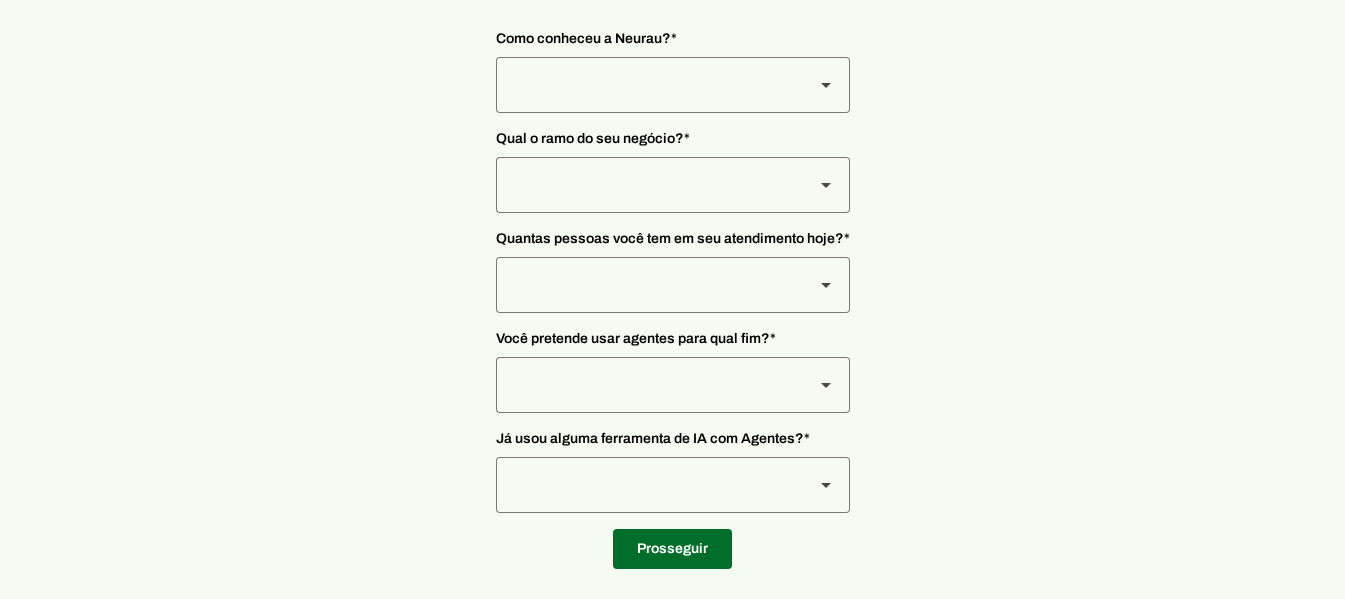 scroll, scrollTop: 174, scrollLeft: 0, axis: vertical 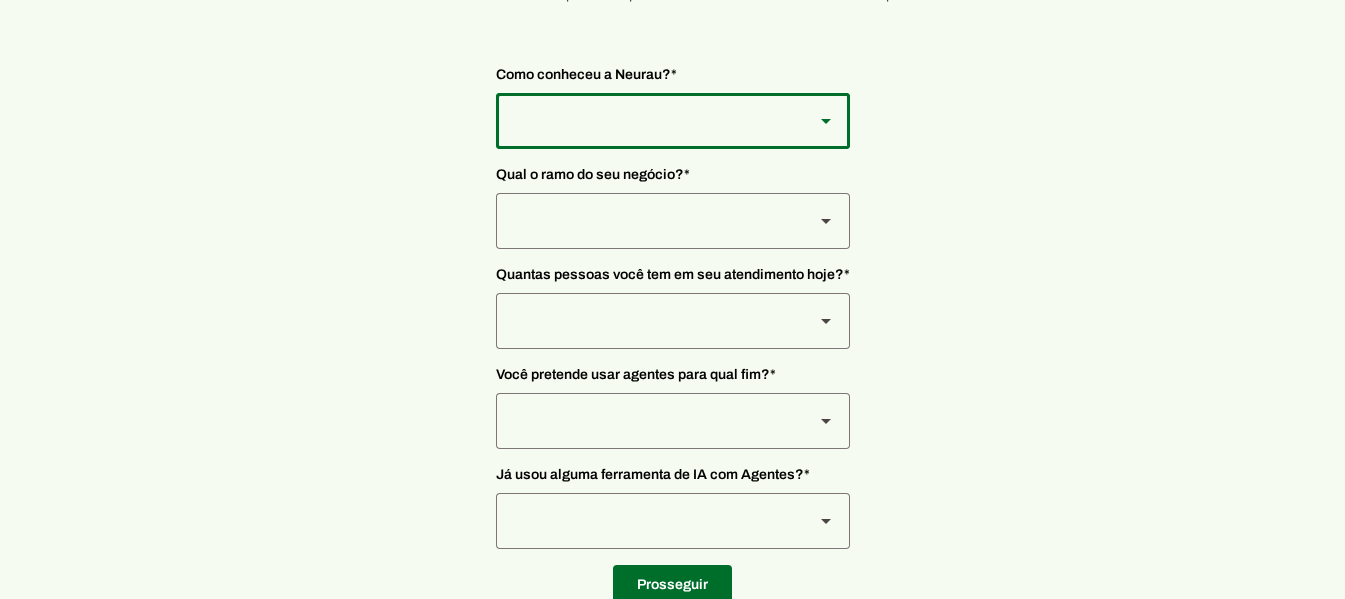click at bounding box center (647, 121) 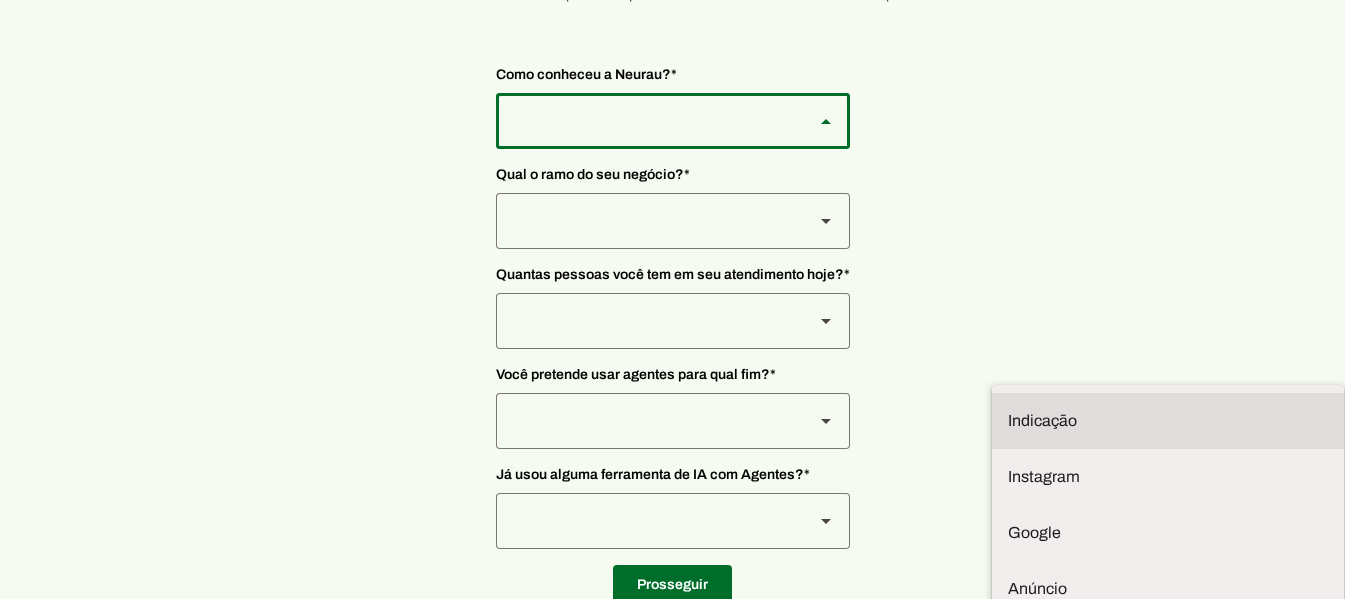 click at bounding box center (1168, 421) 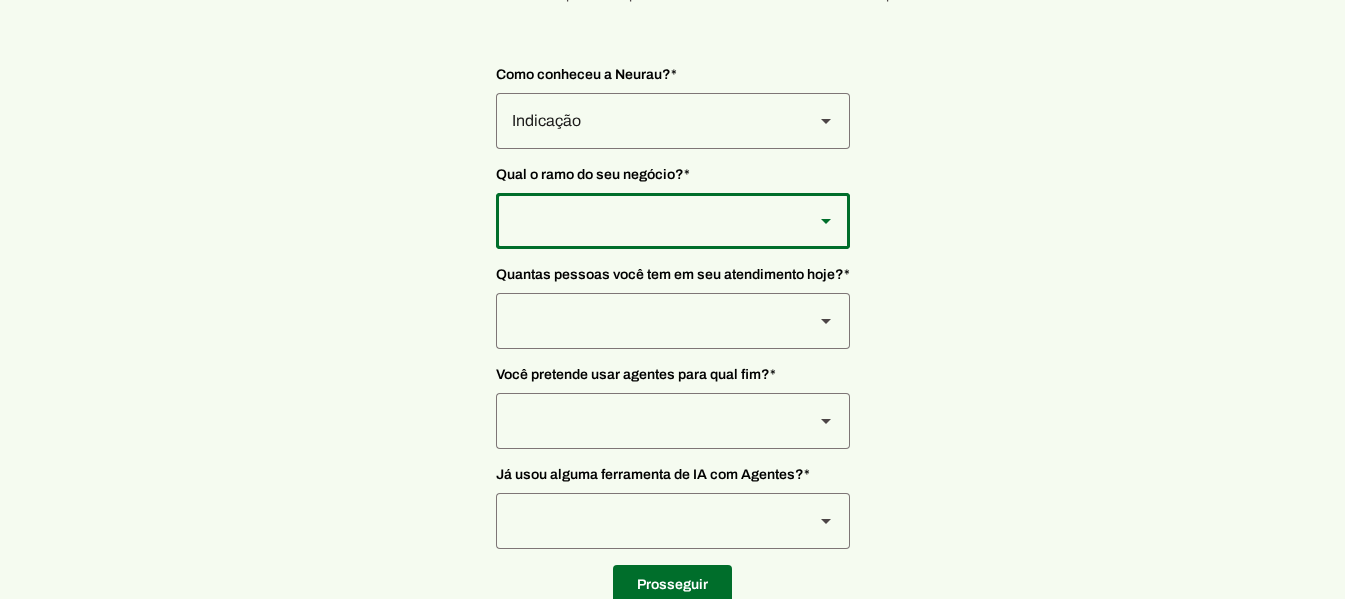 click at bounding box center [647, 121] 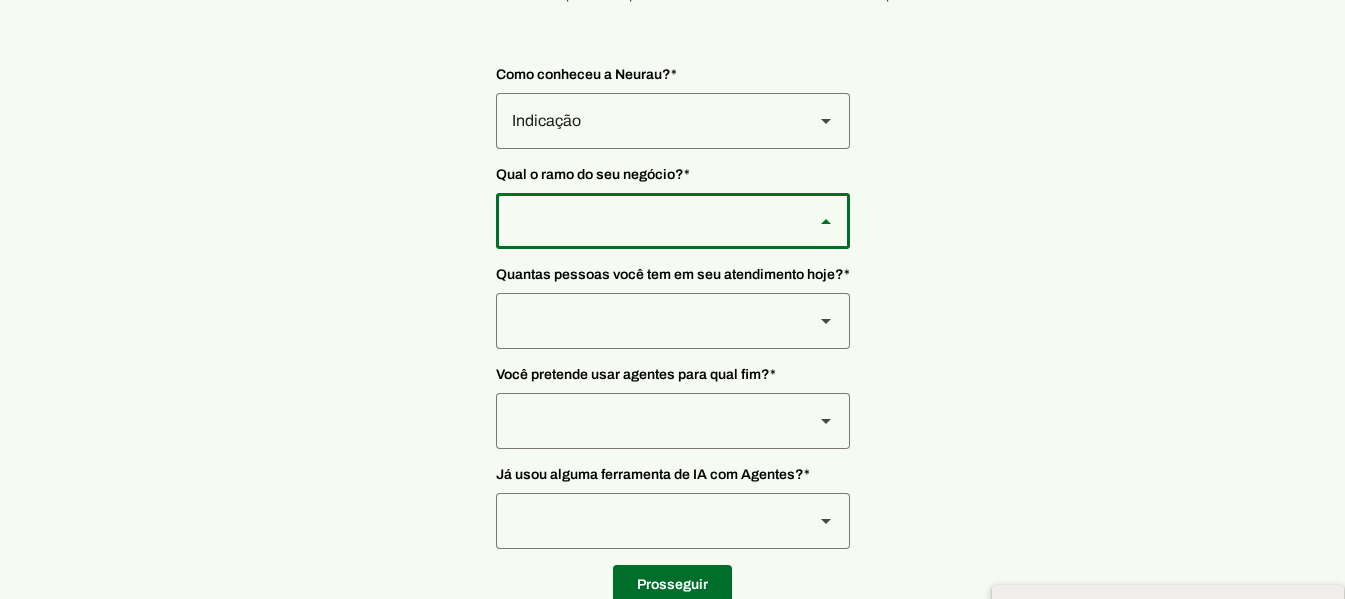 type 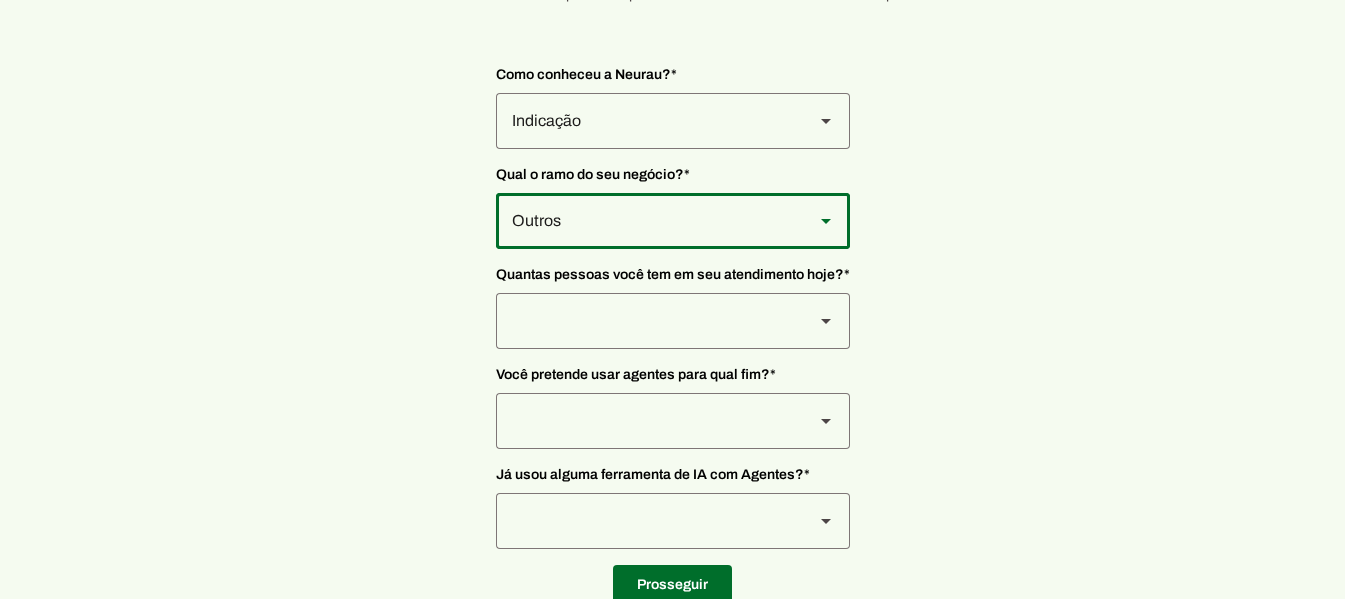 click on "Quantas pessoas você tem em seu atendimento hoje? *
De 0 a 3
De 4 a 10
De 11 a 20
De 21 a 50
Mais de 50" at bounding box center [673, 307] 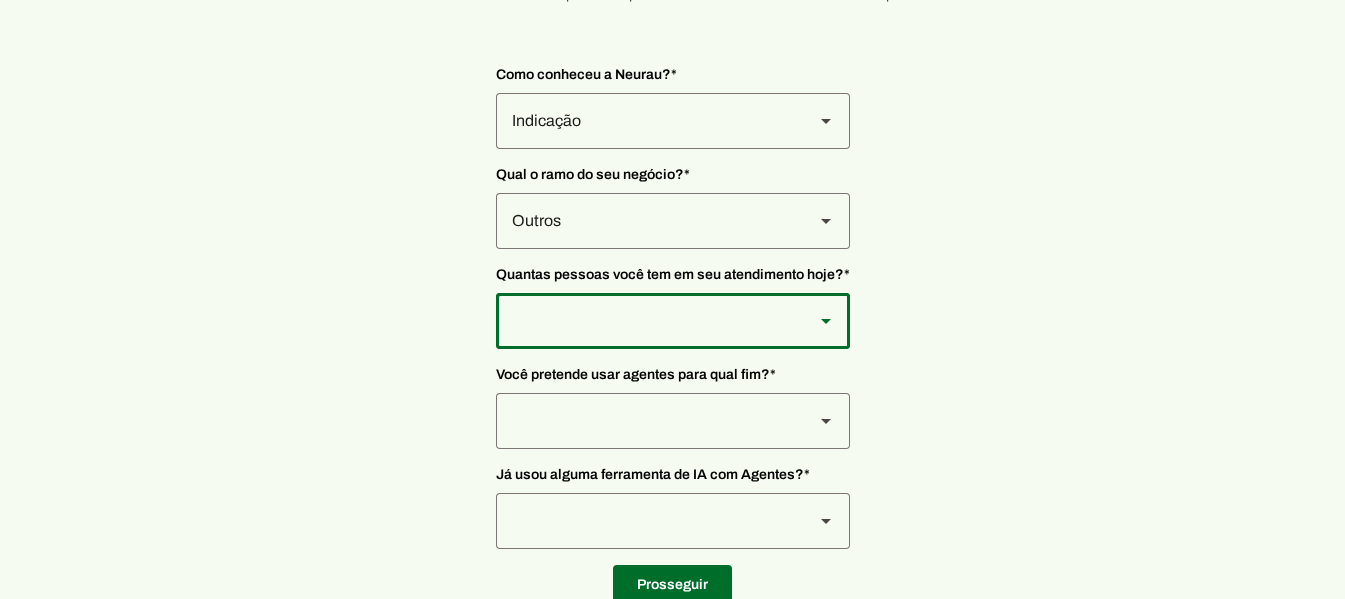 click at bounding box center [647, 121] 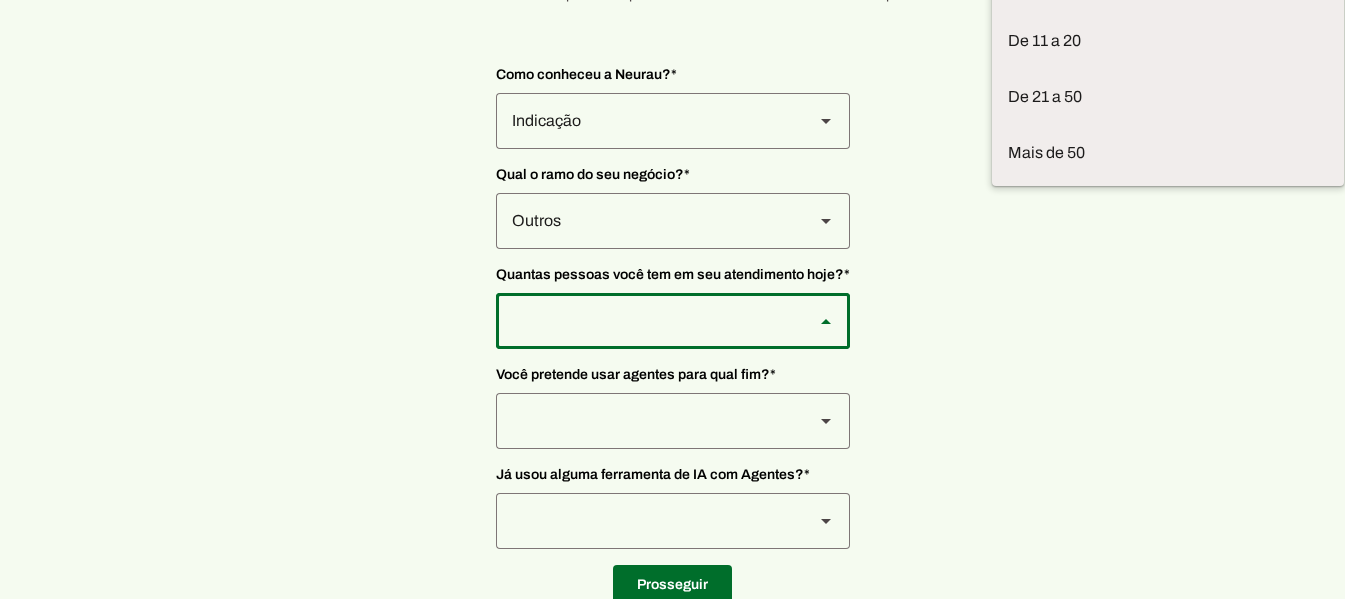 click on "Nos conte um pouco mais sobre você...
Esses dados são muito importantes para te darmos o melhor
direcionamento possível!
Como conheceu a Neurau? *
Indicação
Instagram
Google
Anúncio
Eventos
LinkedIn
Outros
Qual o ramo do seu negócio? *
Varejo
Tecnologia
Saúde
Infoprodutor Sim" at bounding box center (672, 255) 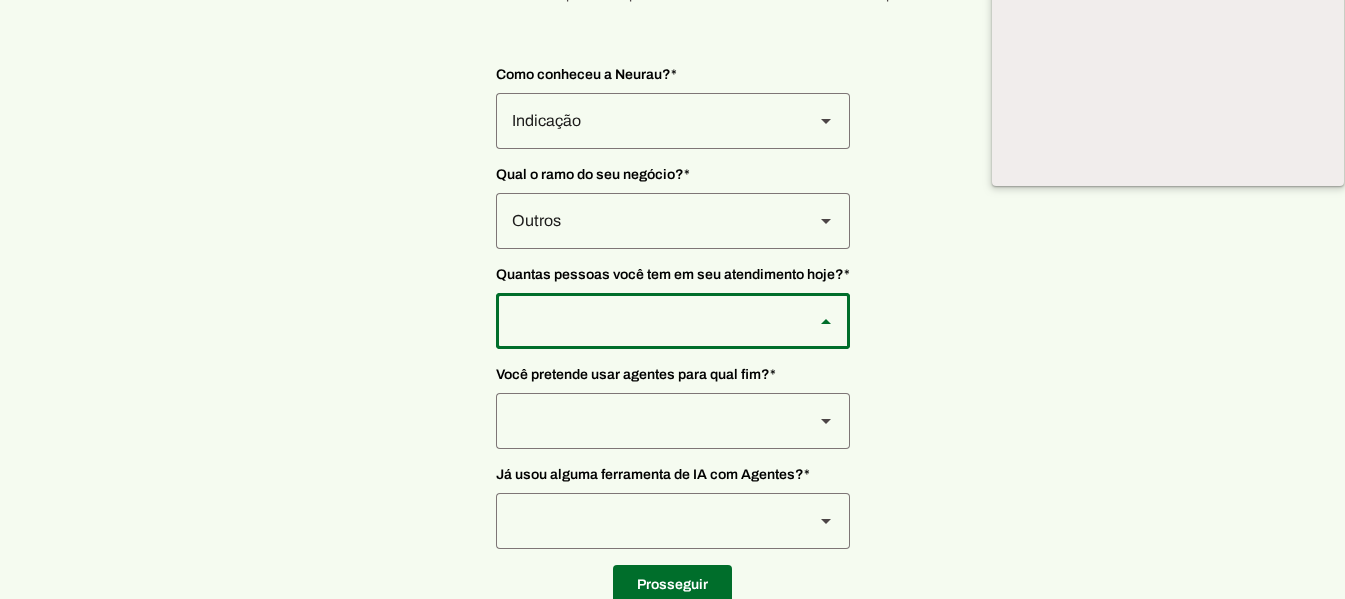 scroll, scrollTop: 103, scrollLeft: 0, axis: vertical 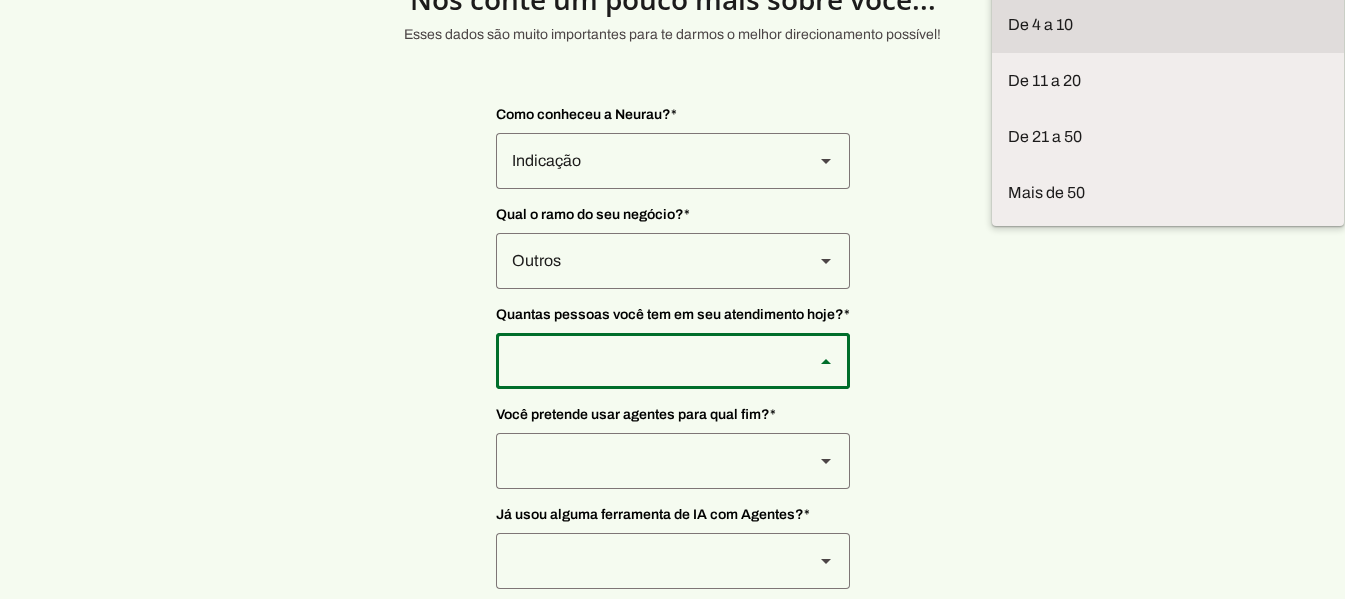 click on "De 4 a 10" at bounding box center [0, 0] 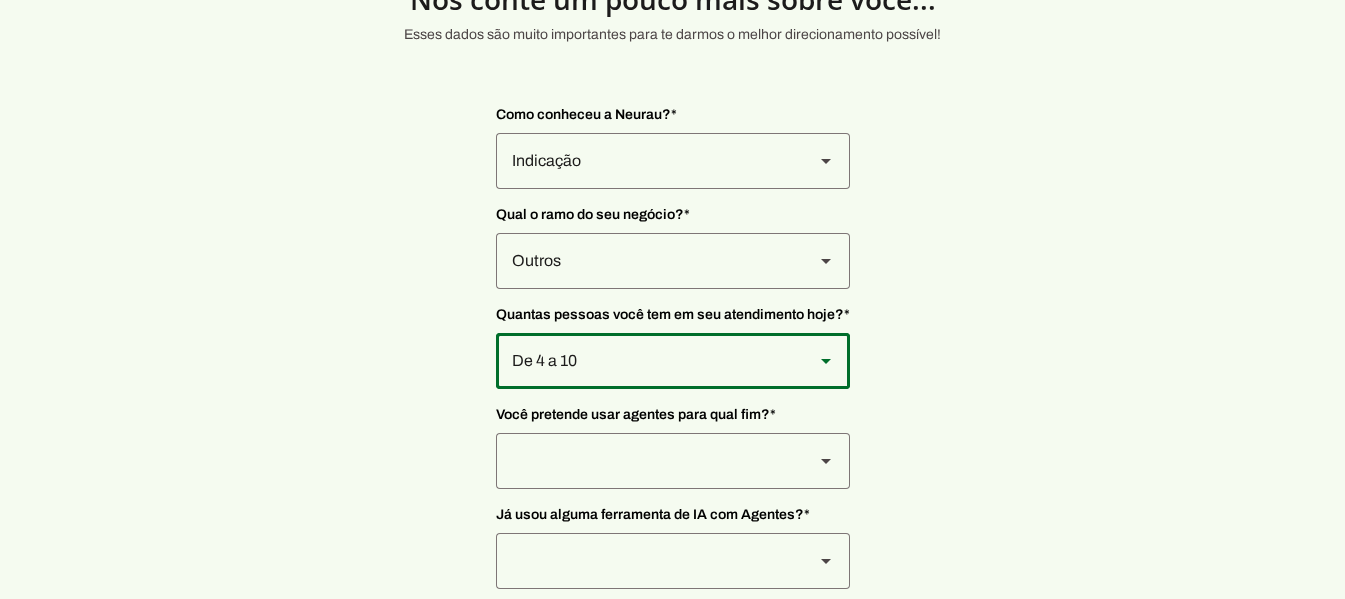 click on "De 4 a 10" at bounding box center (647, 161) 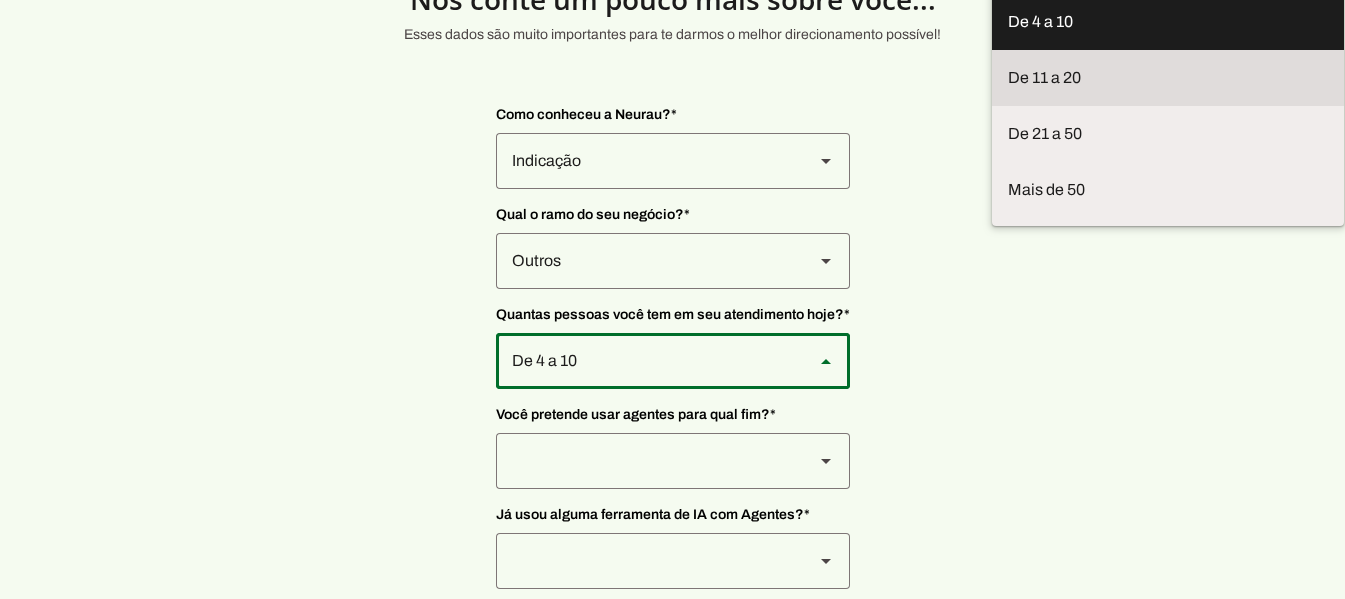 click at bounding box center (0, 0) 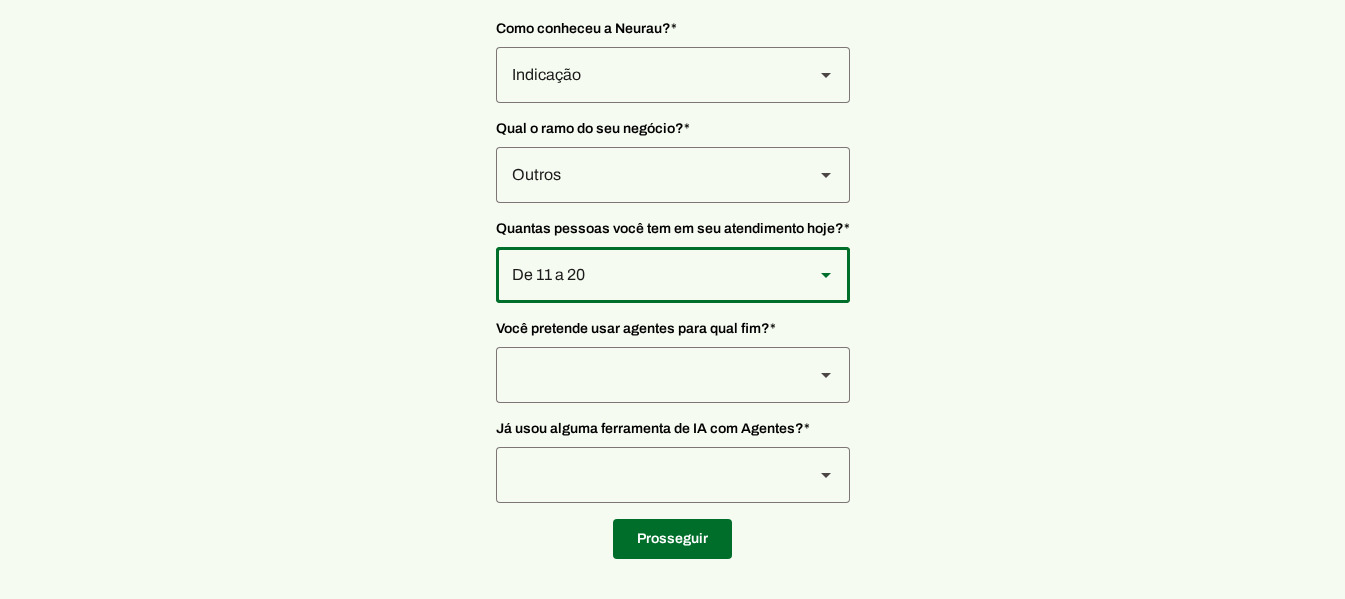 scroll, scrollTop: 197, scrollLeft: 0, axis: vertical 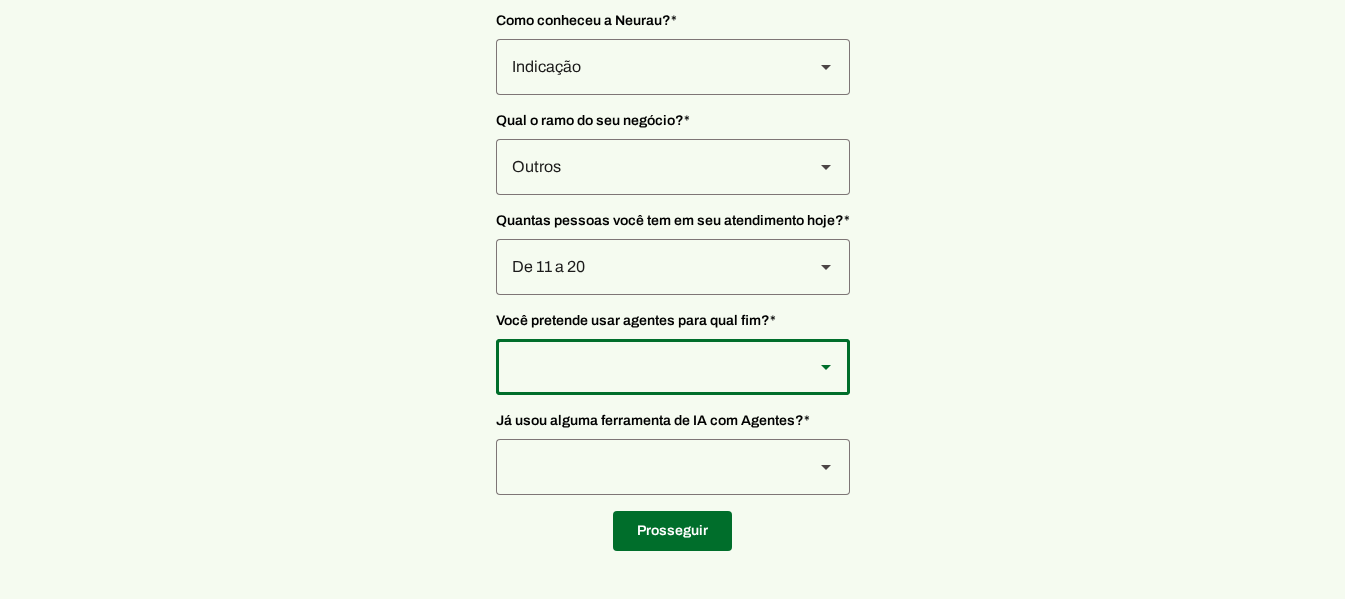click at bounding box center [647, 67] 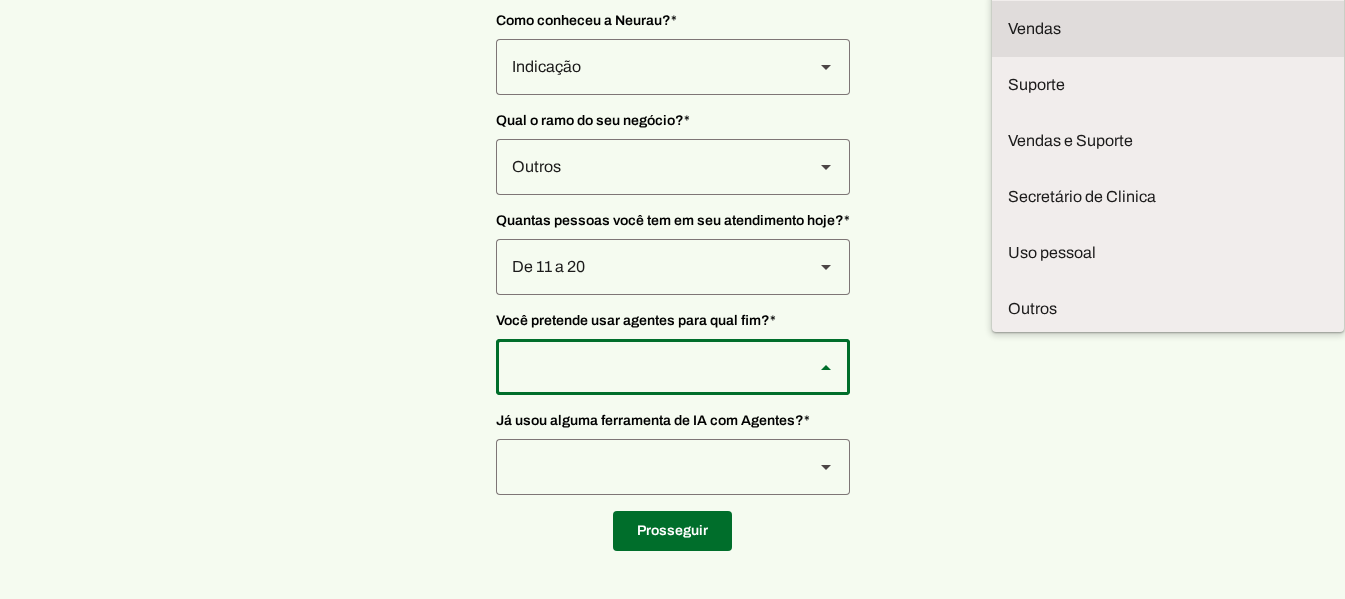 click at bounding box center (0, 0) 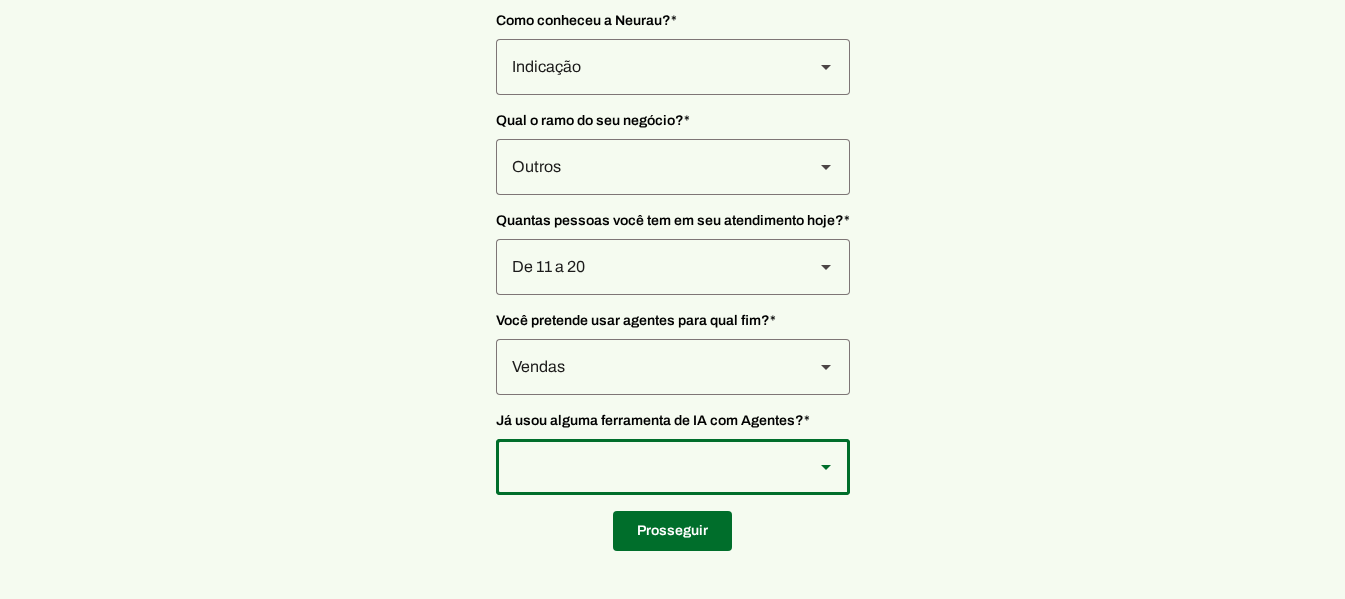 click at bounding box center (647, 67) 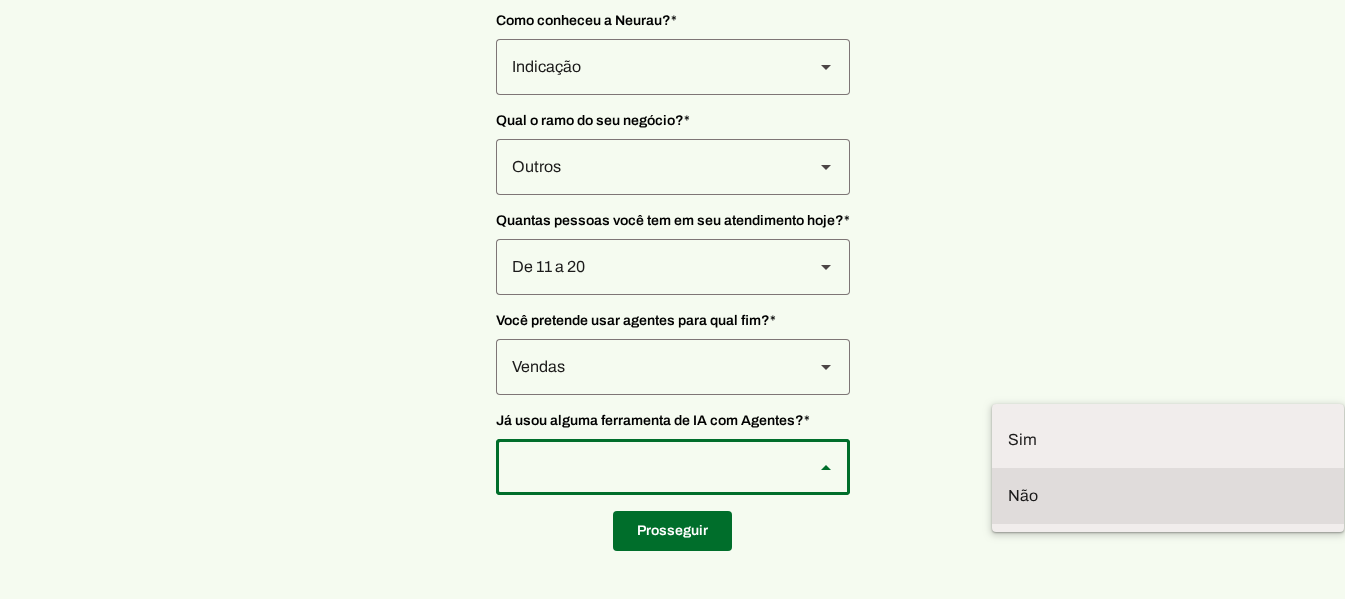 click at bounding box center (0, 0) 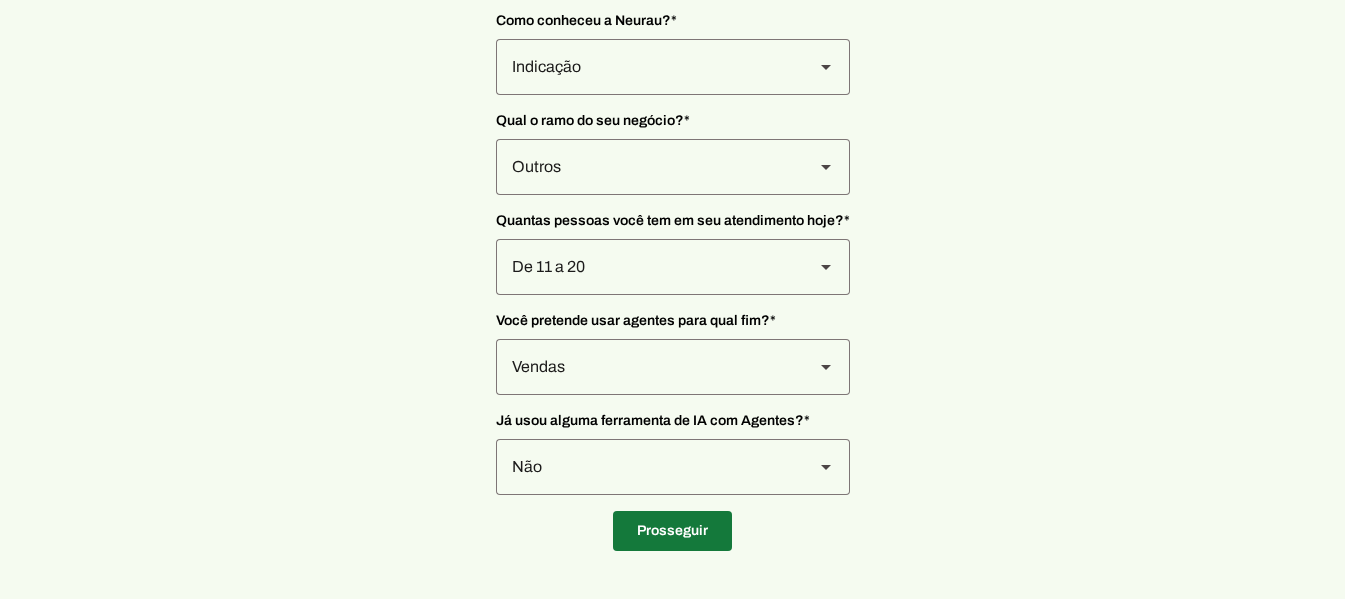 click at bounding box center (672, 531) 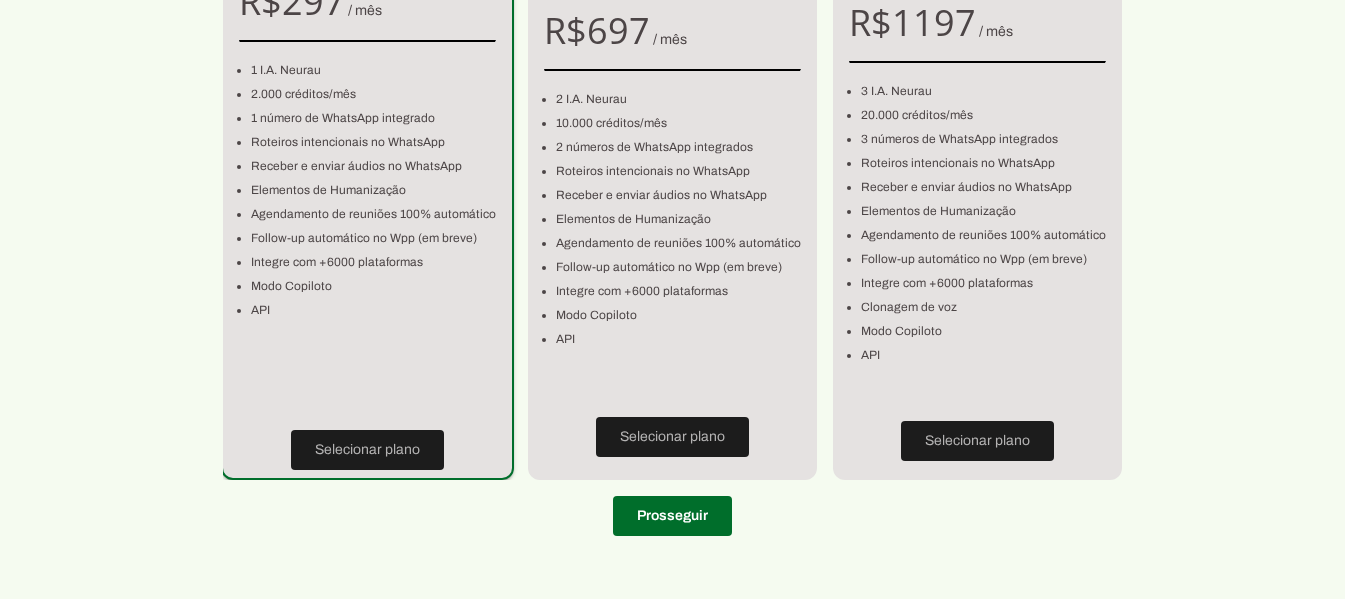scroll, scrollTop: 279, scrollLeft: 0, axis: vertical 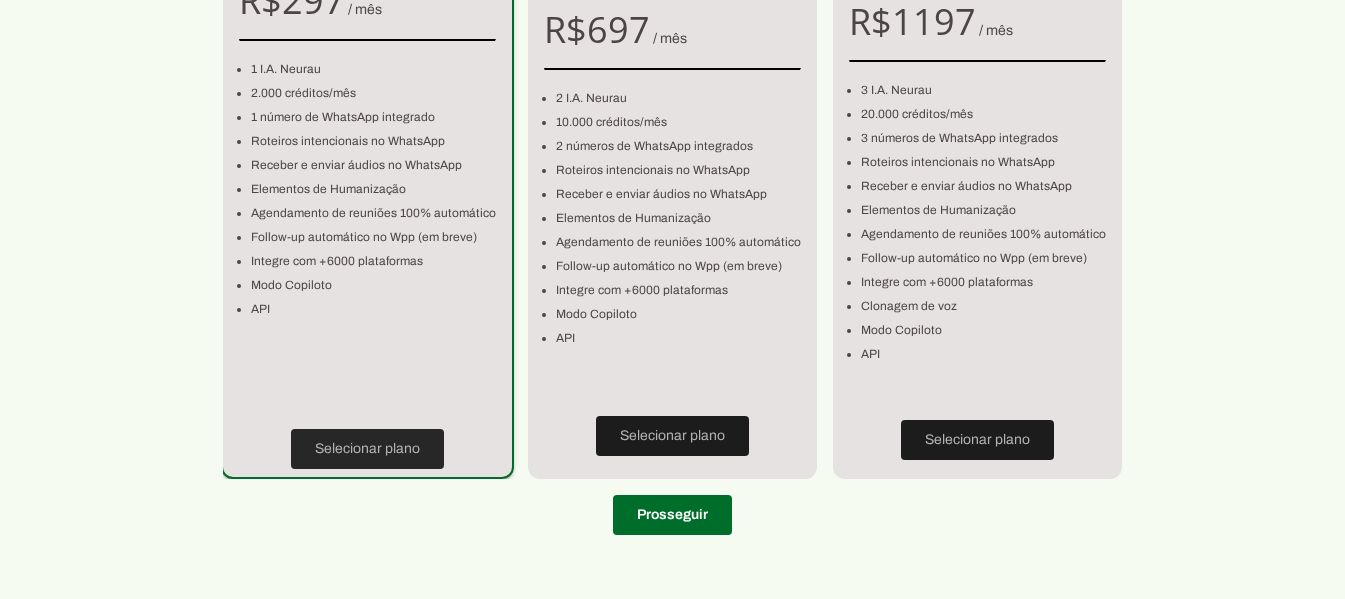 click at bounding box center [367, 449] 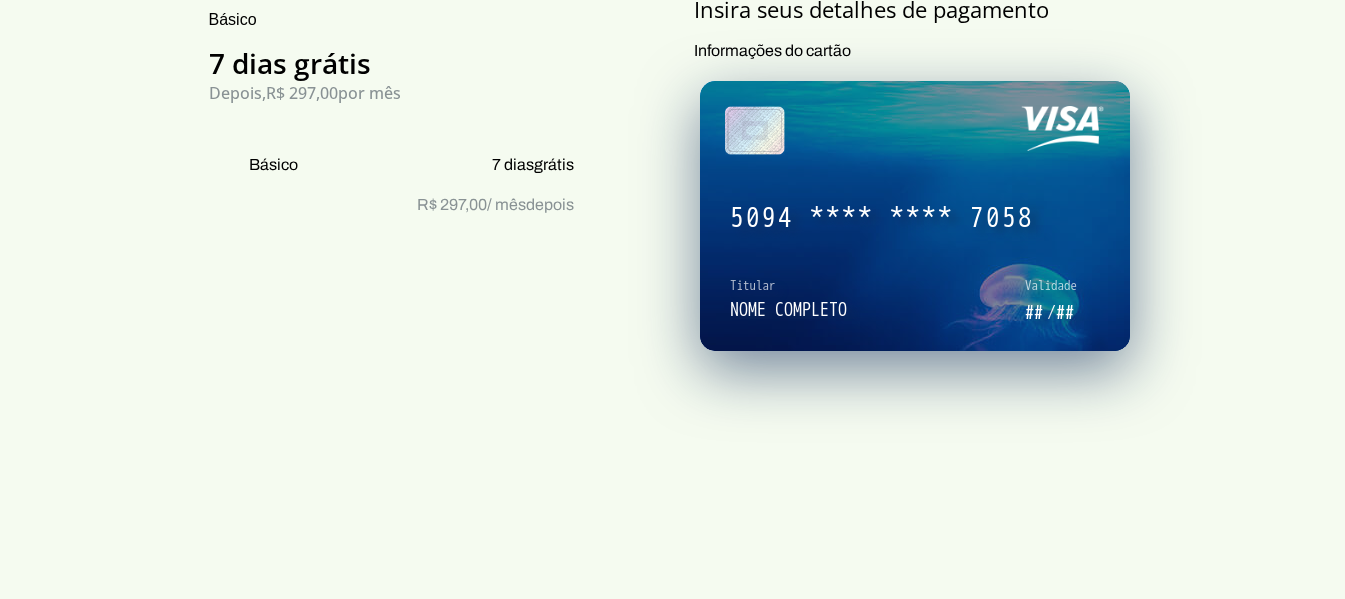 click on "Básico
7 dias grátis
Depois,  R$ 297,00  por mês
Básico
7 dias  grátis
R$ 297,00  /
mês  depois" at bounding box center (391, 702) 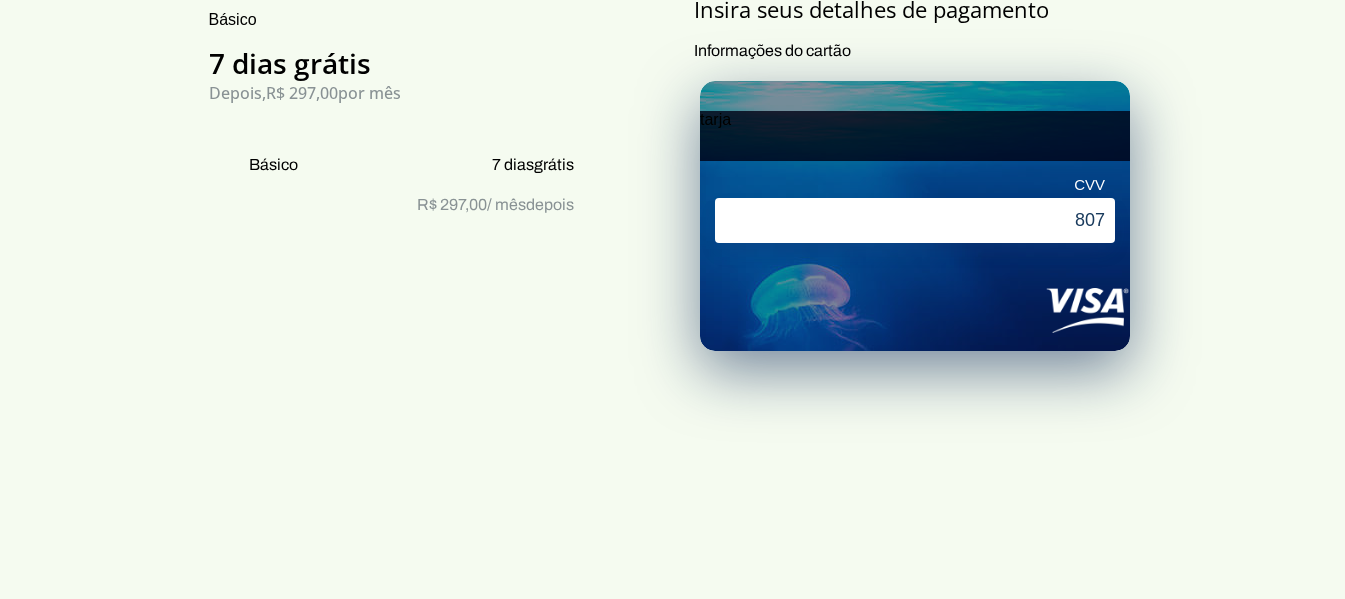 click on "Prontinho, agora só colocar o cartão!
Nada será cobrado agora, apenas após os 7 dias grátis.
Básico
7 dias grátis
Depois,  R$ 297,00  por mês
Básico
7 dias  grátis
R$ 297,00  /
mês  depois
Insira seus detalhes de pagamento
Informações do cartão
Informações de cobrança
Iniciar teste grátis" at bounding box center (672, 589) 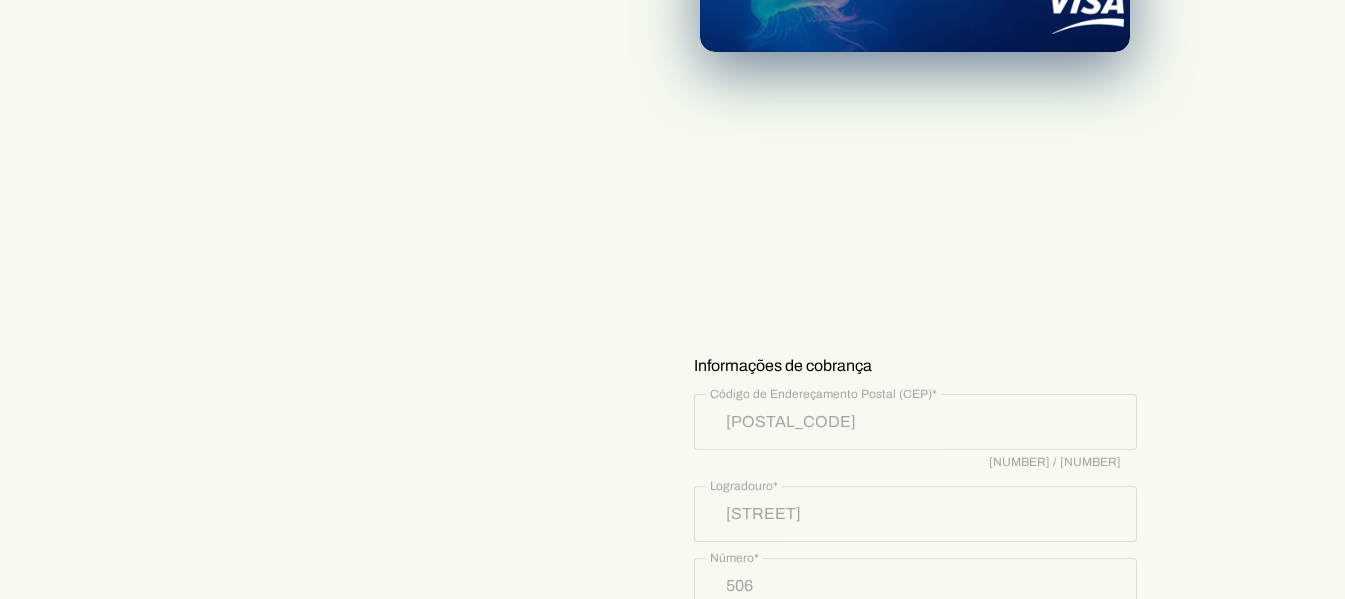 scroll, scrollTop: 587, scrollLeft: 0, axis: vertical 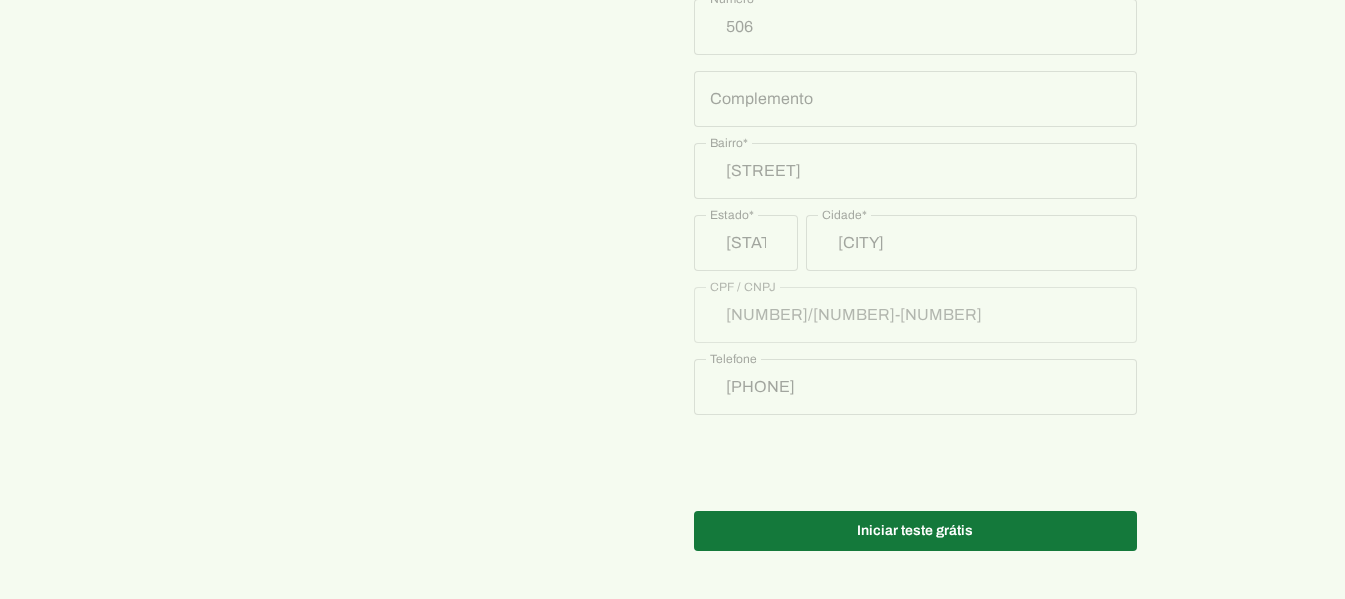 click at bounding box center (915, 531) 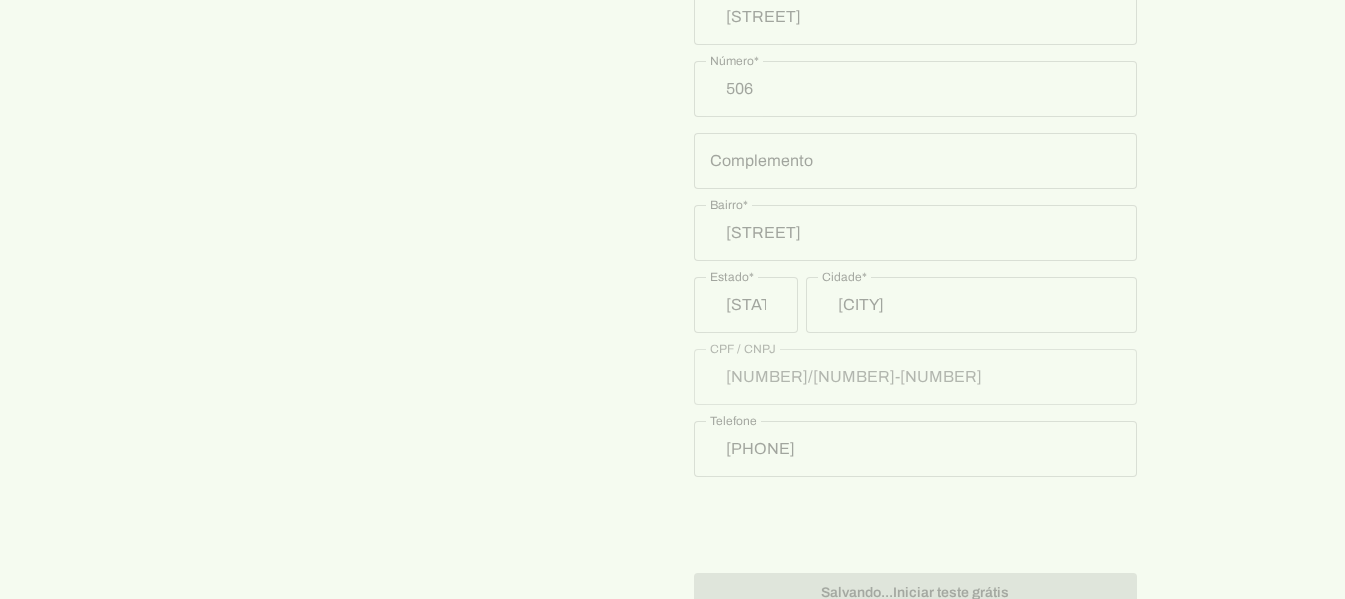 scroll, scrollTop: 1137, scrollLeft: 0, axis: vertical 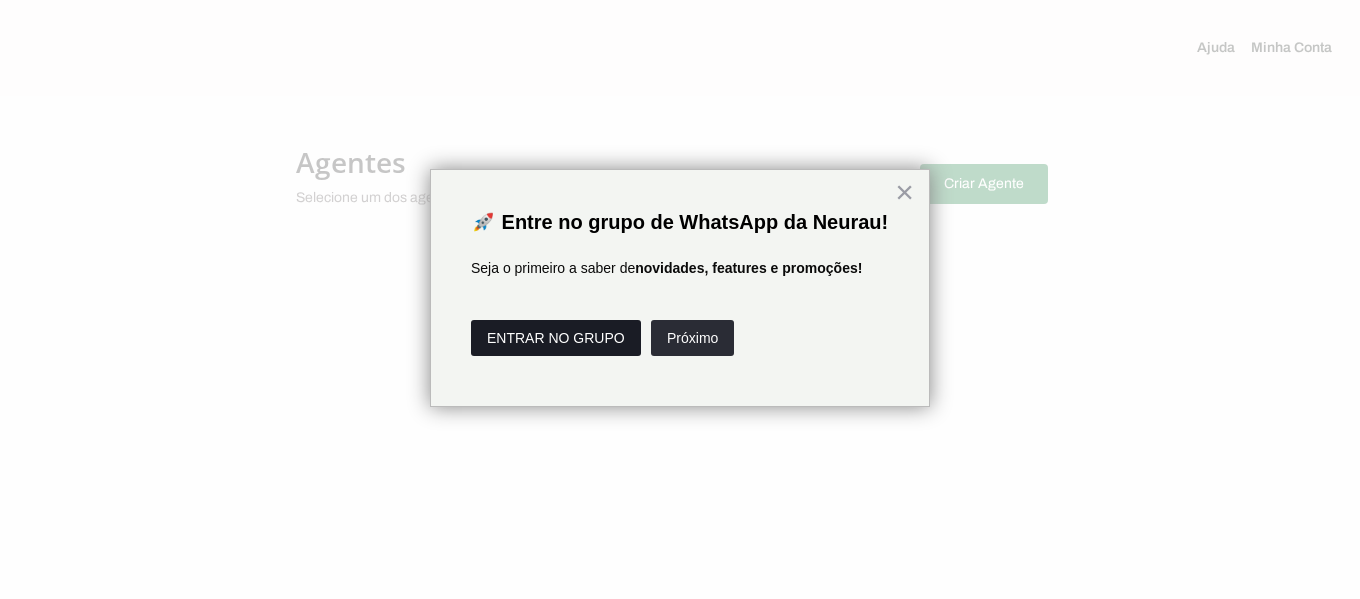 click on "ENTRAR NO GRUPO" at bounding box center (556, 338) 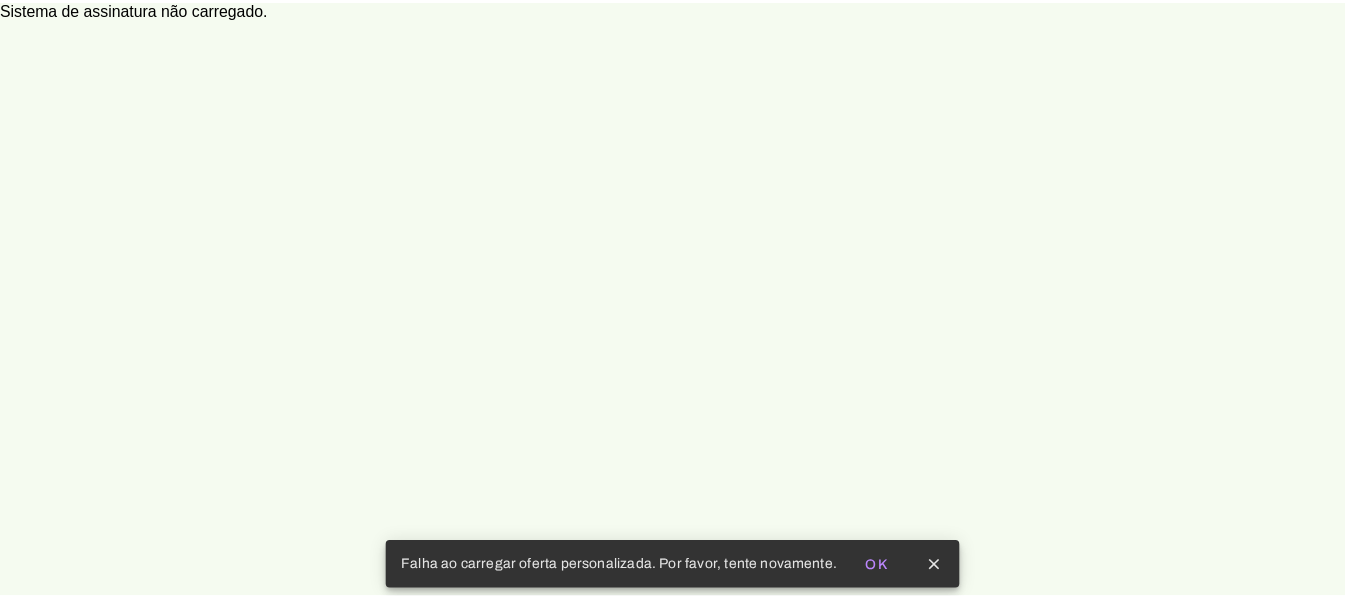 scroll, scrollTop: 0, scrollLeft: 0, axis: both 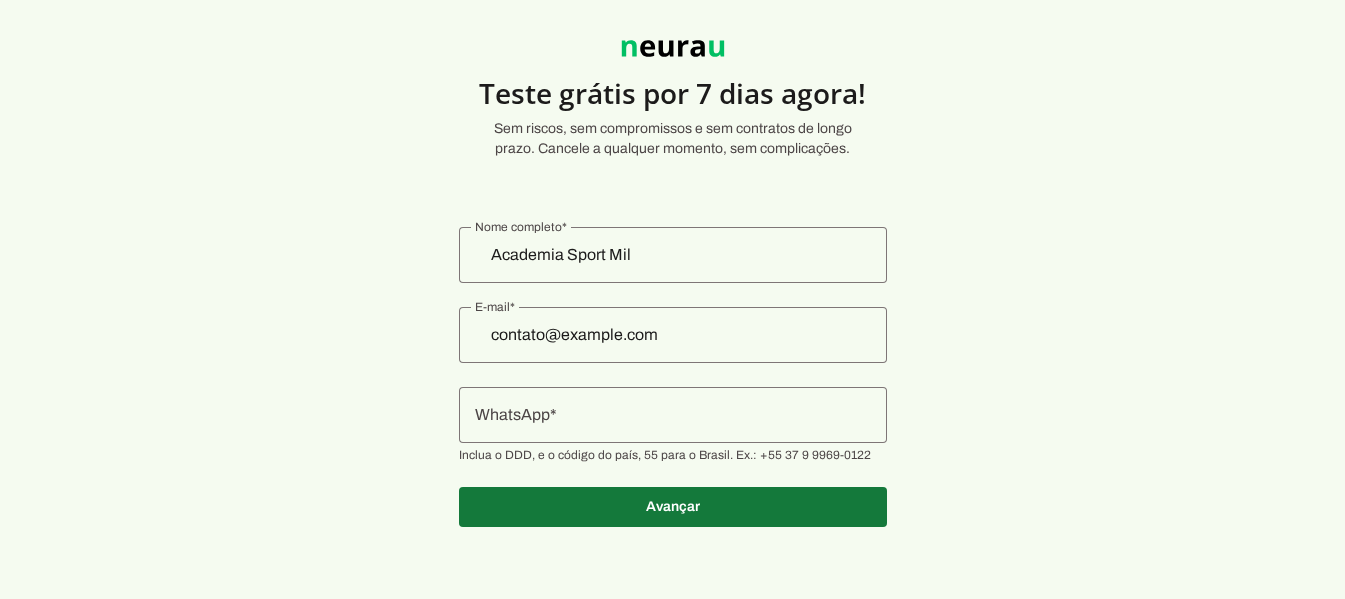 click at bounding box center [673, 507] 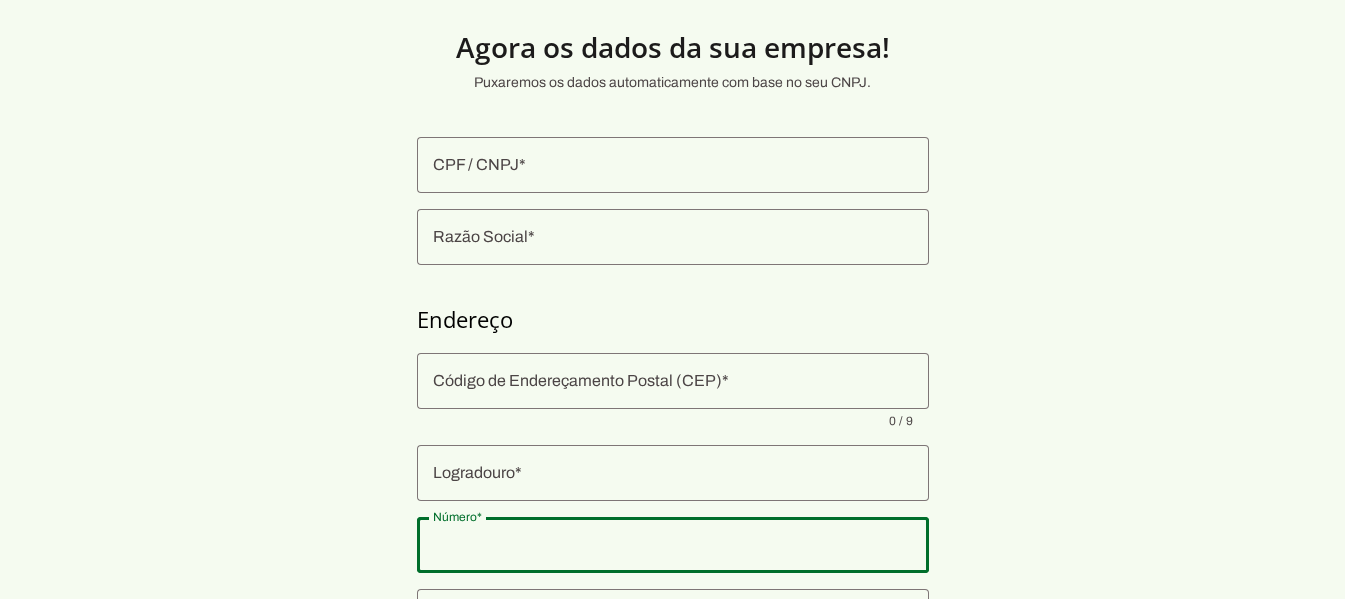 drag, startPoint x: 715, startPoint y: 511, endPoint x: 1152, endPoint y: 203, distance: 534.63354 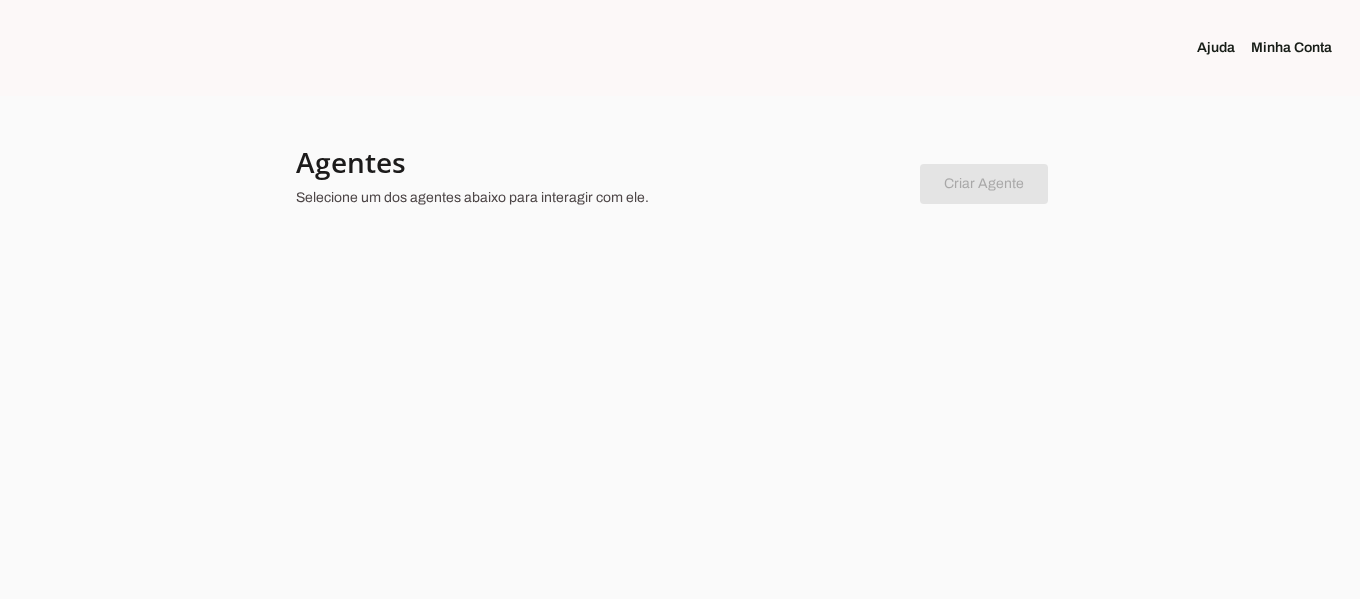 scroll, scrollTop: 0, scrollLeft: 0, axis: both 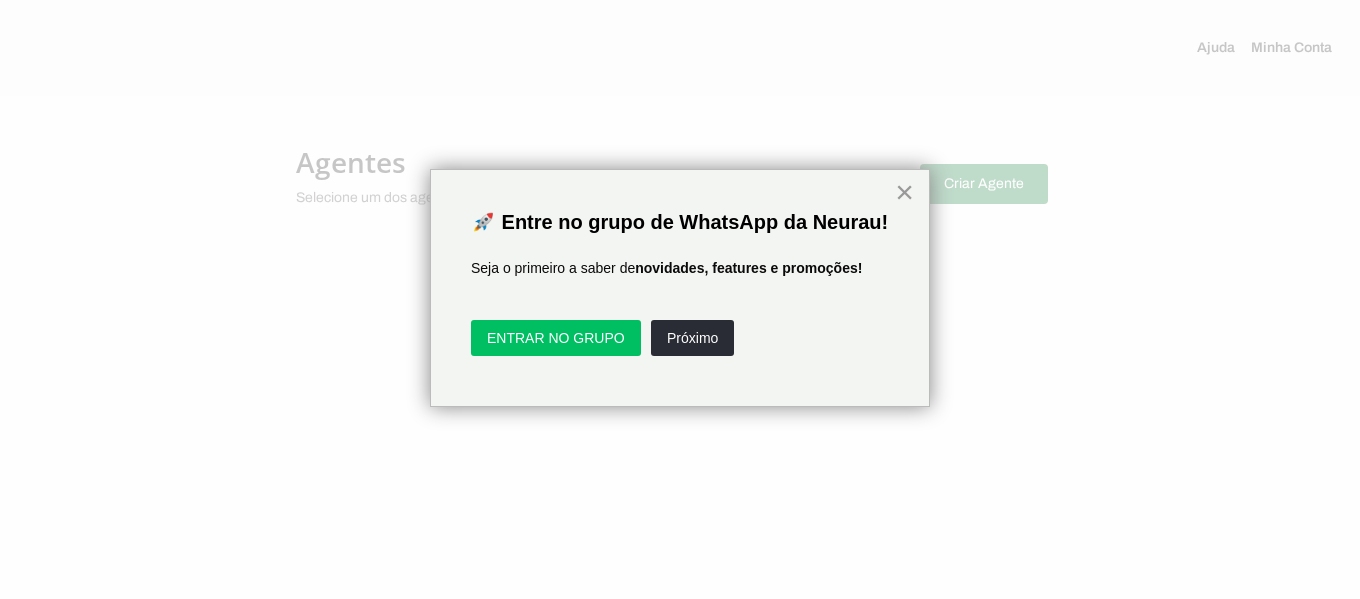 click on "×" at bounding box center [904, 192] 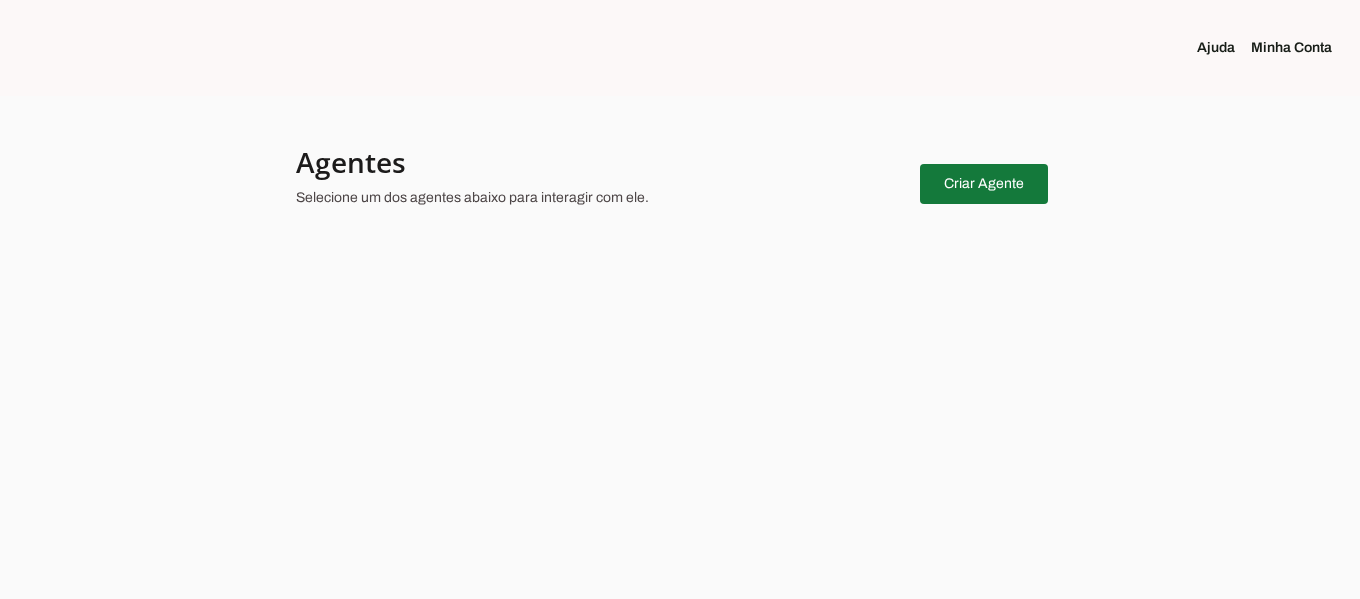 click at bounding box center [984, 184] 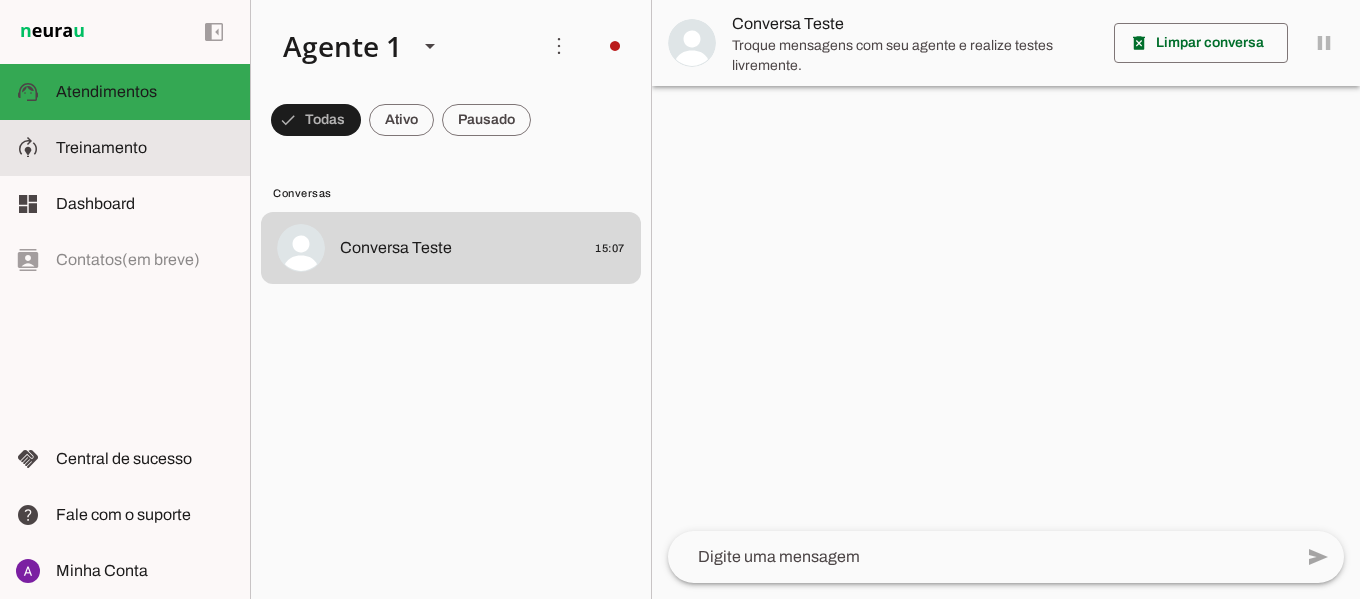click on "Treinamento" 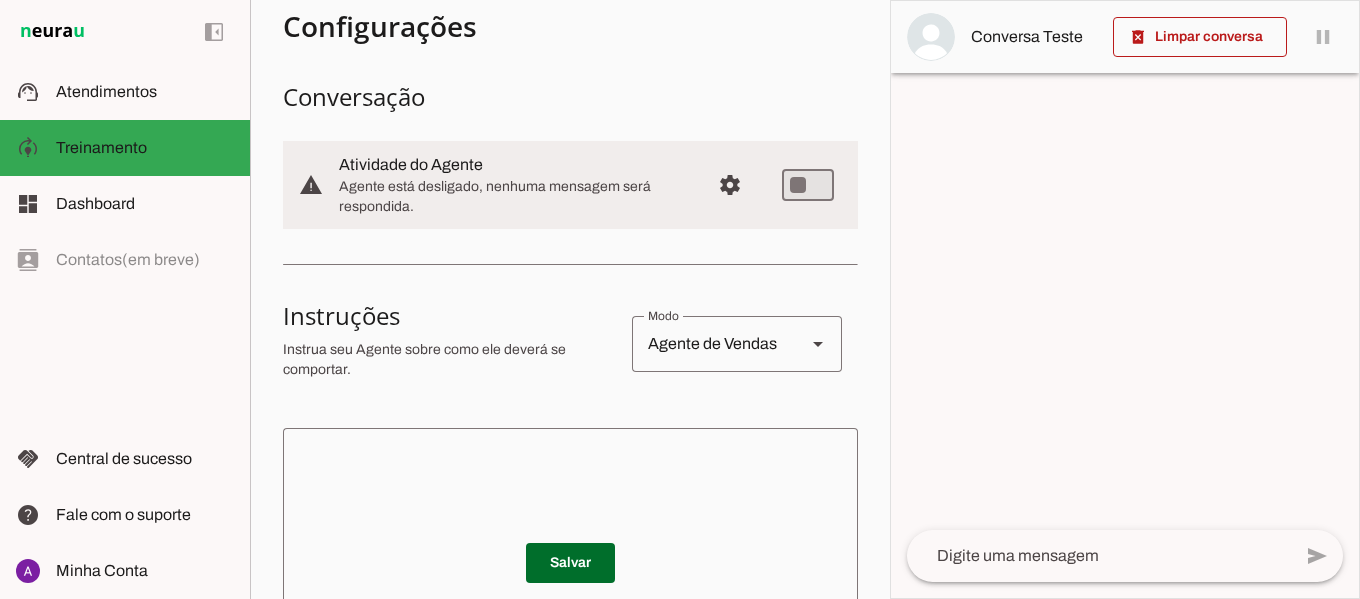 scroll, scrollTop: 0, scrollLeft: 0, axis: both 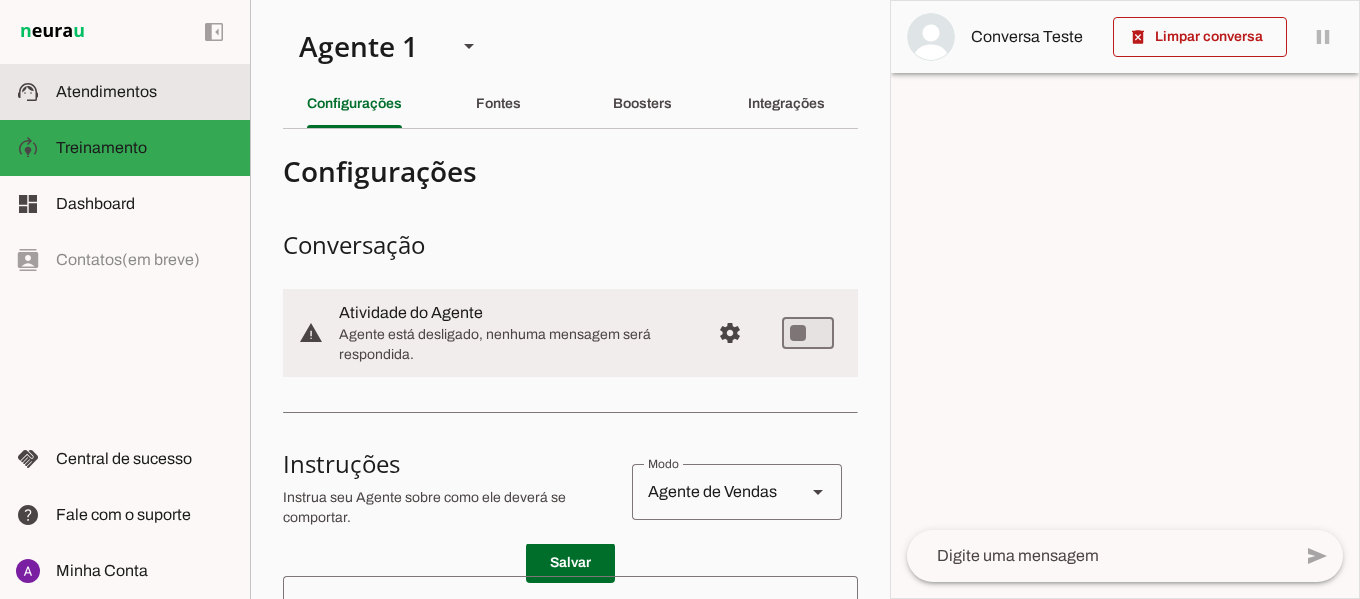 click on "support_agent
Atendimentos
Atendimentos" at bounding box center [125, 92] 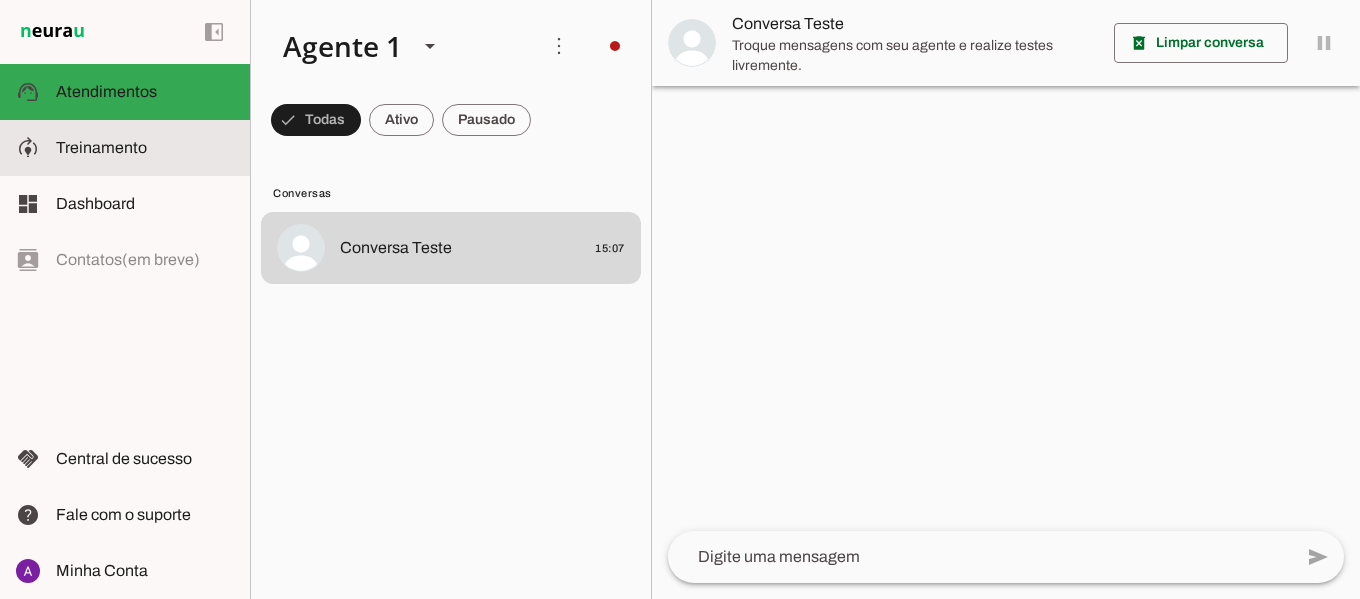 click on "Treinamento" 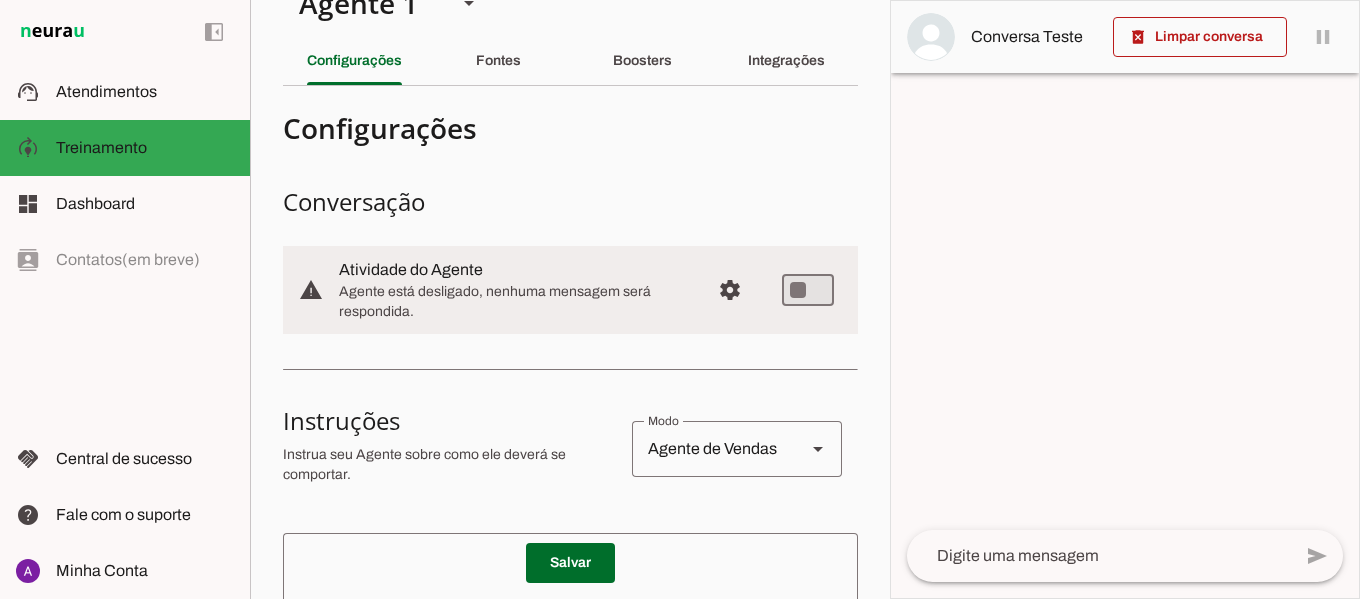 scroll, scrollTop: 0, scrollLeft: 0, axis: both 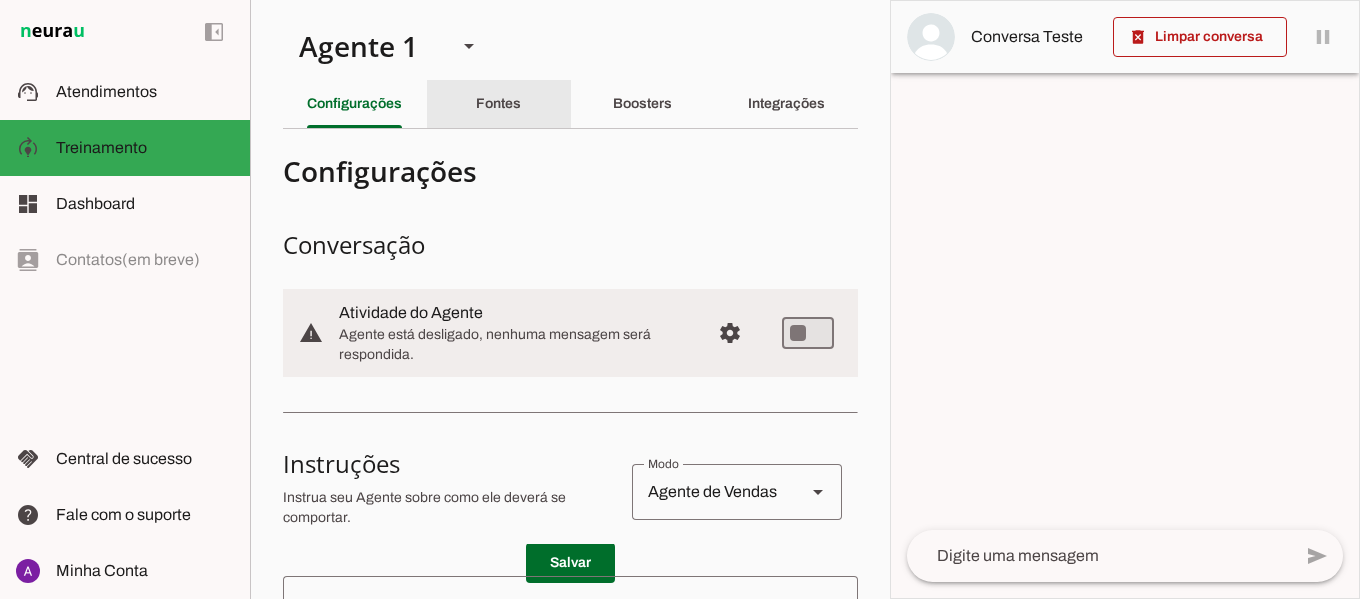 click on "Fontes" 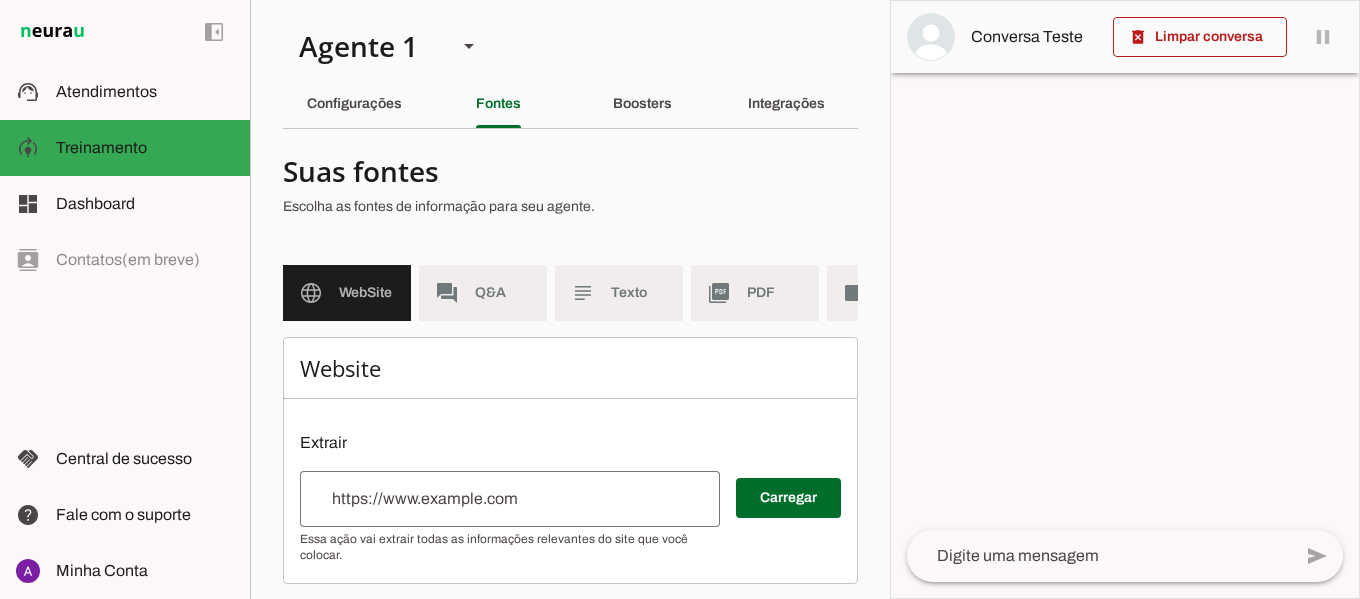 scroll, scrollTop: 0, scrollLeft: 112, axis: horizontal 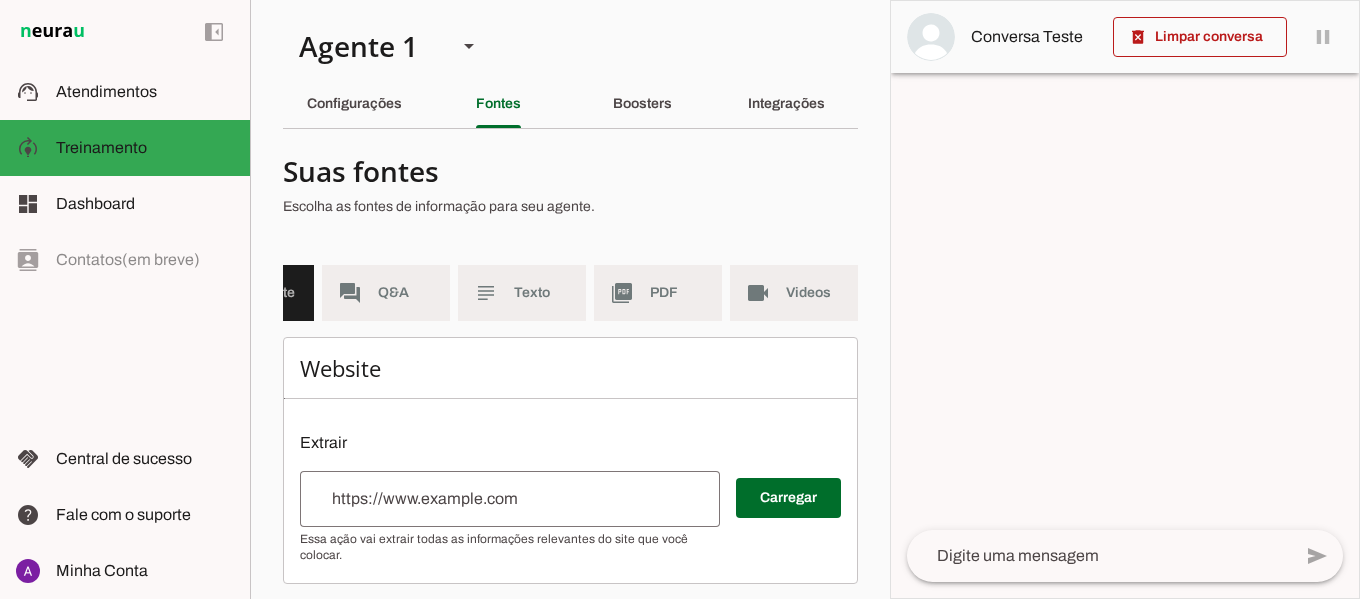 drag, startPoint x: 893, startPoint y: 286, endPoint x: 886, endPoint y: 320, distance: 34.713108 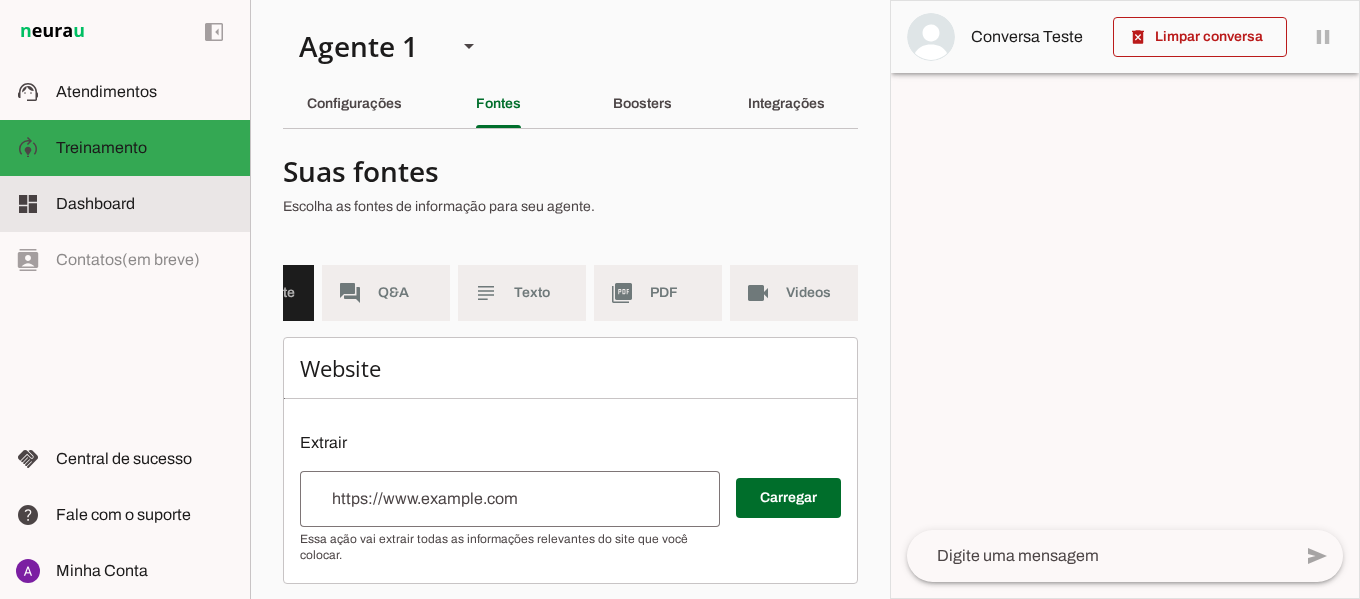 click at bounding box center [145, 204] 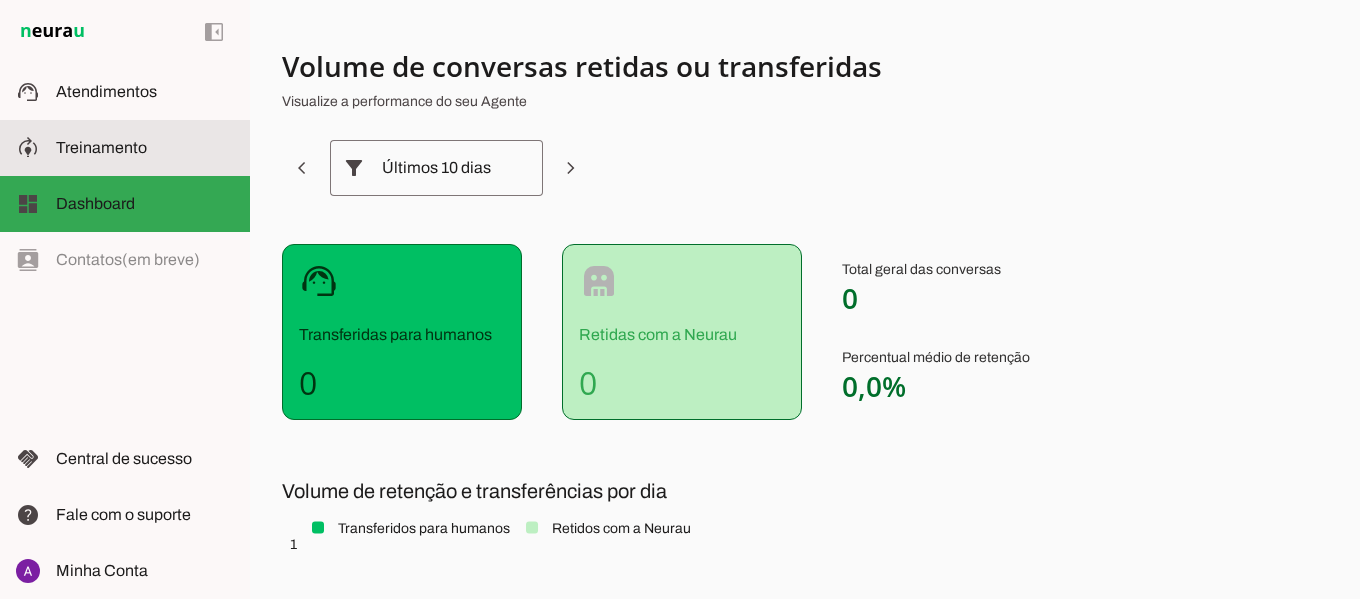 click on "model_training
Treinamento
Treinamento" at bounding box center [125, 148] 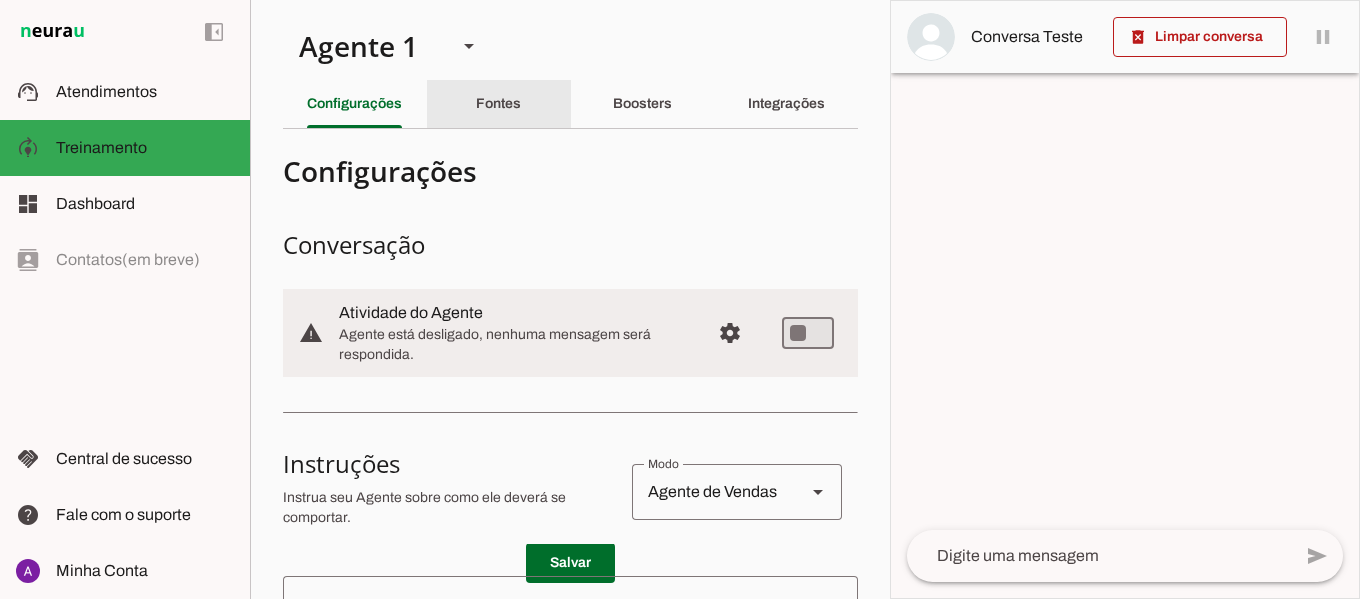 click on "Fontes" 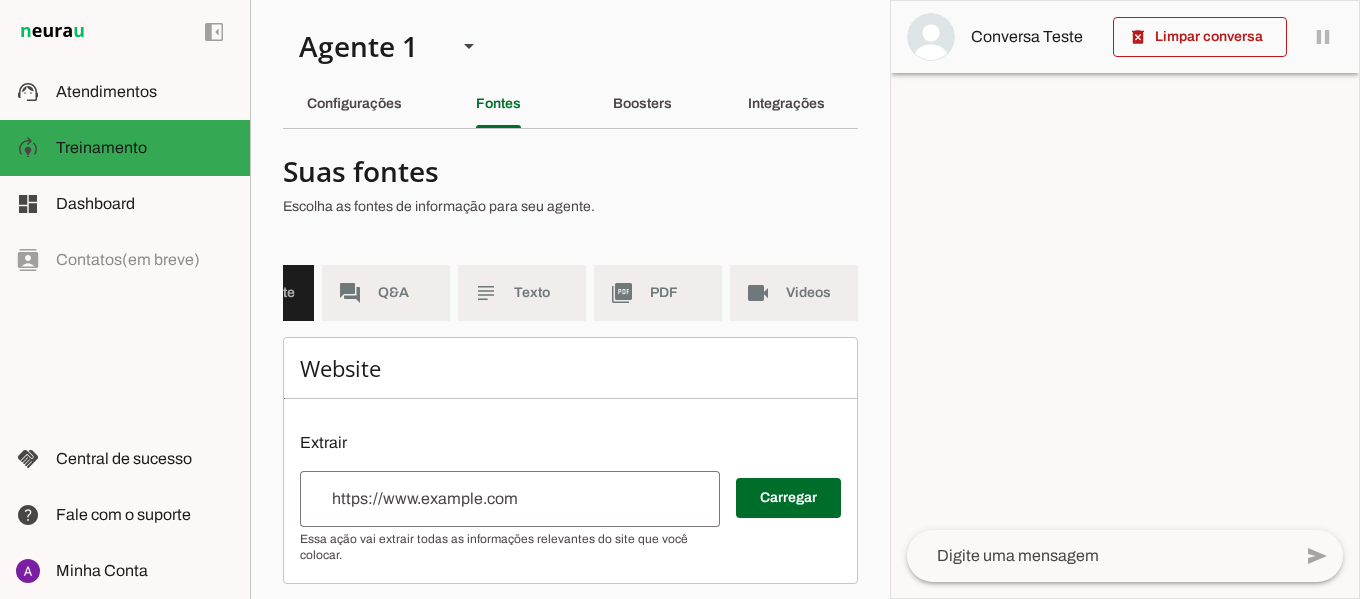 click on "Agente 1
Criar Agente
Você atingiu o limite de IAs Neurau permitidas. Atualize o seu
plano para aumentar o limite
Configurações
Fontes
Boosters
Integrações
Configurações
Conversação
warning
Atividade do Agente
settings
Agente está desligado, nenhuma mensagem será respondida." at bounding box center (570, 299) 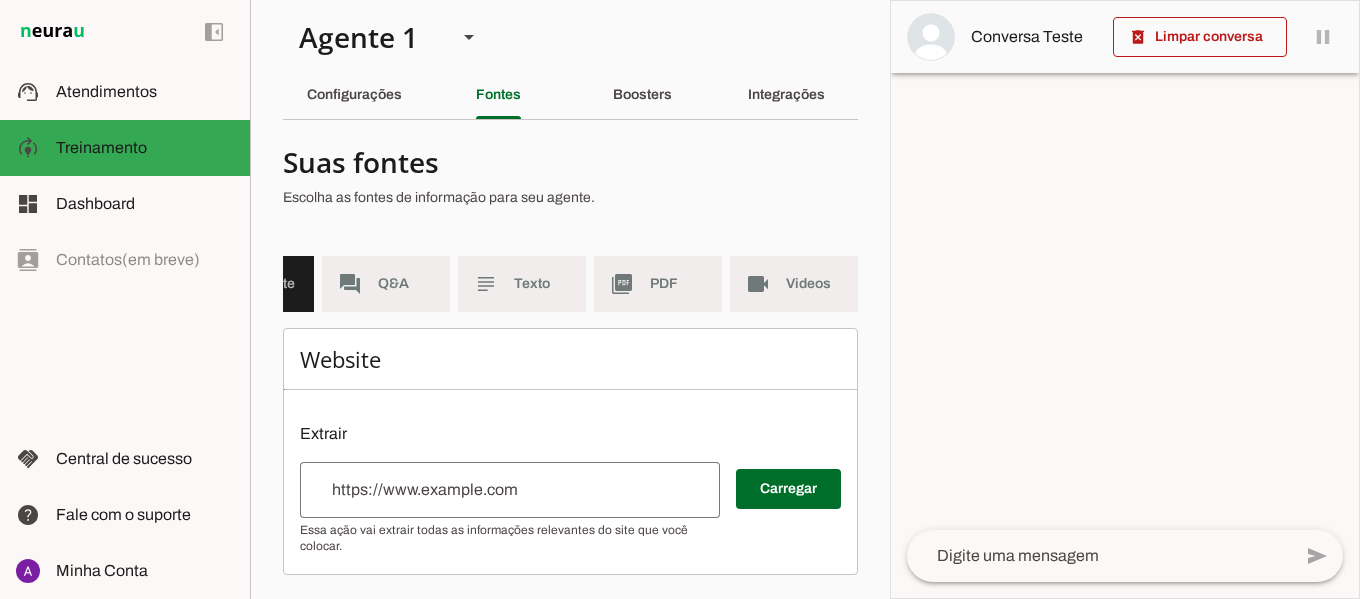 scroll, scrollTop: 0, scrollLeft: 0, axis: both 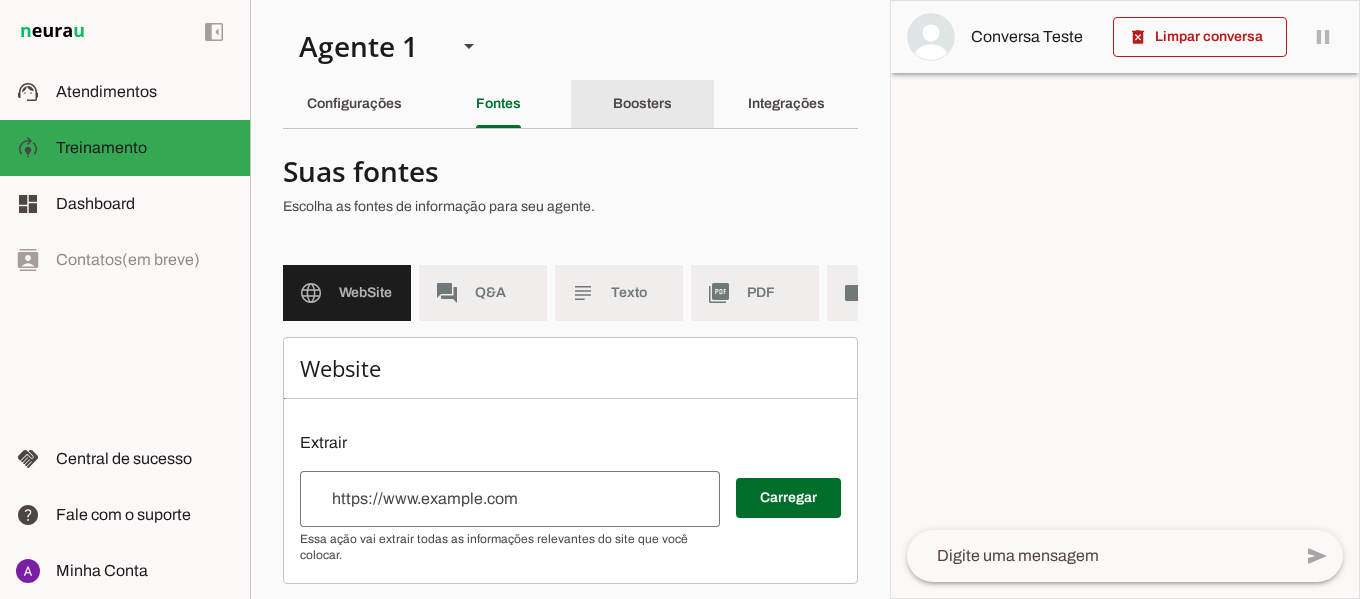 click on "Boosters" 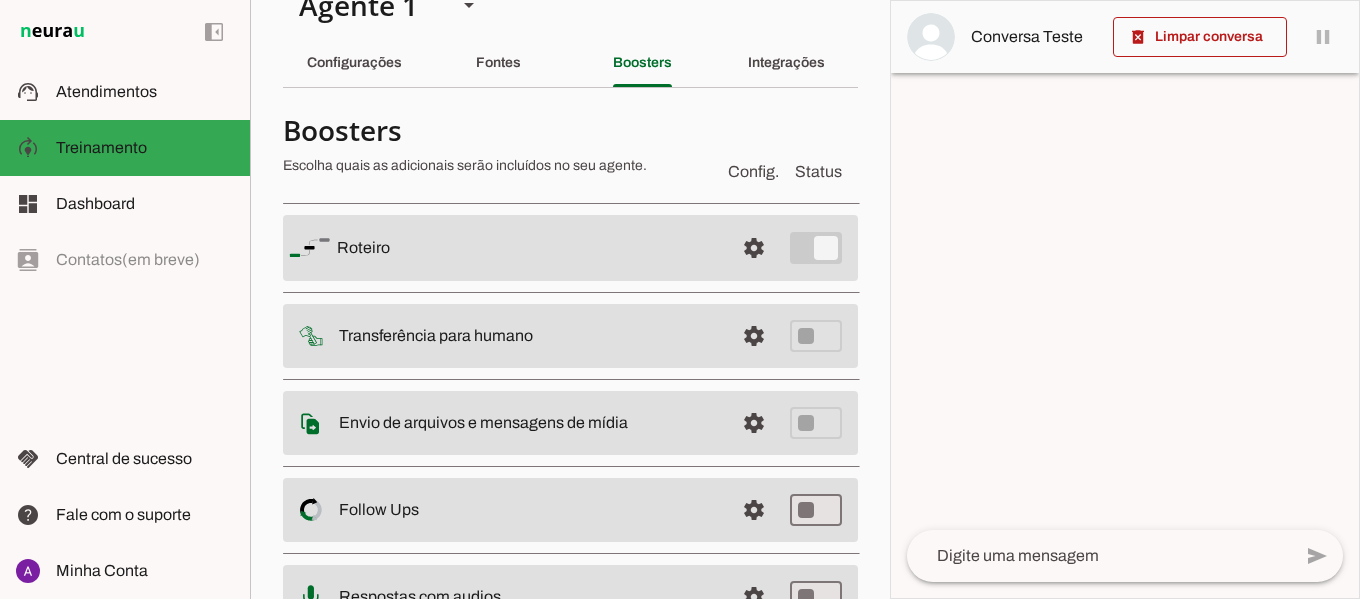 scroll, scrollTop: 45, scrollLeft: 0, axis: vertical 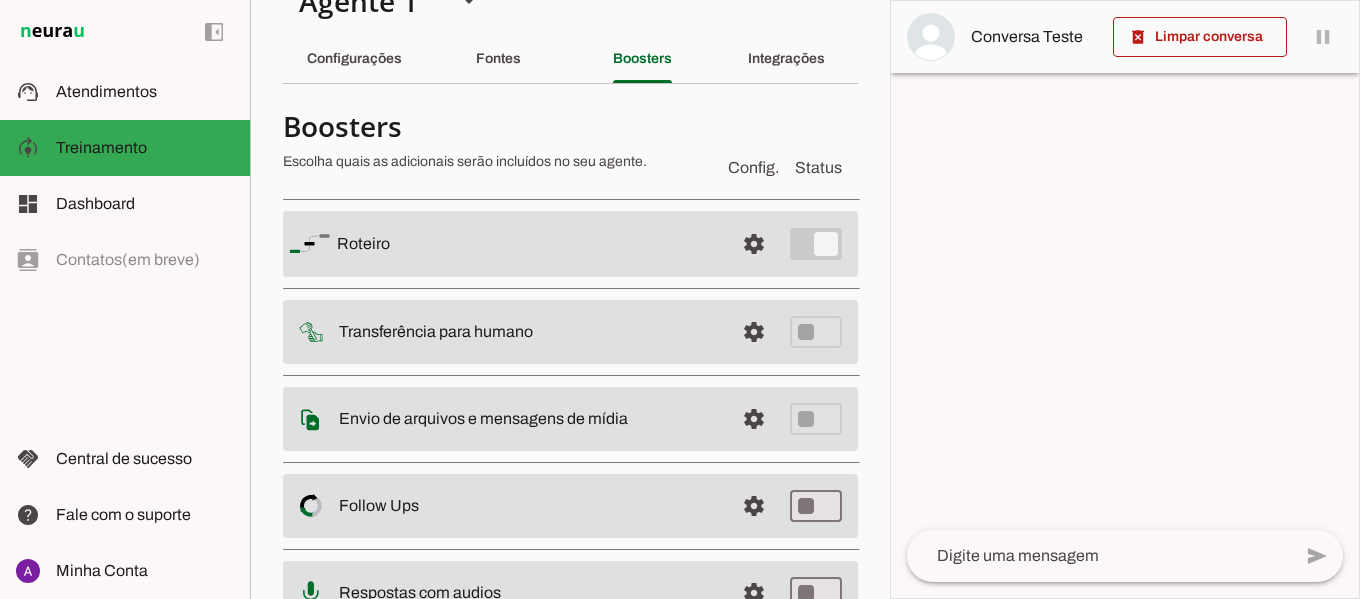 click on "settings
Roteiro" at bounding box center [570, 244] 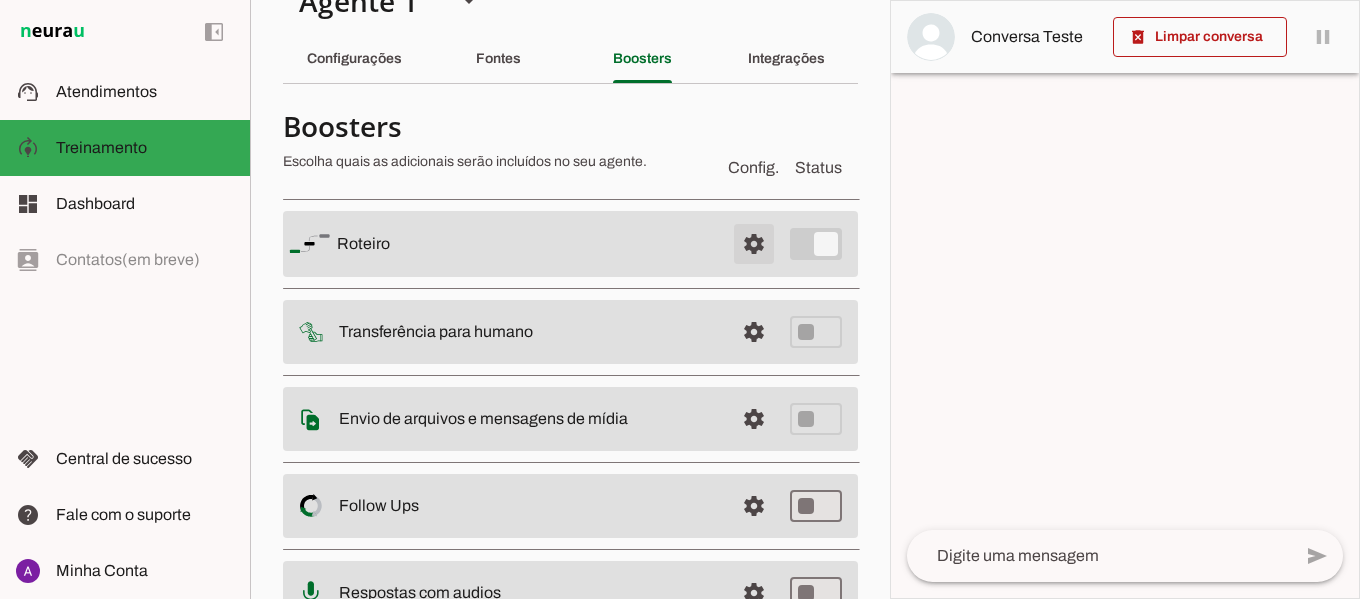 click at bounding box center (754, 244) 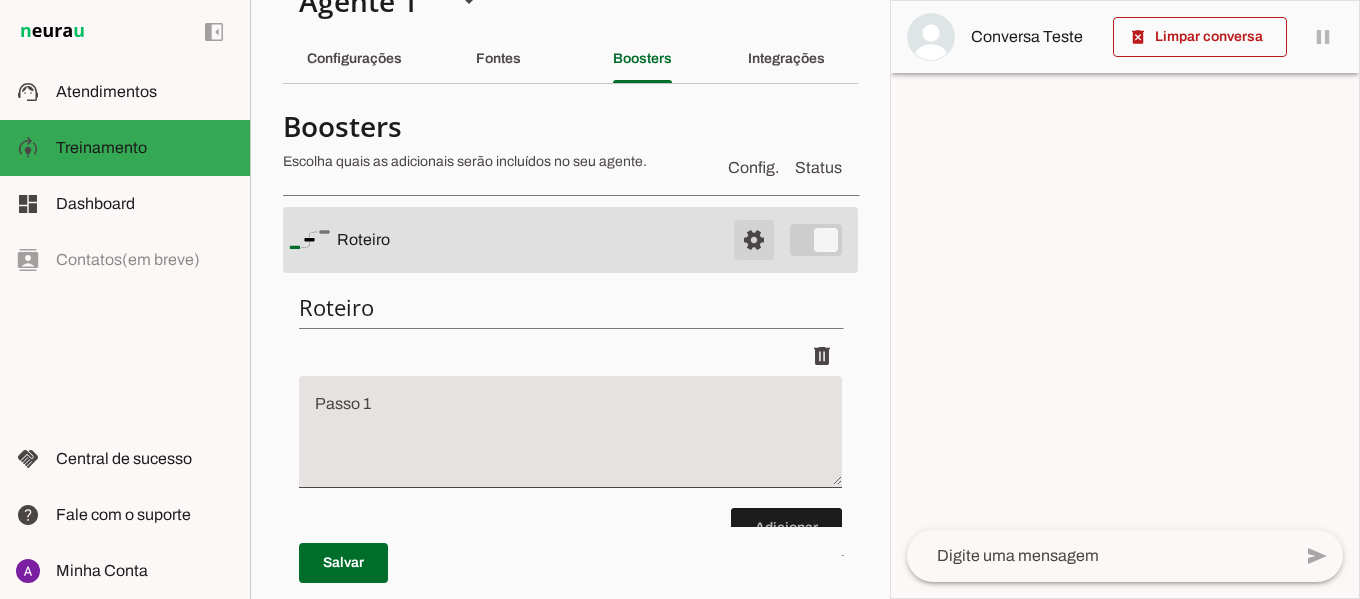 click at bounding box center [754, 240] 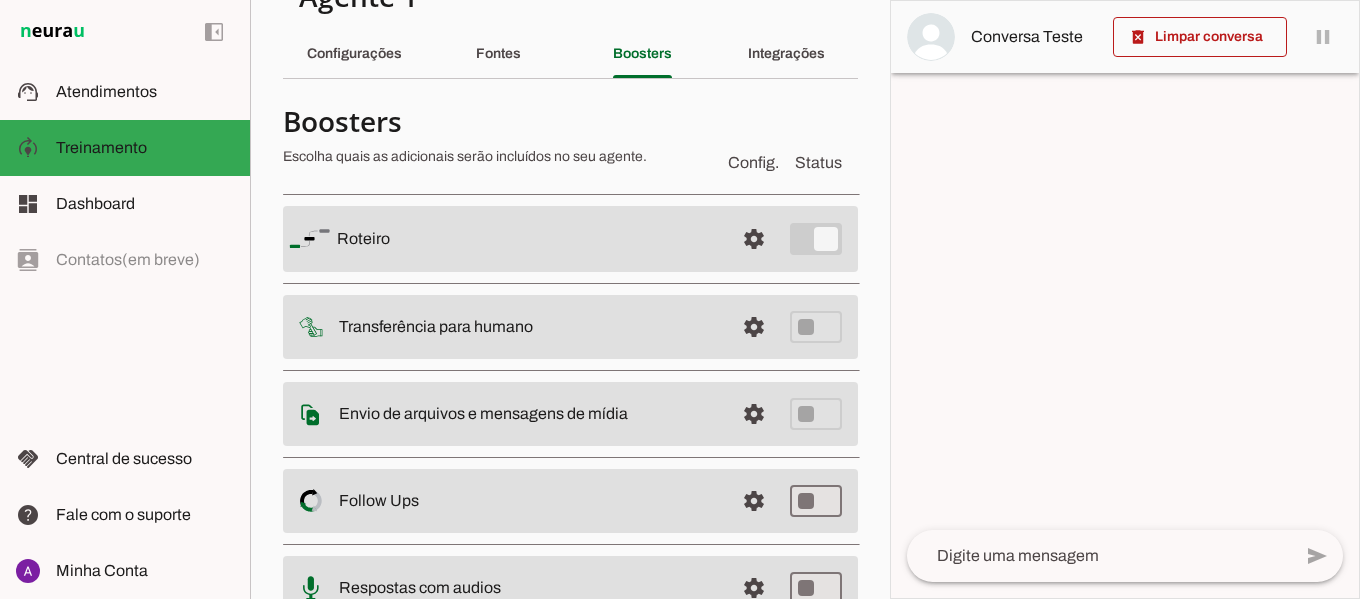 scroll, scrollTop: 0, scrollLeft: 0, axis: both 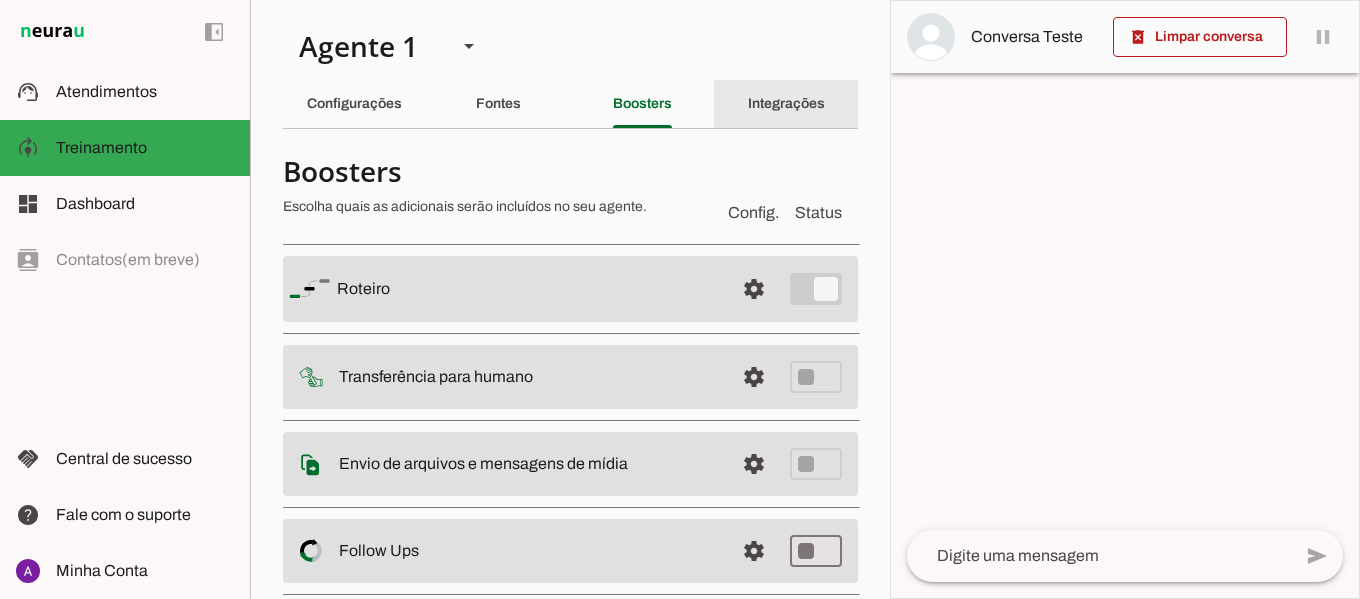 click on "Integrações" 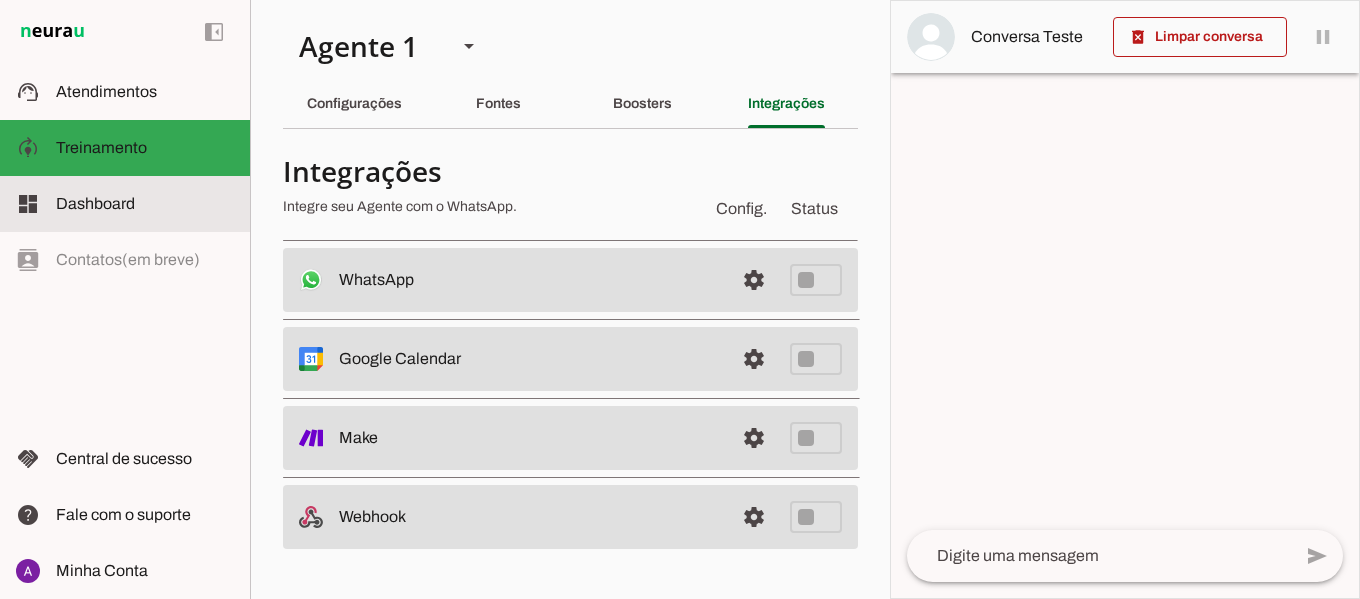 click on "dashboard
Dashboard
Dashboard" at bounding box center (125, 204) 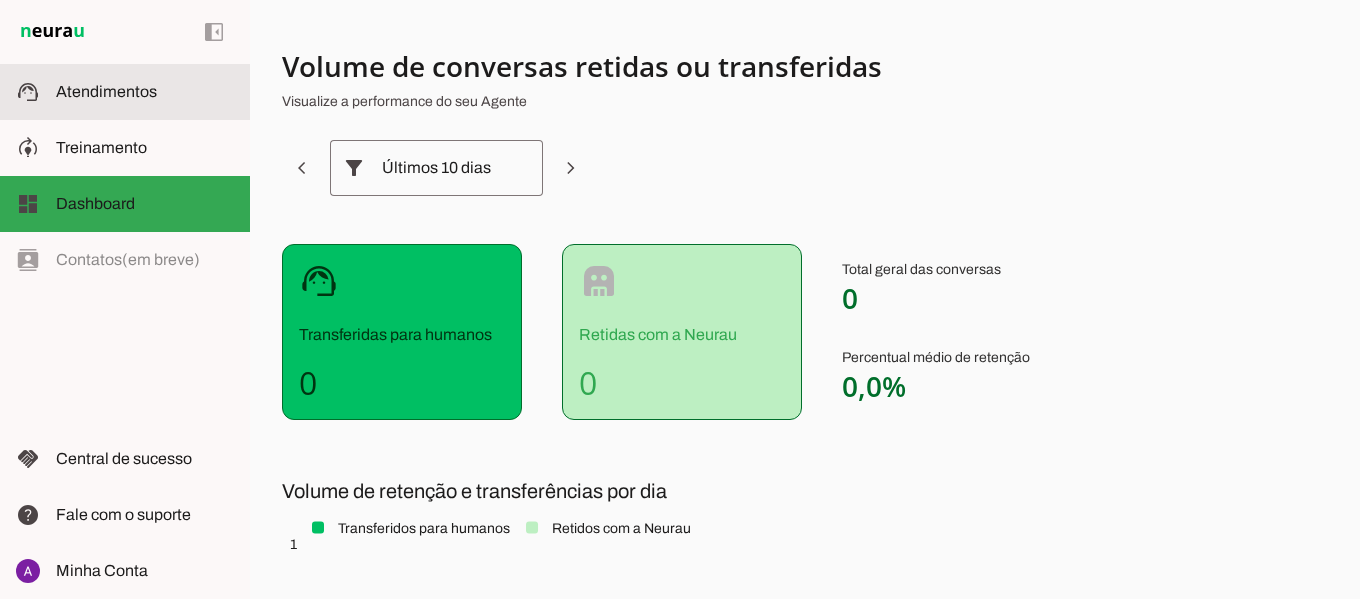 click on "Atendimentos" 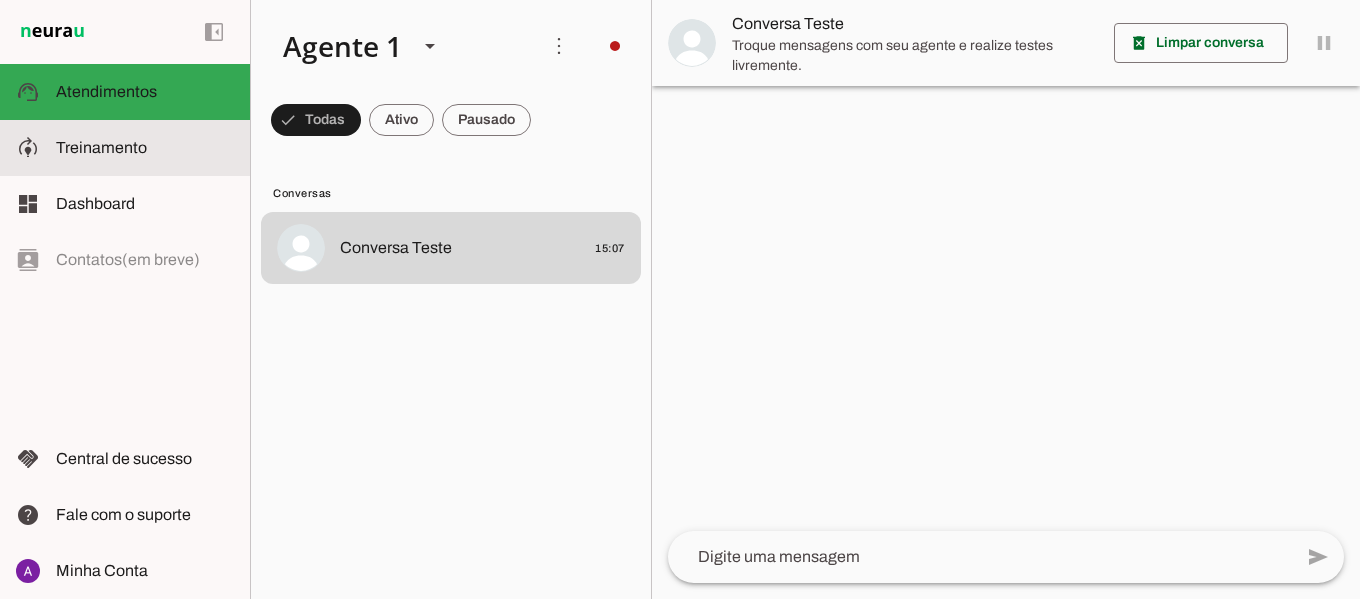 click at bounding box center (145, 148) 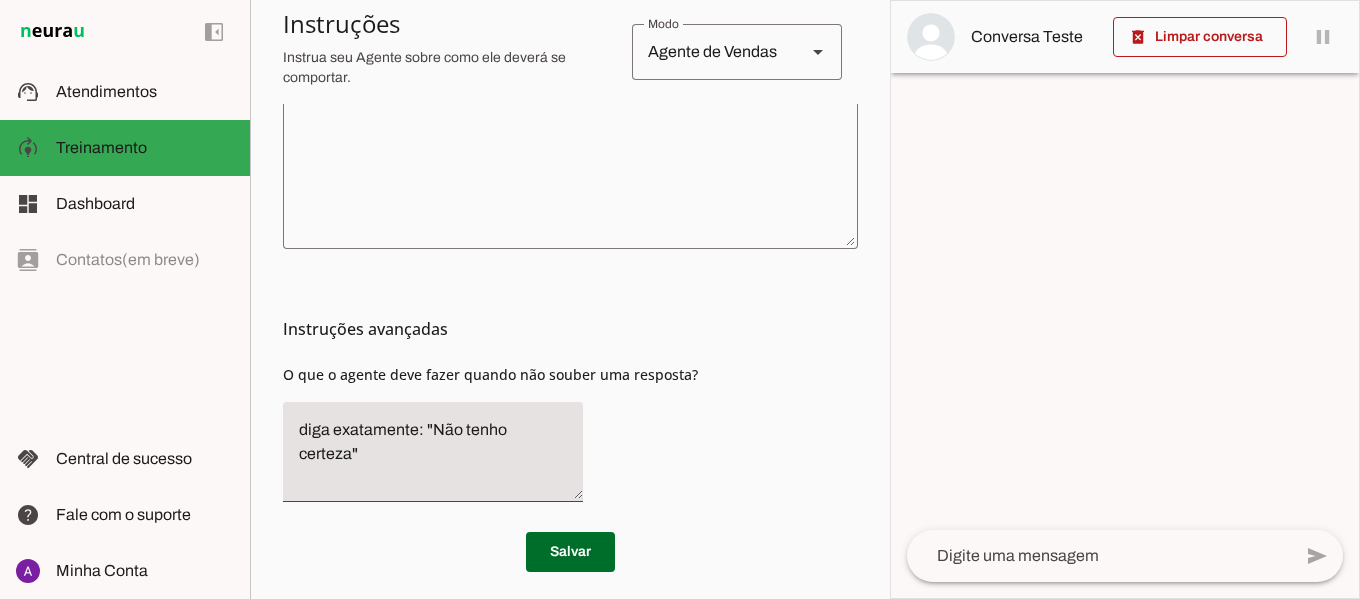 scroll, scrollTop: 612, scrollLeft: 0, axis: vertical 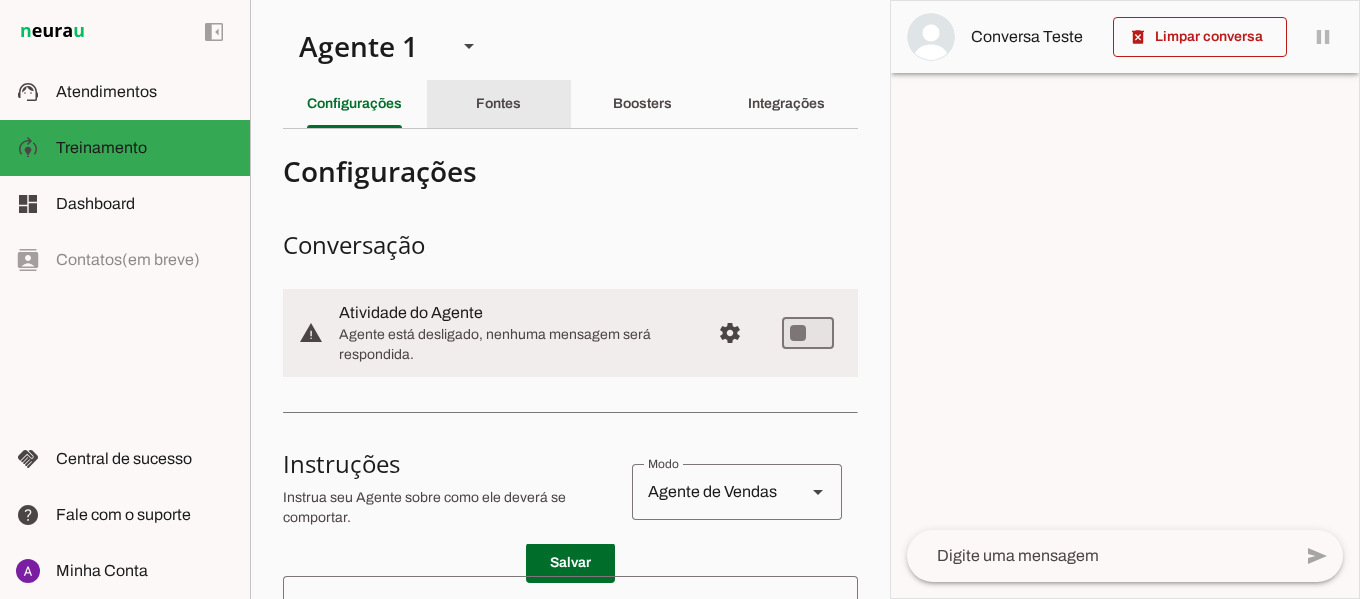 click on "Fontes" 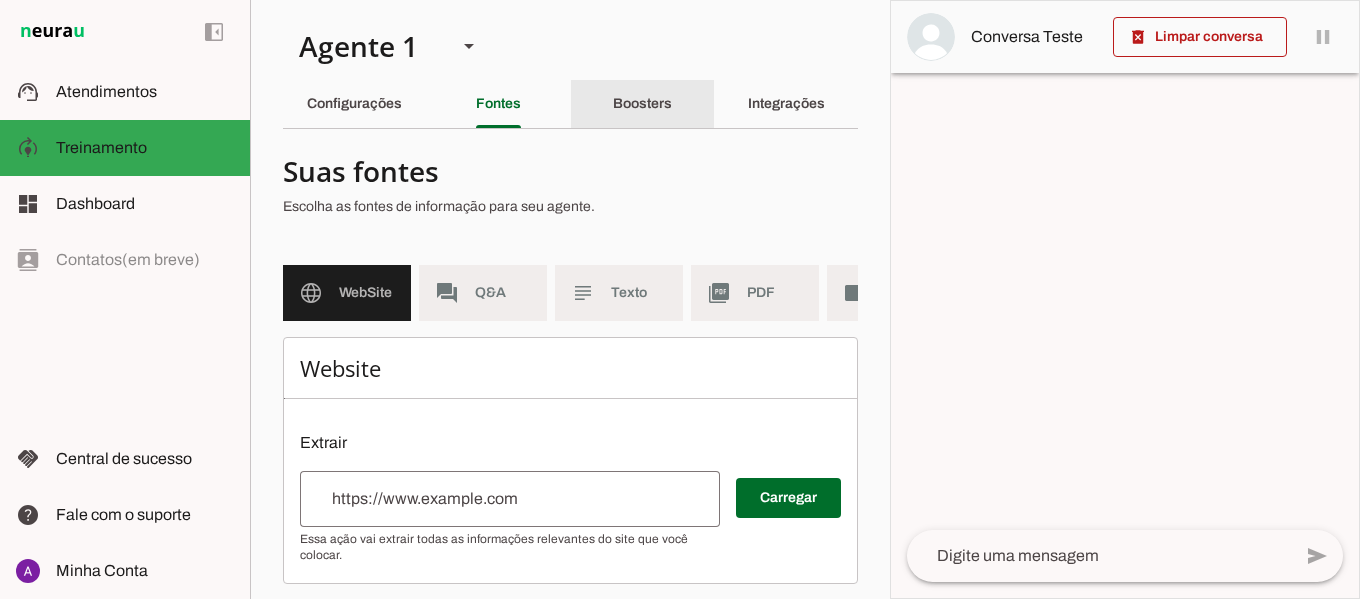 click on "Boosters" 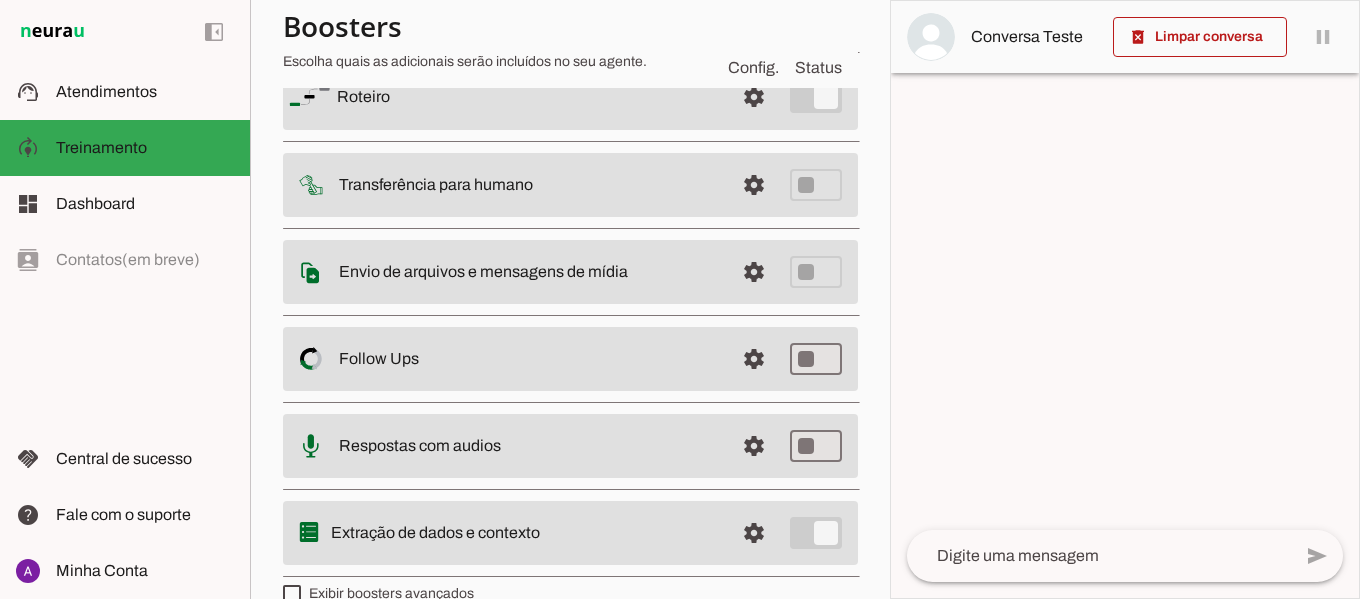 scroll, scrollTop: 226, scrollLeft: 0, axis: vertical 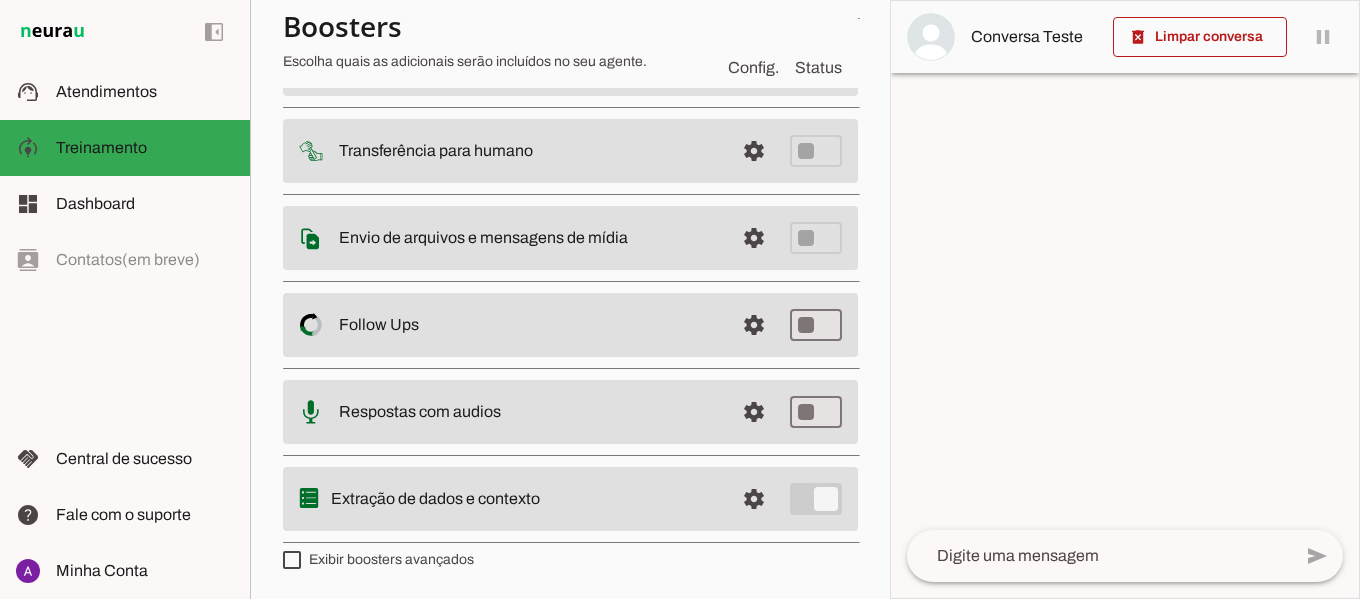 click on "settings
Extração de dados e contexto" at bounding box center (570, 63) 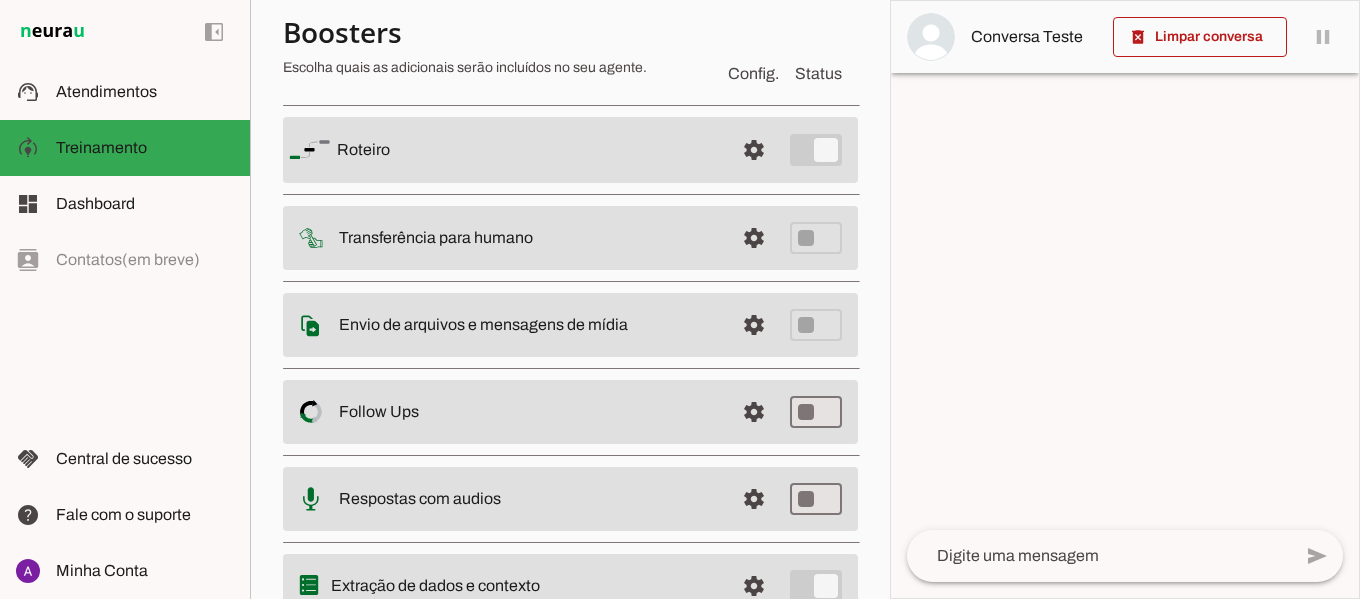 scroll, scrollTop: 166, scrollLeft: 0, axis: vertical 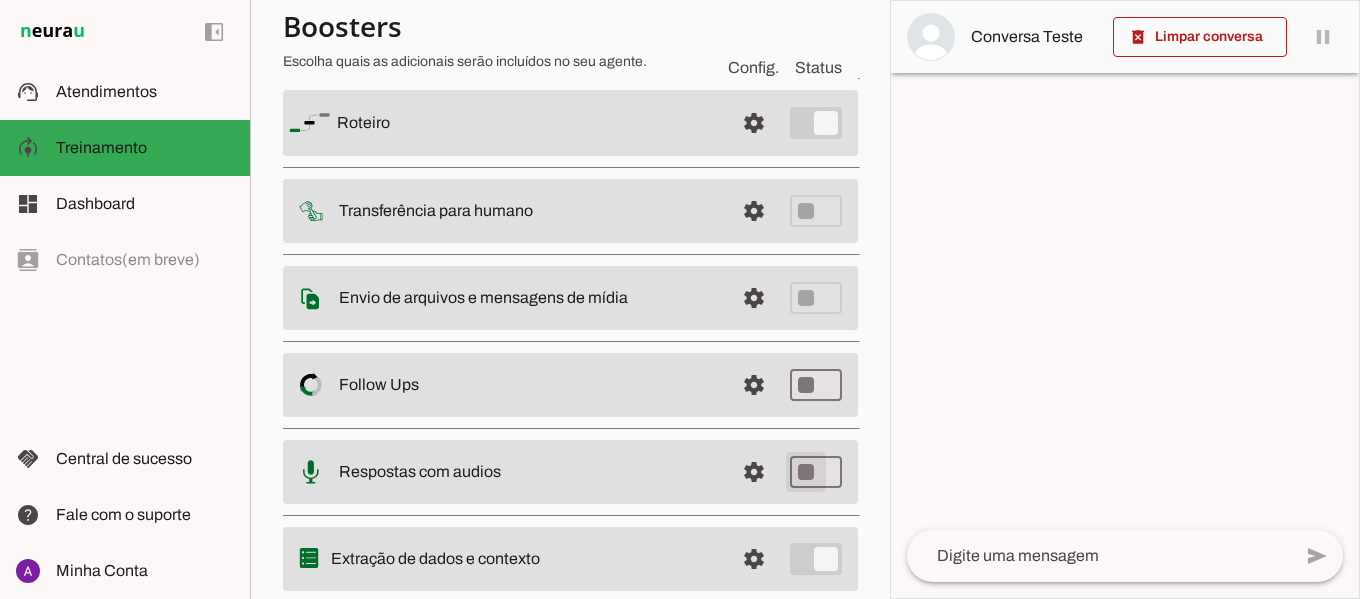 type on "on" 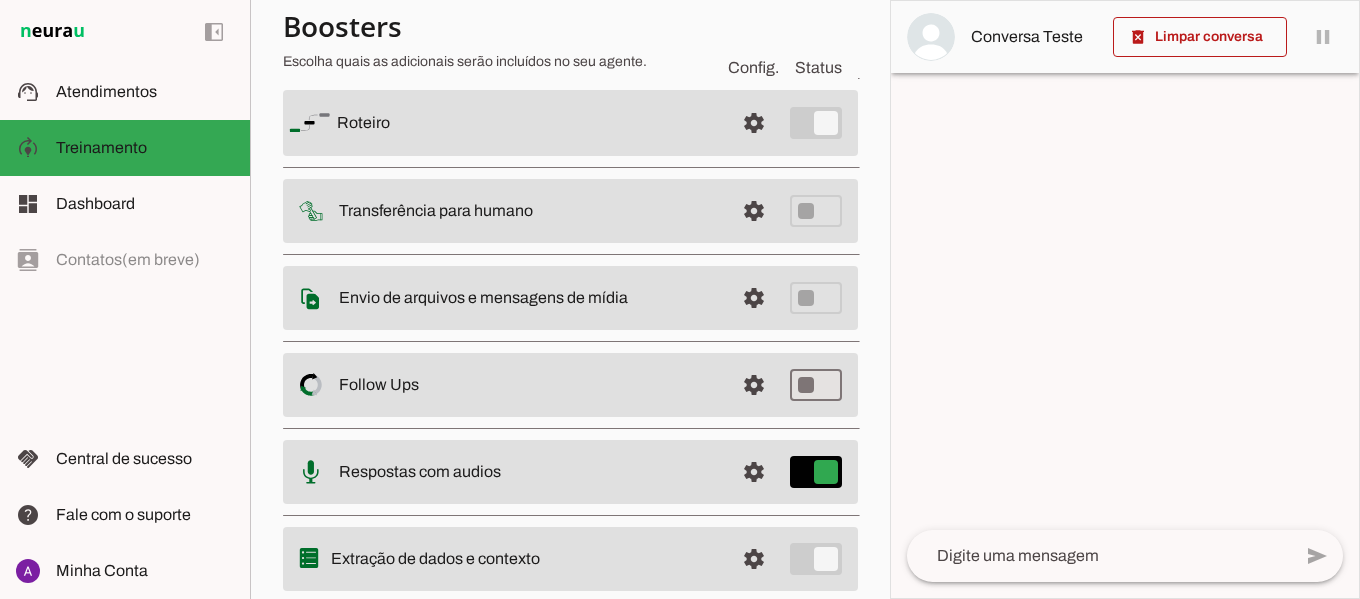 click on "settings Salvando..." at bounding box center [0, 0] 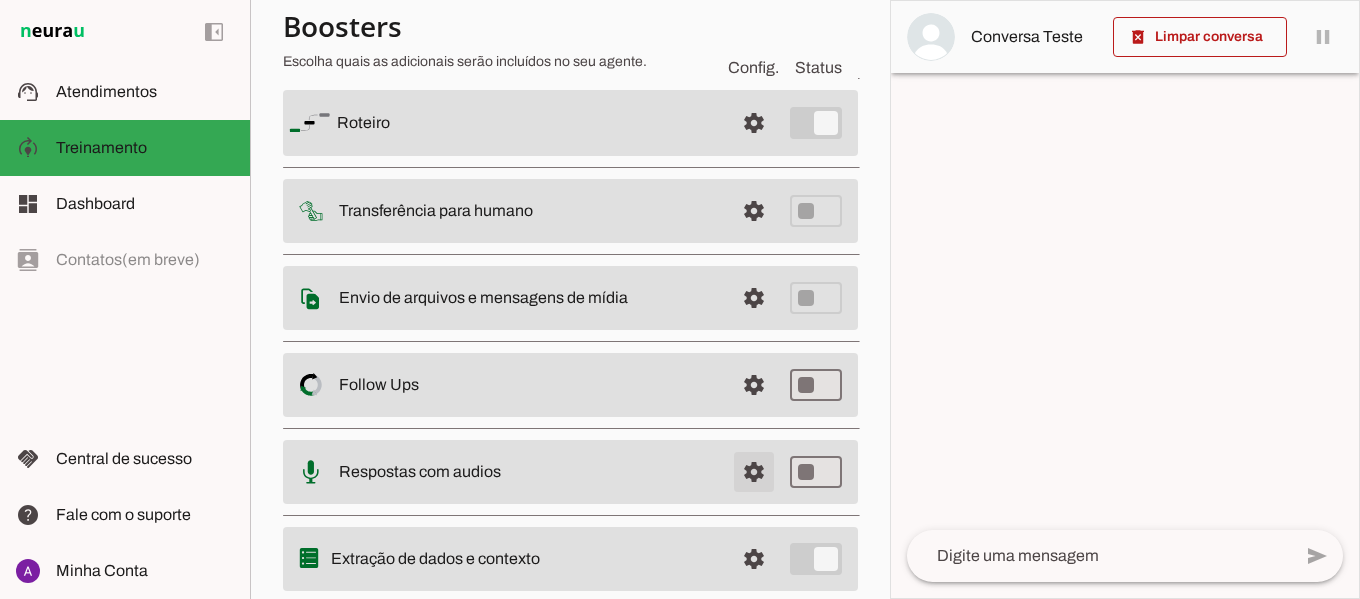 click at bounding box center (754, 123) 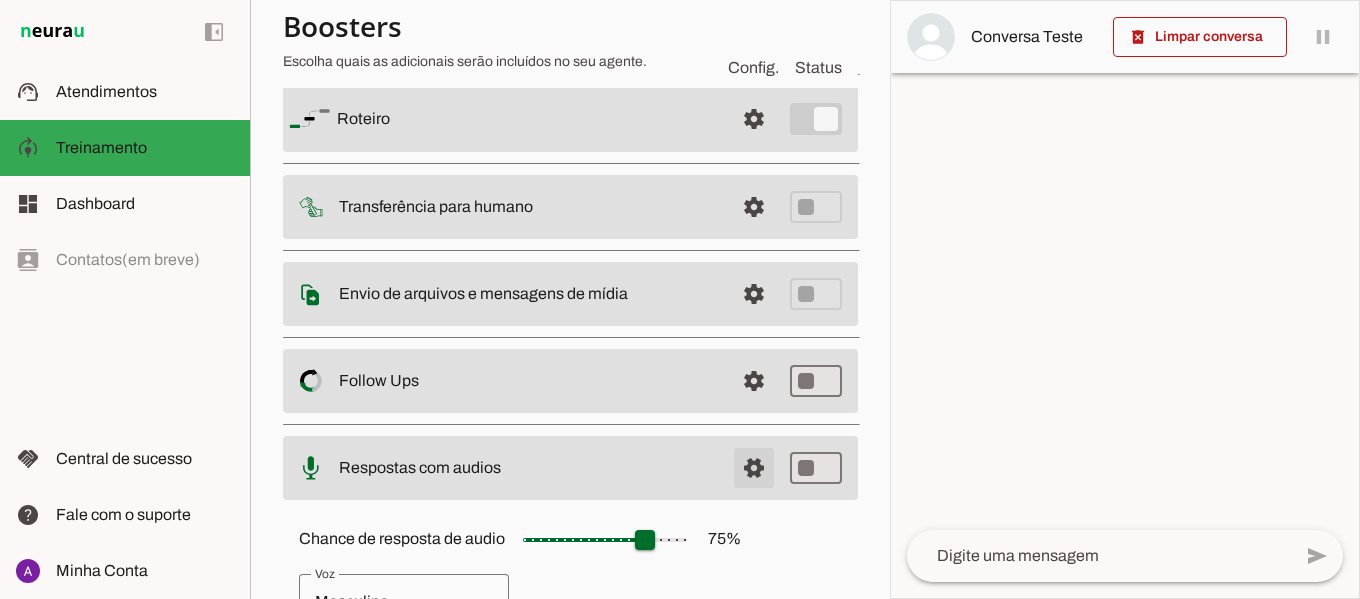 scroll, scrollTop: 162, scrollLeft: 0, axis: vertical 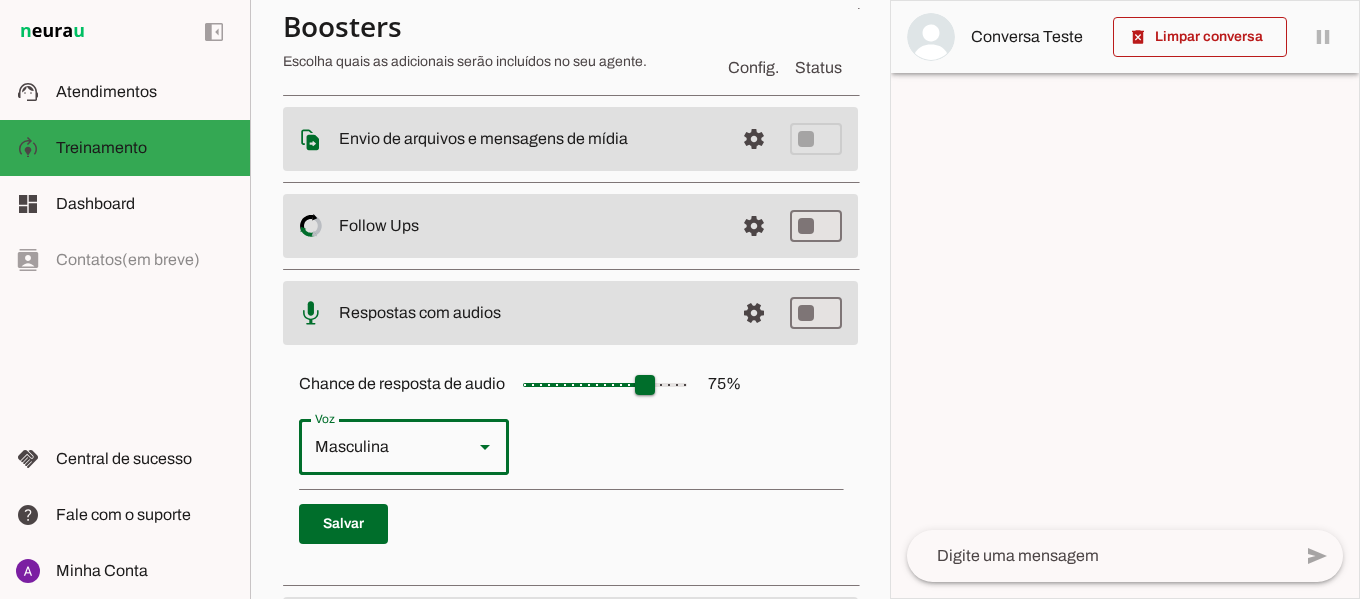 click at bounding box center (485, 447) 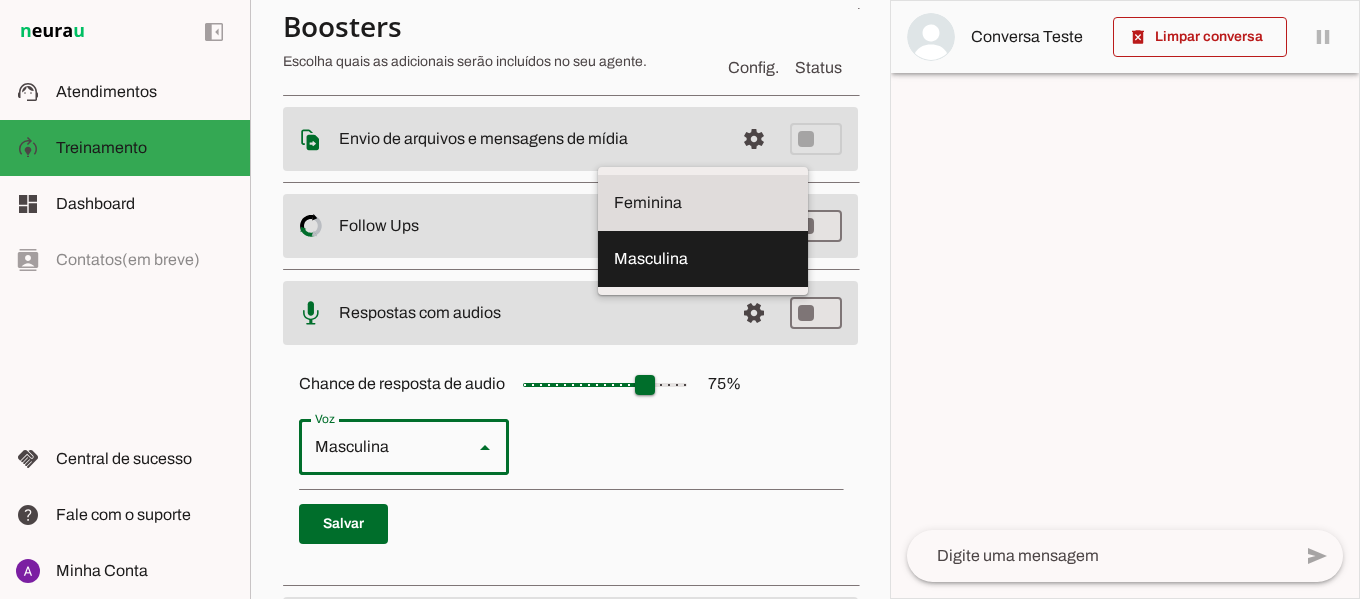 click at bounding box center (703, 203) 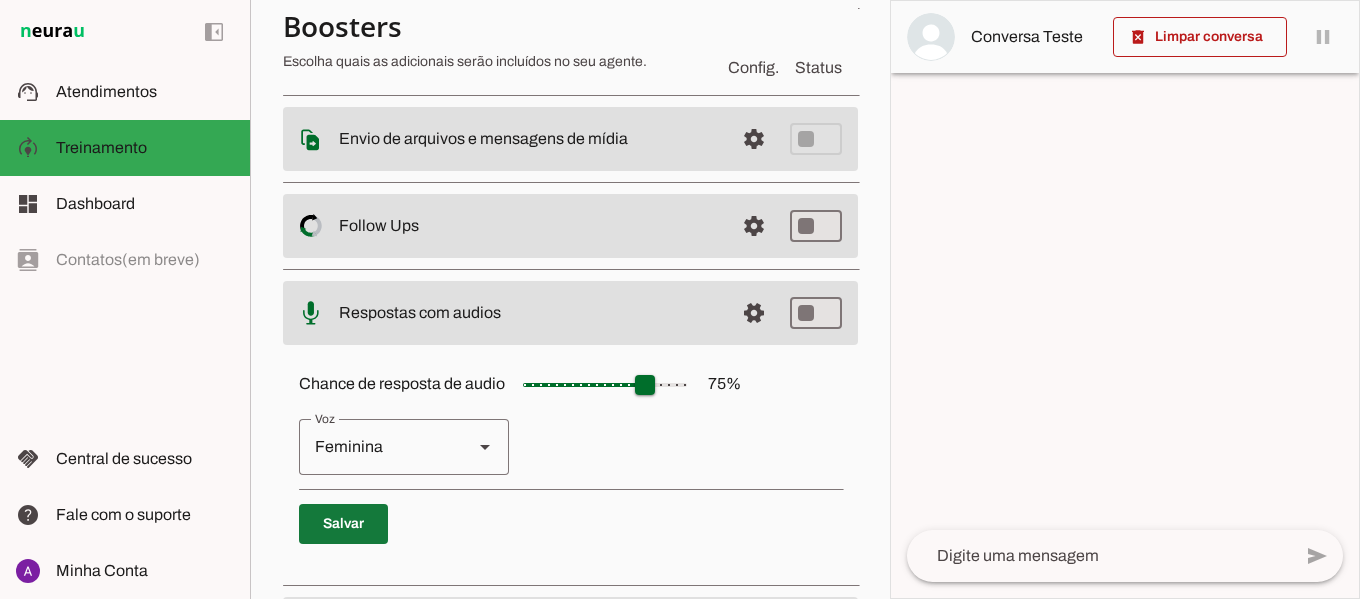 click at bounding box center [343, 524] 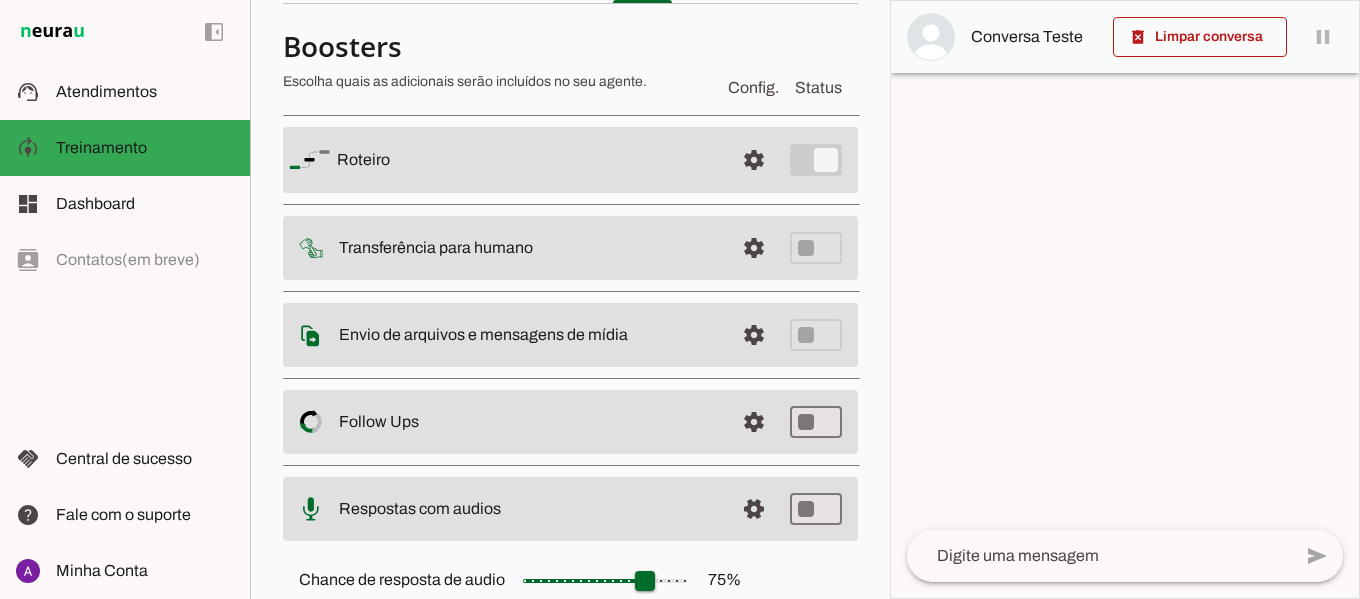 scroll, scrollTop: 108, scrollLeft: 0, axis: vertical 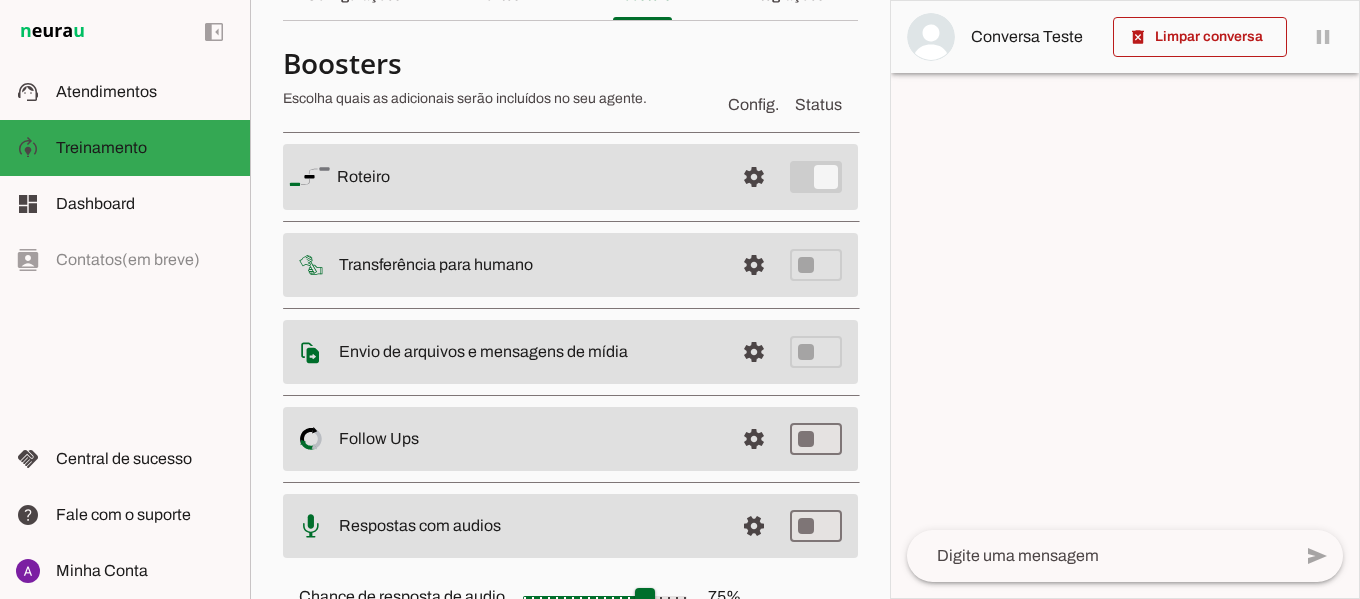 click at bounding box center (527, 177) 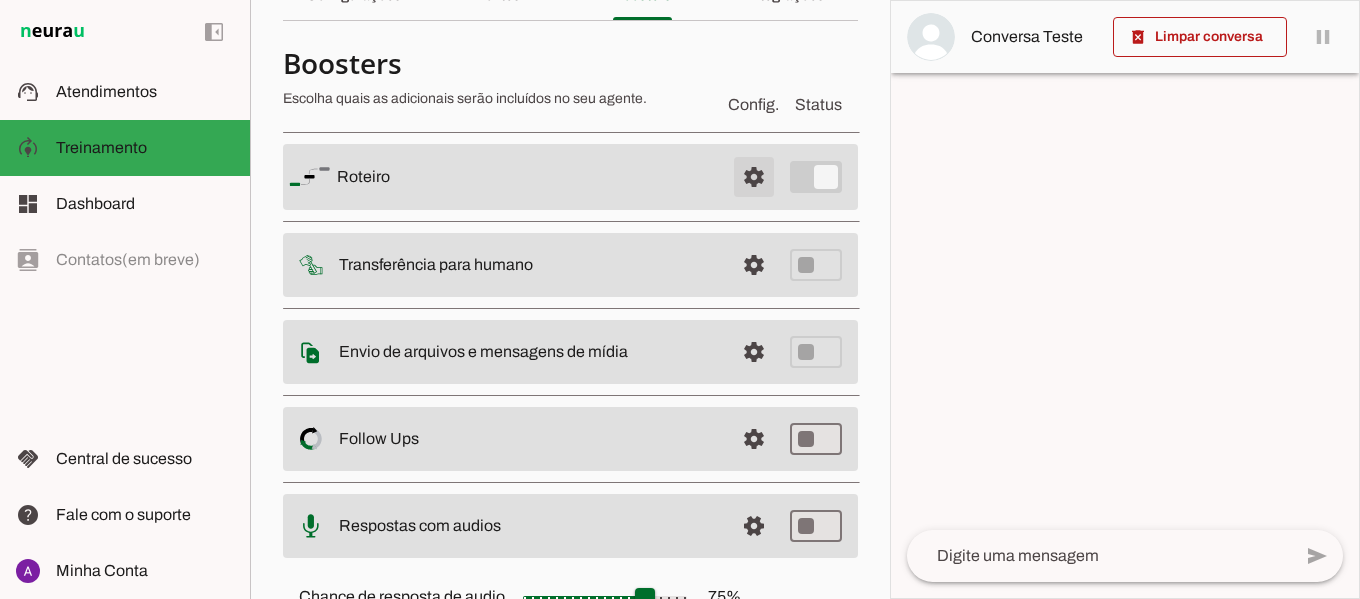 click at bounding box center (754, 177) 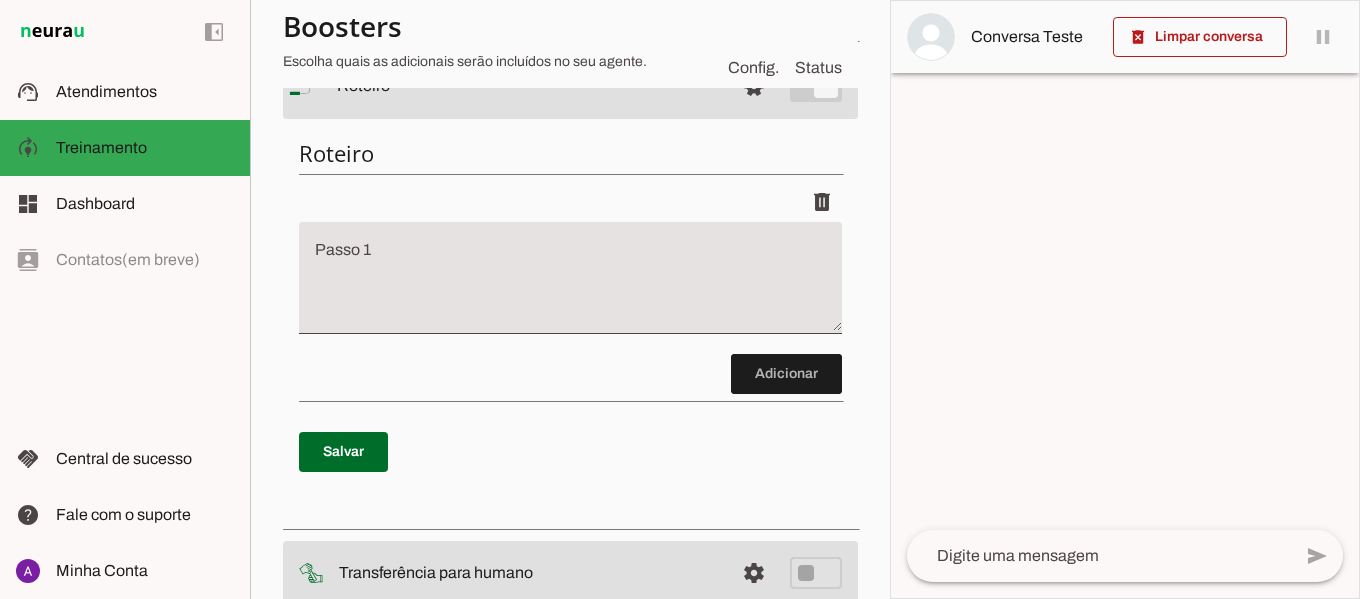 scroll, scrollTop: 201, scrollLeft: 0, axis: vertical 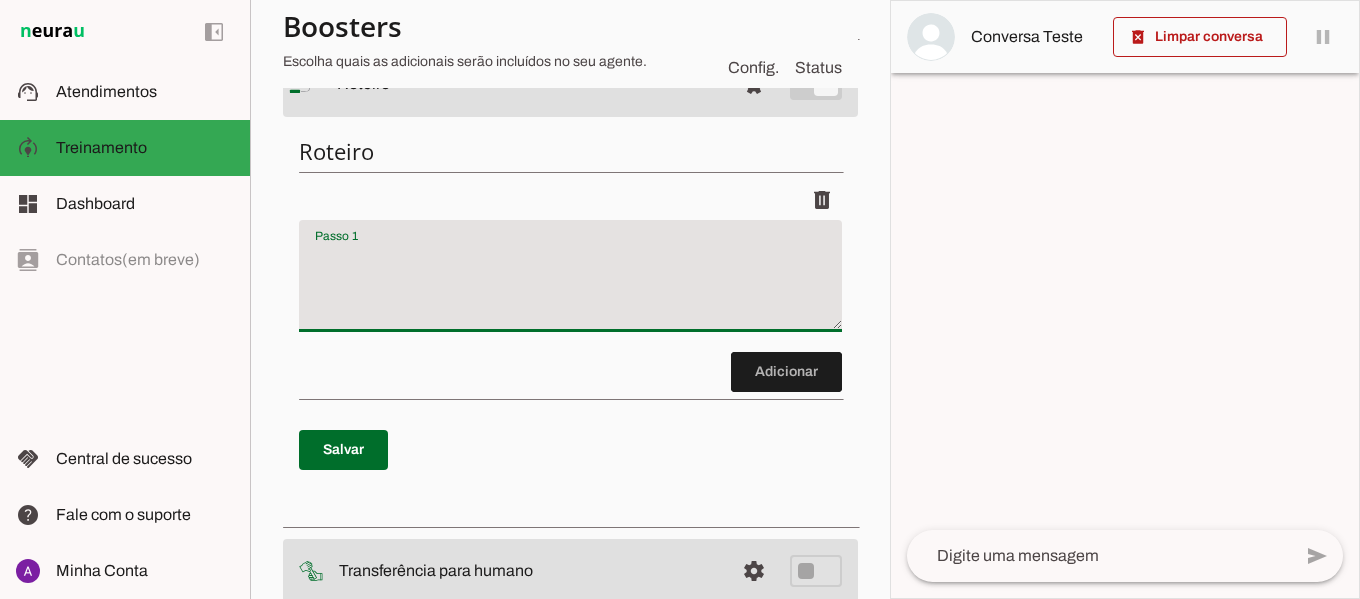 click at bounding box center (570, 284) 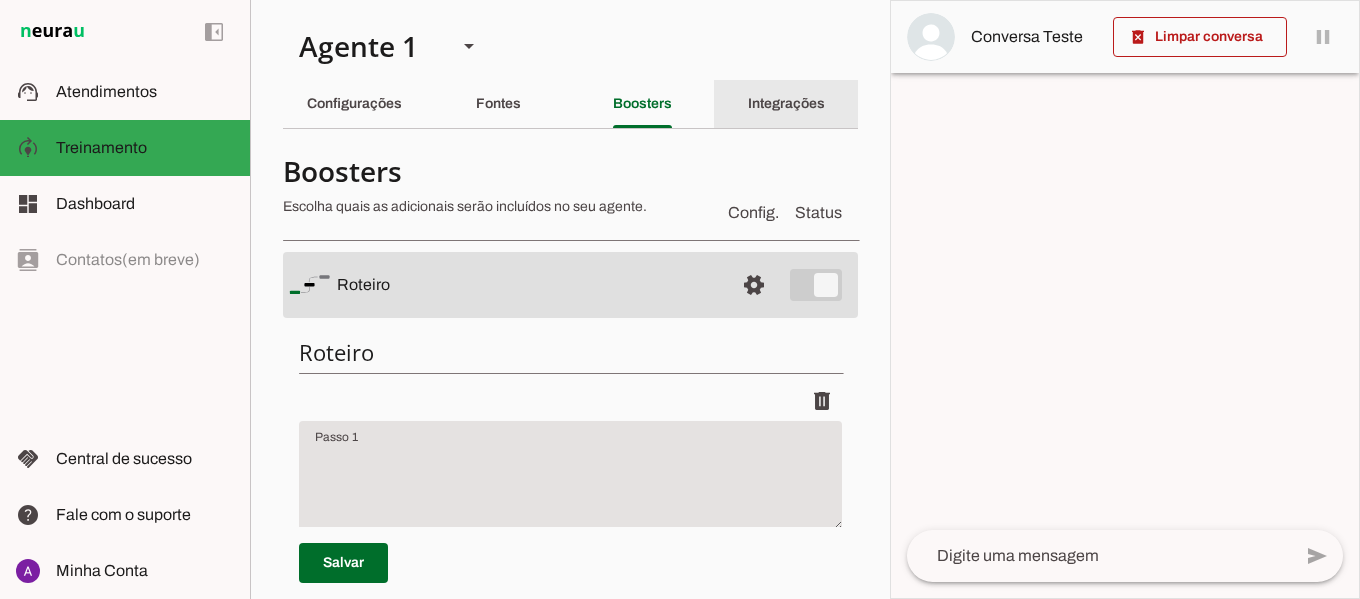 click on "Integrações" 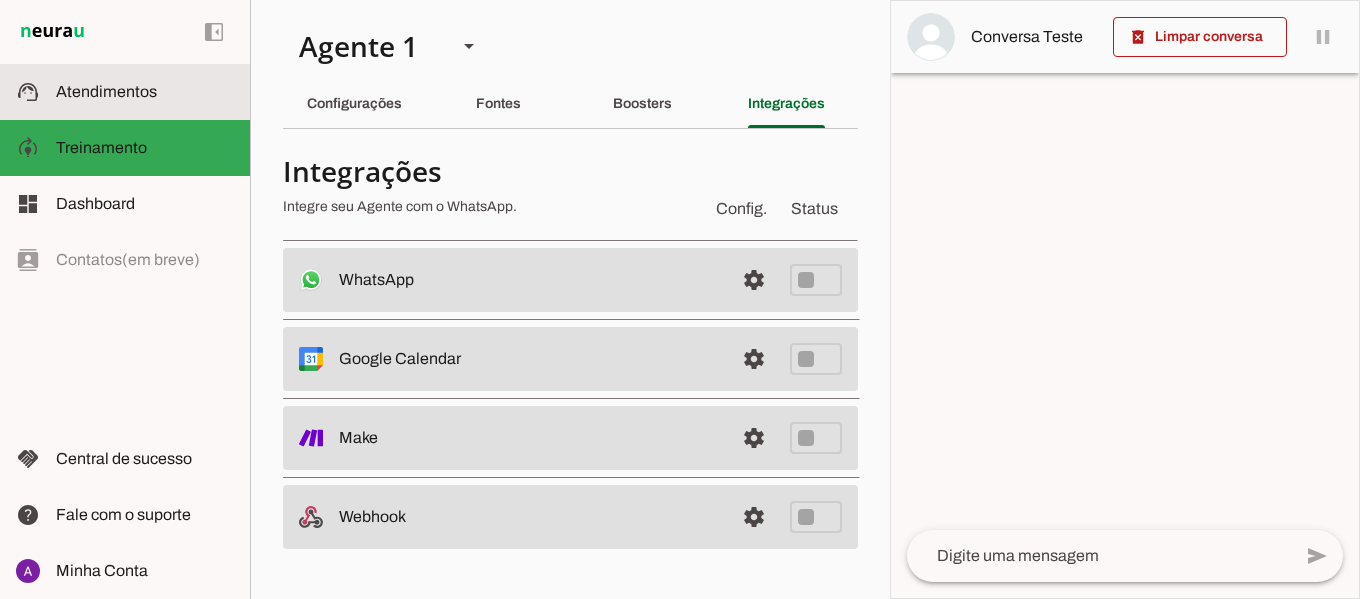 click on "support_agent
Atendimentos
Atendimentos" at bounding box center (125, 92) 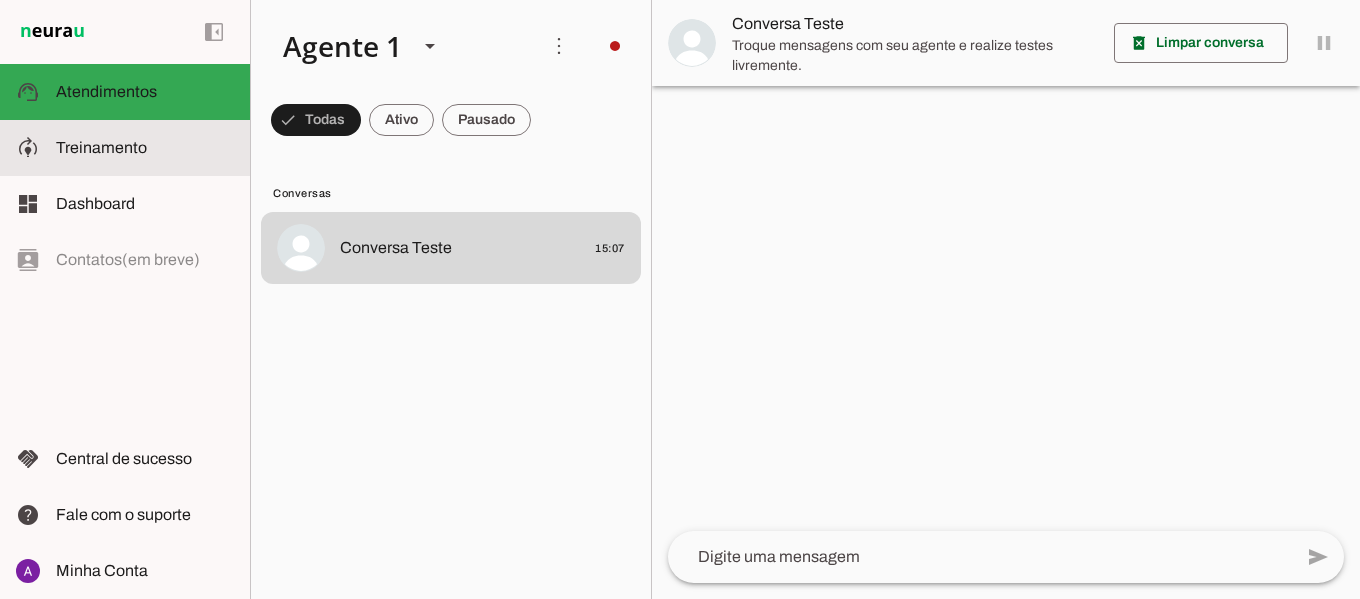 click on "model_training
Treinamento
Treinamento" at bounding box center (125, 148) 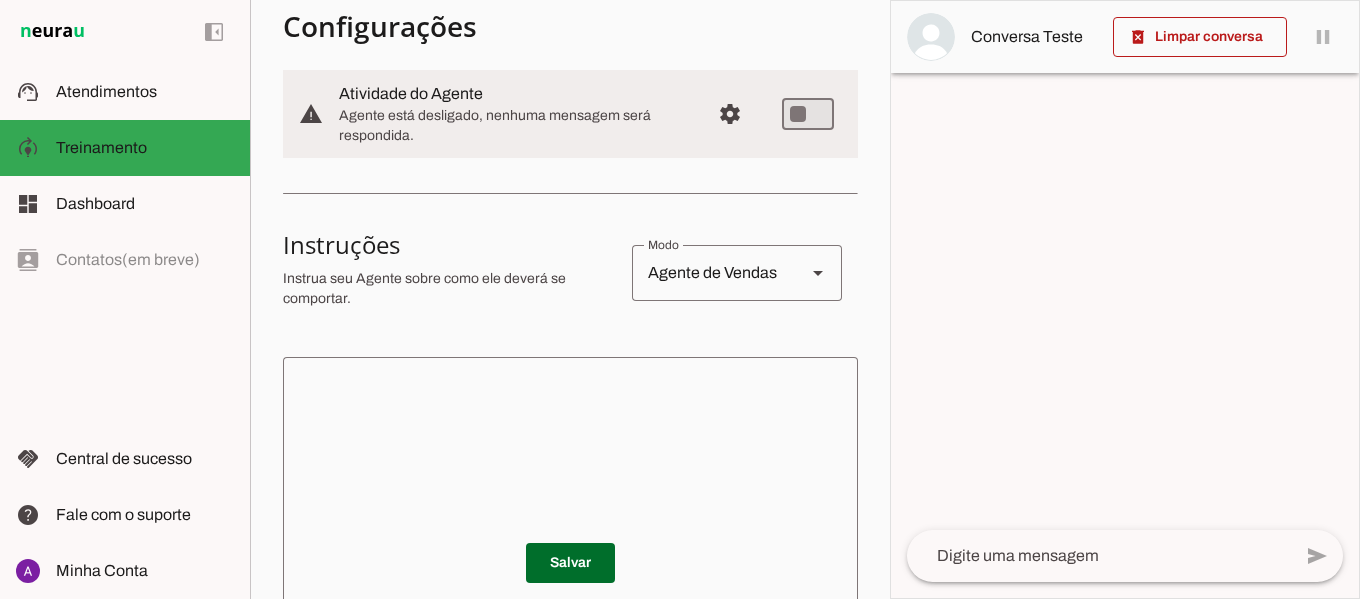 scroll, scrollTop: 221, scrollLeft: 0, axis: vertical 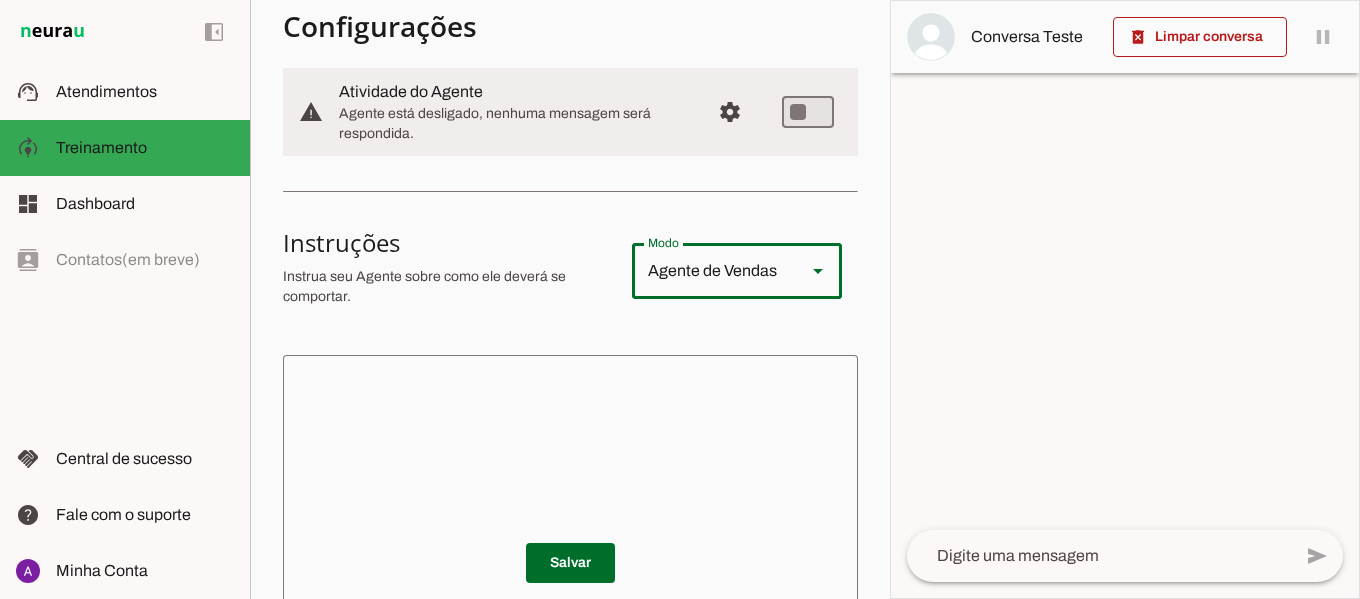 click at bounding box center [818, 271] 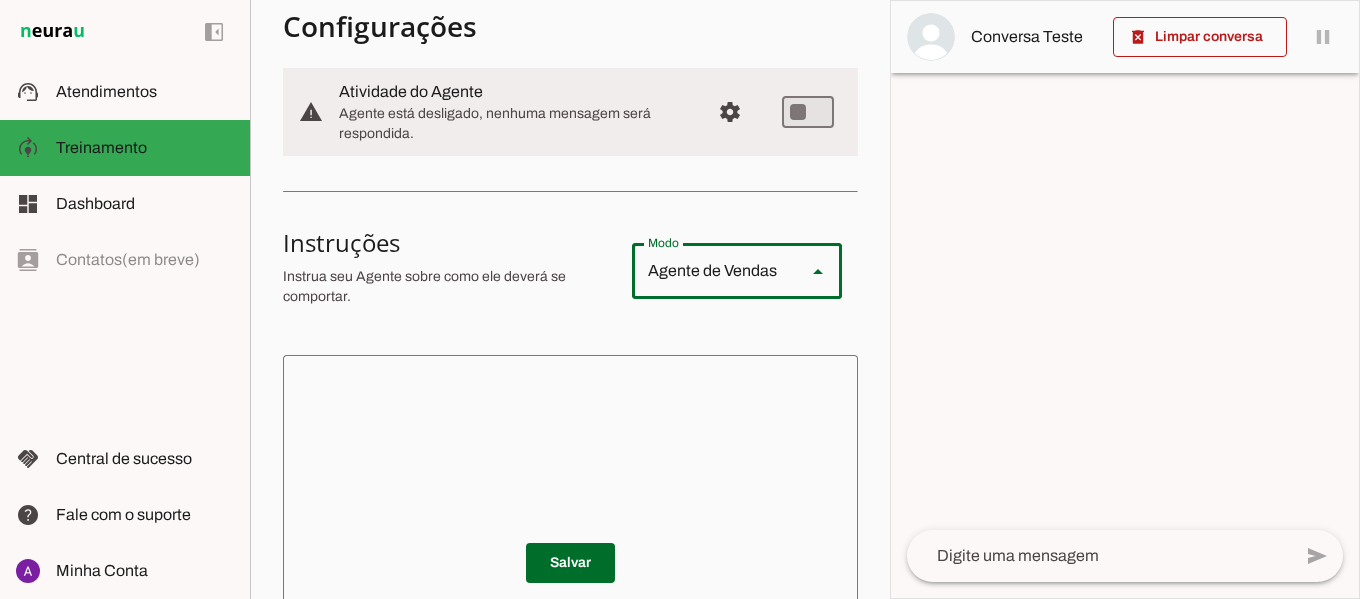 click on "sell
Agente de Vendas" at bounding box center (1354, 578) 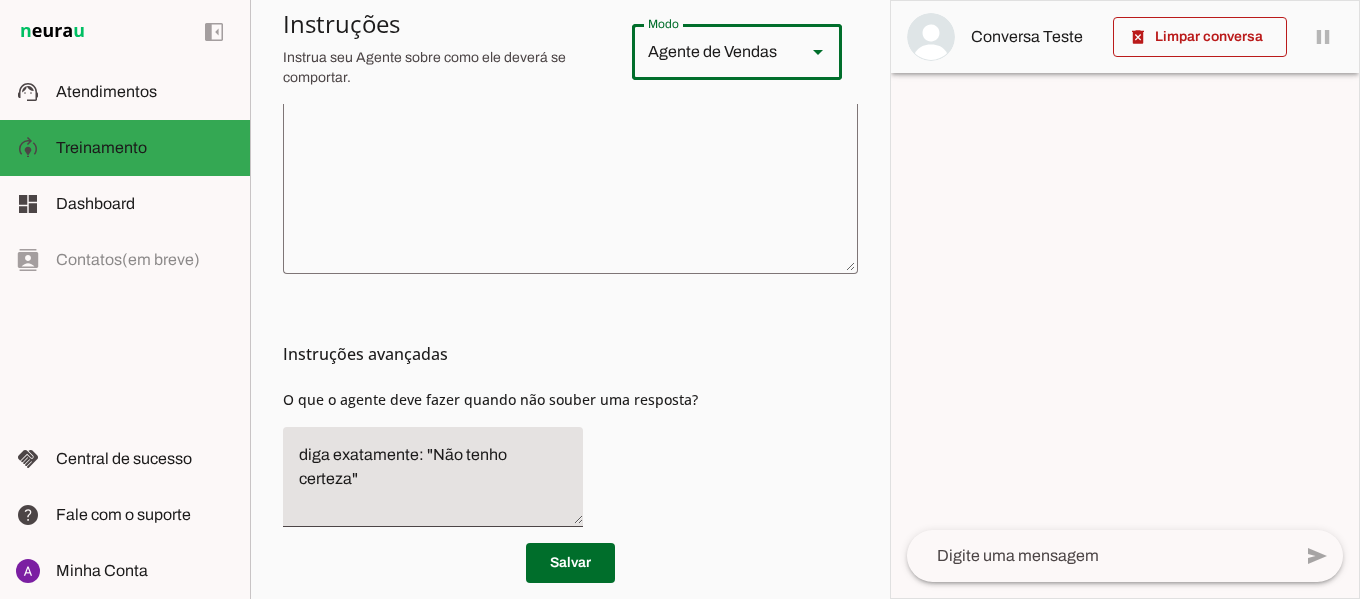 scroll, scrollTop: 569, scrollLeft: 0, axis: vertical 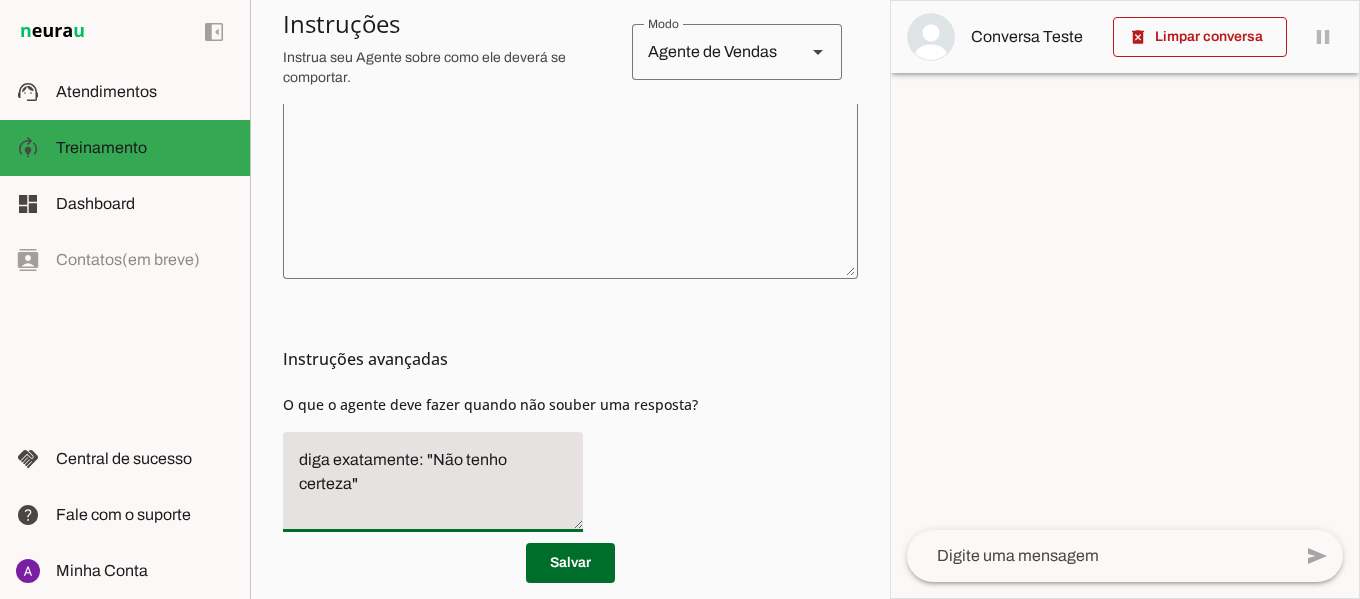 click on "diga exatamente: "Não tenho certeza"" 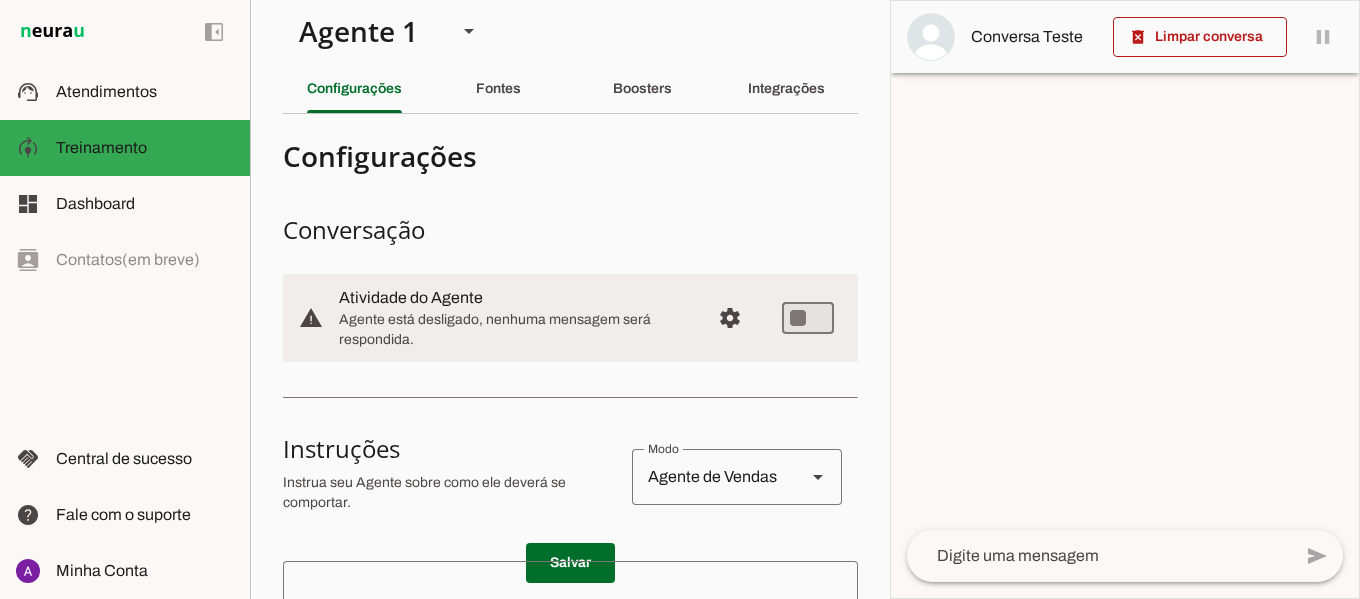 scroll, scrollTop: 0, scrollLeft: 0, axis: both 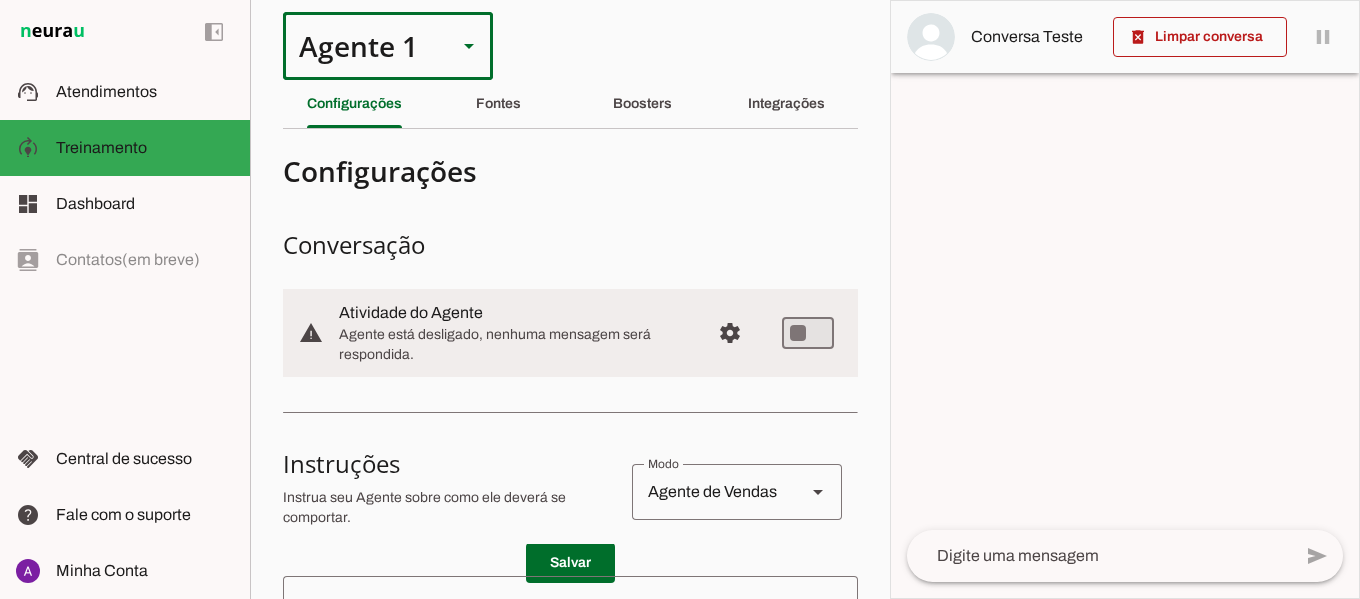 click on "Agente 1" at bounding box center (362, 46) 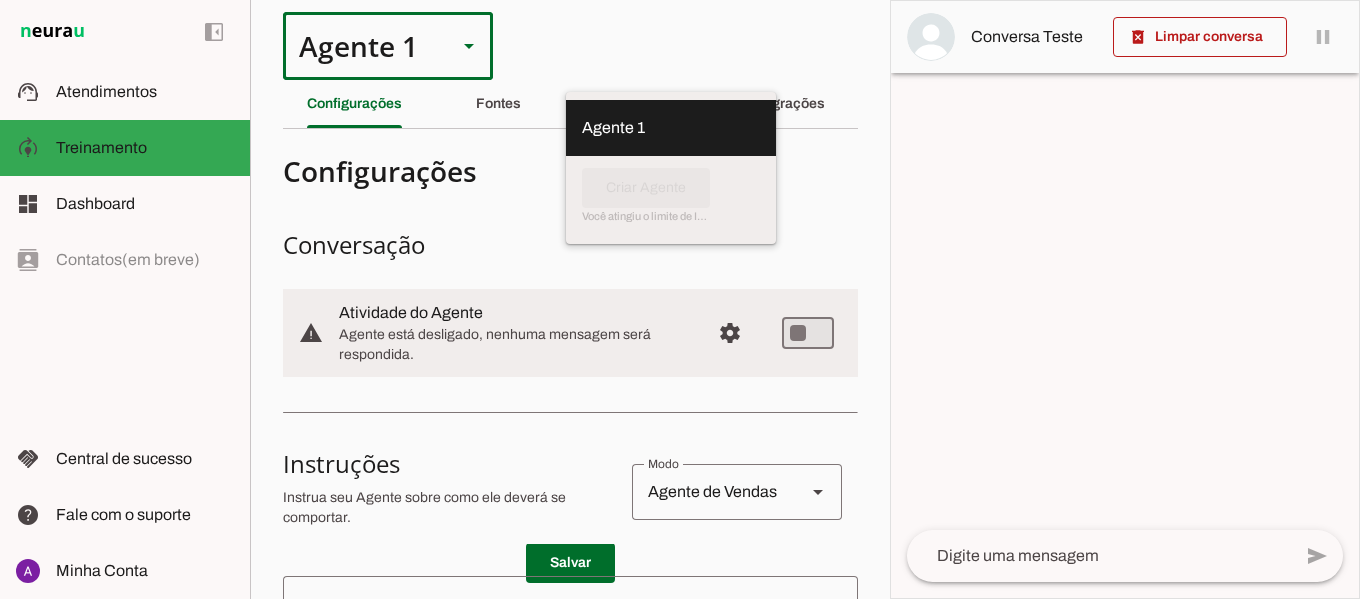 click on "Configurações" at bounding box center (562, 171) 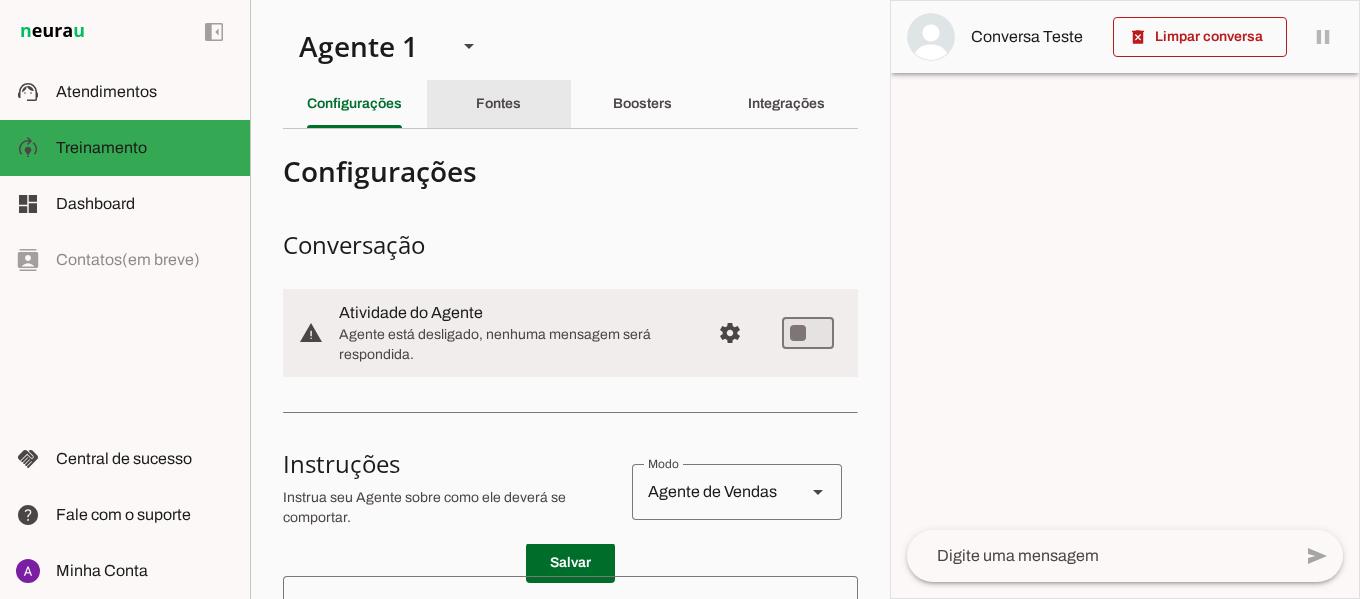 click on "Fontes" 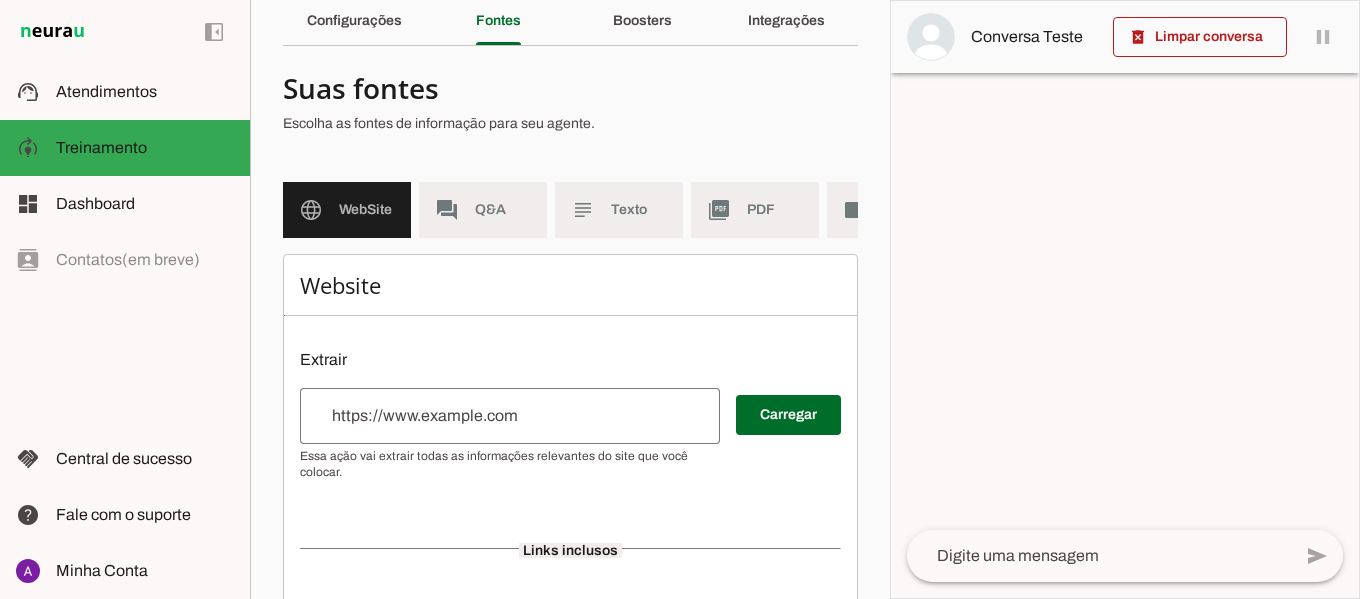 scroll, scrollTop: 87, scrollLeft: 0, axis: vertical 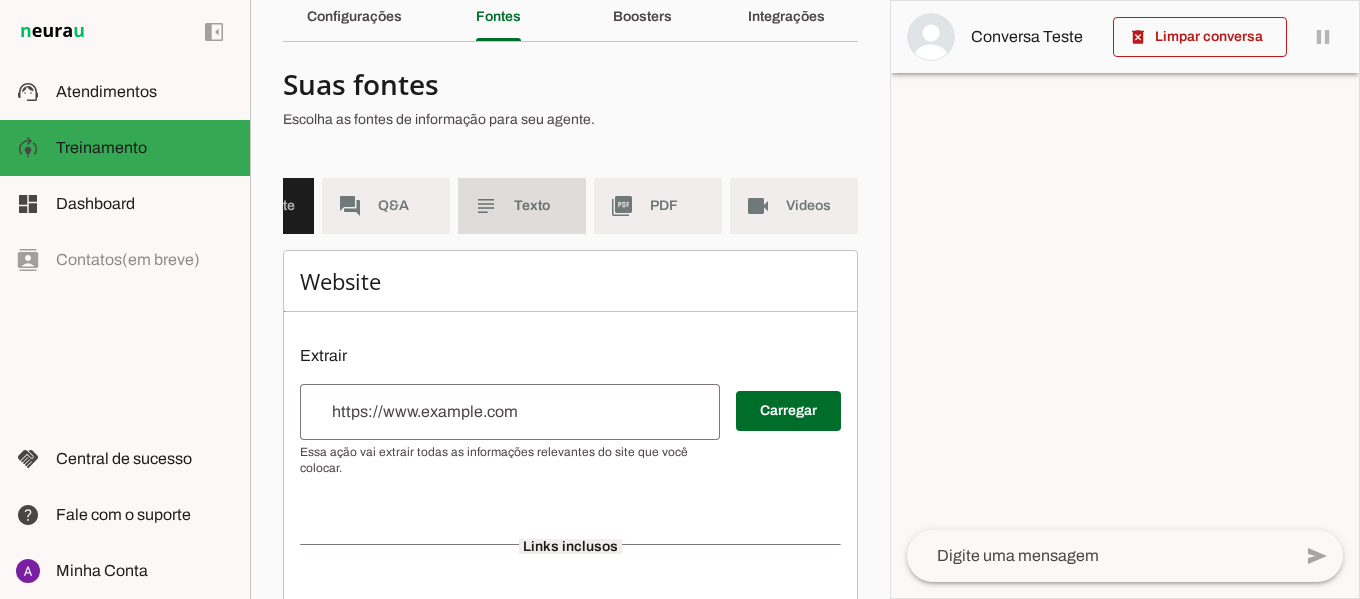 click on "Texto" 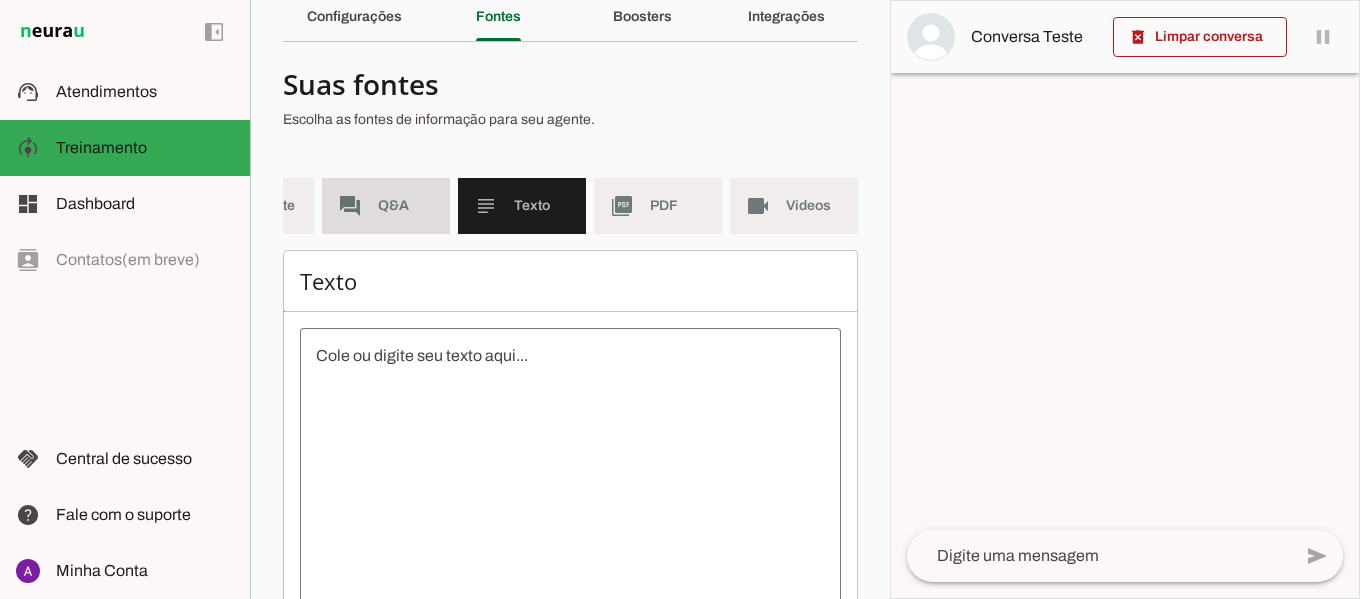 click on "forum
Q&A" at bounding box center [386, 206] 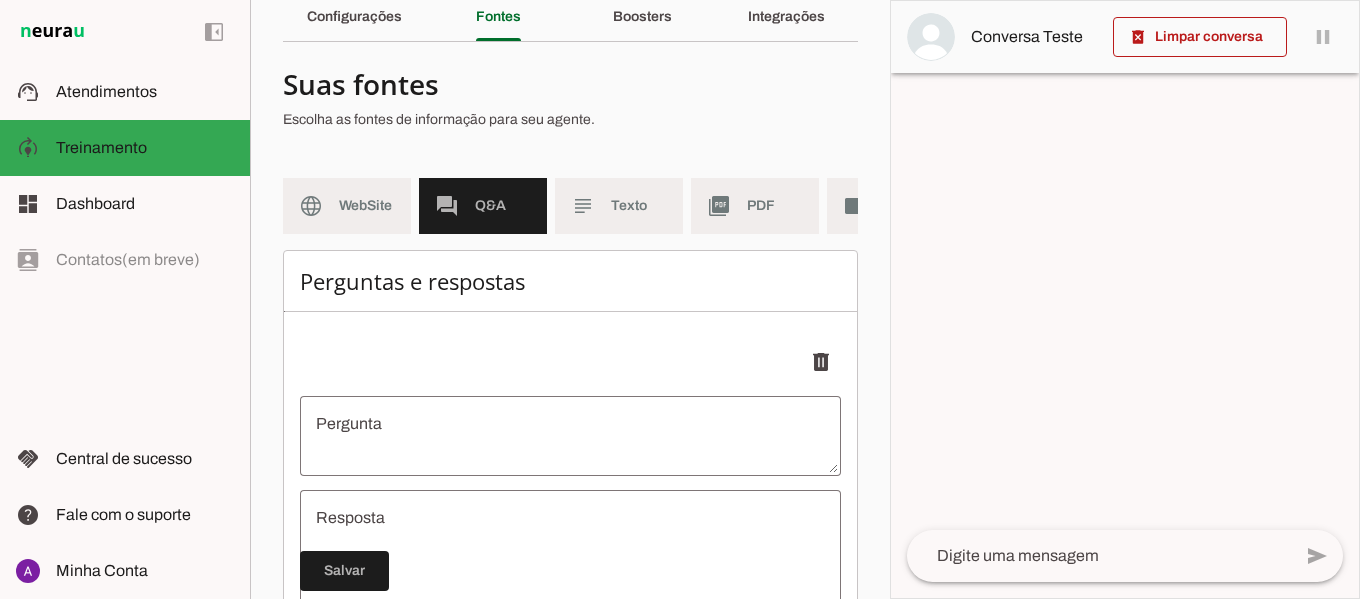 scroll, scrollTop: 0, scrollLeft: 112, axis: horizontal 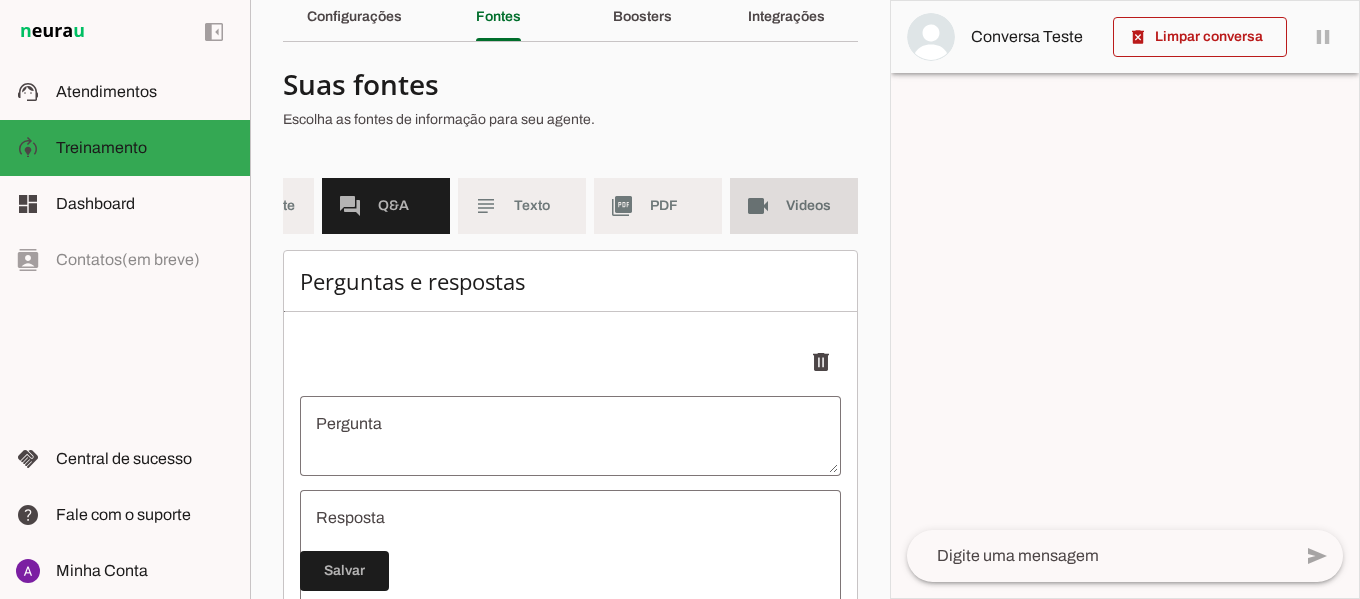 click on "Videos" 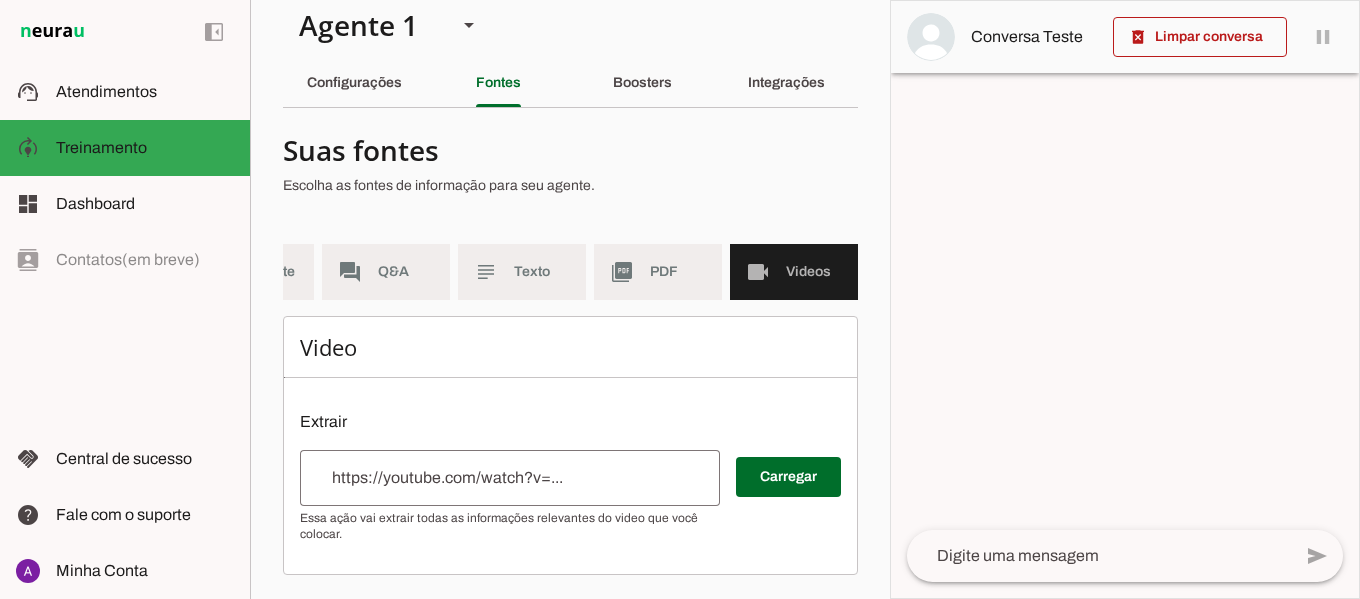 scroll, scrollTop: 36, scrollLeft: 0, axis: vertical 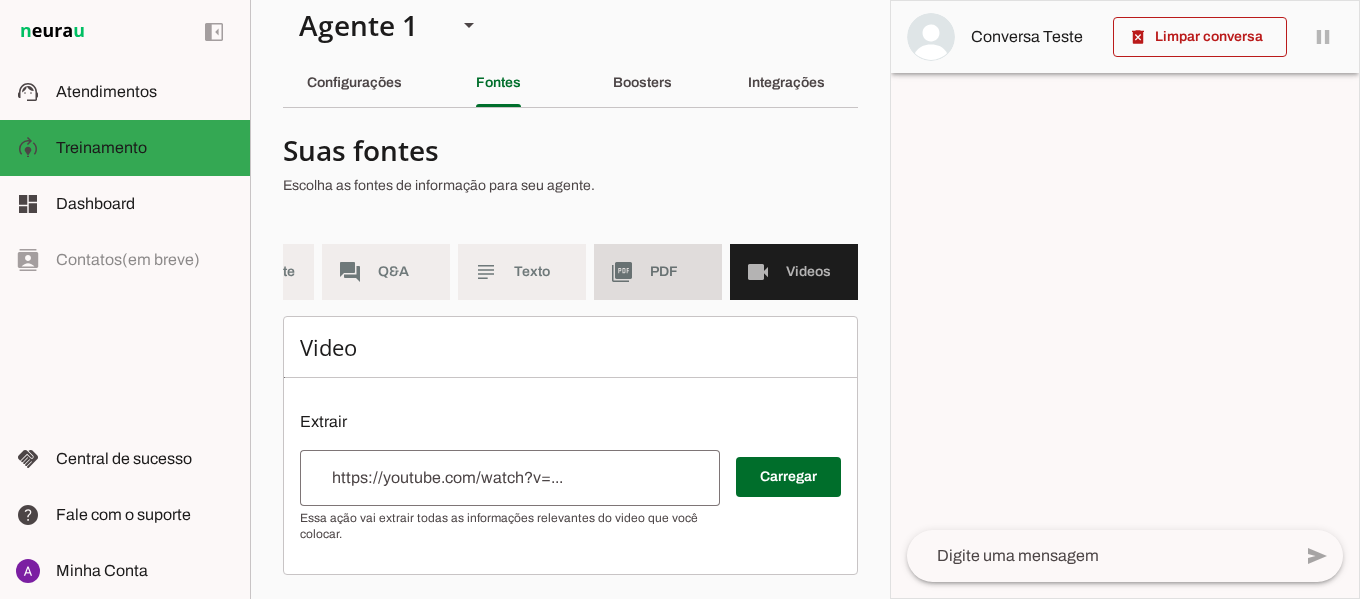 click on "PDF" 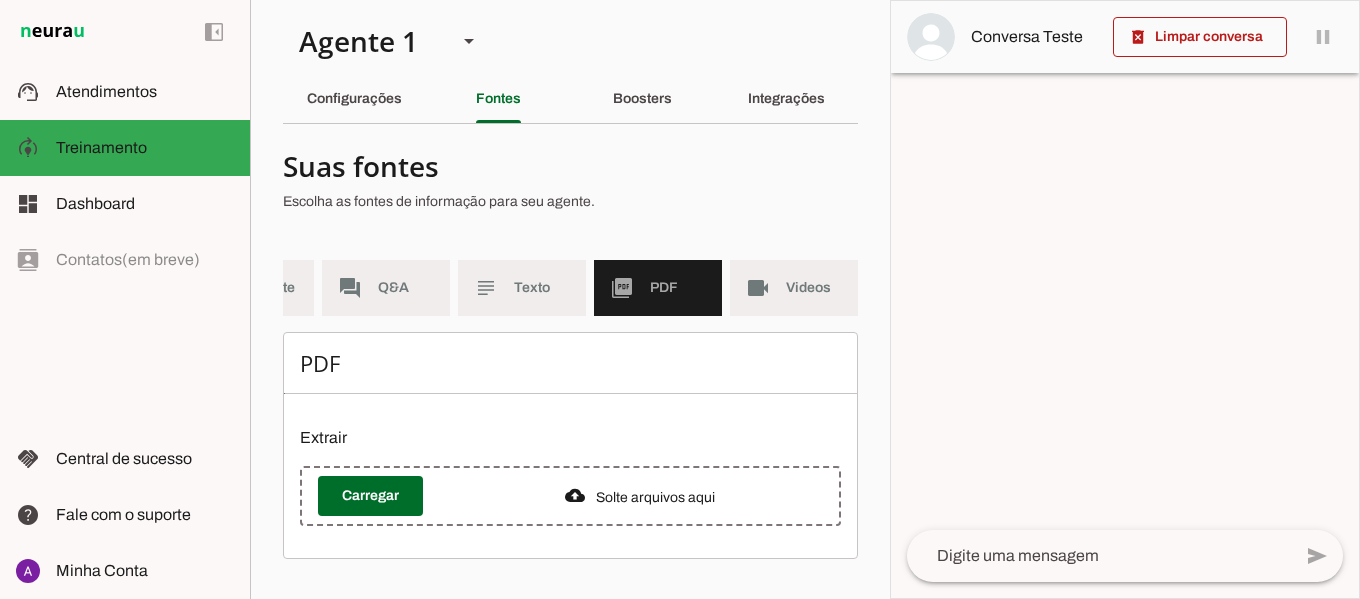 scroll, scrollTop: 20, scrollLeft: 0, axis: vertical 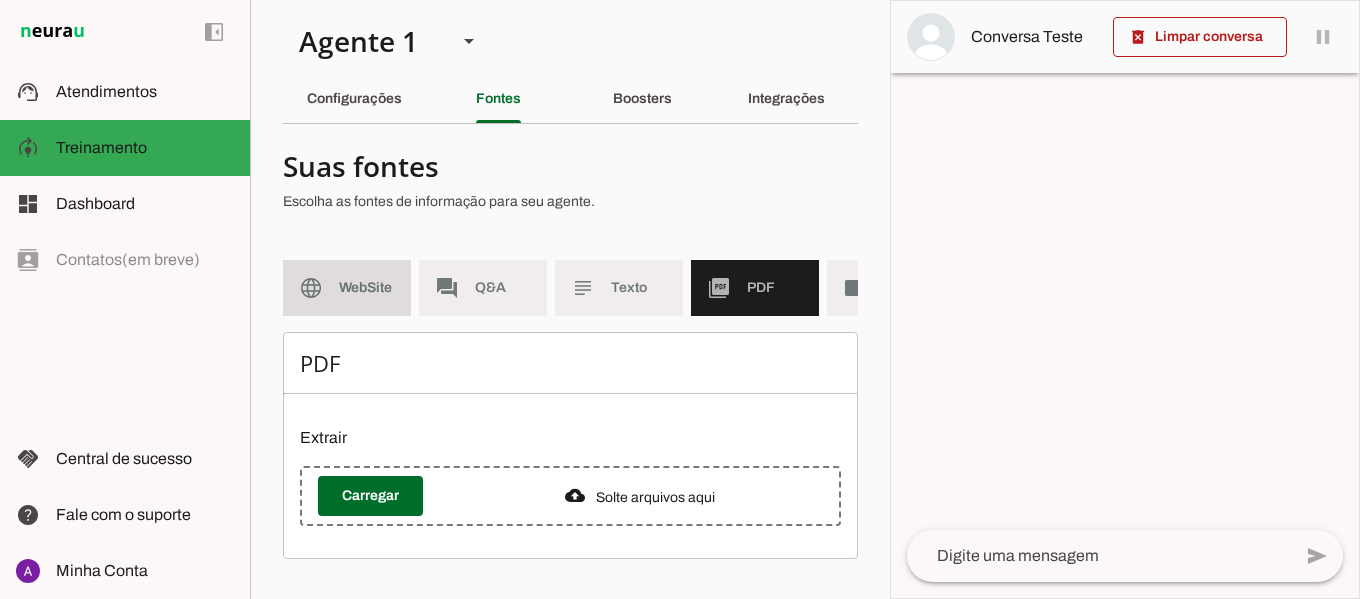 click on "language
WebSite" at bounding box center (347, 288) 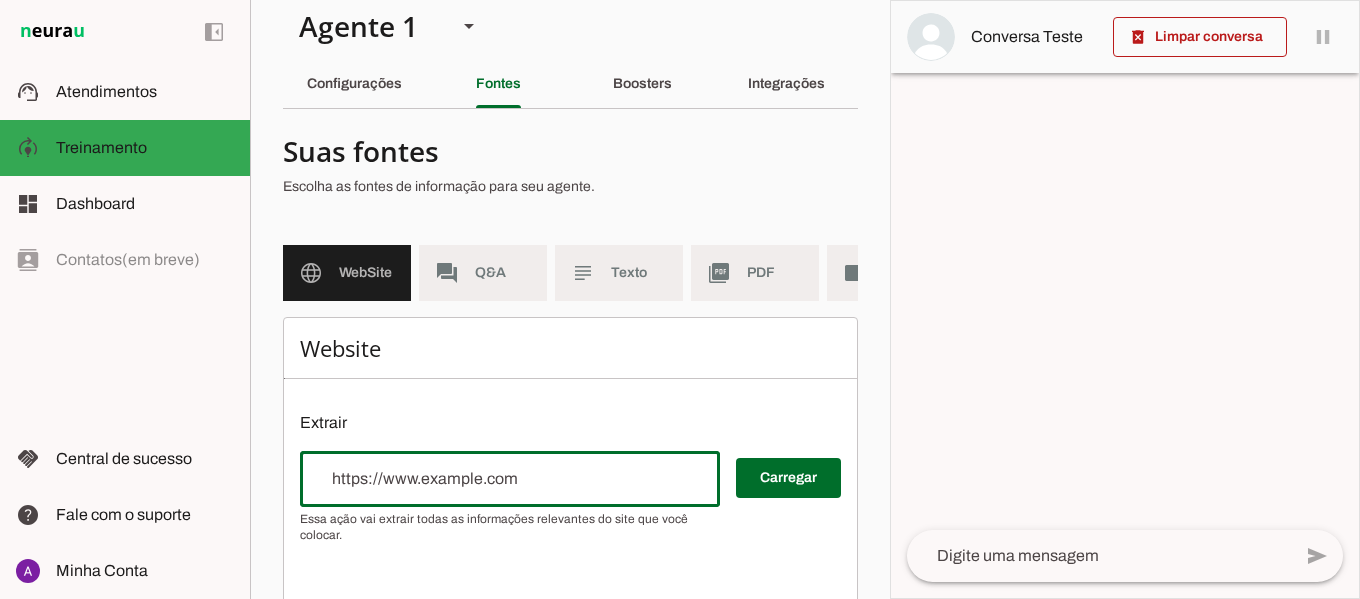 click at bounding box center (510, 479) 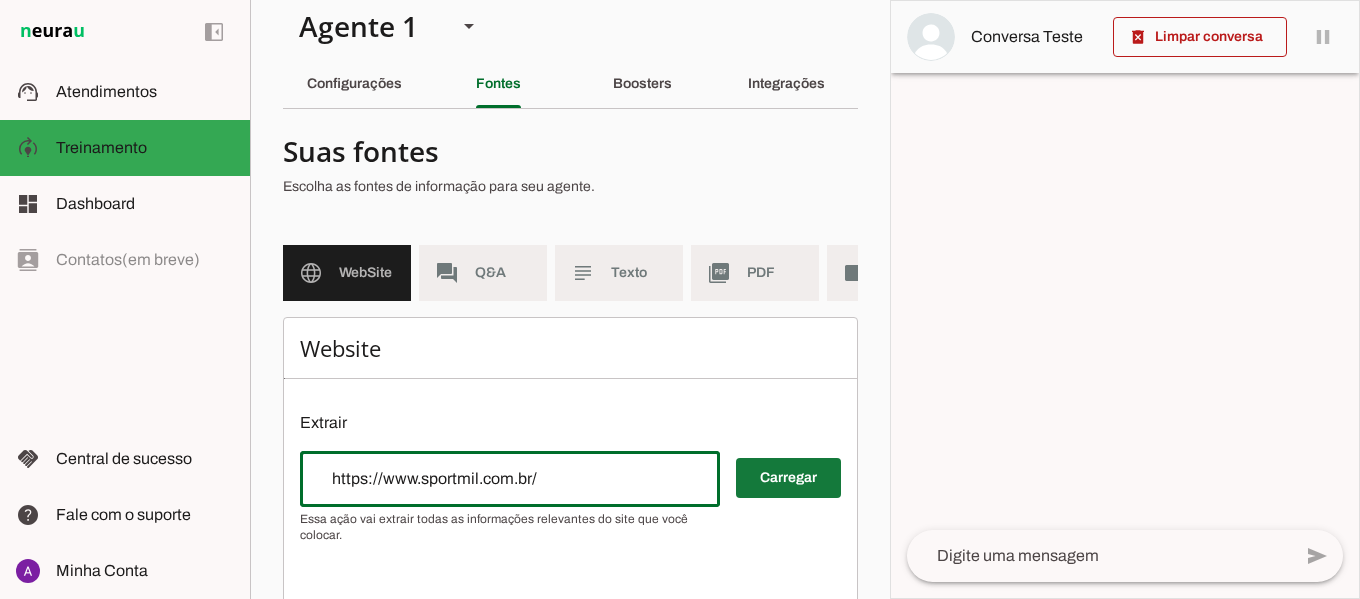 type on "https://www.sportmil.com.br/" 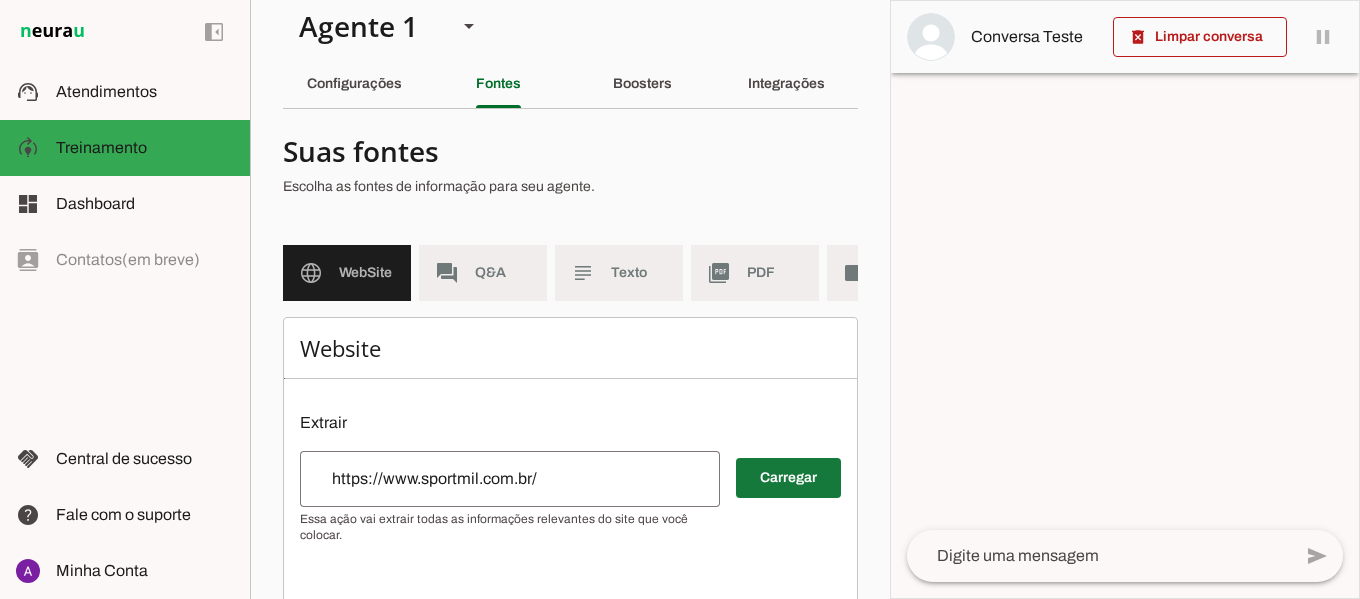 click at bounding box center (788, 478) 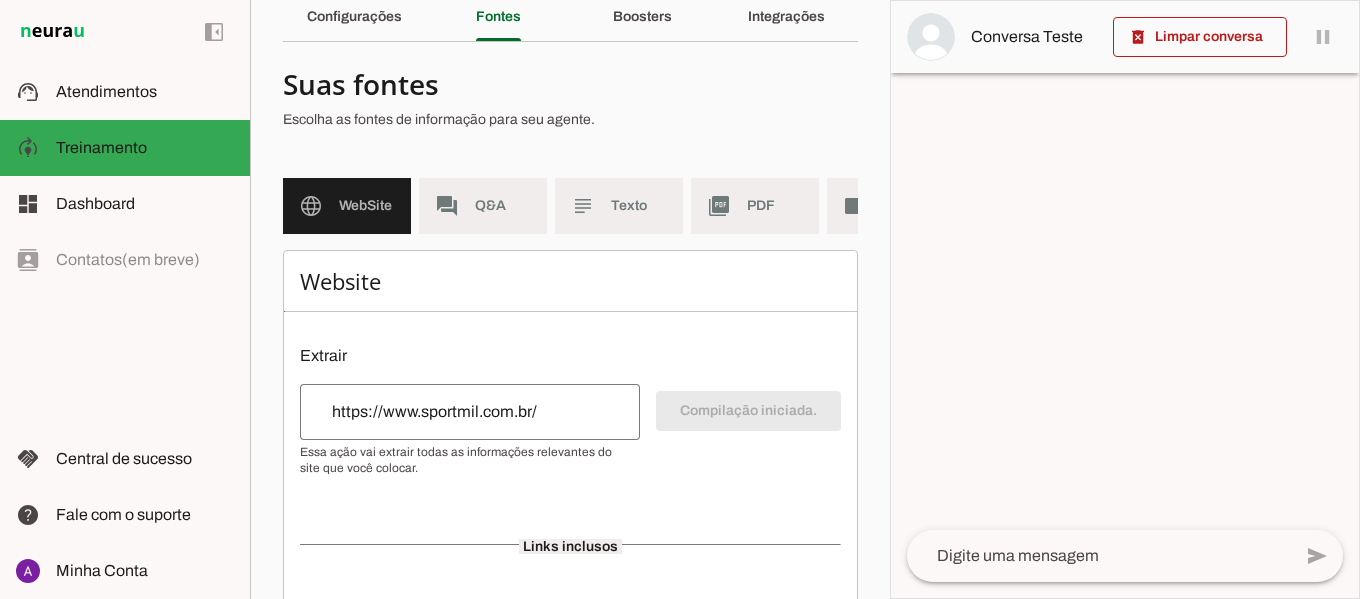 scroll, scrollTop: 82, scrollLeft: 0, axis: vertical 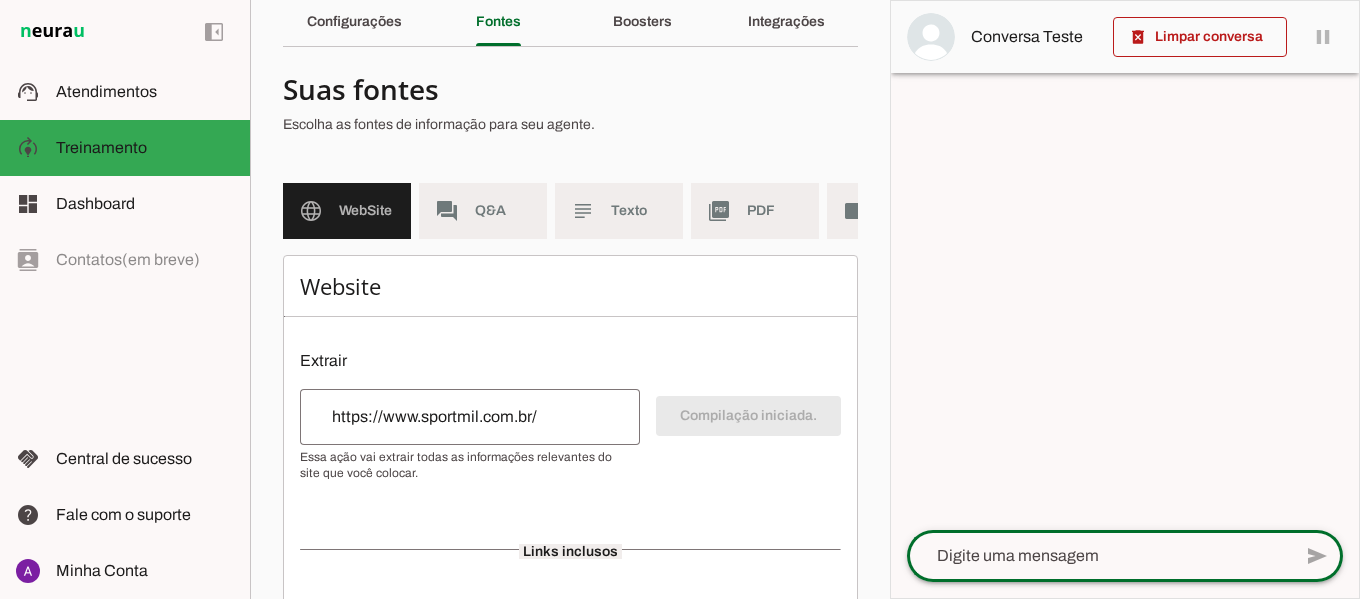 click 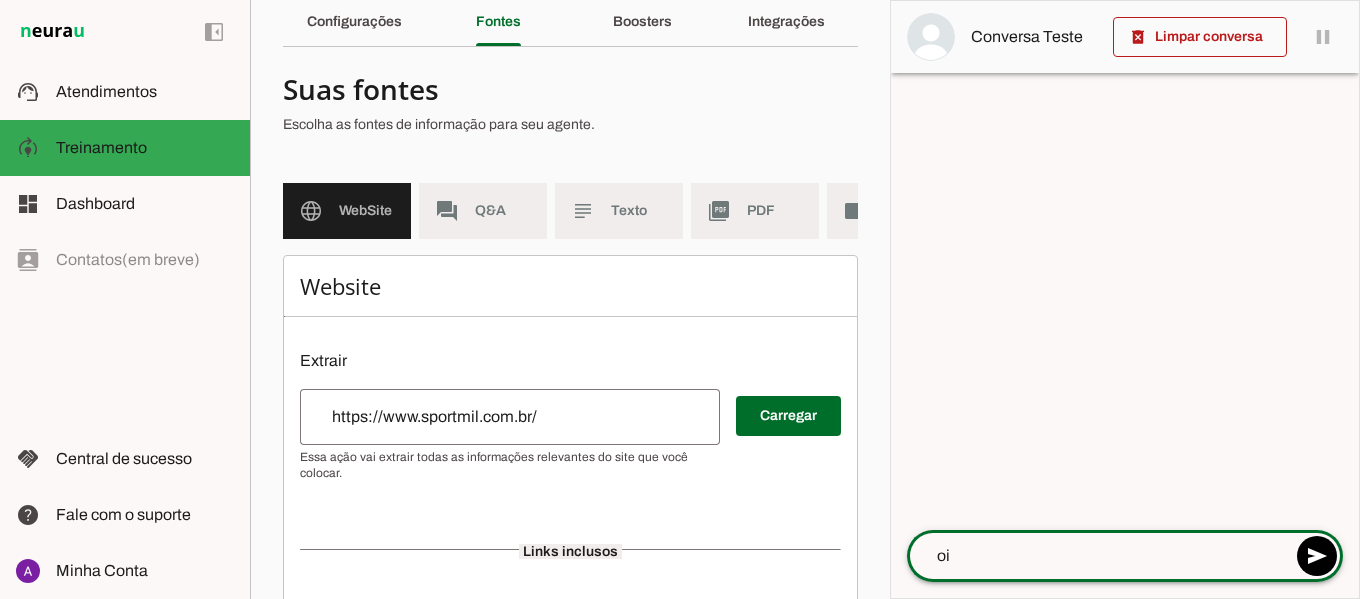 type on "oie" 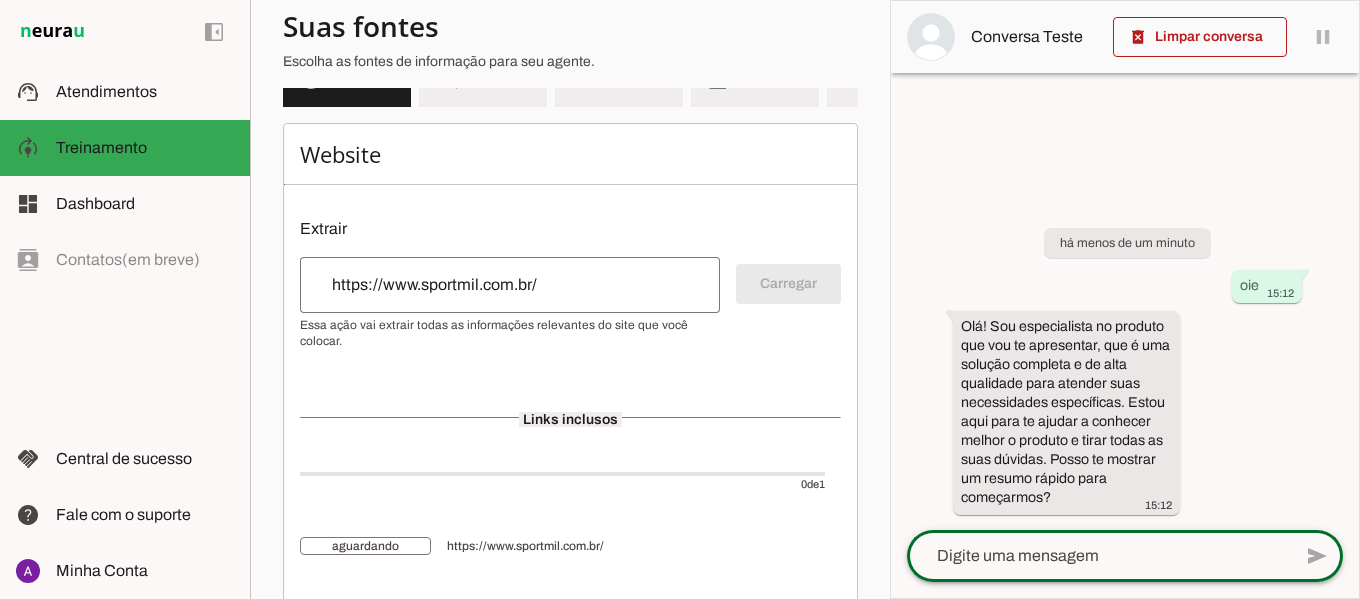 scroll, scrollTop: 269, scrollLeft: 0, axis: vertical 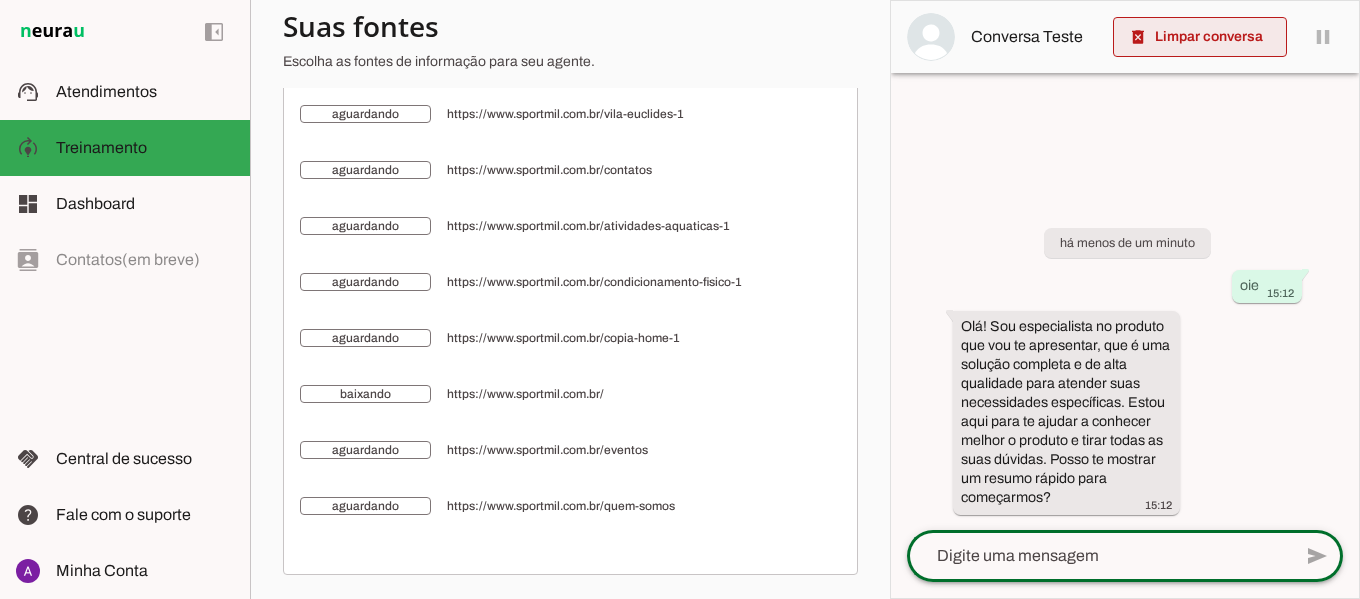 click at bounding box center (1200, 37) 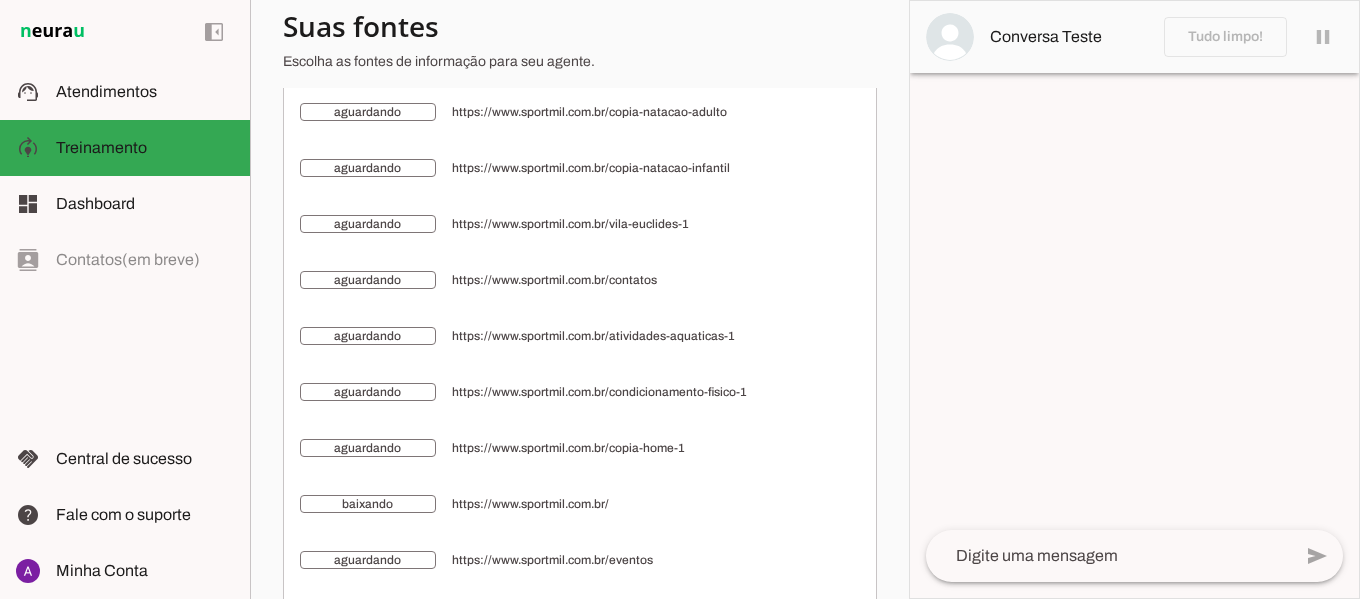 scroll, scrollTop: 773, scrollLeft: 0, axis: vertical 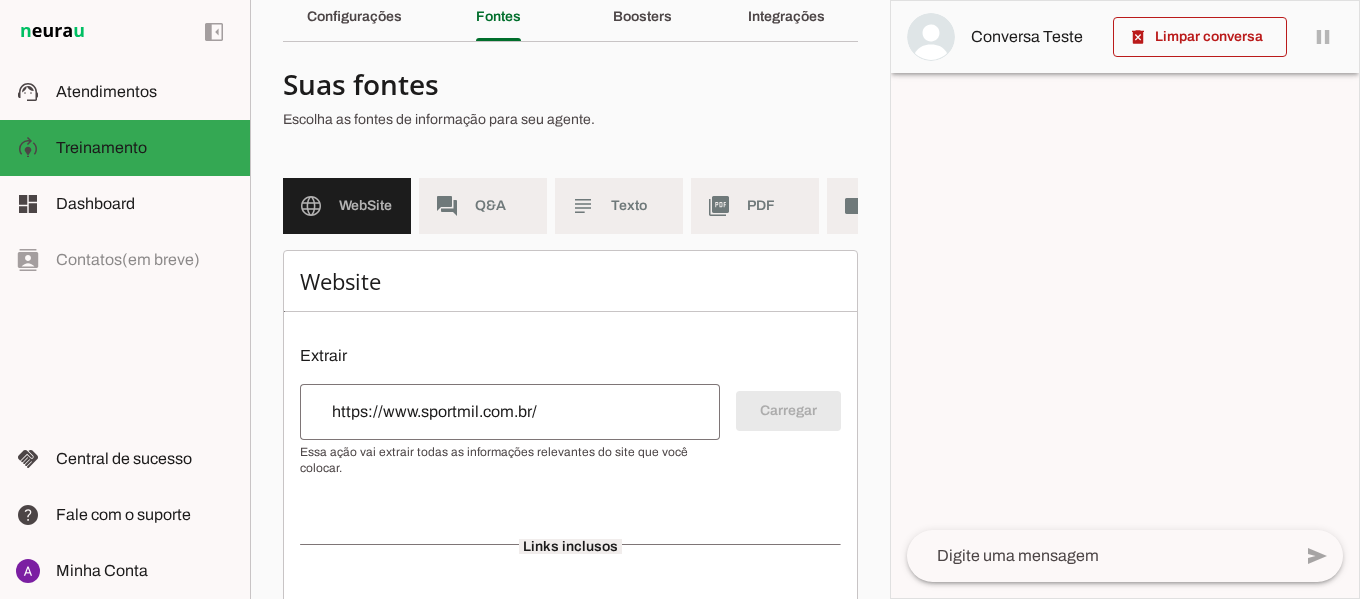 drag, startPoint x: 894, startPoint y: 123, endPoint x: 883, endPoint y: 119, distance: 11.7046995 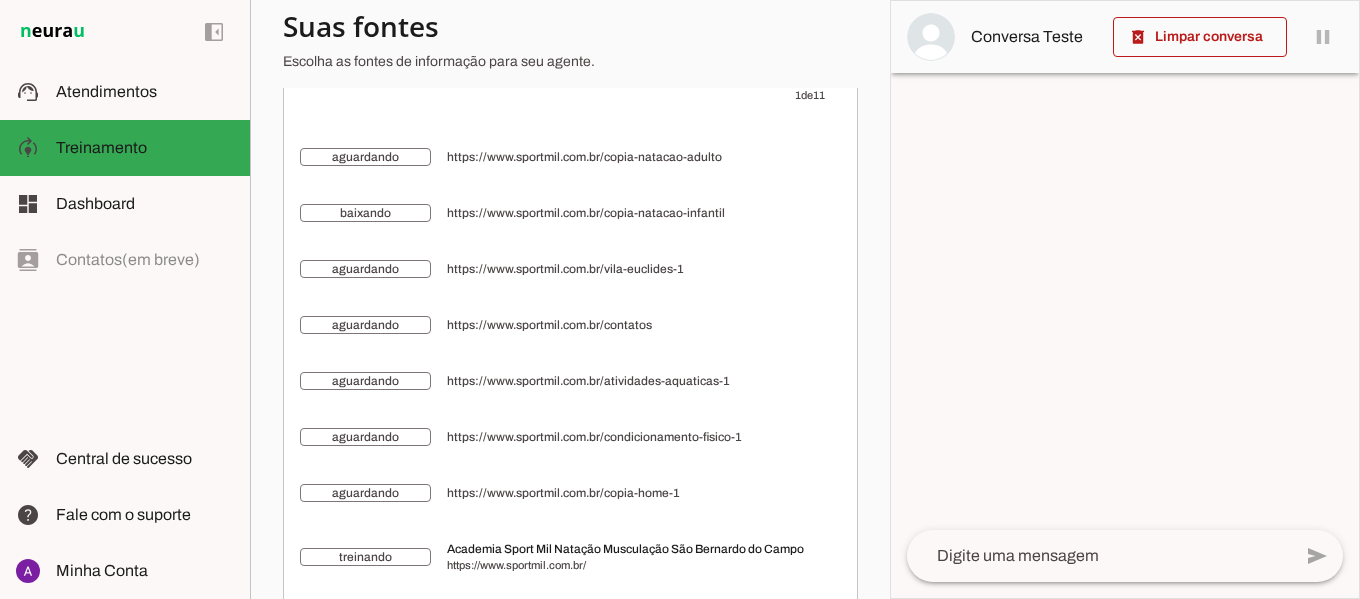 scroll, scrollTop: 845, scrollLeft: 0, axis: vertical 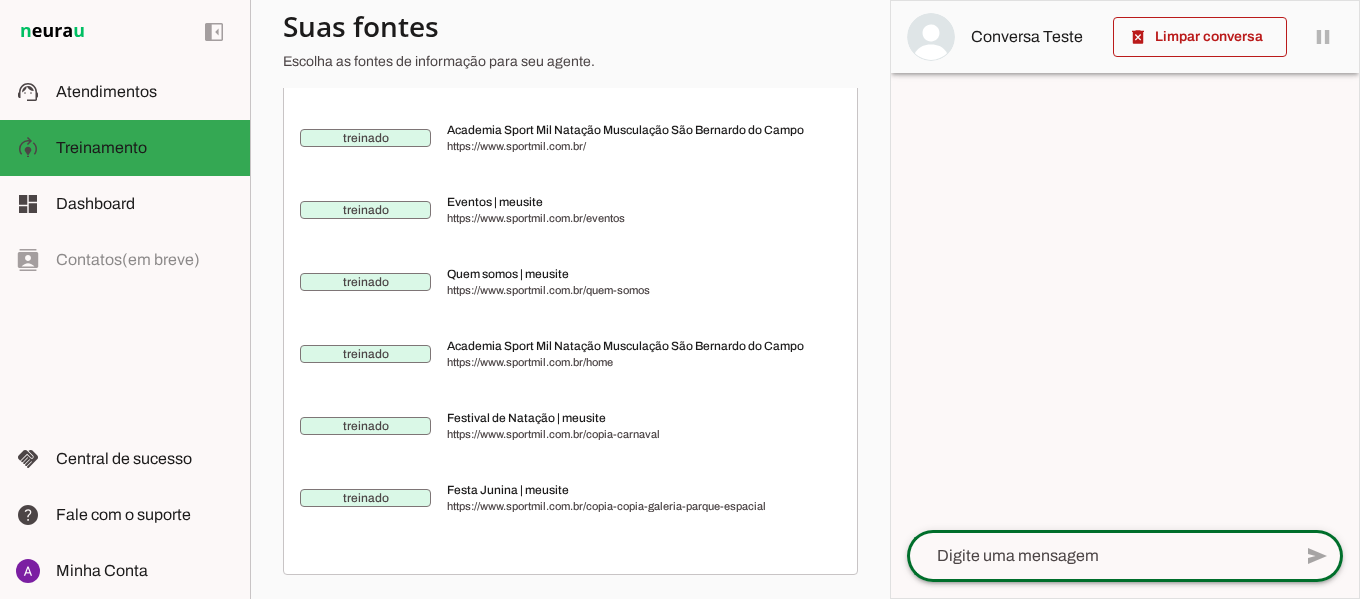 click 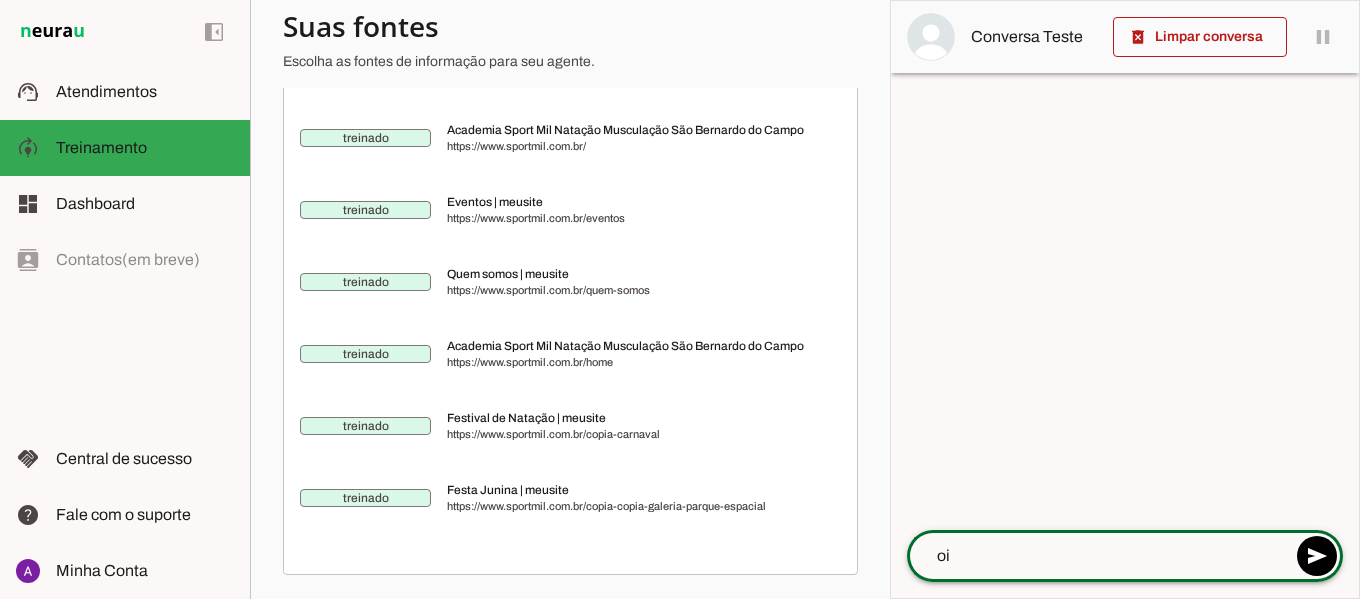 type on "oie" 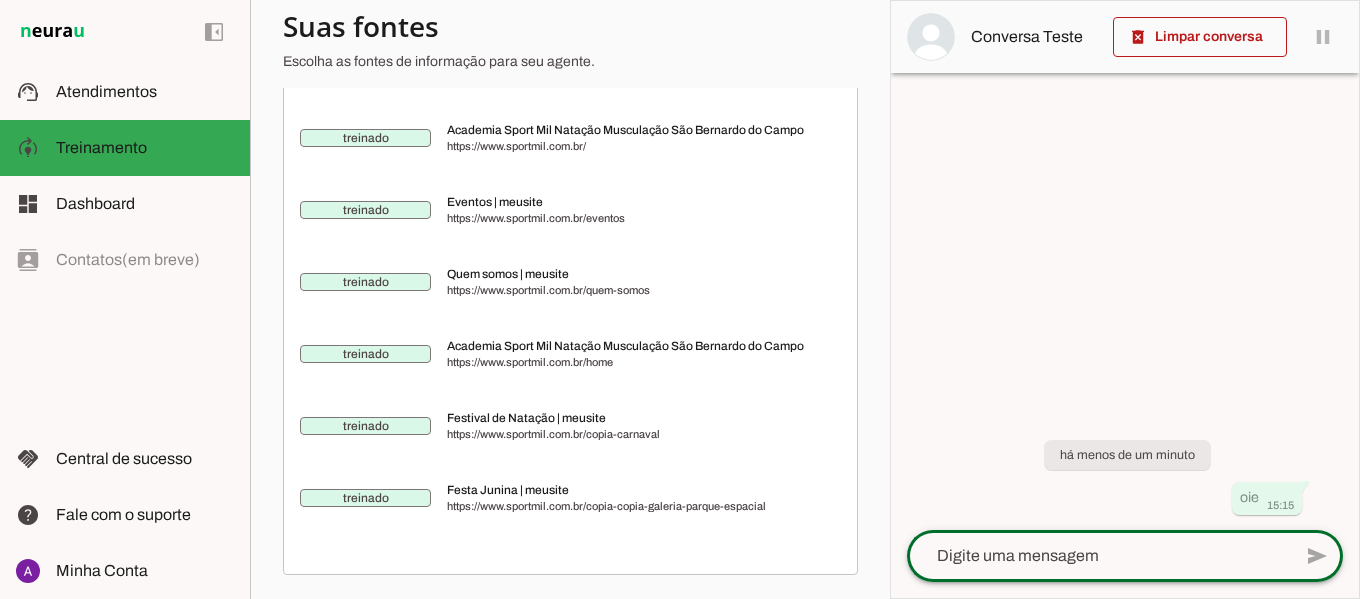 scroll, scrollTop: 1355, scrollLeft: 0, axis: vertical 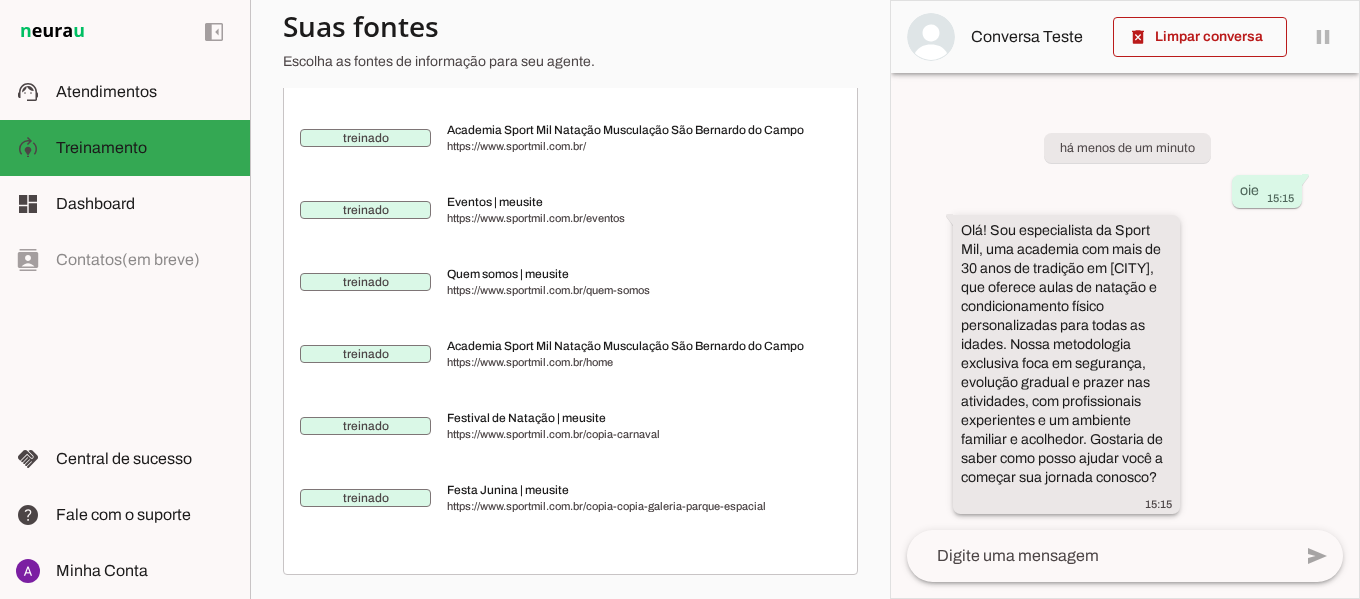 click on "Olá! Sou especialista da Sport Mil, uma academia com mais de 30 anos de tradição em São Bernardo do Campo, que oferece aulas de natação e condicionamento físico personalizadas para todas as idades. Nossa metodologia exclusiva foca em segurança, evolução gradual e prazer nas atividades, com profissionais experientes e um ambiente familiar e acolhedor. Gostaria de saber como posso ajudar você a começar sua jornada conosco?
15:15" 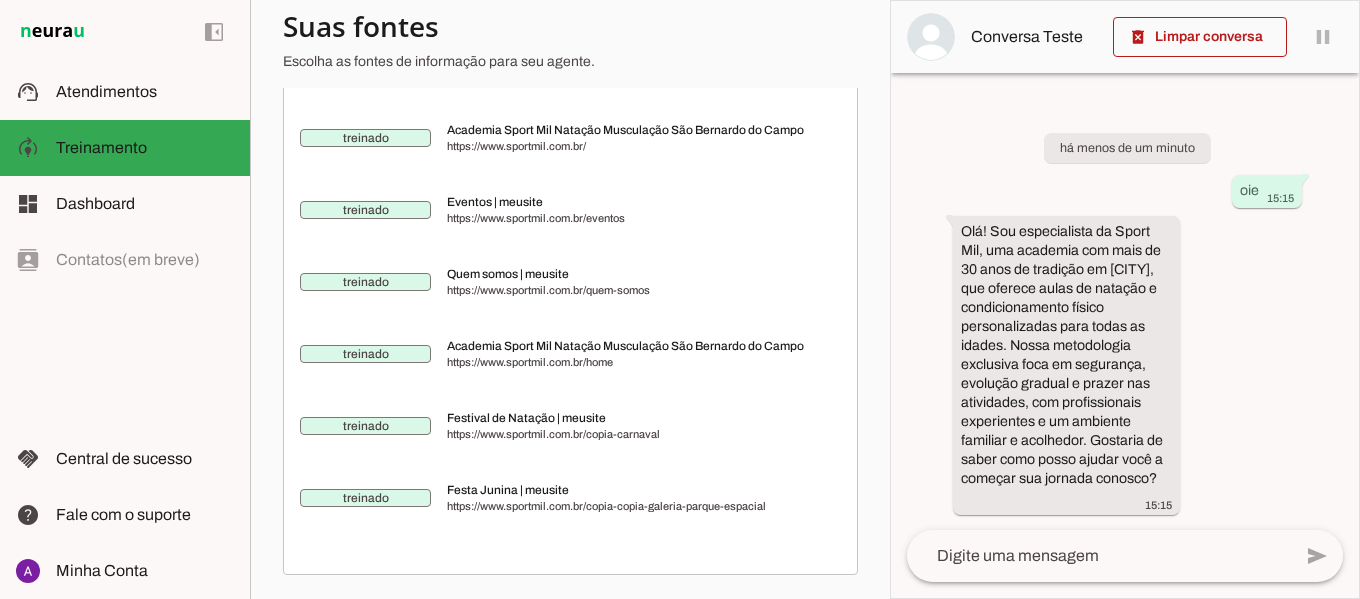 click on "há menos de um minuto
oie 15:15
Olá! Sou especialista da Sport Mil, uma academia com mais de 30 anos de tradição em São Bernardo do Campo, que oferece aulas de natação e condicionamento físico personalizadas para todas as idades. Nossa metodologia exclusiva foca em segurança, evolução gradual e prazer nas atividades, com profissionais experientes e um ambiente familiar e acolhedor. Gostaria de saber como posso ajudar você a começar sua jornada conosco? 15:15" at bounding box center [1125, 309] 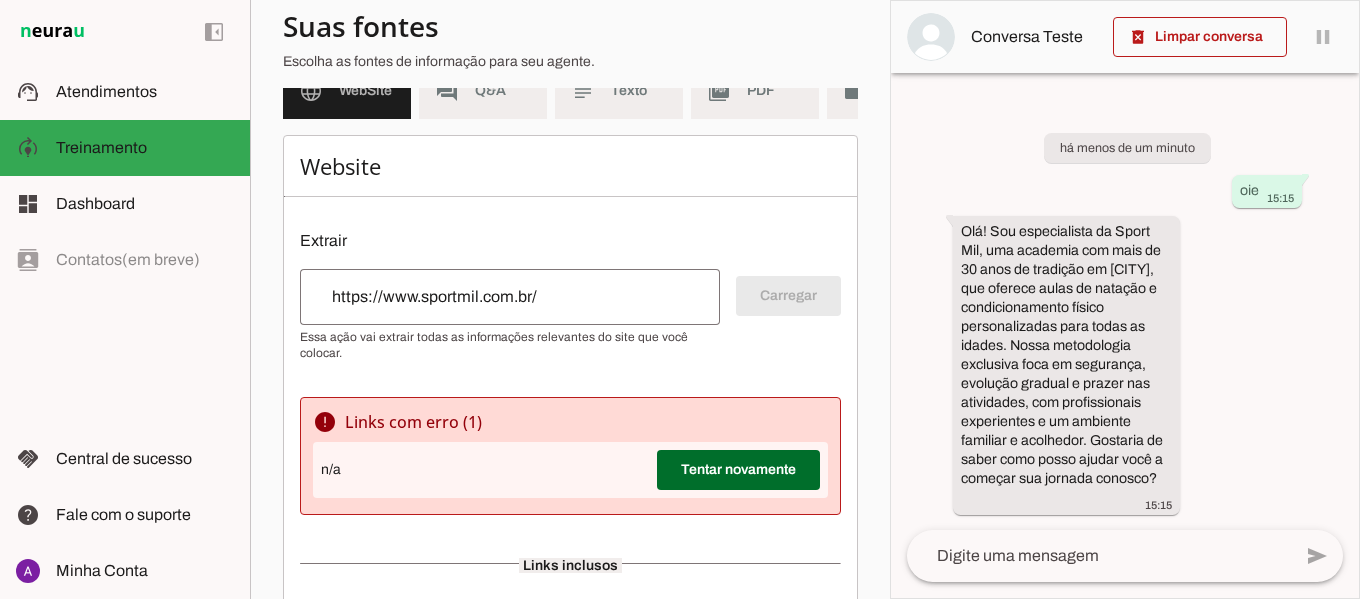 scroll, scrollTop: 191, scrollLeft: 0, axis: vertical 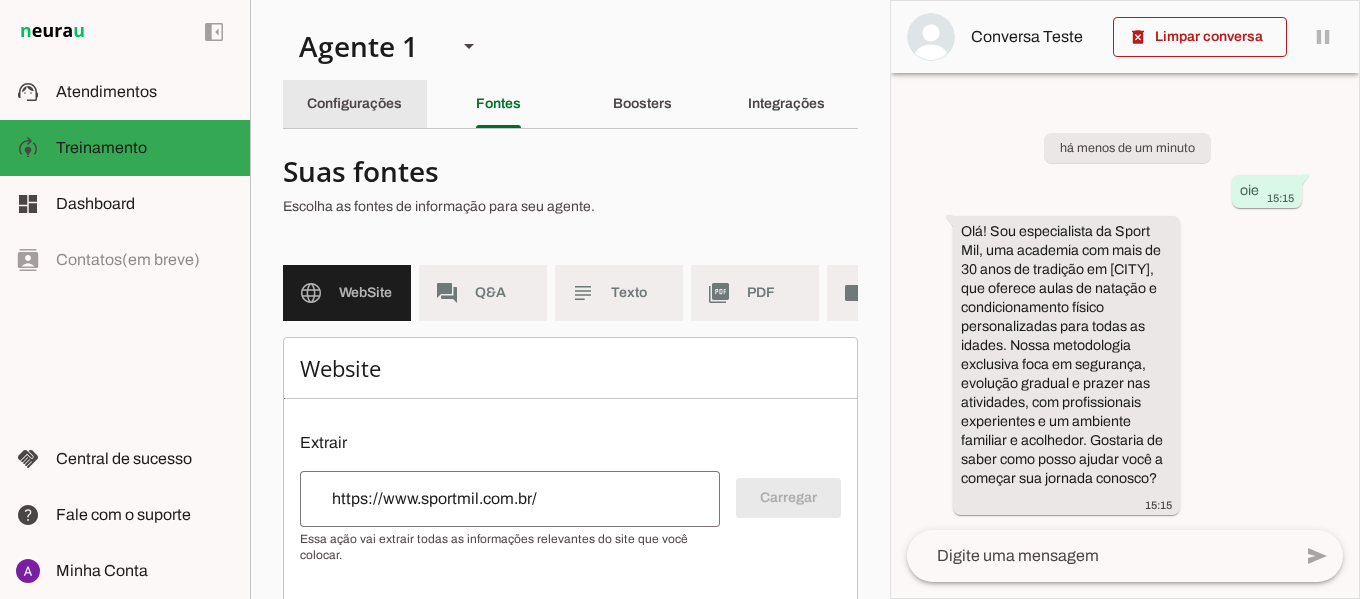 click on "Configurações" 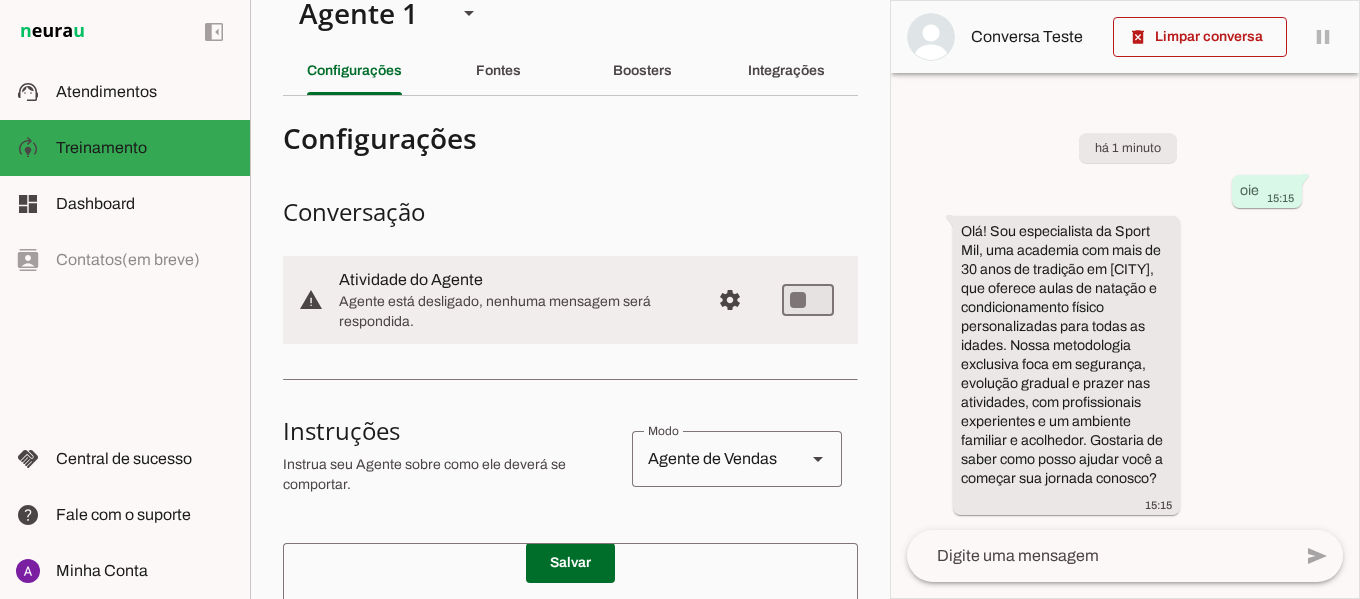 scroll, scrollTop: 30, scrollLeft: 0, axis: vertical 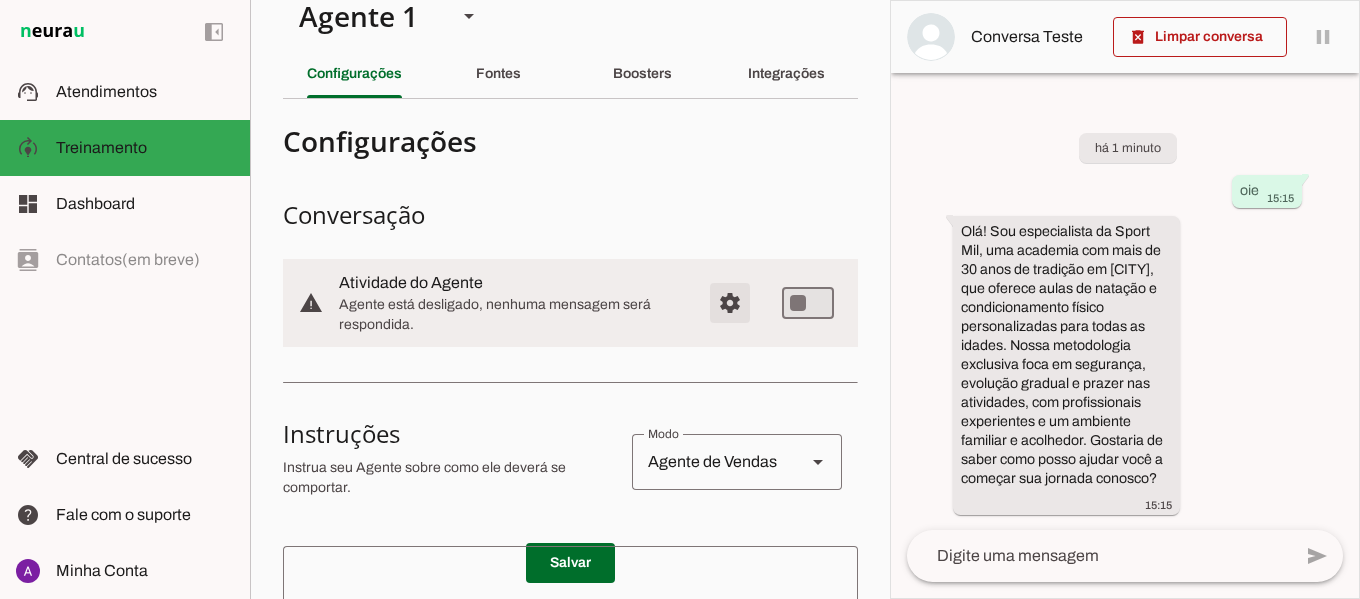 click at bounding box center (730, 303) 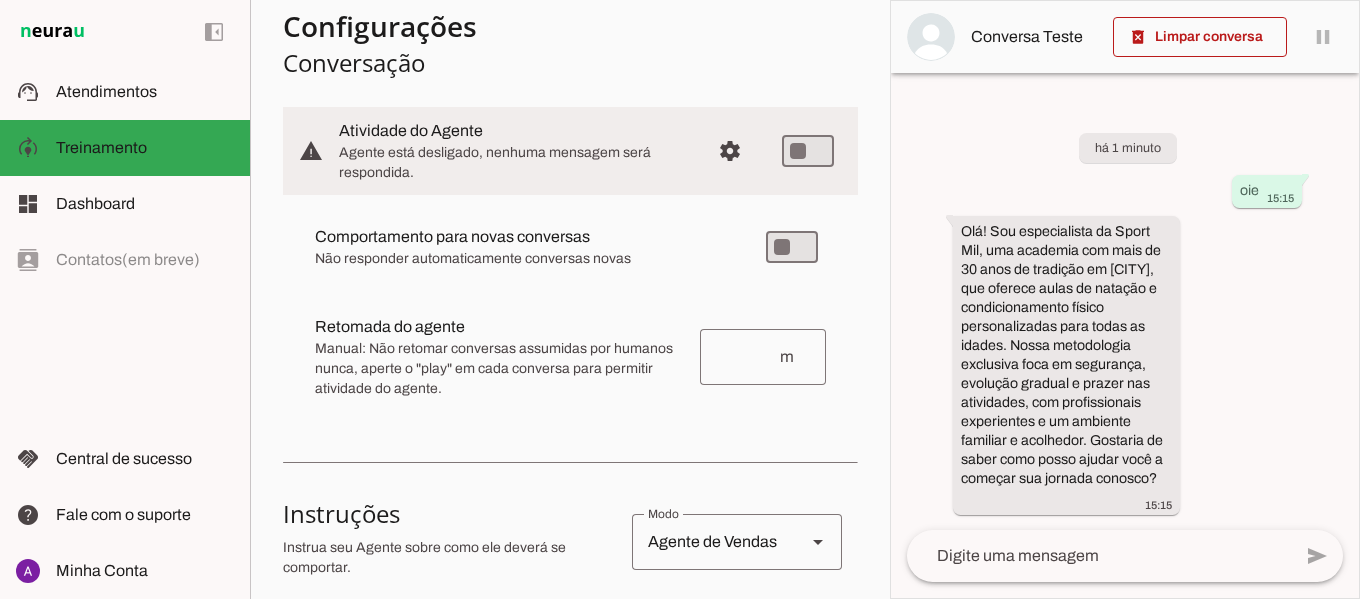 scroll, scrollTop: 190, scrollLeft: 0, axis: vertical 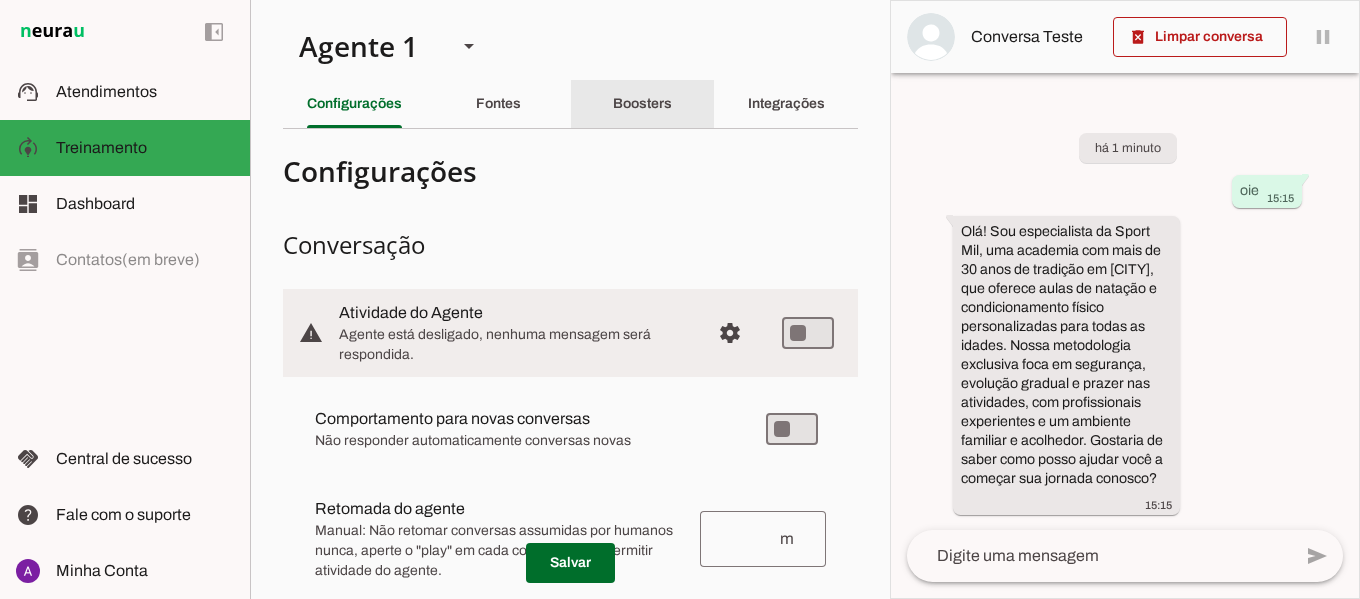click on "Boosters" 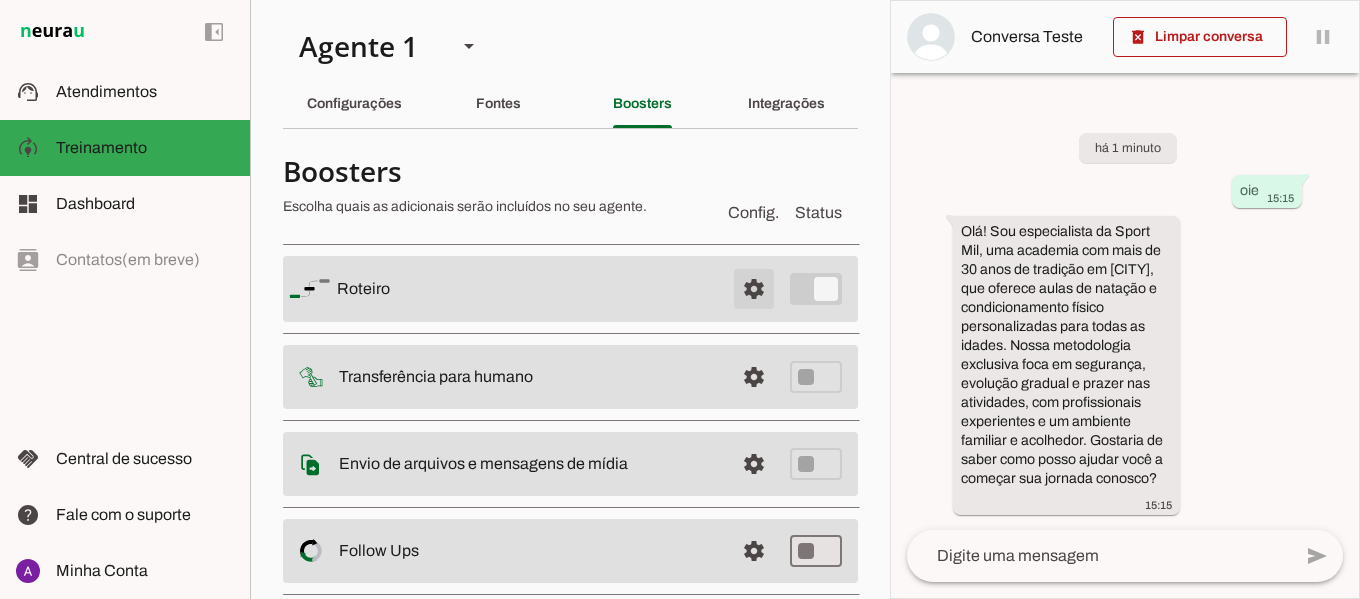 drag, startPoint x: 709, startPoint y: 280, endPoint x: 736, endPoint y: 285, distance: 27.45906 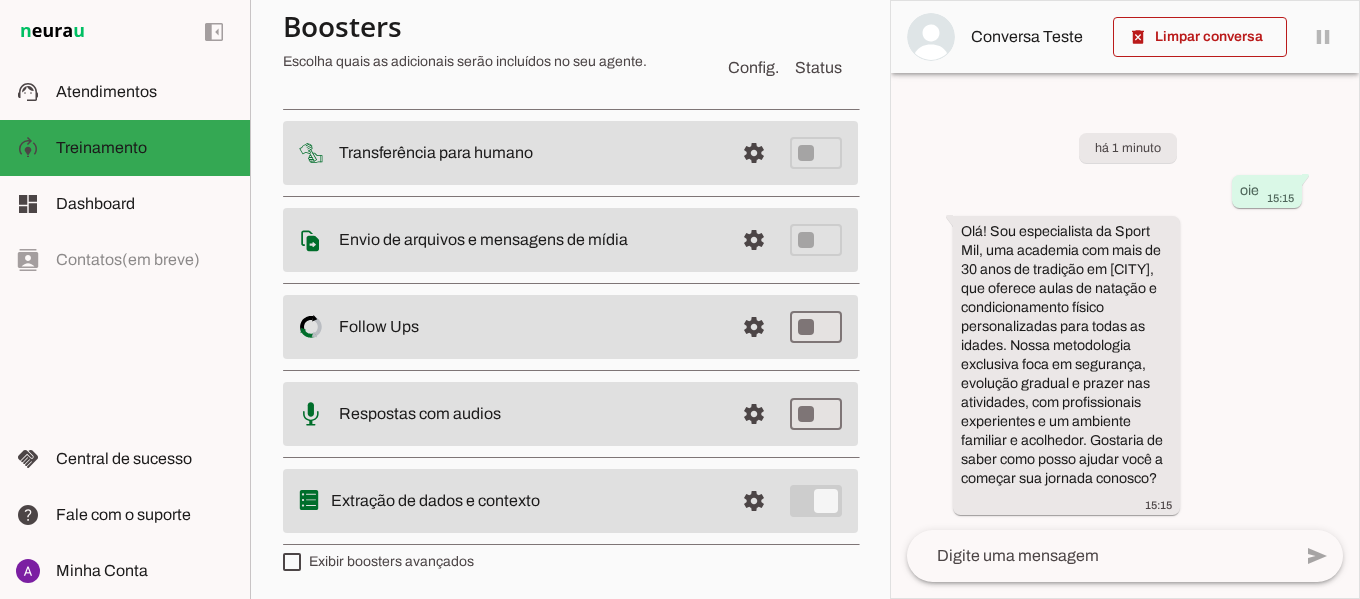 scroll, scrollTop: 616, scrollLeft: 0, axis: vertical 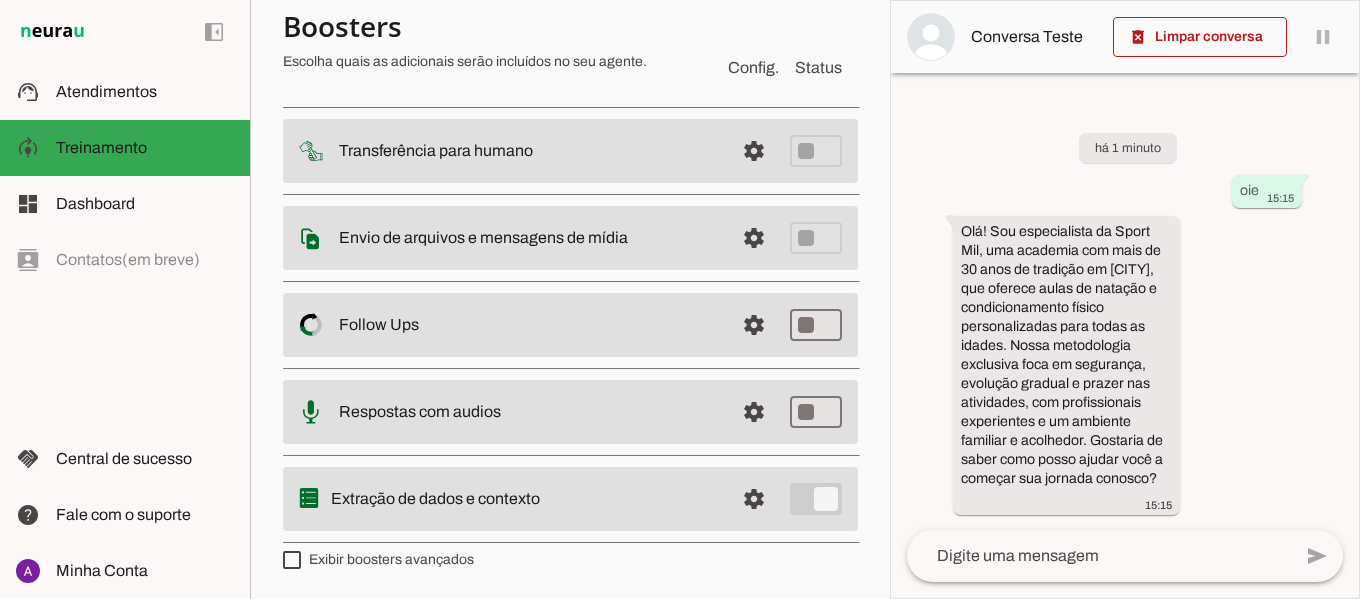 drag, startPoint x: 857, startPoint y: 319, endPoint x: 871, endPoint y: 319, distance: 14 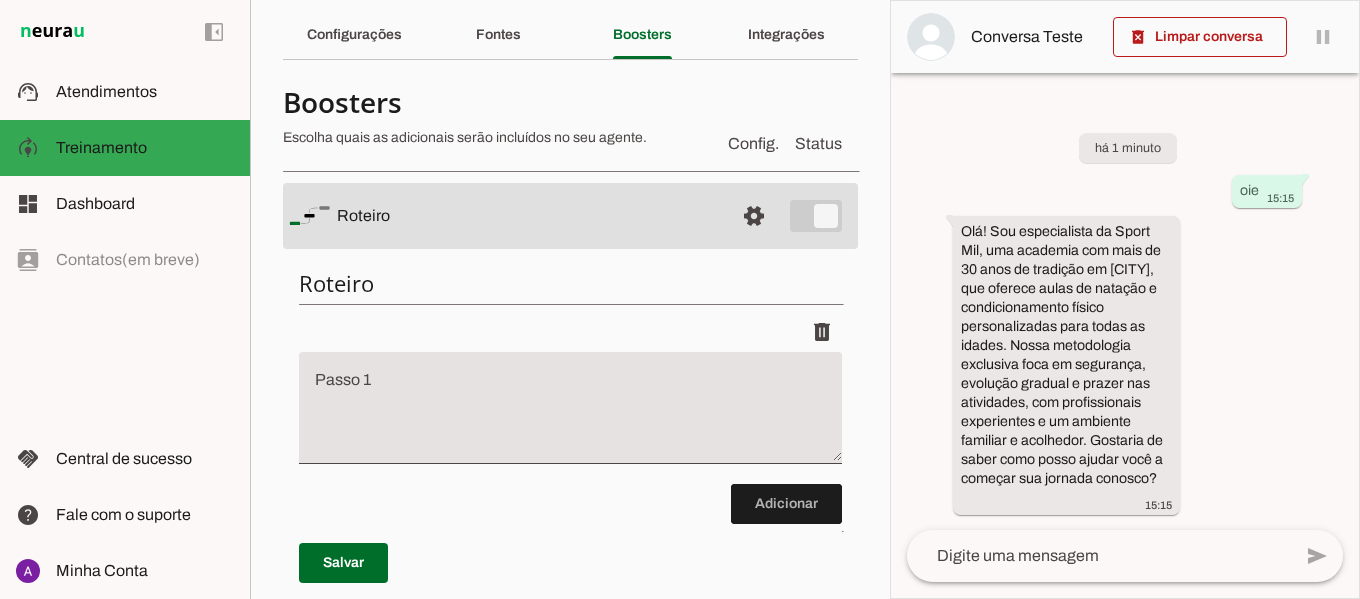 scroll, scrollTop: 0, scrollLeft: 0, axis: both 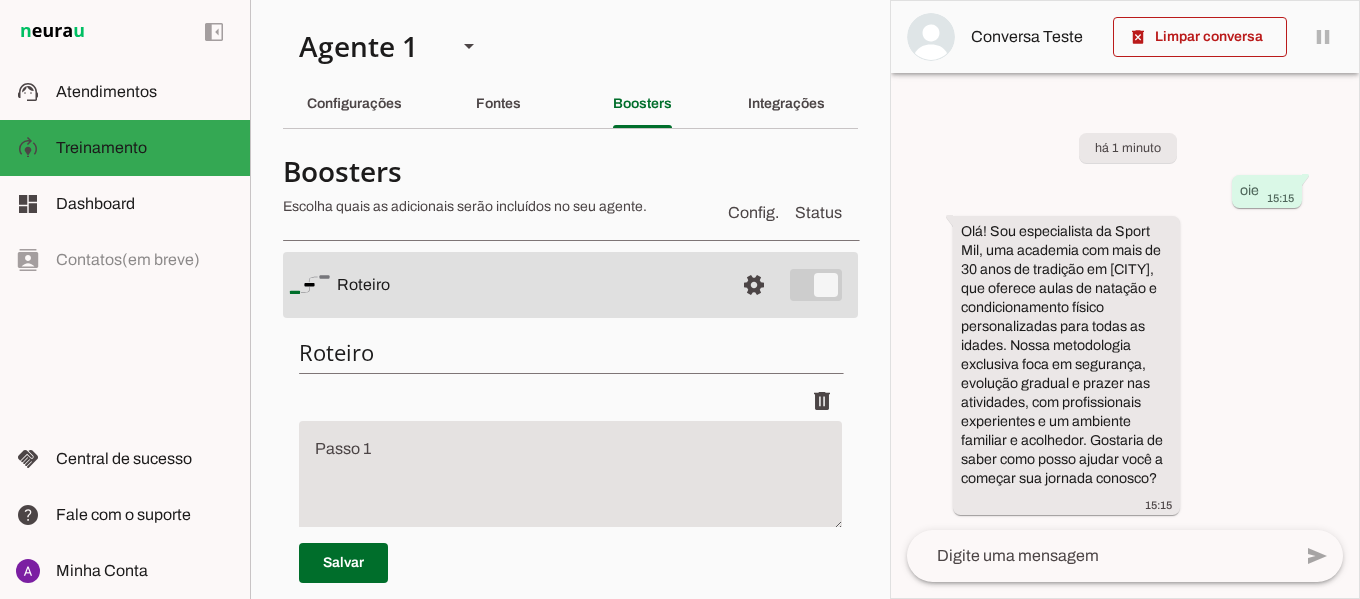 click on "Config." at bounding box center (753, 213) 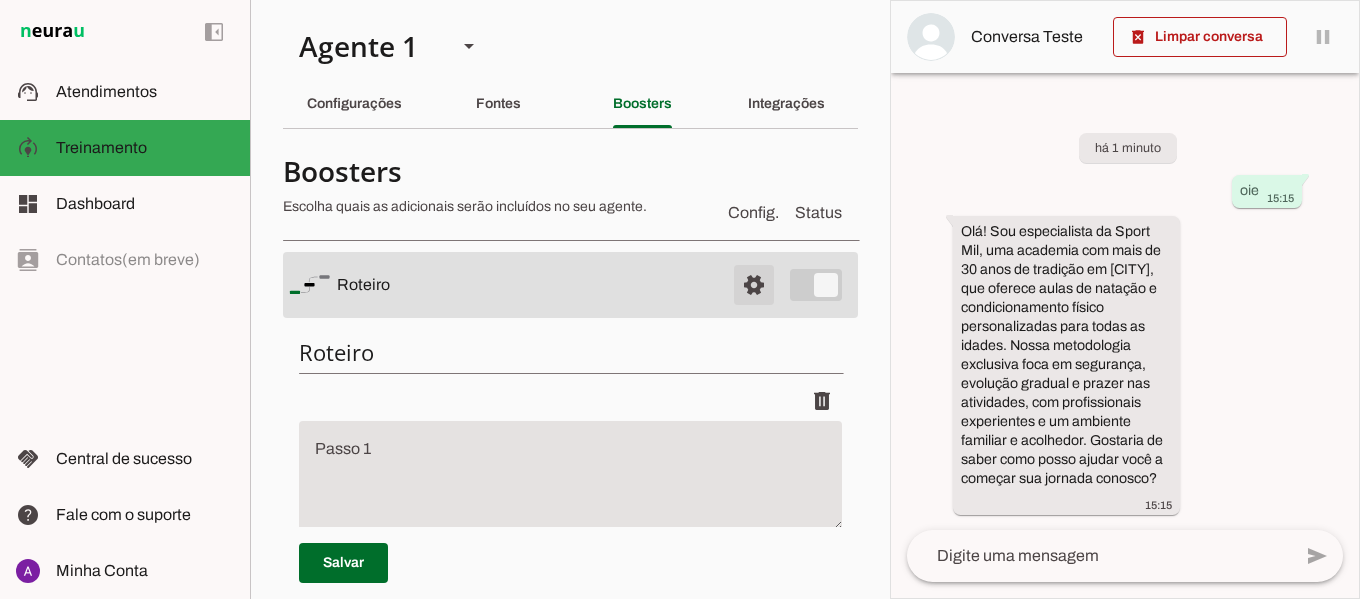 click at bounding box center (754, 285) 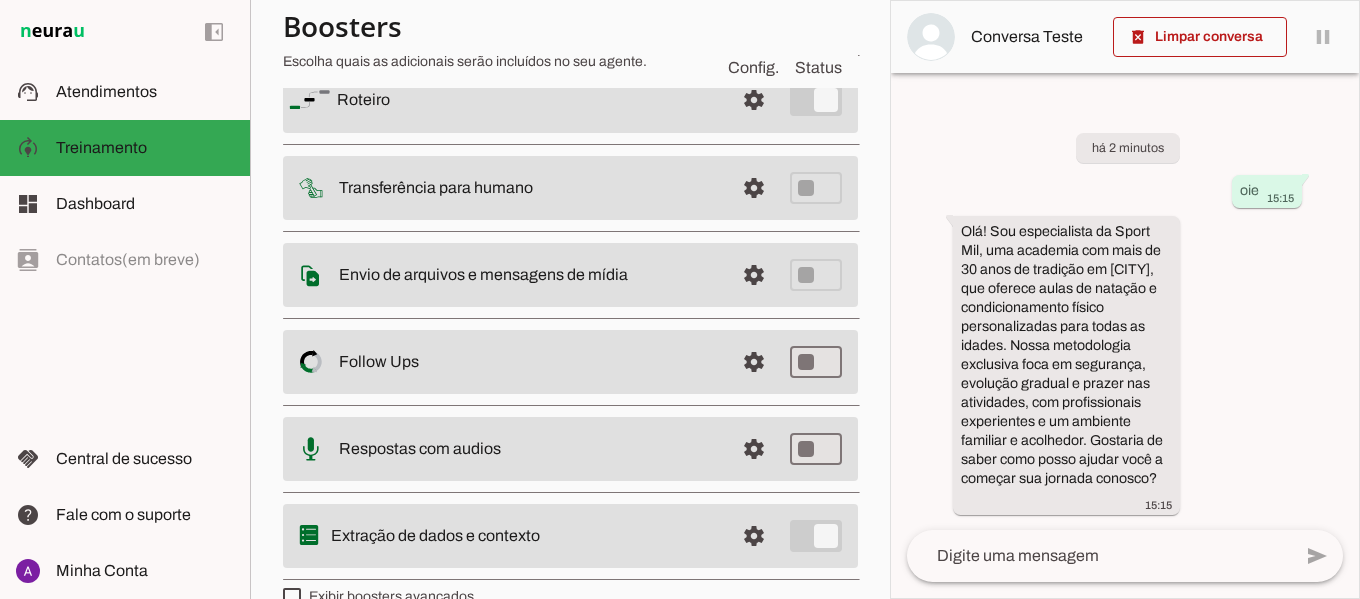 scroll, scrollTop: 226, scrollLeft: 0, axis: vertical 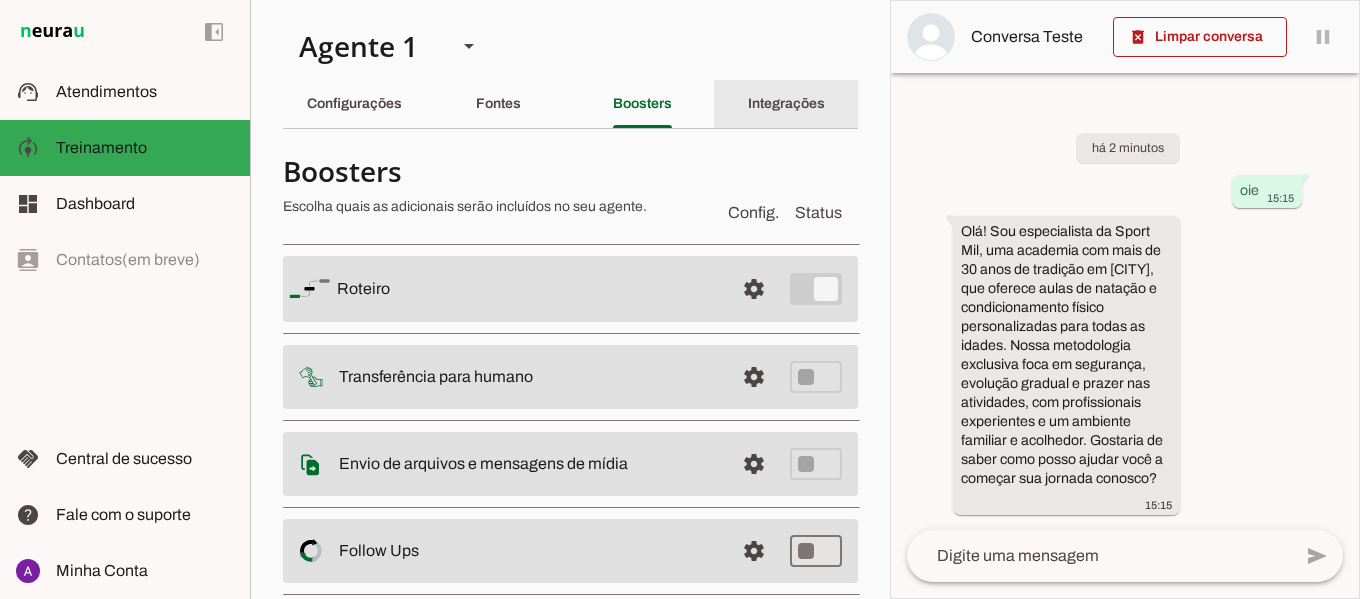 click on "Integrações" 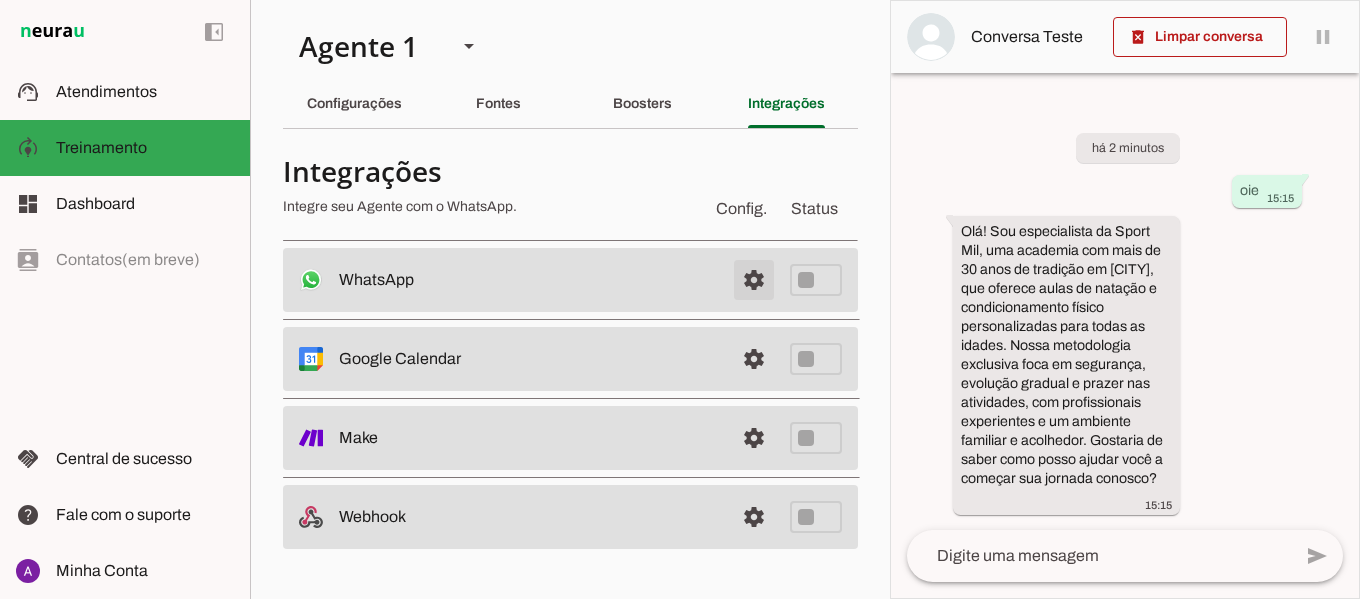 click at bounding box center (754, 280) 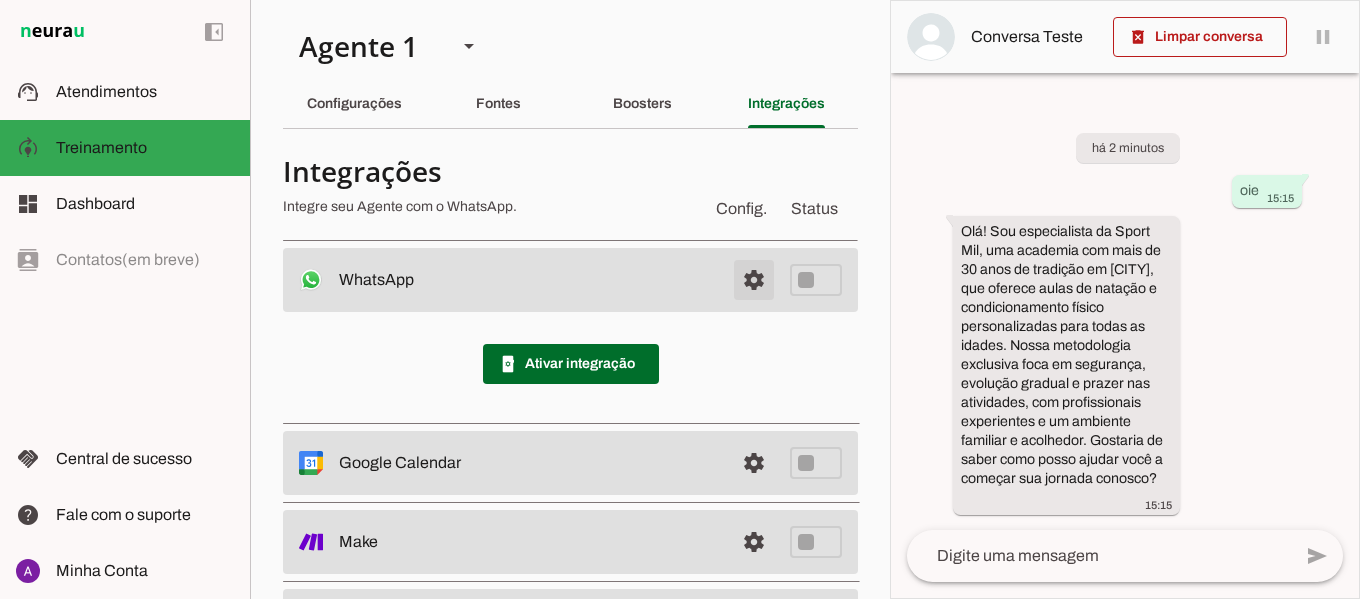 click at bounding box center [754, 280] 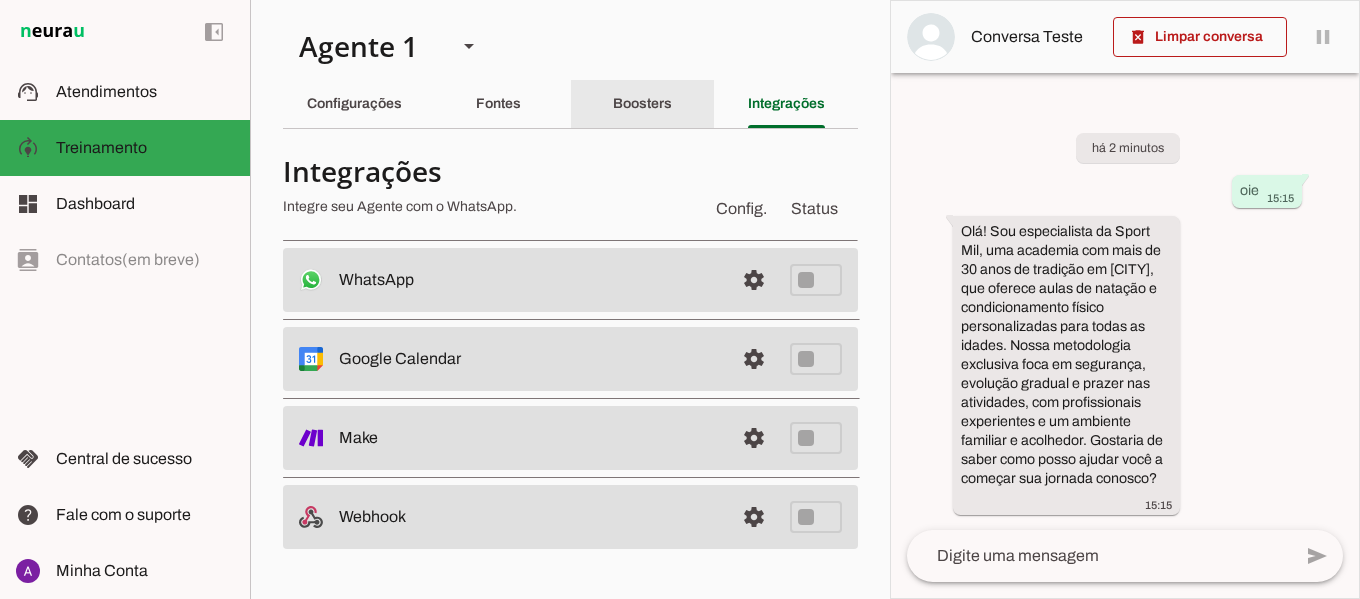 click on "Boosters" 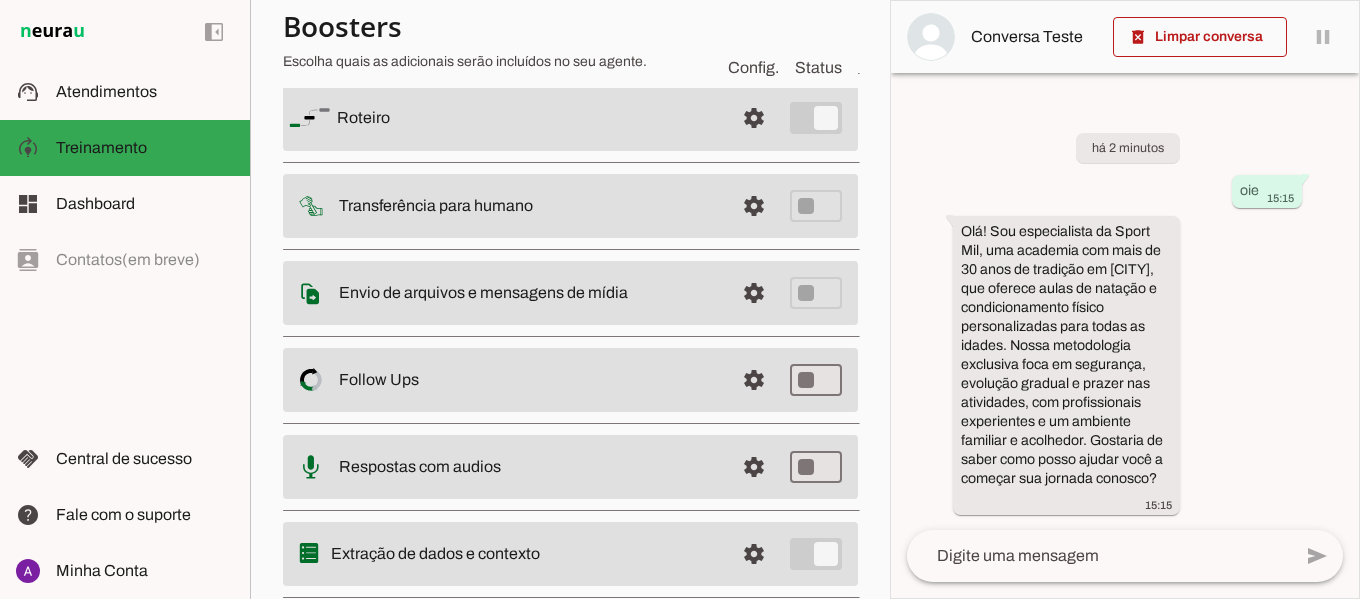 scroll, scrollTop: 198, scrollLeft: 0, axis: vertical 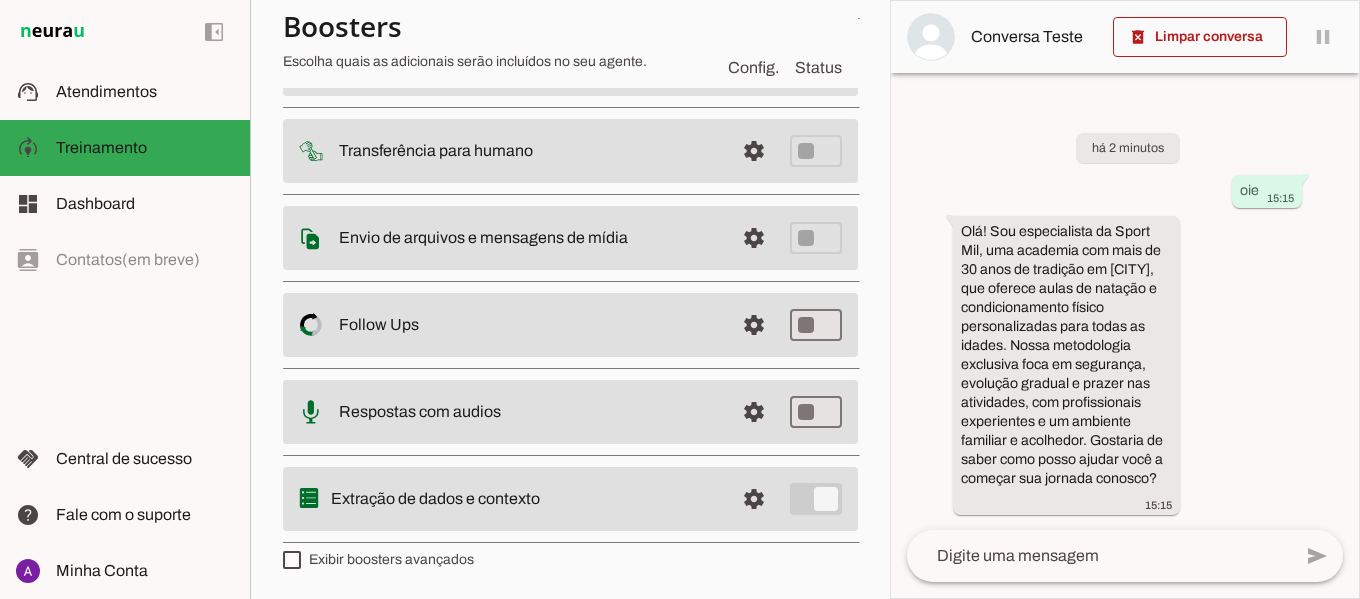click on "settings
Extração de dados e contexto" at bounding box center (570, 63) 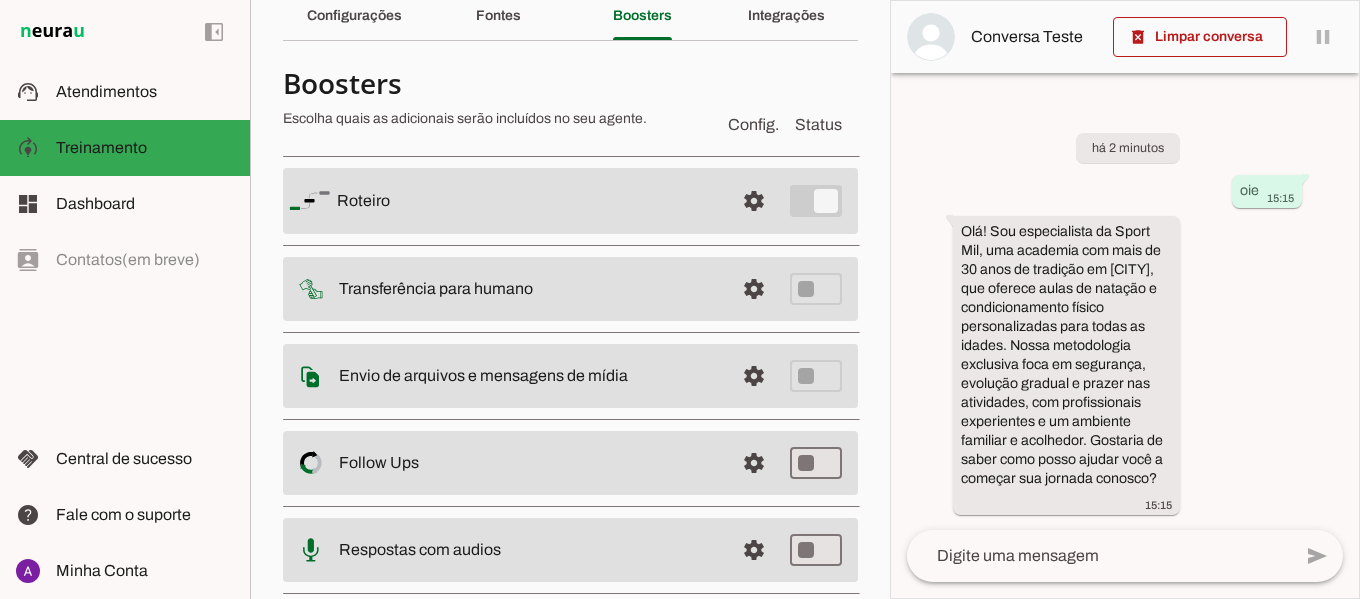 scroll, scrollTop: 94, scrollLeft: 0, axis: vertical 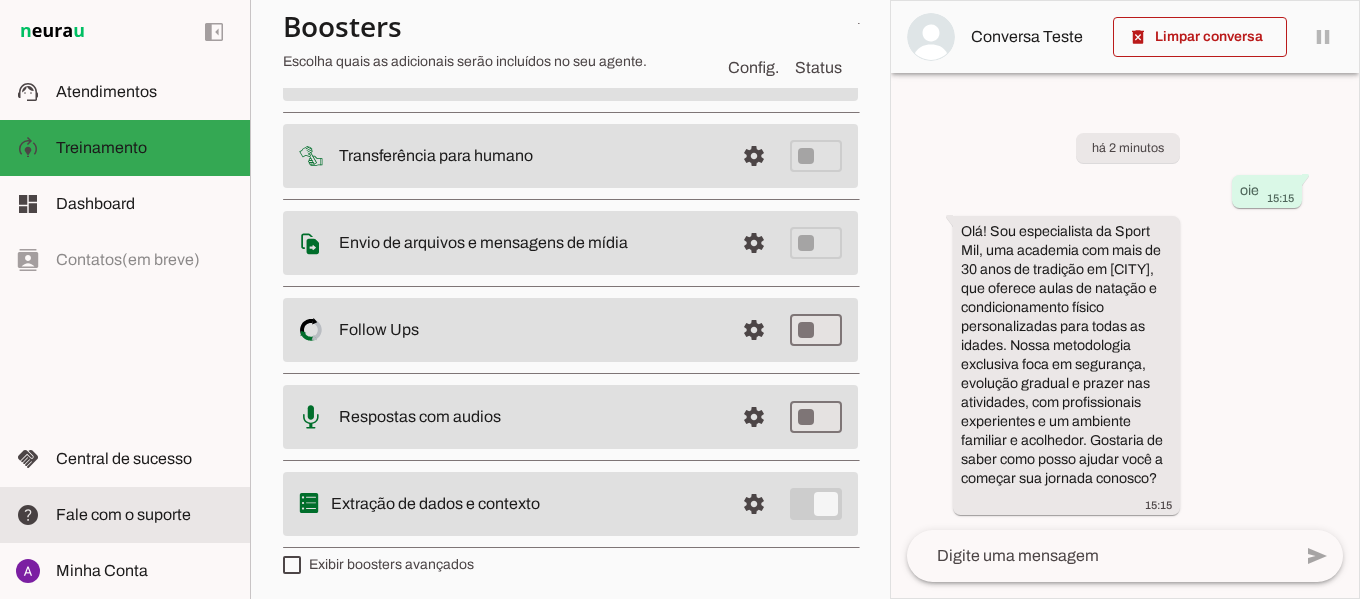 click at bounding box center (145, 515) 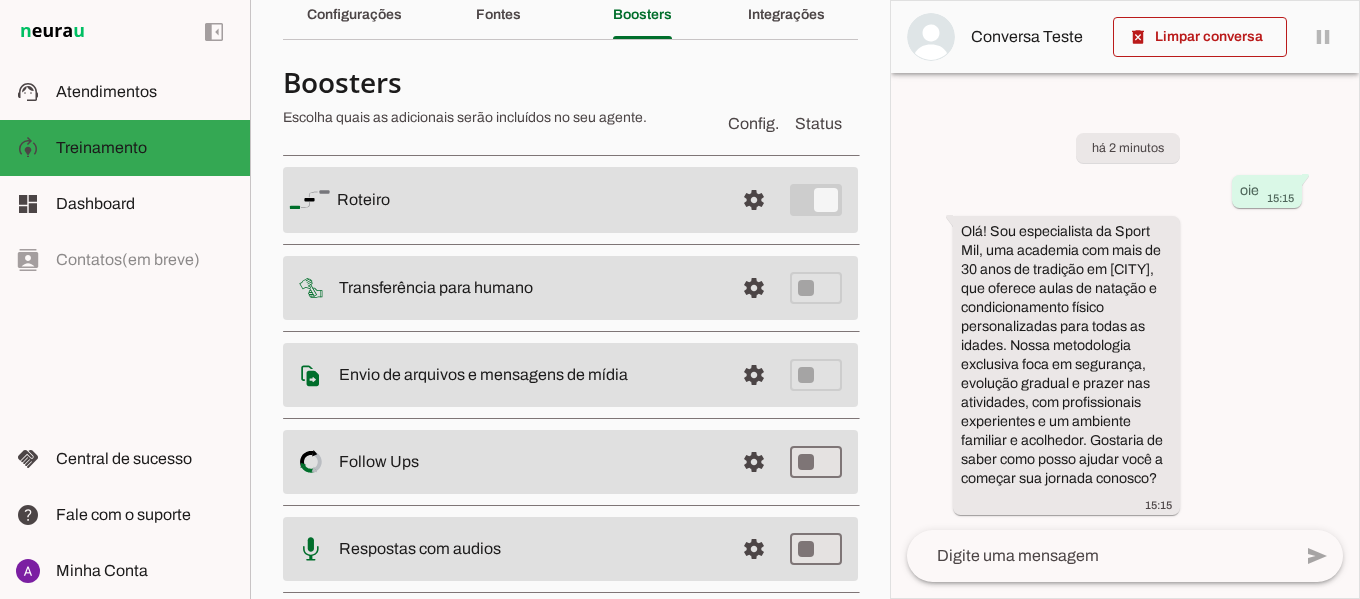 scroll, scrollTop: 0, scrollLeft: 0, axis: both 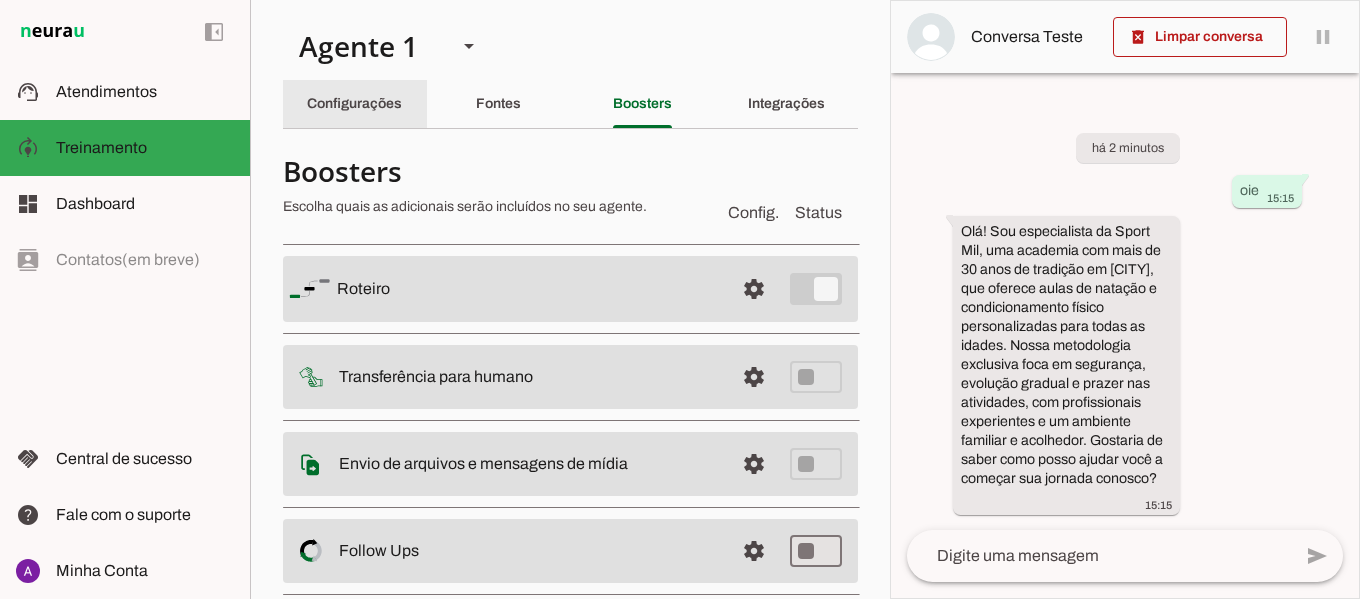 click on "Configurações" 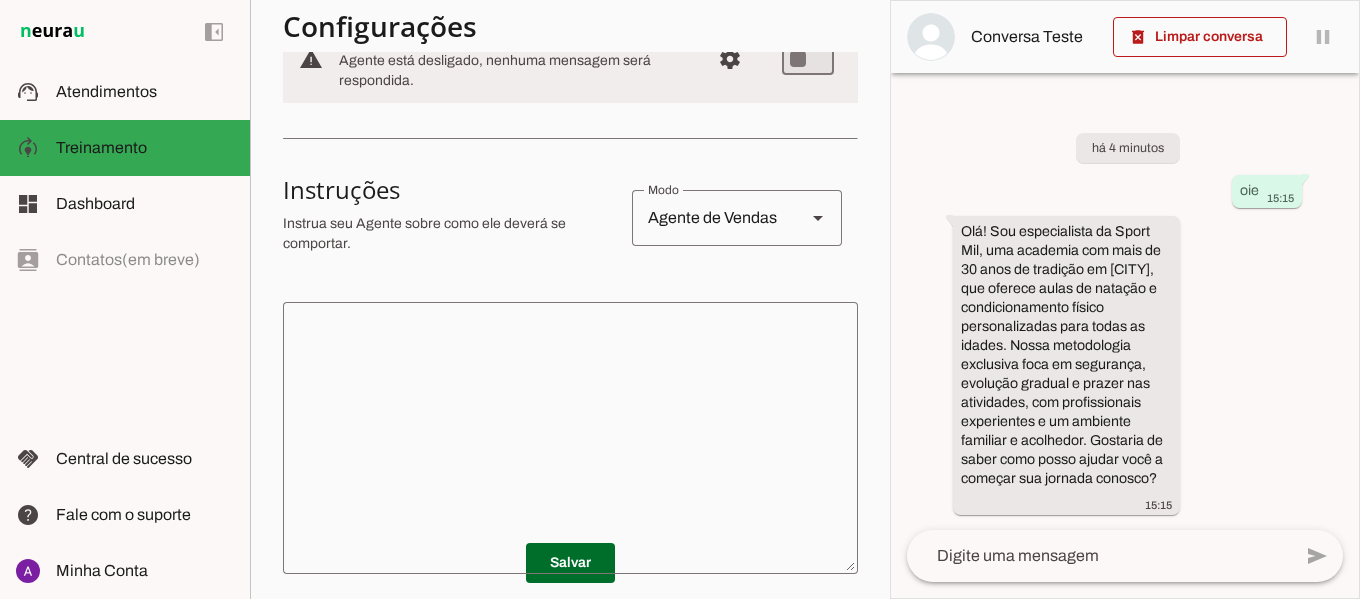 scroll, scrollTop: 114, scrollLeft: 0, axis: vertical 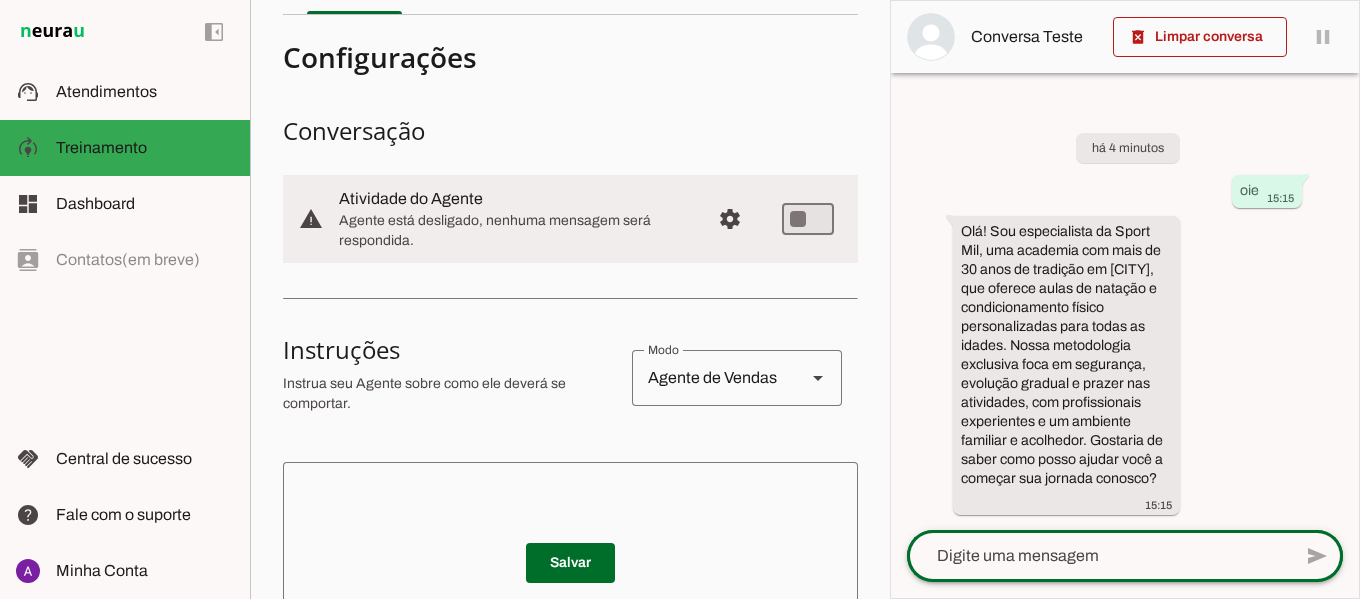 click 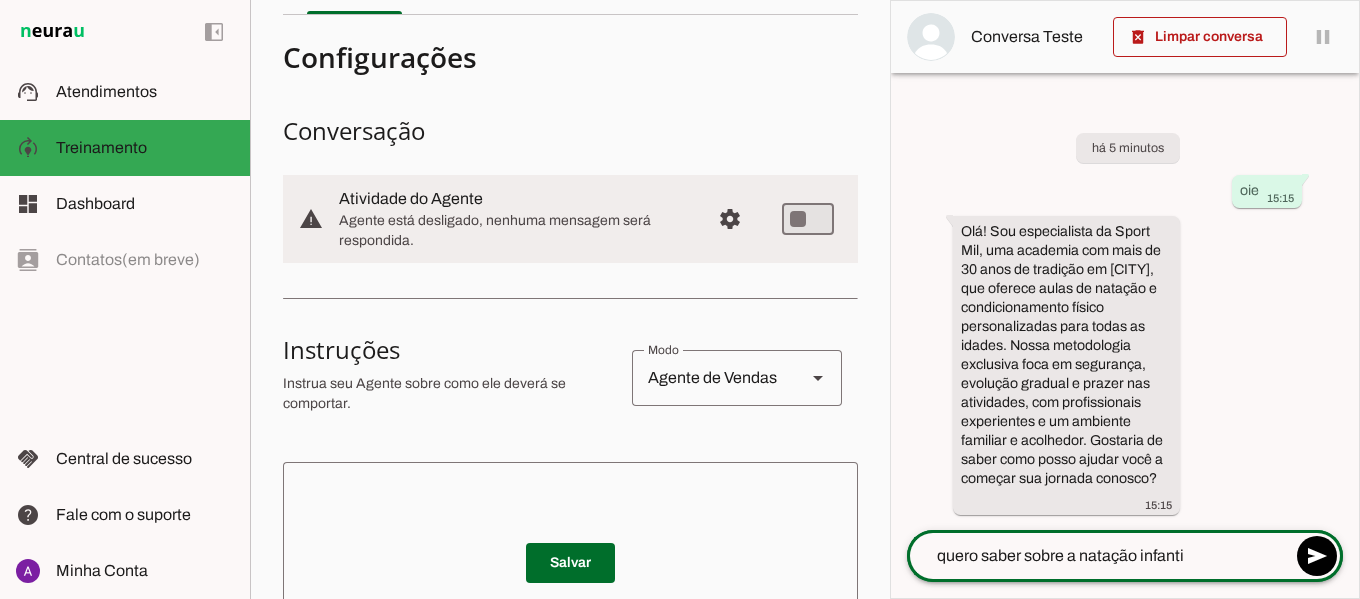 type on "quero saber sobre a natação infantil" 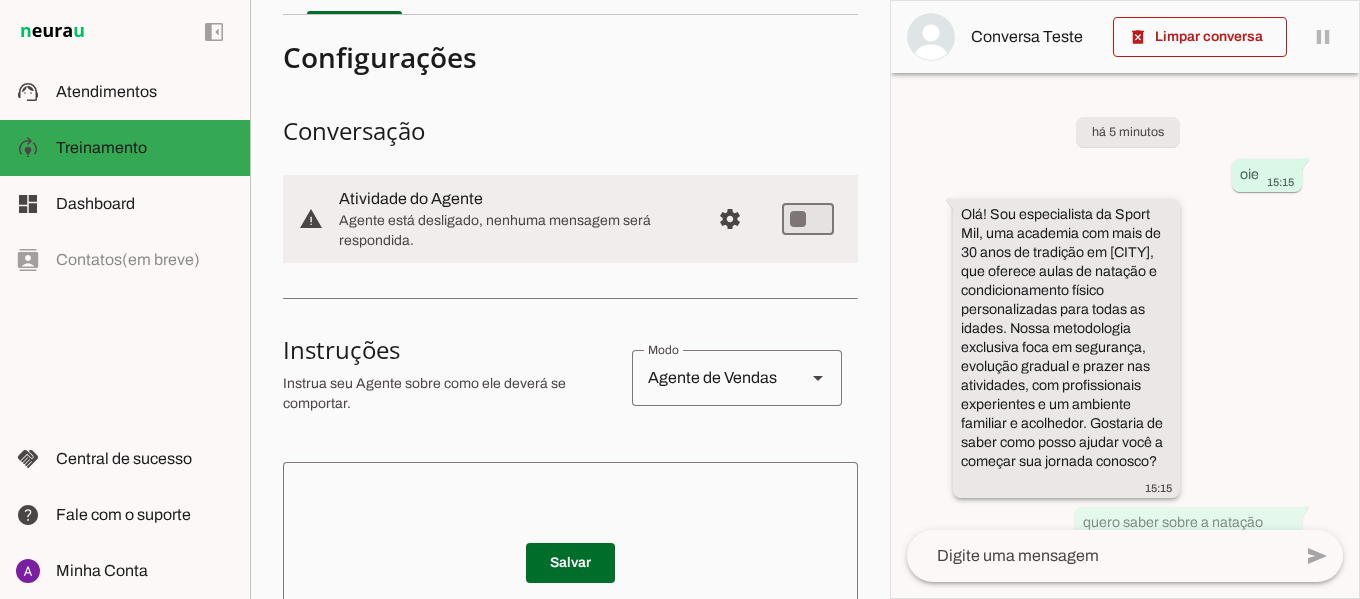click on "Olá! Sou especialista da Sport Mil, uma academia com mais de 30 anos de tradição em São Bernardo do Campo, que oferece aulas de natação e condicionamento físico personalizadas para todas as idades. Nossa metodologia exclusiva foca em segurança, evolução gradual e prazer nas atividades, com profissionais experientes e um ambiente familiar e acolhedor. Gostaria de saber como posso ajudar você a começar sua jornada conosco? 15:15" 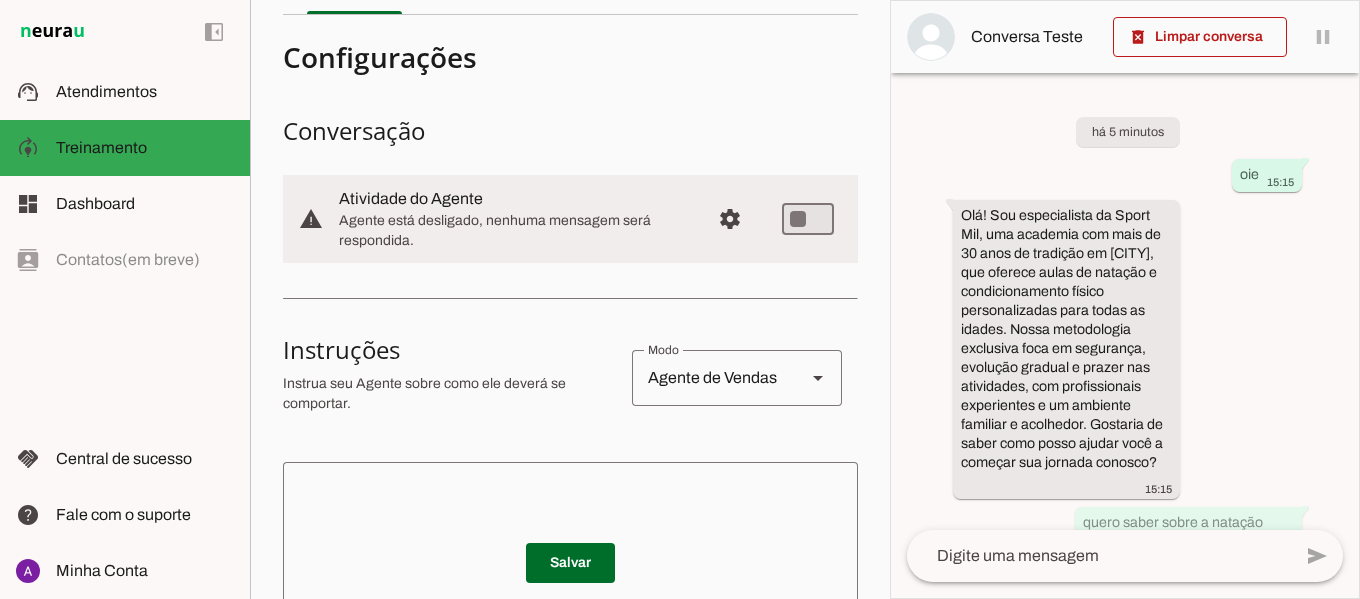 scroll, scrollTop: 63, scrollLeft: 0, axis: vertical 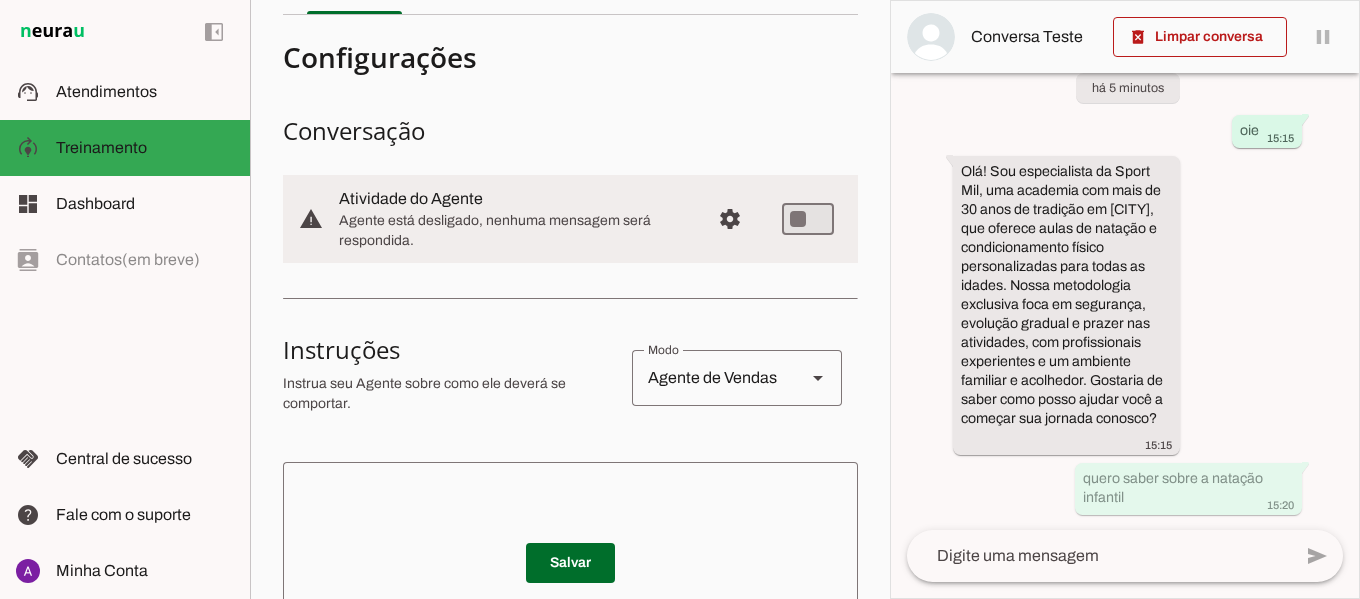 drag, startPoint x: 1197, startPoint y: 513, endPoint x: 1216, endPoint y: 559, distance: 49.76947 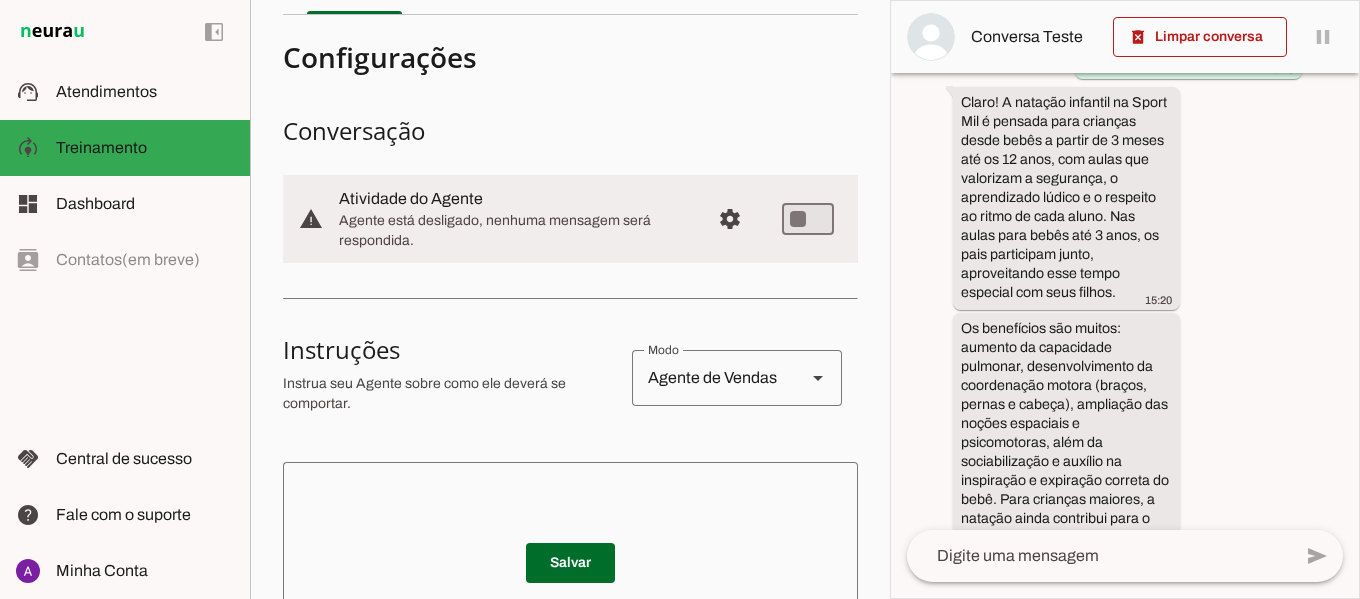 scroll, scrollTop: 440, scrollLeft: 0, axis: vertical 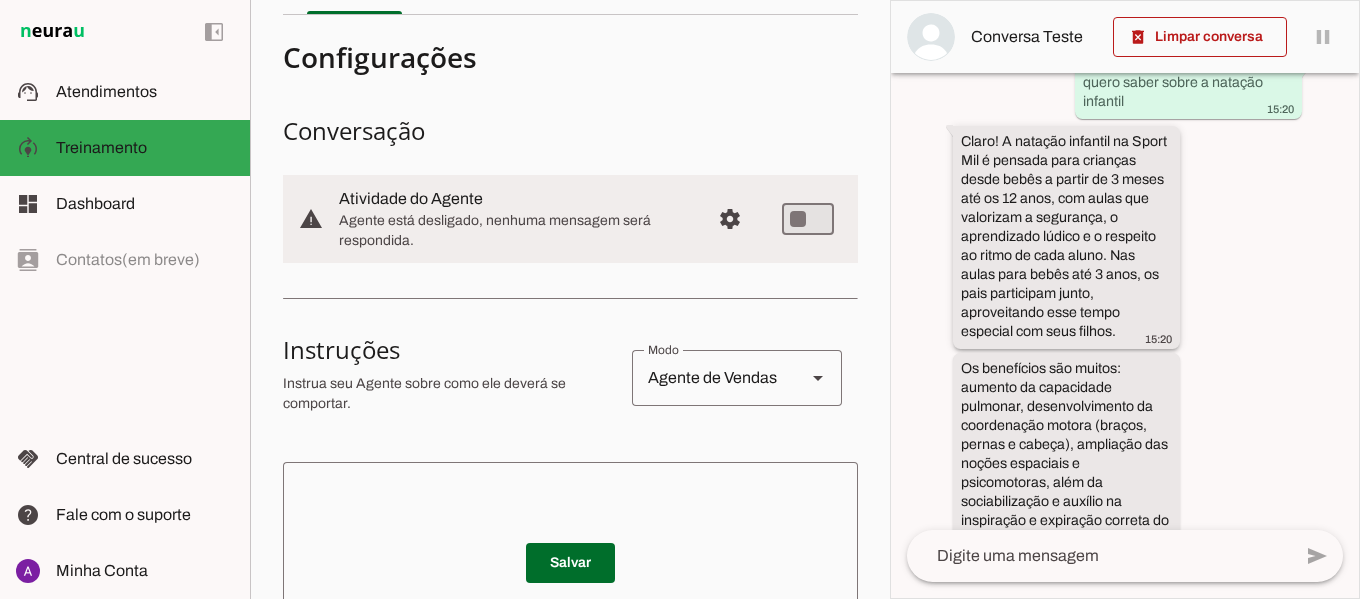 click on "Claro! A natação infantil na Sport Mil é pensada para crianças desde bebês a partir de 3 meses até os 12 anos, com aulas que valorizam a segurança, o aprendizado lúdico e o respeito ao ritmo de cada aluno. Nas aulas para bebês até 3 anos, os pais participam junto, aproveitando esse tempo especial com seus filhos." 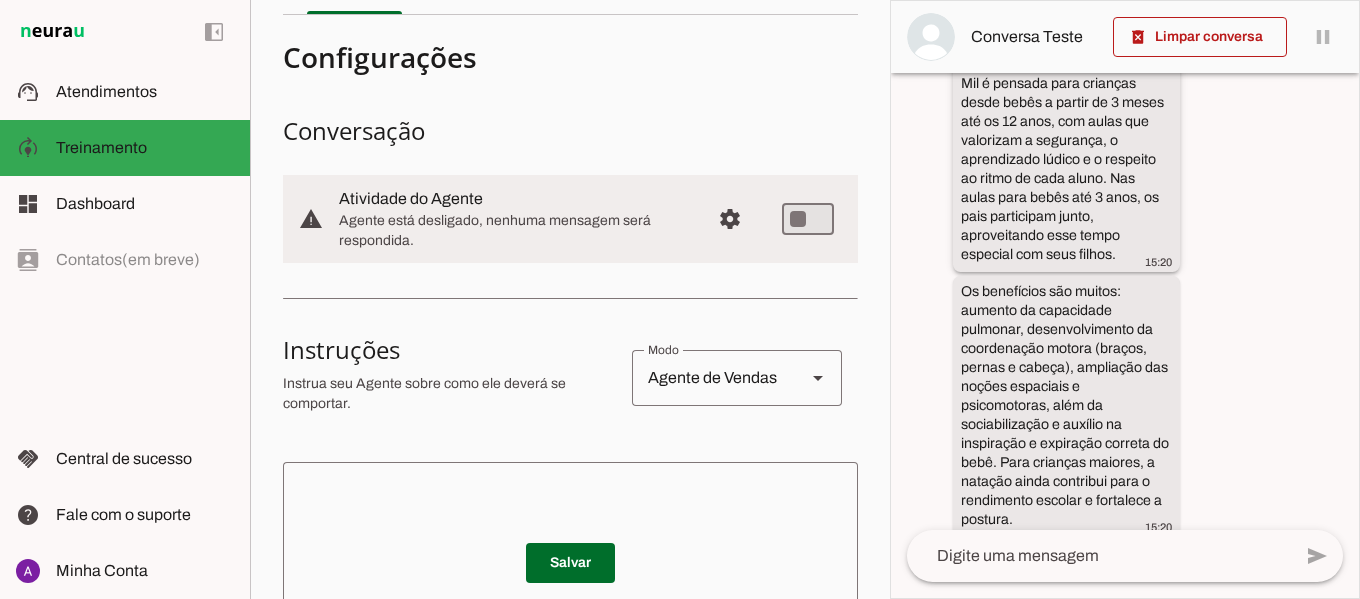 scroll, scrollTop: 520, scrollLeft: 0, axis: vertical 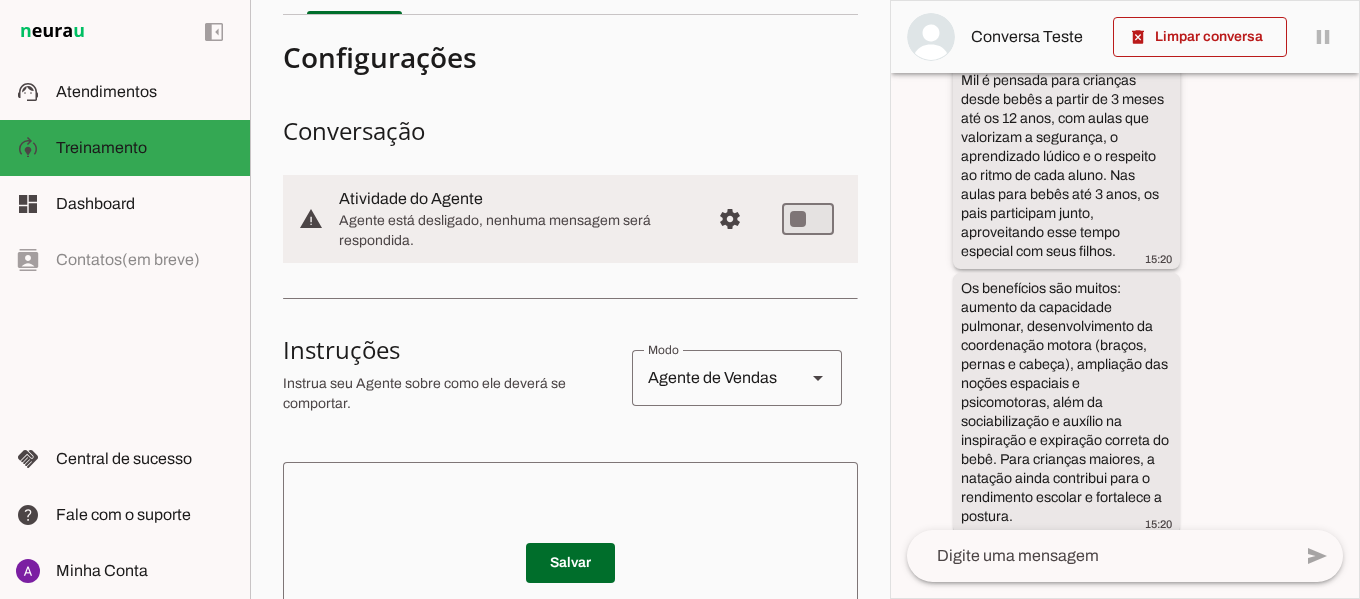 click on "Claro! A natação infantil na Sport Mil é pensada para crianças desde bebês a partir de 3 meses até os 12 anos, com aulas que valorizam a segurança, o aprendizado lúdico e o respeito ao ritmo de cada aluno. Nas aulas para bebês até 3 anos, os pais participam junto, aproveitando esse tempo especial com seus filhos.
15:20" 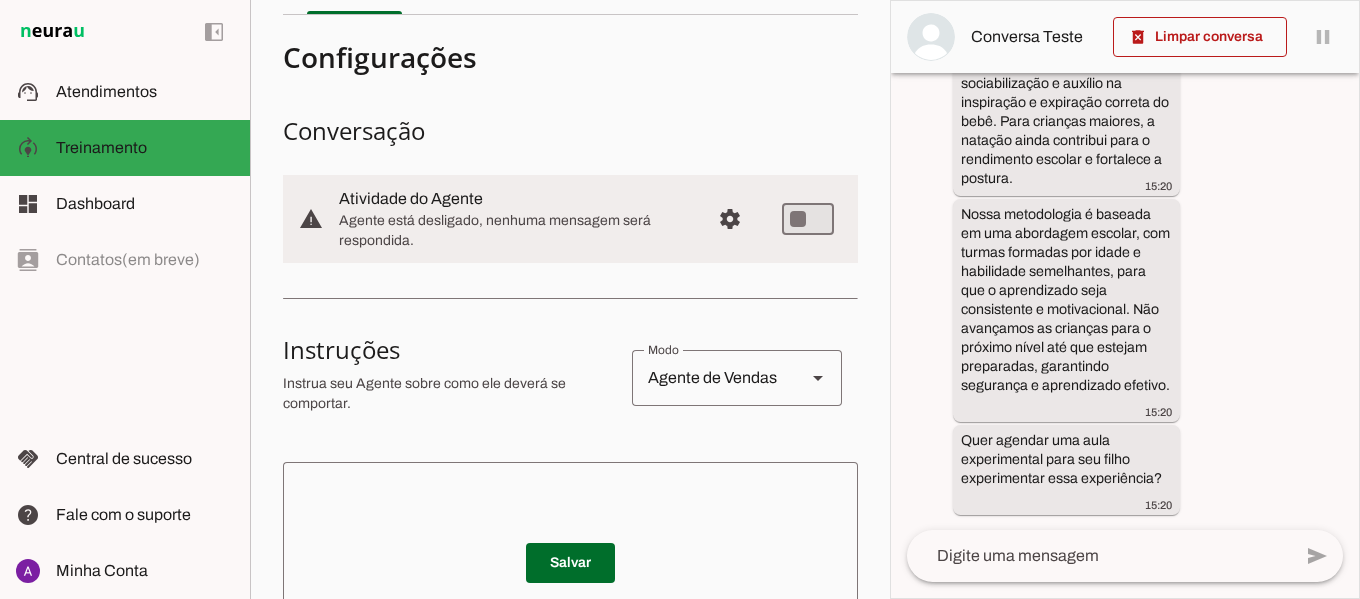 scroll, scrollTop: 877, scrollLeft: 0, axis: vertical 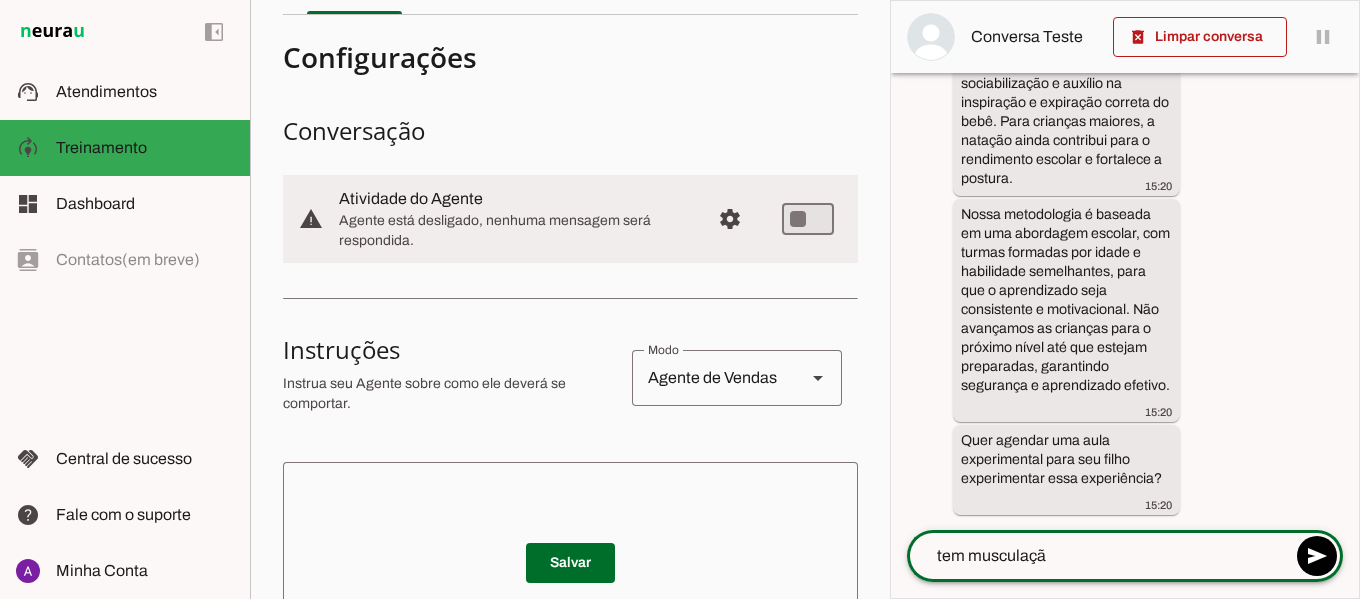 type on "tem musculação" 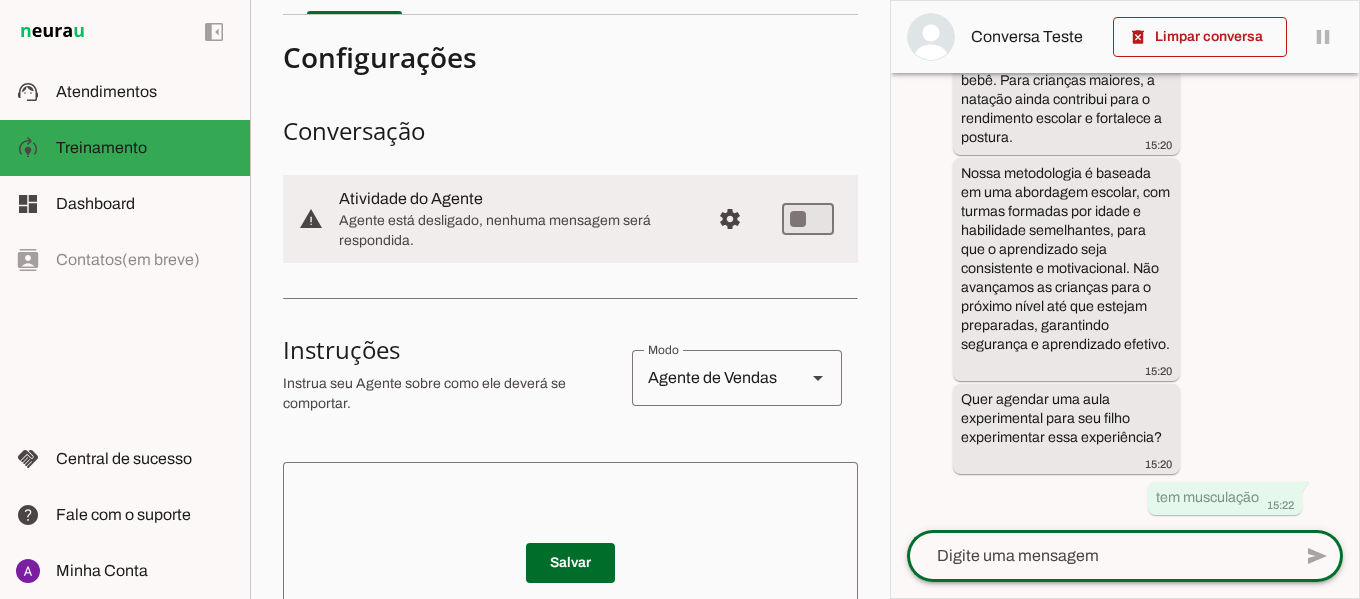 scroll, scrollTop: 0, scrollLeft: 0, axis: both 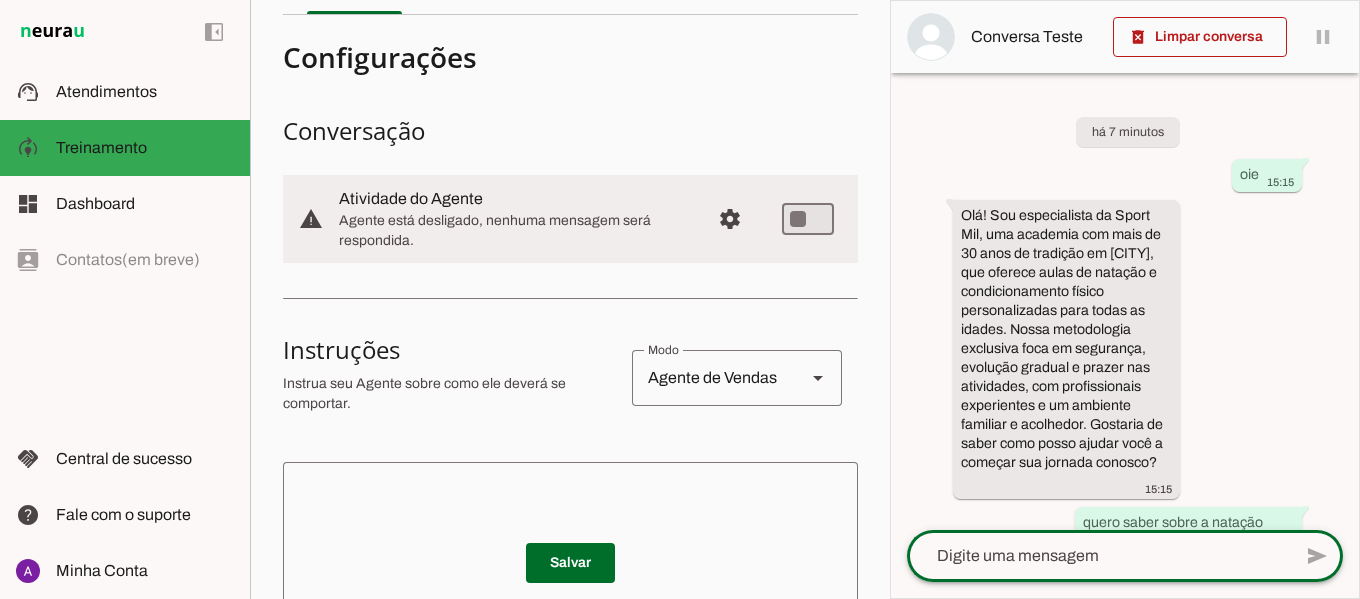 click on "há 7 minutos
oie 15:15
Olá! Sou especialista da Sport Mil, uma academia com mais de 30 anos de tradição em São Bernardo do Campo, que oferece aulas de natação e condicionamento físico personalizadas para todas as idades. Nossa metodologia exclusiva foca em segurança, evolução gradual e prazer nas atividades, com profissionais experientes e um ambiente familiar e acolhedor. Gostaria de saber como posso ajudar você a começar sua jornada conosco? 15:15
quero saber sobre a natação infantil 15:20
Claro! A natação infantil na Sport Mil é pensada para crianças desde bebês a partir de 3 meses até os 12 anos, com aulas que valorizam a segurança, o aprendizado lúdico e o respeito ao ritmo de cada aluno. Nas aulas para bebês até 3 anos, os pais participam junto, aproveitando esse tempo especial com seus filhos. 15:20
15:20 15:20" at bounding box center (1125, 301) 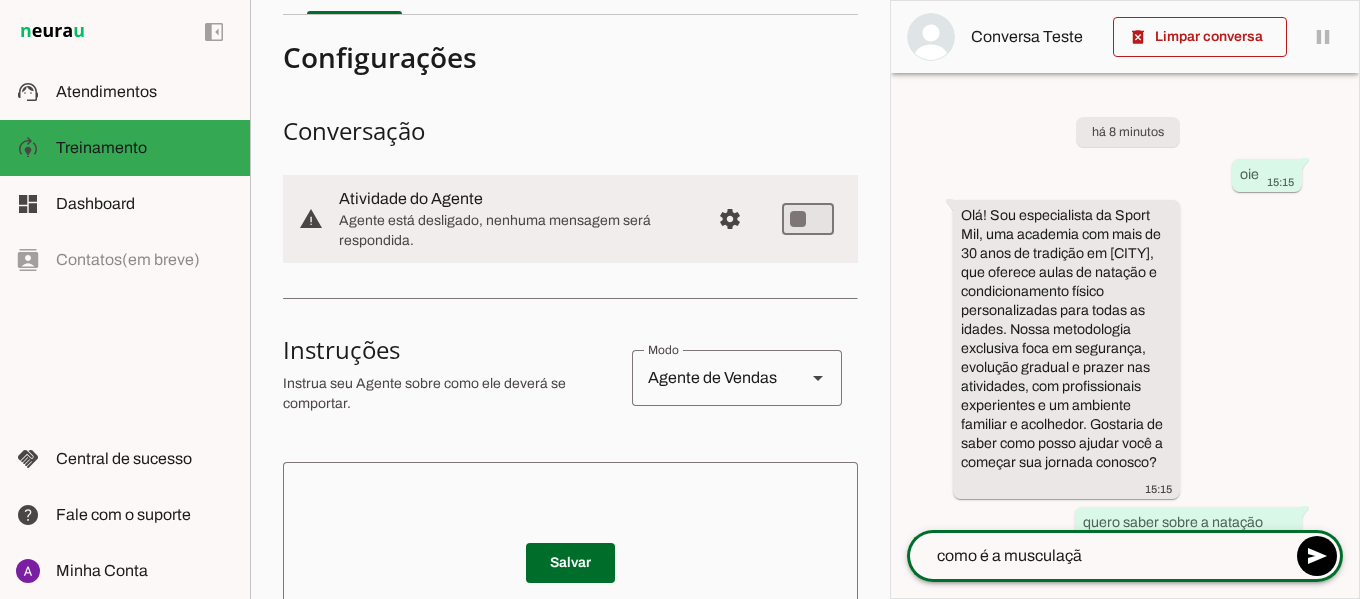type on "como é a musculação" 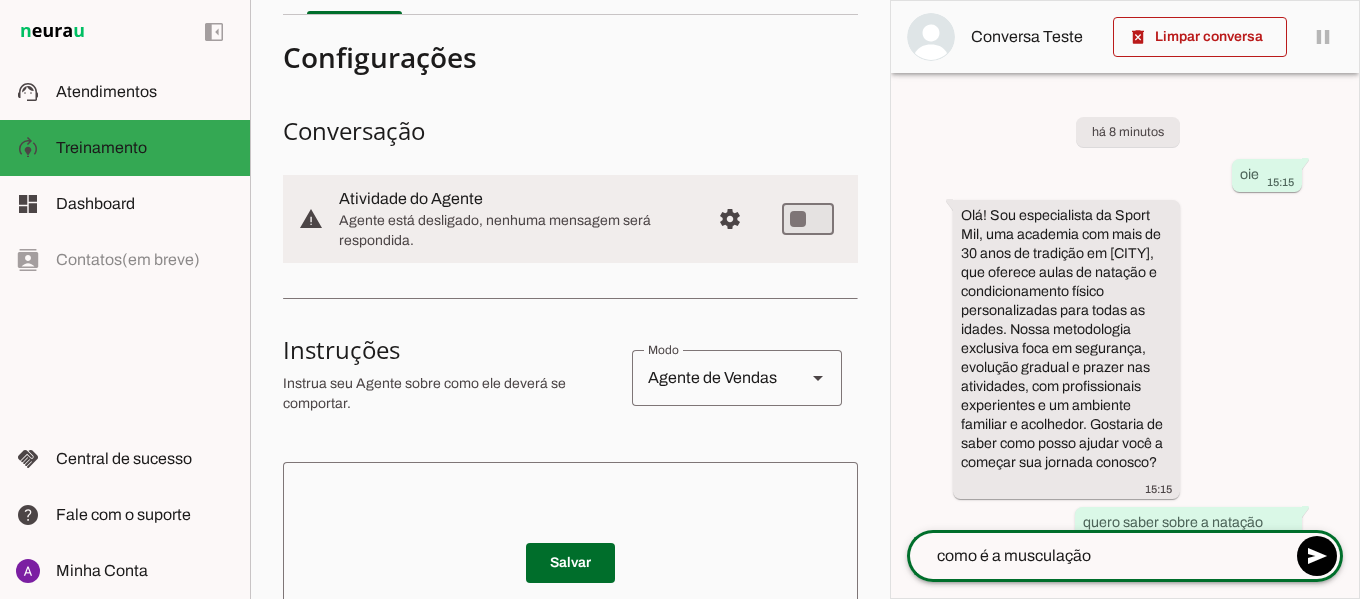 type 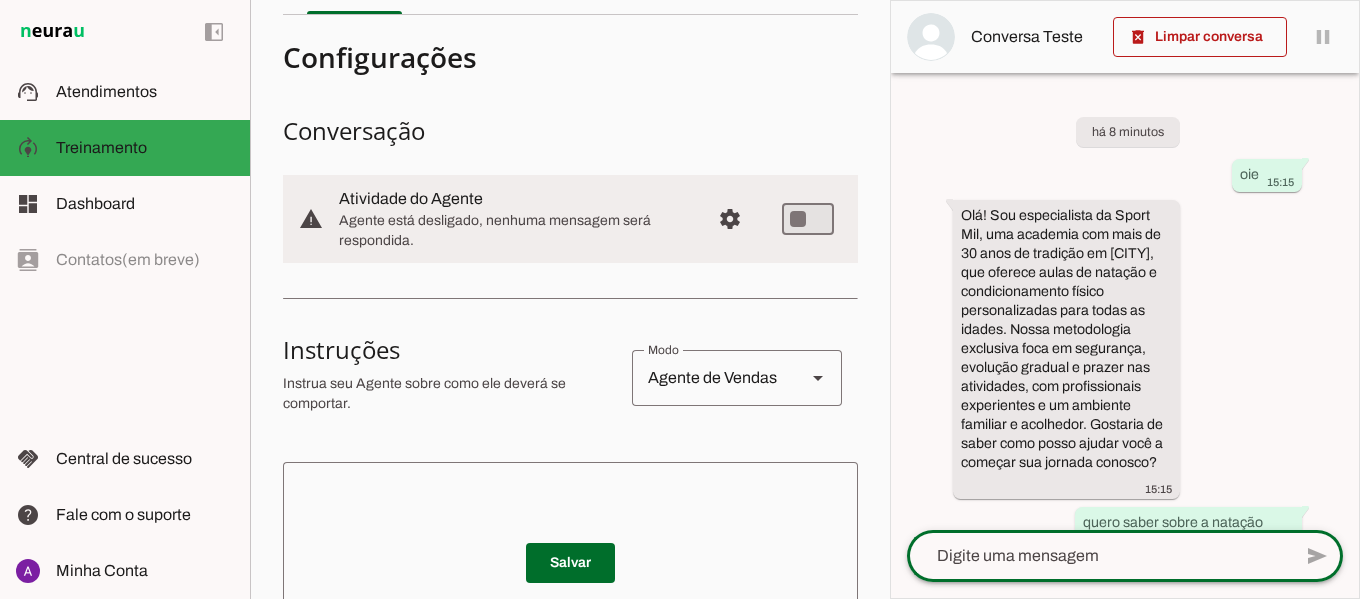 click on "há 8 minutos
oie 15:15
Olá! Sou especialista da Sport Mil, uma academia com mais de 30 anos de tradição em São Bernardo do Campo, que oferece aulas de natação e condicionamento físico personalizadas para todas as idades. Nossa metodologia exclusiva foca em segurança, evolução gradual e prazer nas atividades, com profissionais experientes e um ambiente familiar e acolhedor. Gostaria de saber como posso ajudar você a começar sua jornada conosco? 15:15
quero saber sobre a natação infantil 15:20
Claro! A natação infantil na Sport Mil é pensada para crianças desde bebês a partir de 3 meses até os 12 anos, com aulas que valorizam a segurança, o aprendizado lúdico e o respeito ao ritmo de cada aluno. Nas aulas para bebês até 3 anos, os pais participam junto, aproveitando esse tempo especial com seus filhos. 15:20
15:20 15:20" at bounding box center (1125, 301) 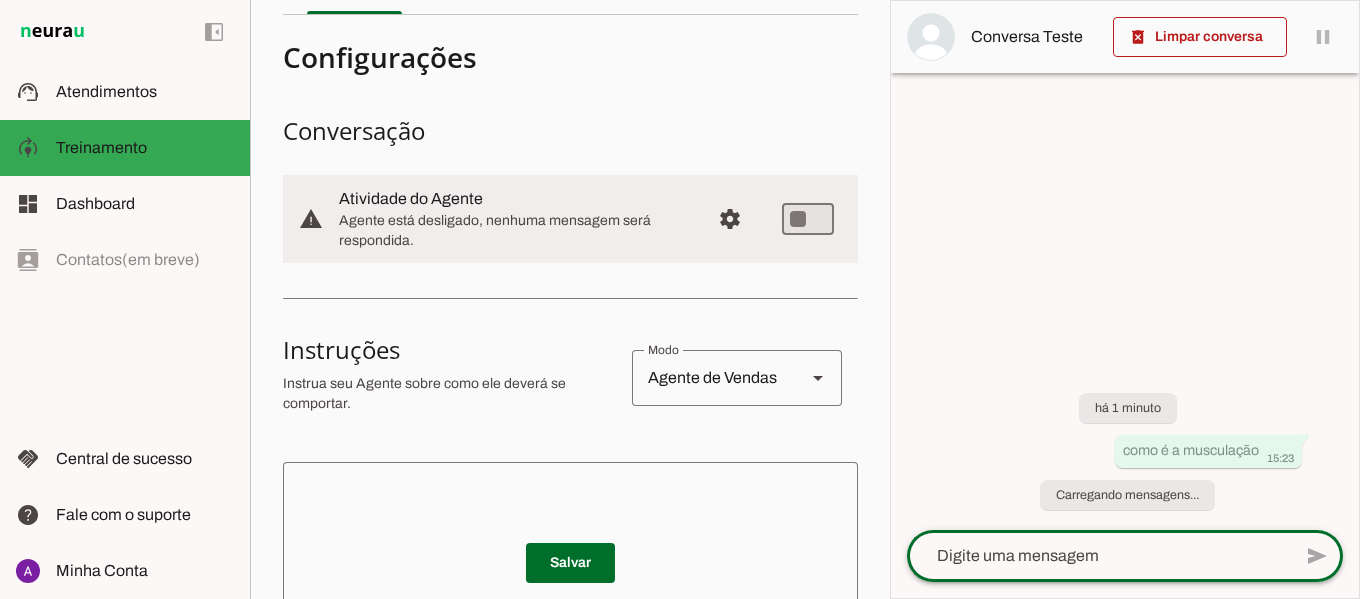 scroll, scrollTop: 0, scrollLeft: 0, axis: both 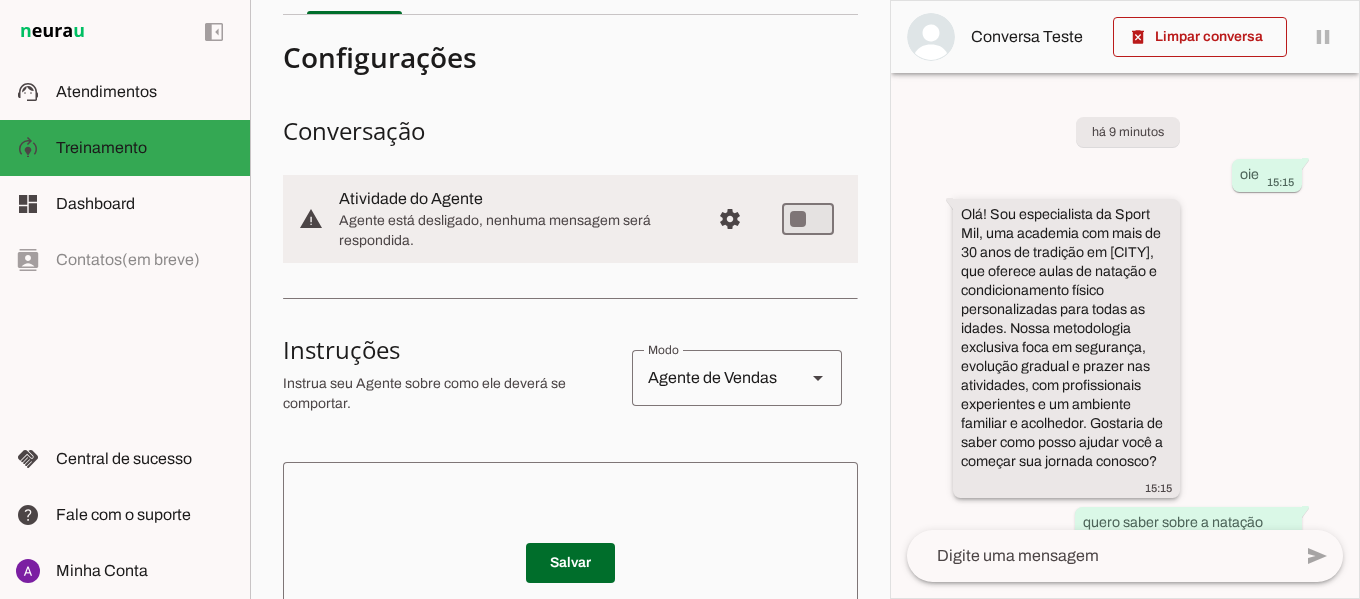 click on "Olá! Sou especialista da Academia Sport Mil e estou aqui para ajudar. Nossa Natação Infantil é indicada para crianças até 8 anos, com aulas divertidas e seguras para o desenvolvimento dos pequenos na água. Gostaria de saber como posso ajudar você a começar sua jornada conosco?" 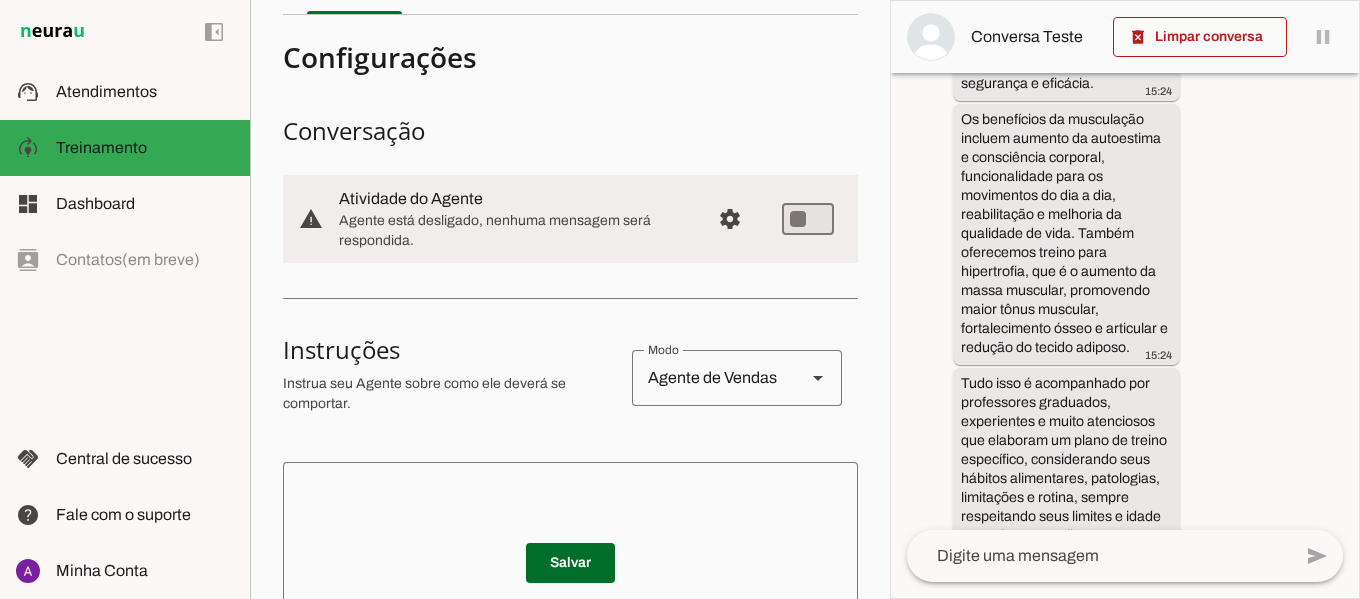 scroll, scrollTop: 2208, scrollLeft: 0, axis: vertical 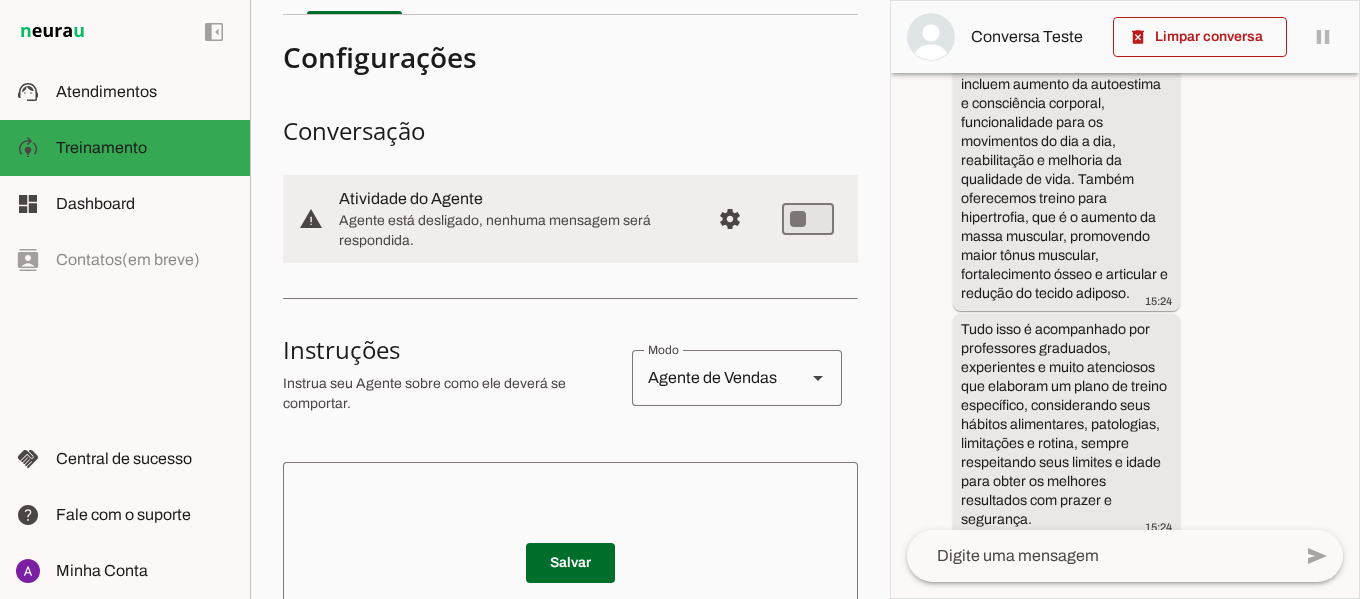 click on "há 9 minutos
oie 15:15
Olá! Sou especialista da Sport Mil, uma academia com mais de 30 anos de tradição em São Bernardo do Campo, que oferece aulas de natação e condicionamento físico personalizadas para todas as idades. Nossa metodologia exclusiva foca em segurança, evolução gradual e prazer nas atividades, com profissionais experientes e um ambiente familiar e acolhedor. Gostaria de saber como posso ajudar você a começar sua jornada conosco? 15:15
quero saber sobre a natação infantil 15:20
Claro! A natação infantil na Sport Mil é pensada para crianças desde bebês a partir de 3 meses até os 12 anos, com aulas que valorizam a segurança, o aprendizado lúdico e o respeito ao ritmo de cada aluno. Nas aulas para bebês até 3 anos, os pais participam junto, aproveitando esse tempo especial com seus filhos. 15:20
15:20 15:20" at bounding box center (1125, 301) 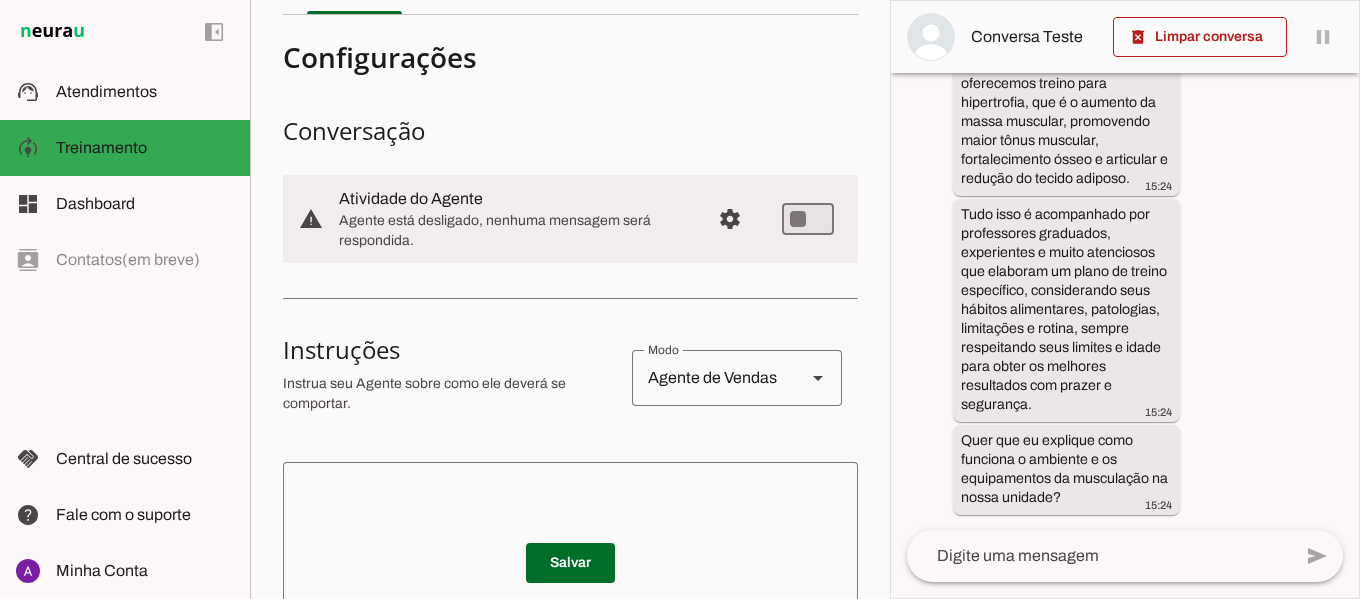 scroll, scrollTop: 2399, scrollLeft: 0, axis: vertical 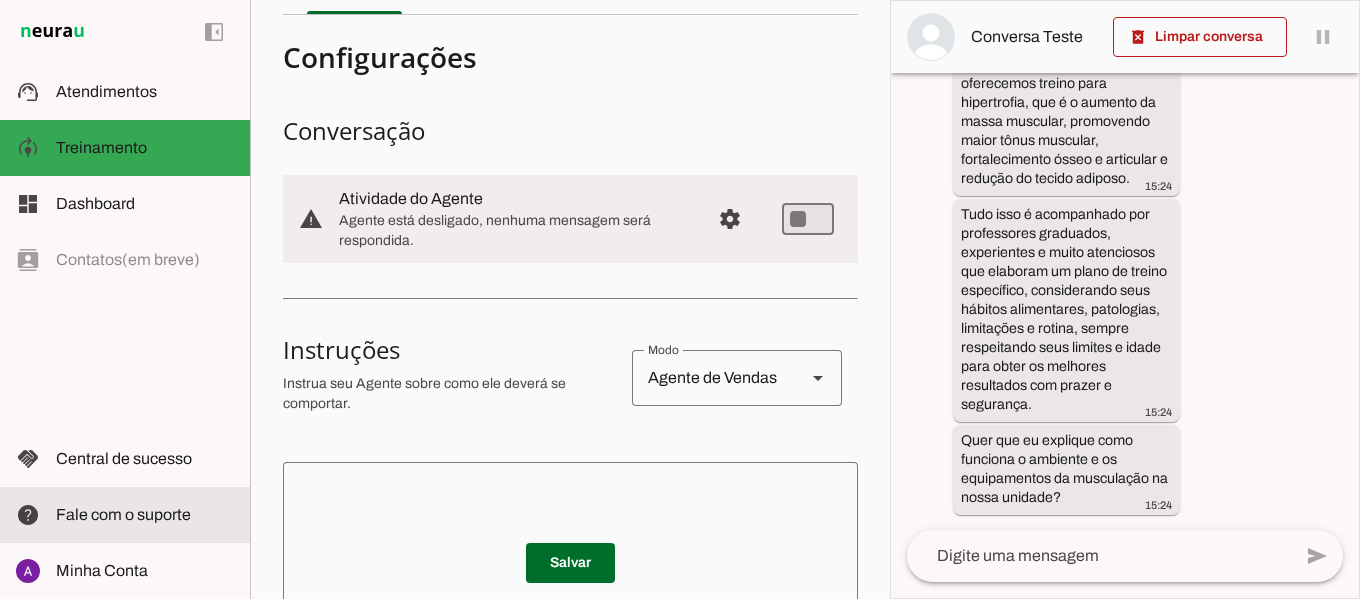 click at bounding box center (145, 515) 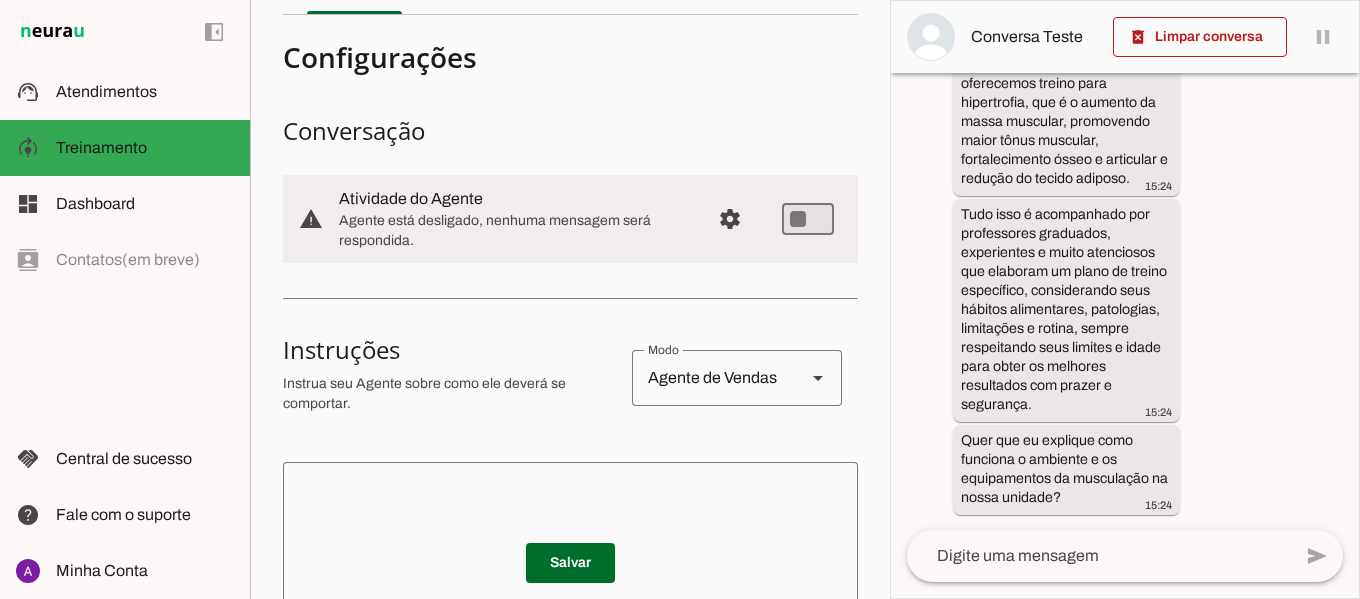 drag, startPoint x: 894, startPoint y: 234, endPoint x: 880, endPoint y: 231, distance: 14.3178215 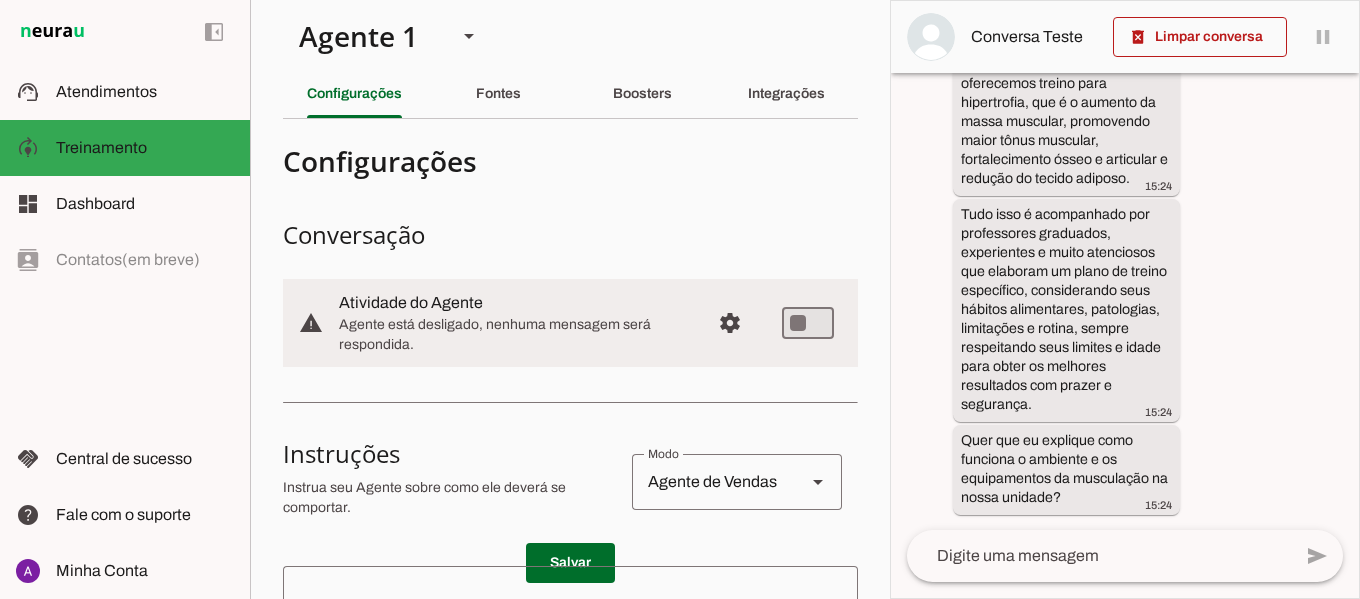 scroll, scrollTop: 0, scrollLeft: 0, axis: both 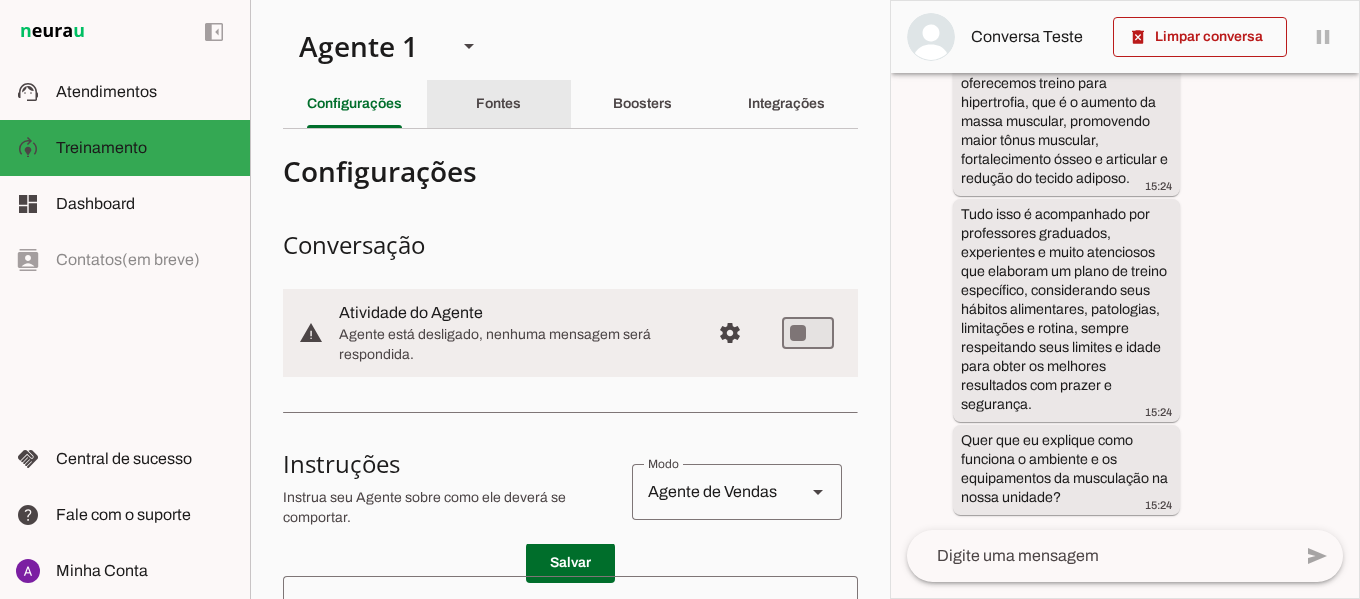 click on "Fontes" 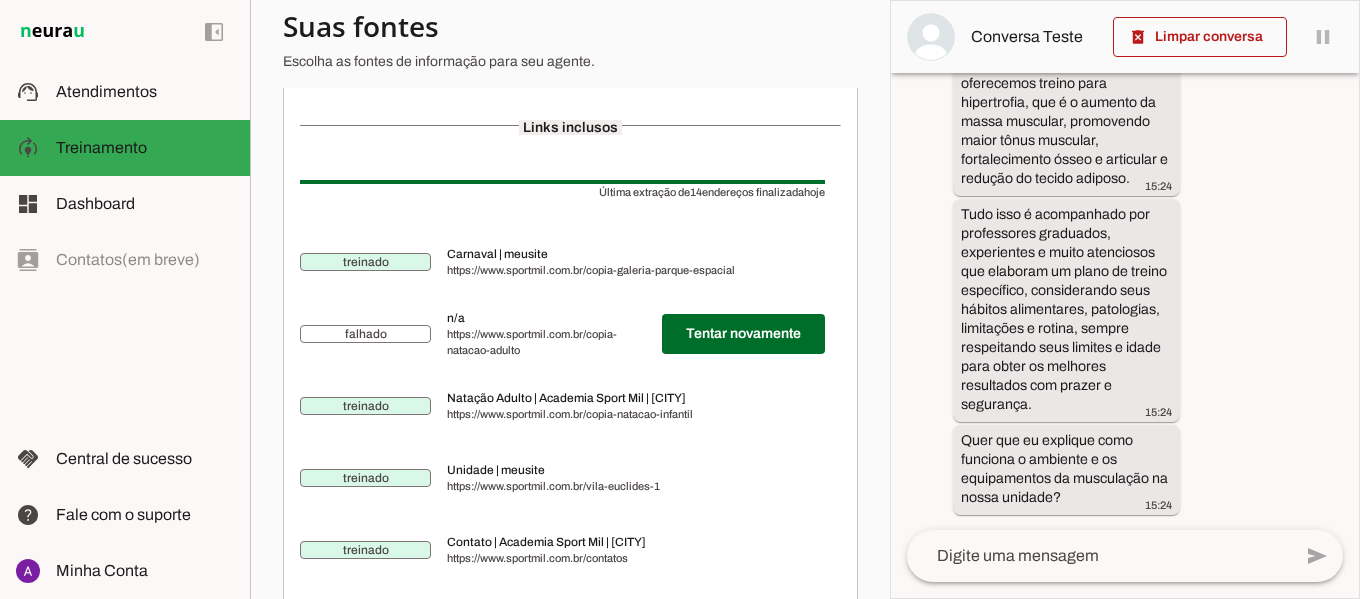 scroll, scrollTop: 647, scrollLeft: 0, axis: vertical 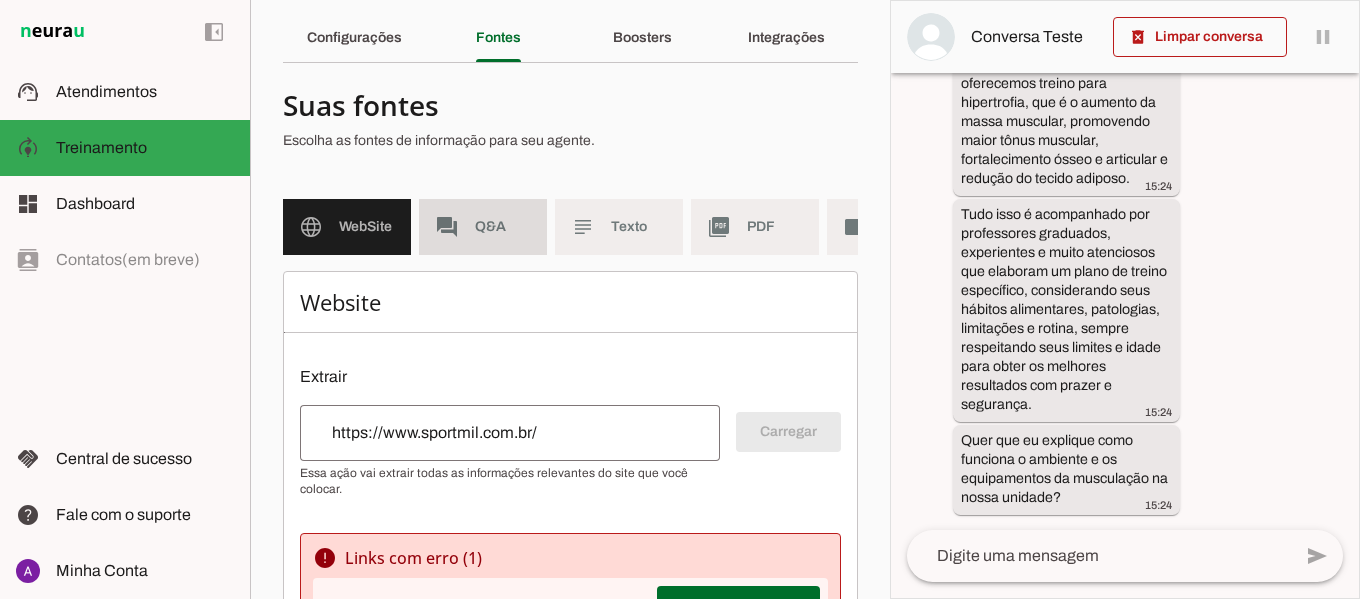click on "forum
Q&A" at bounding box center (483, 227) 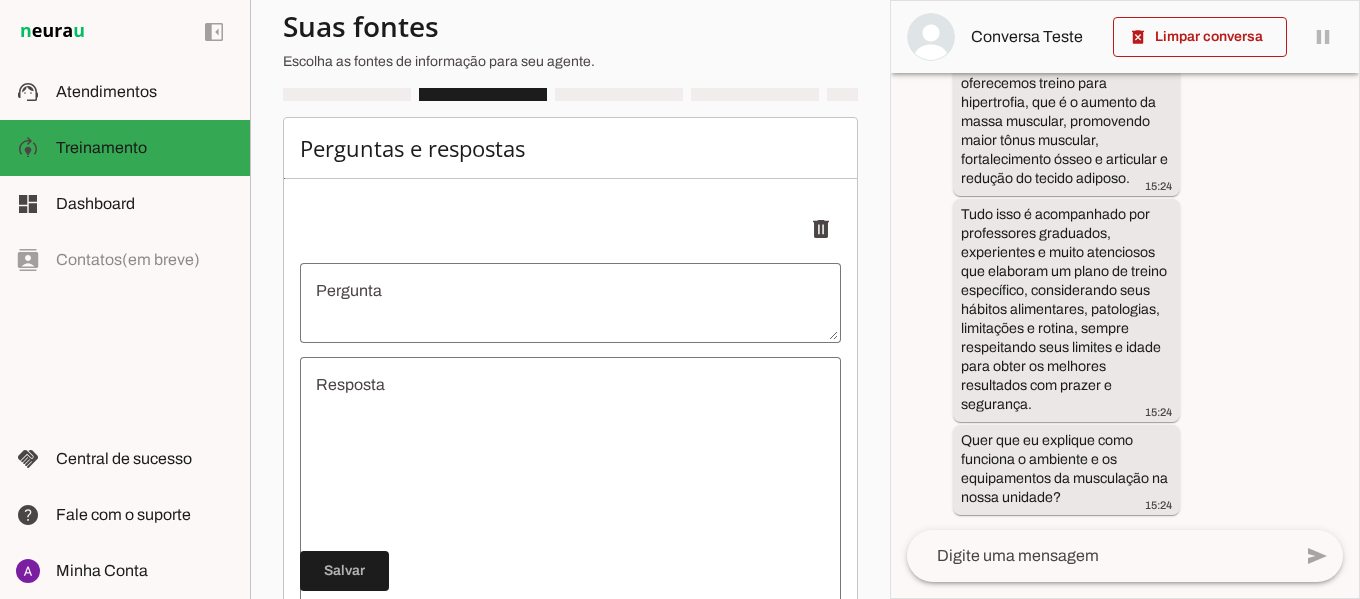 scroll, scrollTop: 0, scrollLeft: 0, axis: both 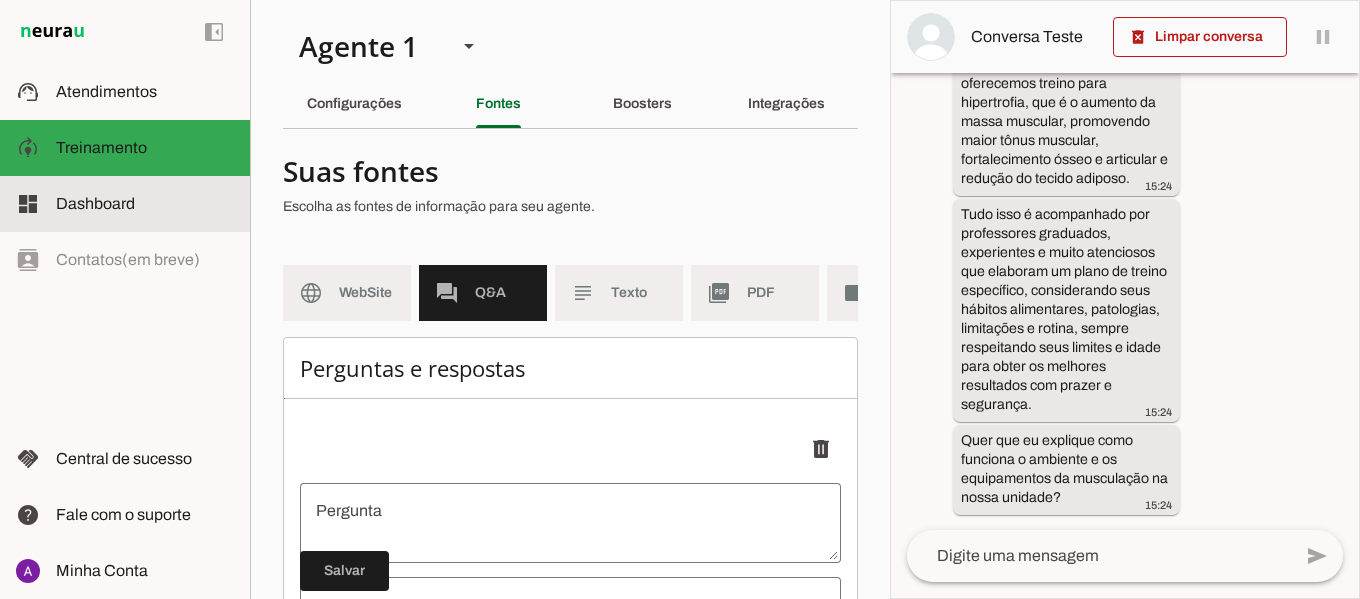 click at bounding box center (145, 204) 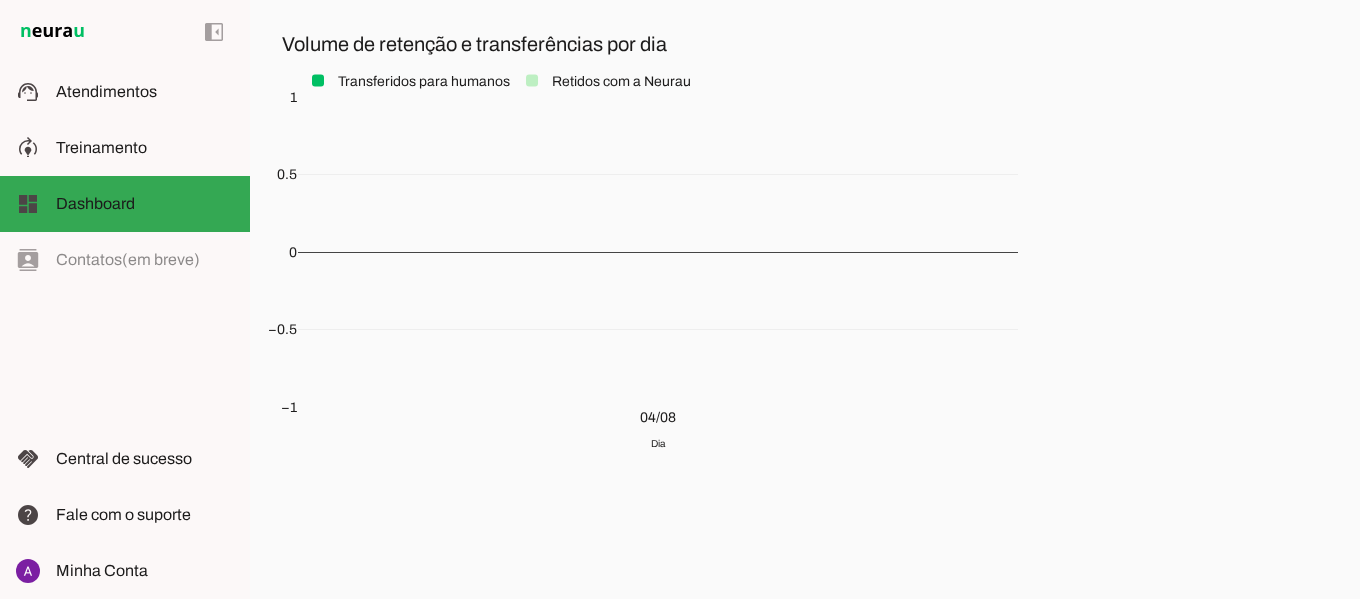 scroll, scrollTop: 0, scrollLeft: 0, axis: both 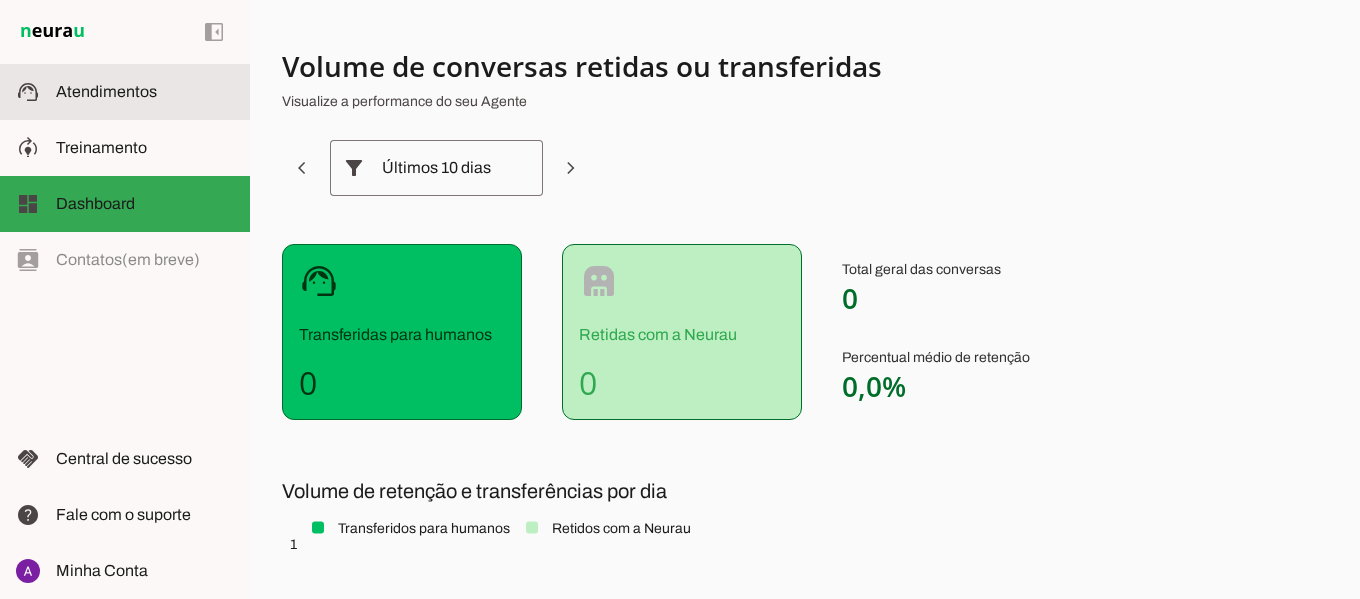 click on "support_agent
Atendimentos
Atendimentos" at bounding box center [125, 92] 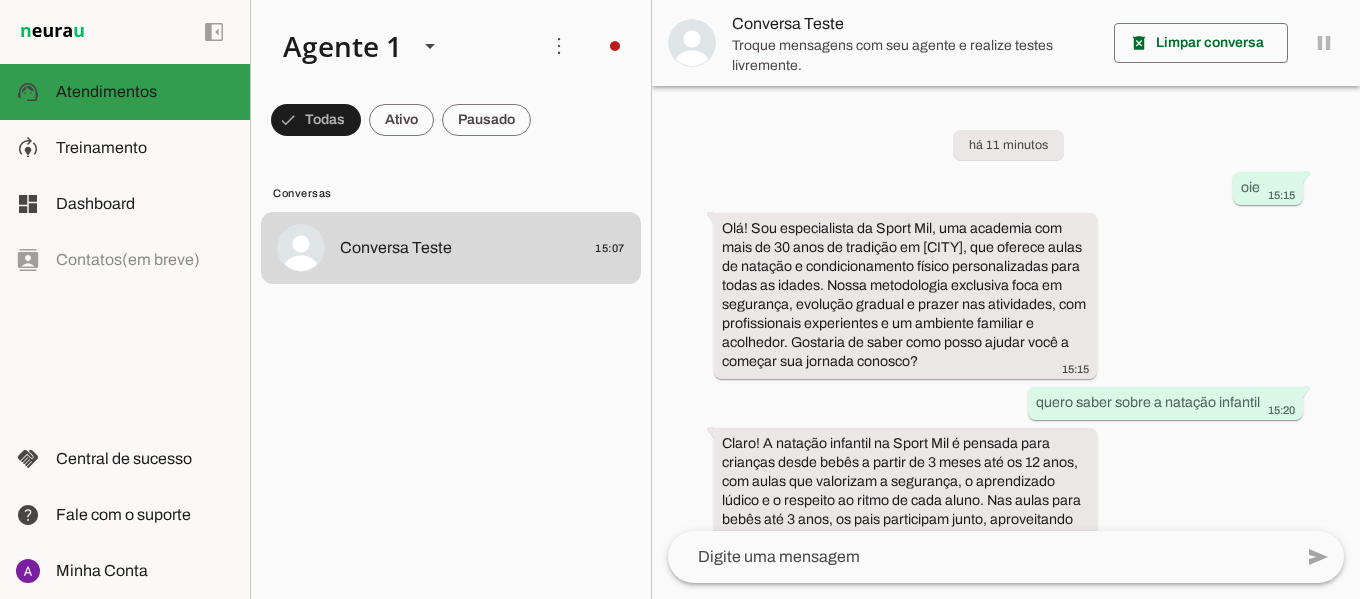 scroll, scrollTop: 1309, scrollLeft: 0, axis: vertical 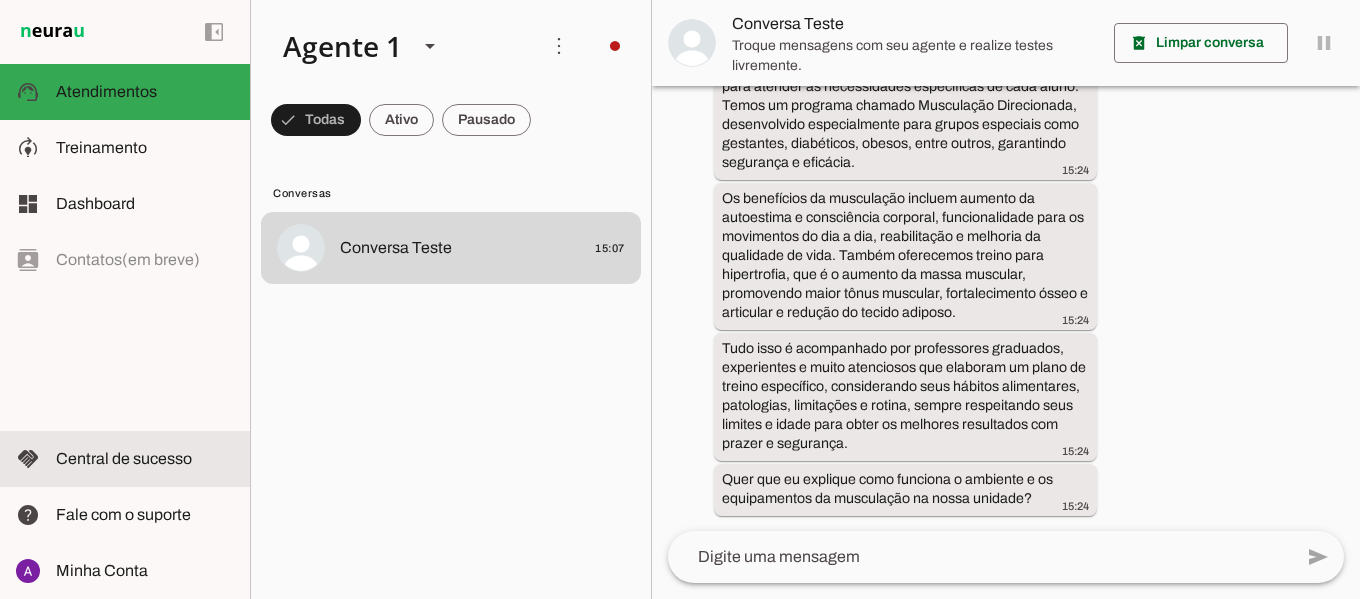 click at bounding box center (145, 459) 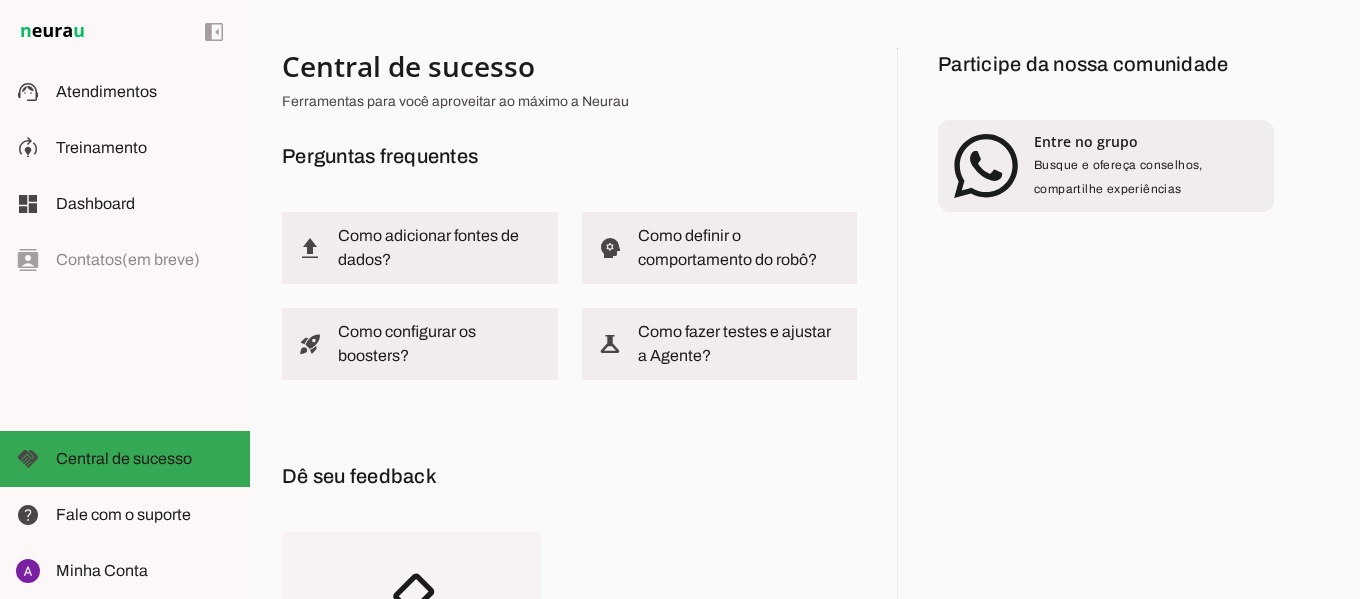 click on "Participe da nossa comunidade
Entre no grupo
Busque e ofereça conselhos, compartilhe experiências" at bounding box center (1106, 431) 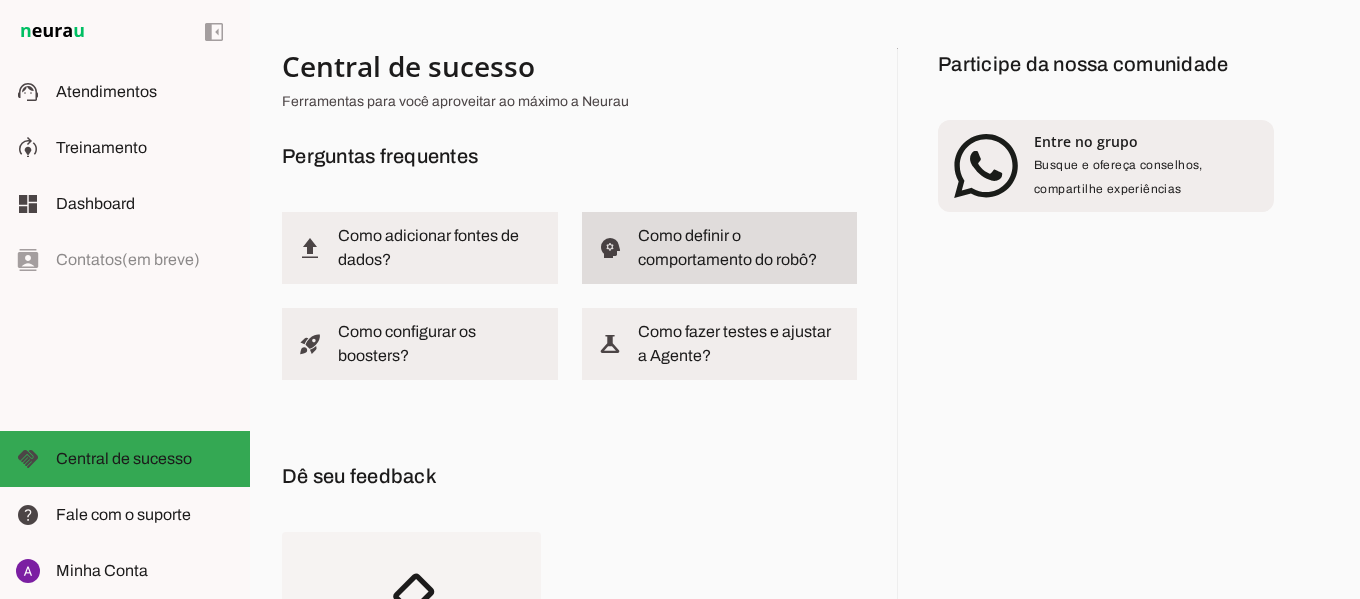 click on "psychology
Como definir o comportamento do robô?" at bounding box center (720, 248) 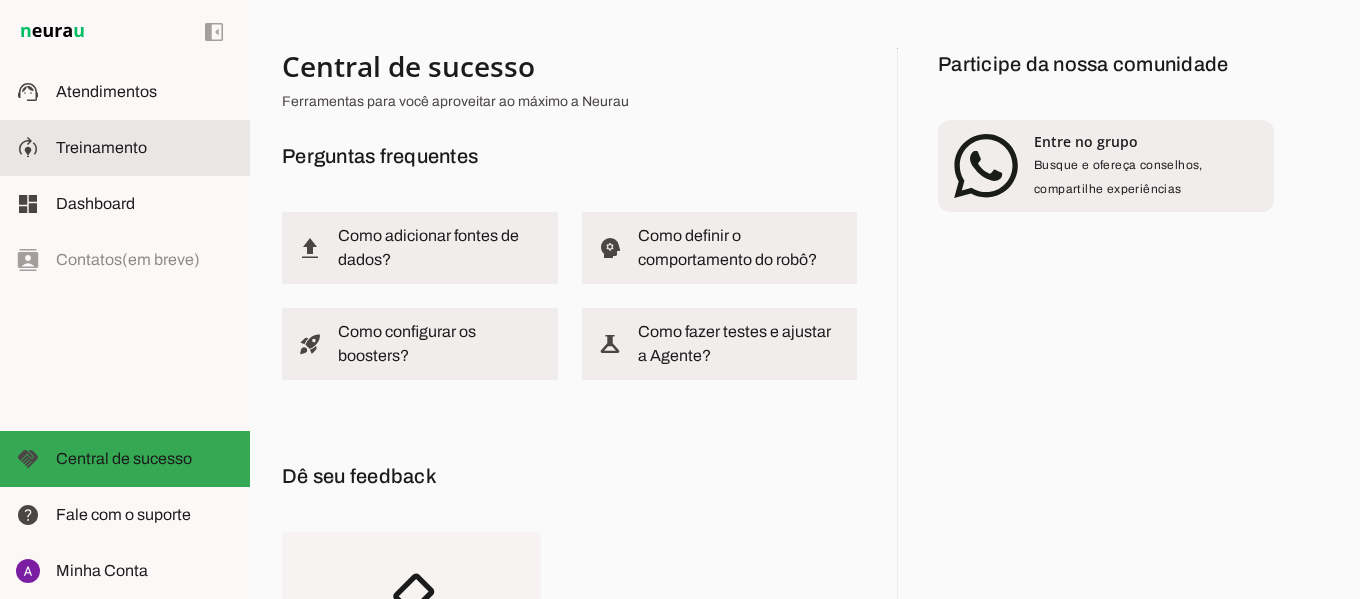 click at bounding box center (145, 148) 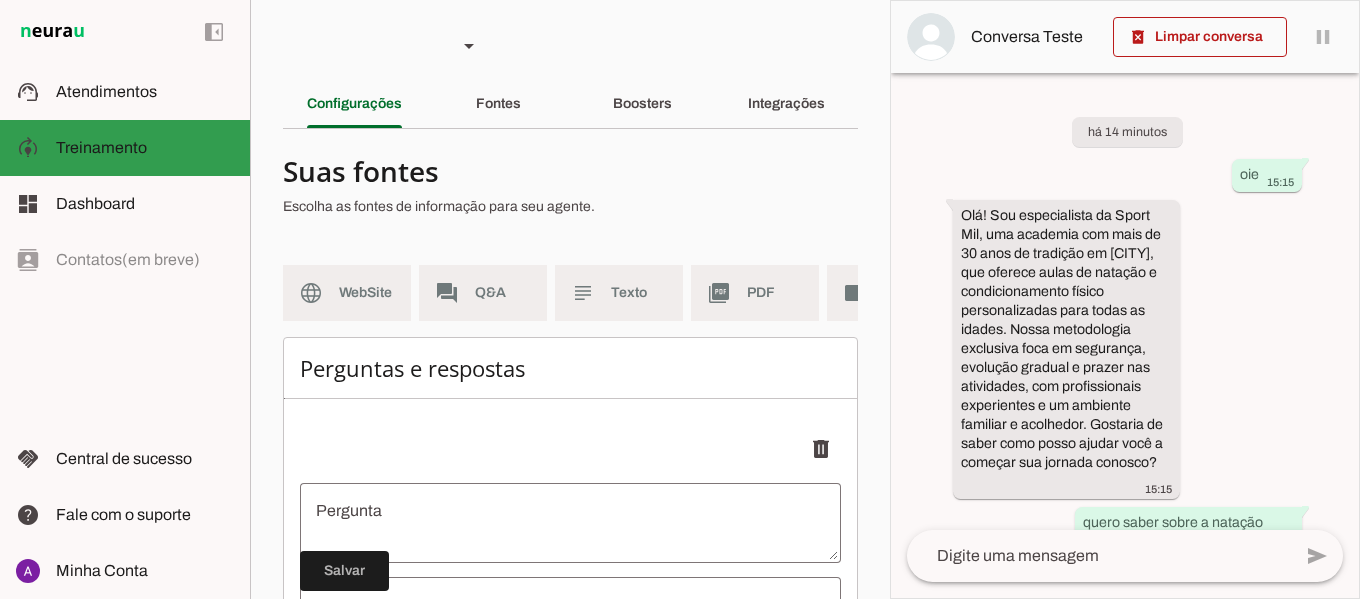 scroll, scrollTop: 2399, scrollLeft: 0, axis: vertical 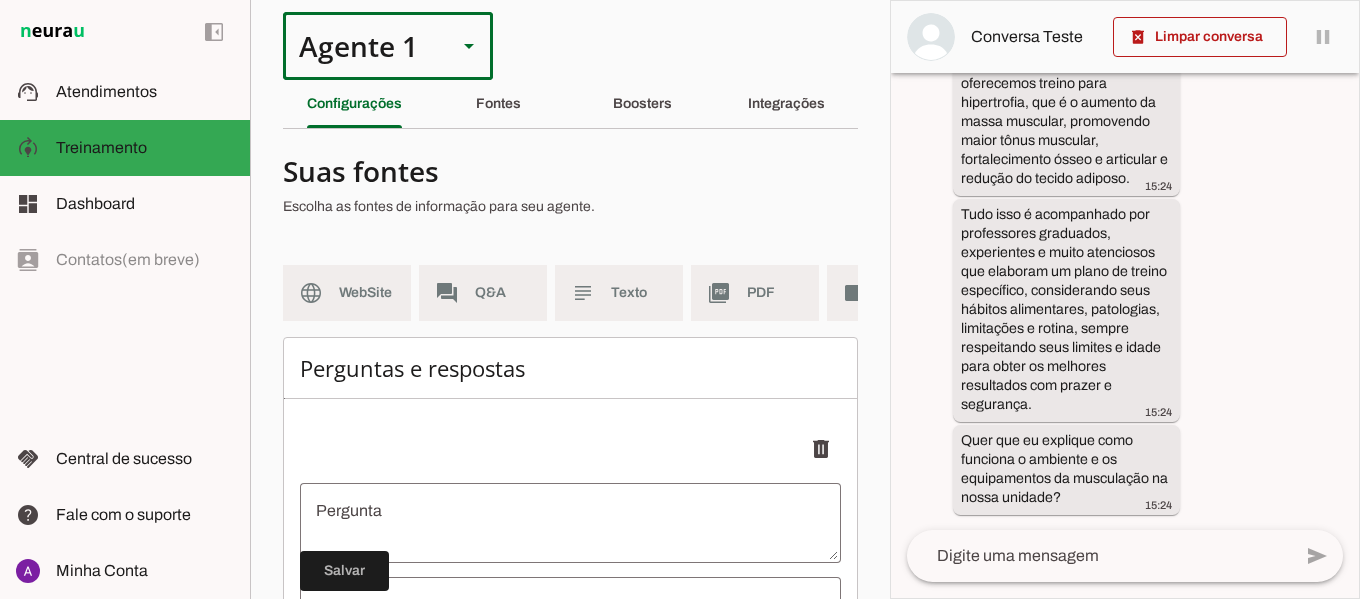 click on "Agente 1" at bounding box center (362, 46) 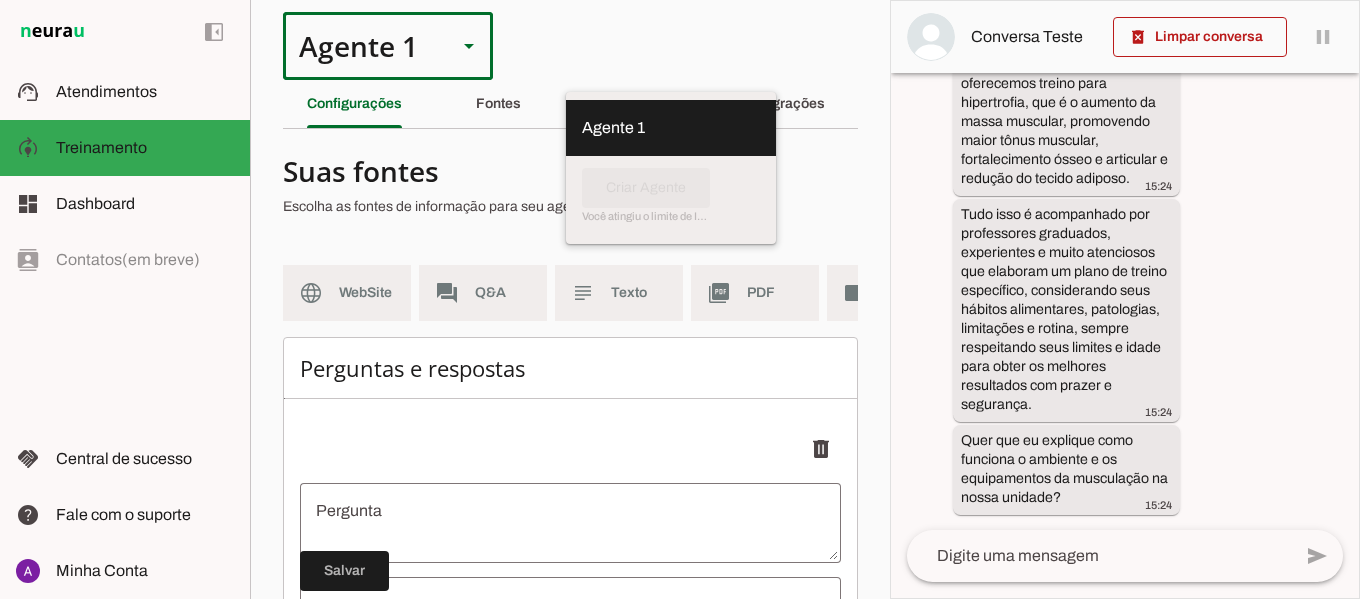 click on "Suas fontes" at bounding box center [562, 171] 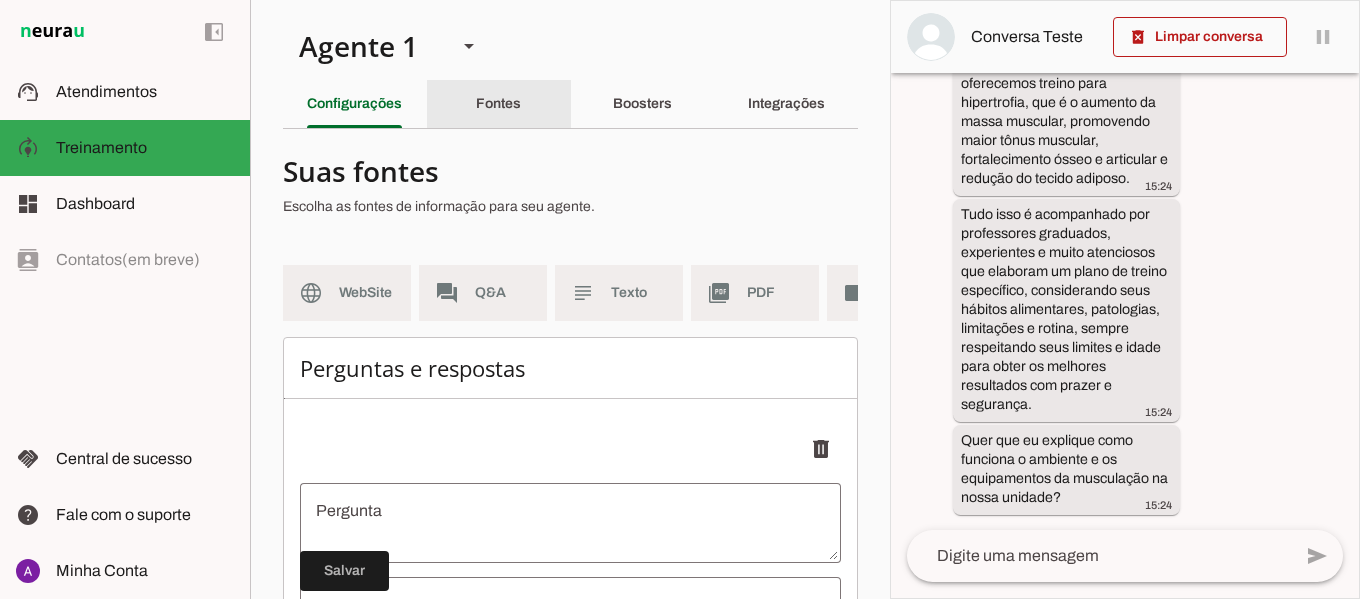 click on "Fontes" 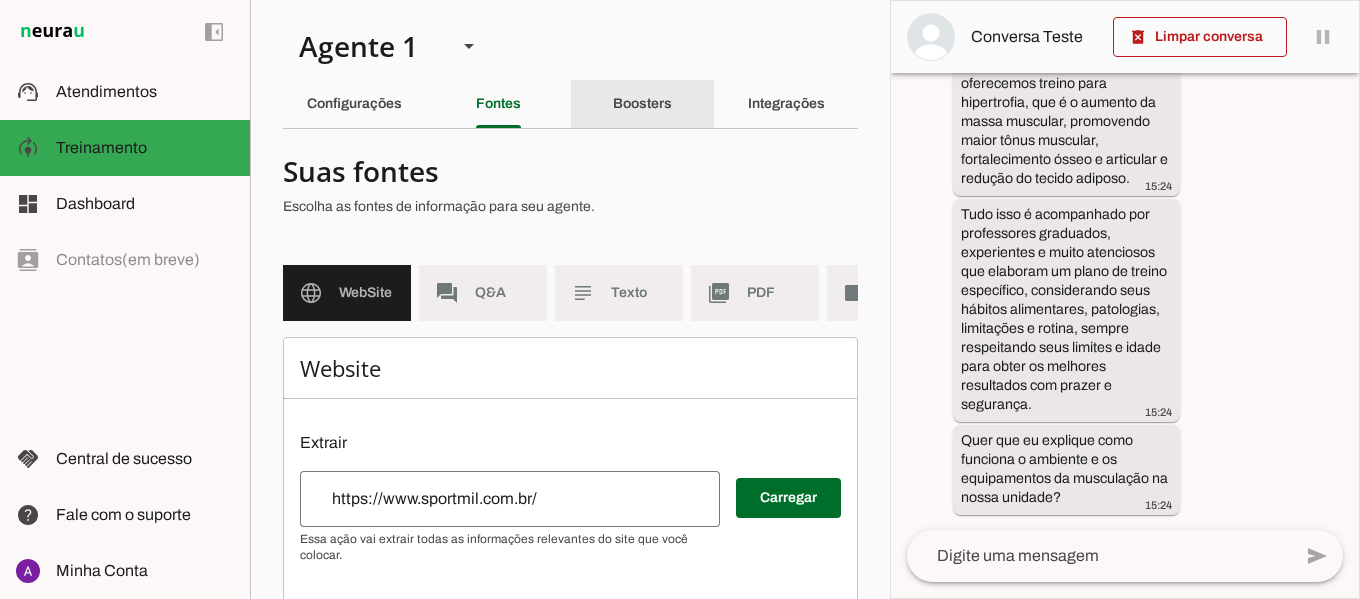 click on "Boosters" 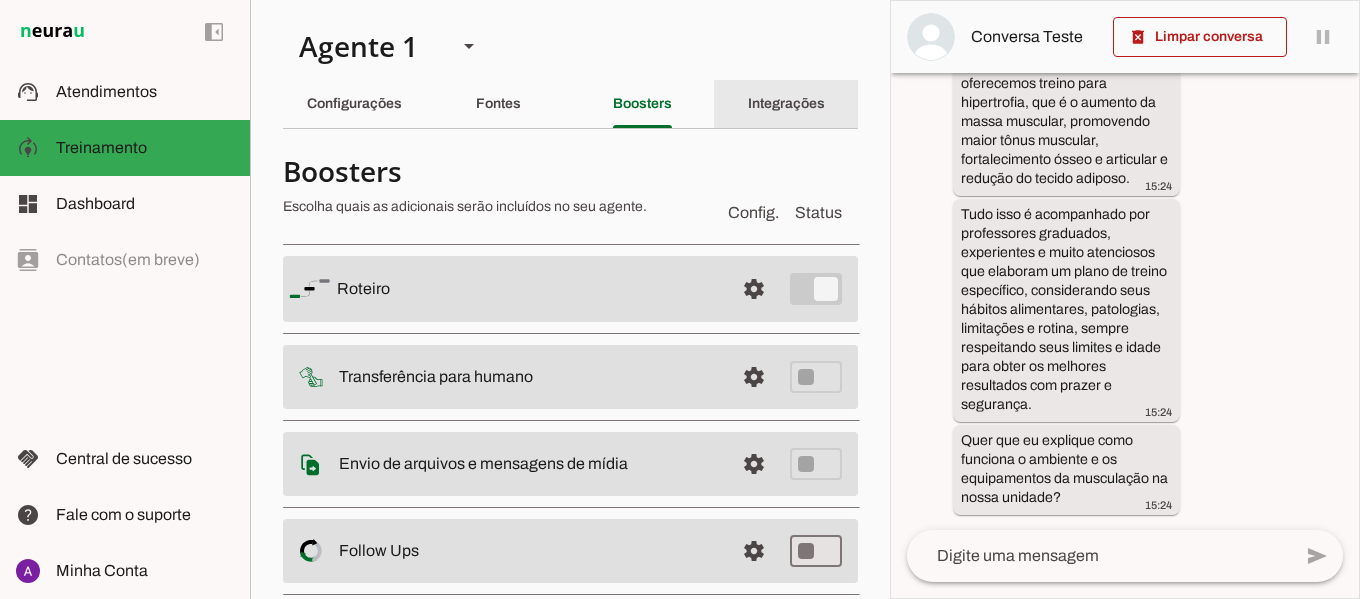 click on "Integrações" 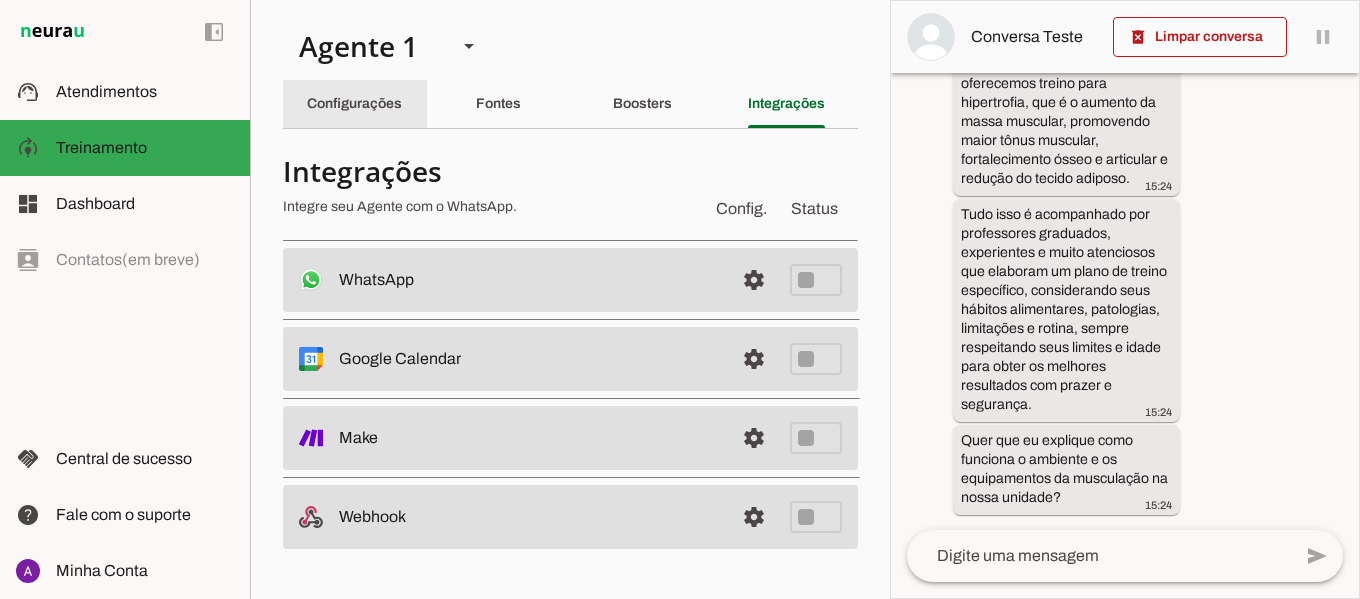 click on "Configurações" 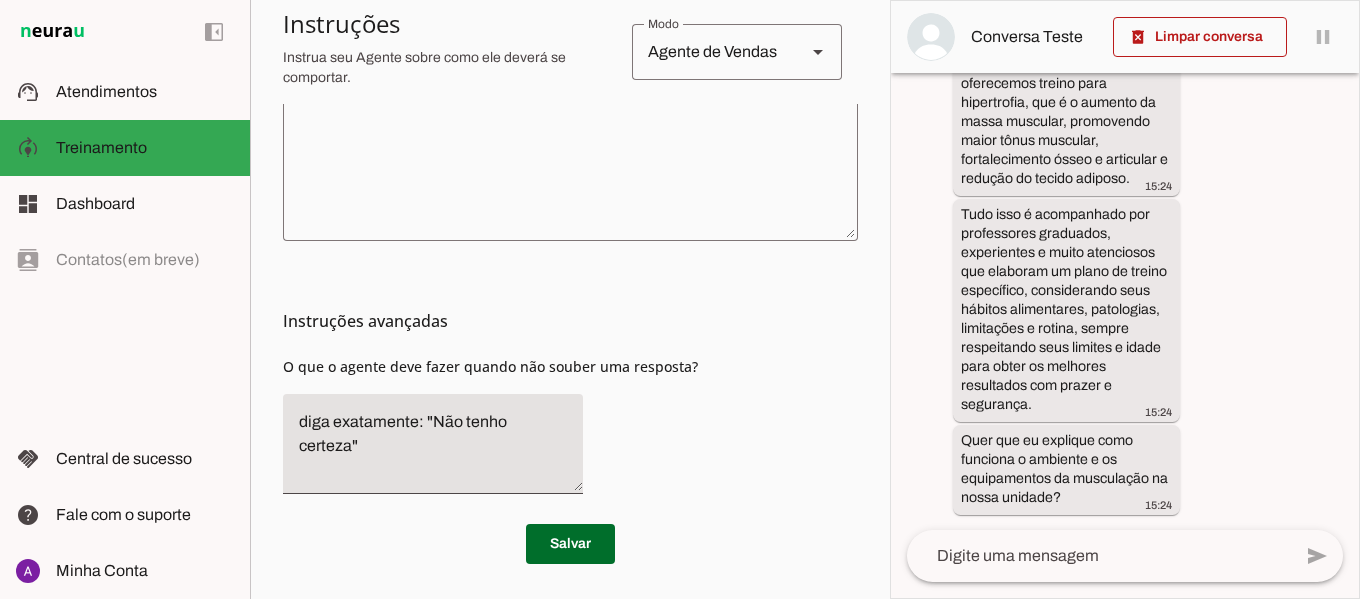 scroll, scrollTop: 612, scrollLeft: 0, axis: vertical 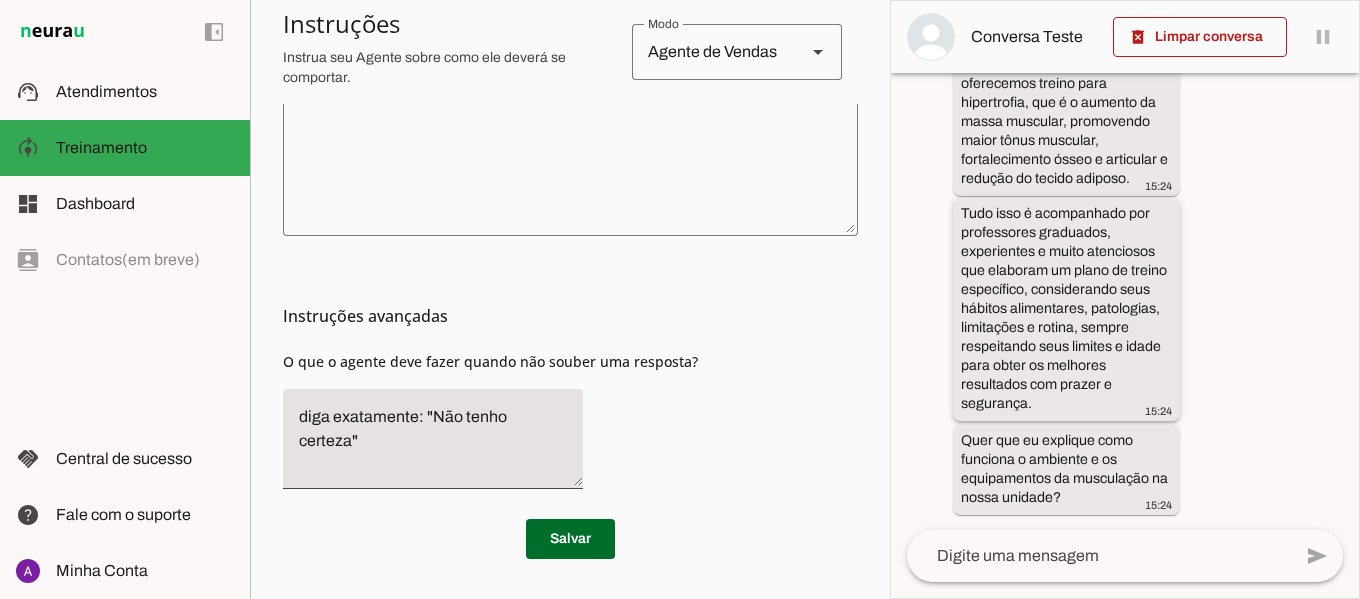 click on "Tudo isso é acompanhado por professores graduados, experientes e muito atenciosos que elaboram um plano de treino específico, considerando seus hábitos alimentares, patologias, limitações e rotina, sempre respeitando seus limites e idade para obter os melhores resultados com prazer e segurança." at bounding box center [0, 0] 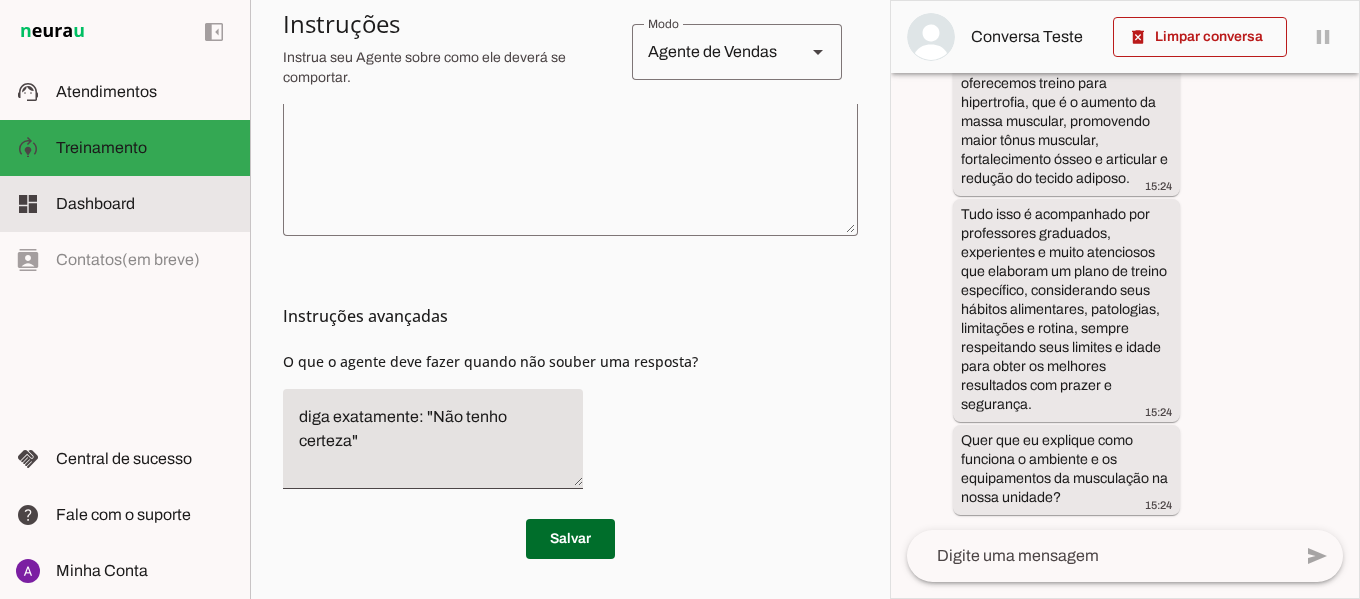 click at bounding box center (145, 204) 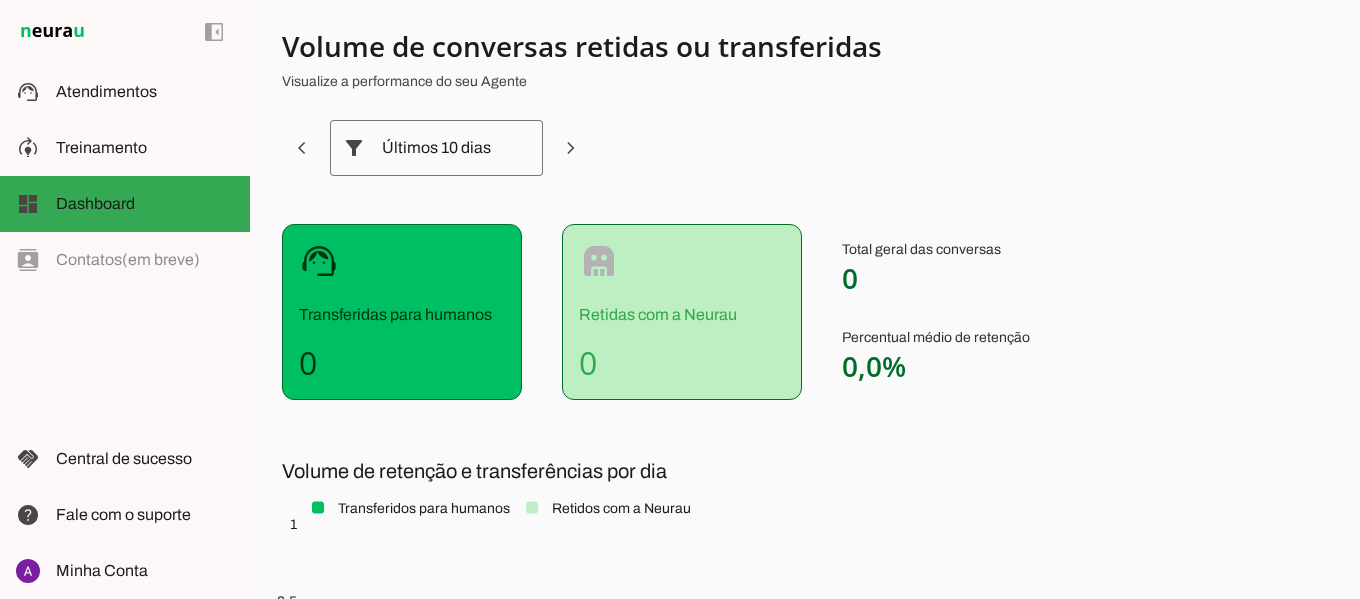 scroll, scrollTop: 0, scrollLeft: 0, axis: both 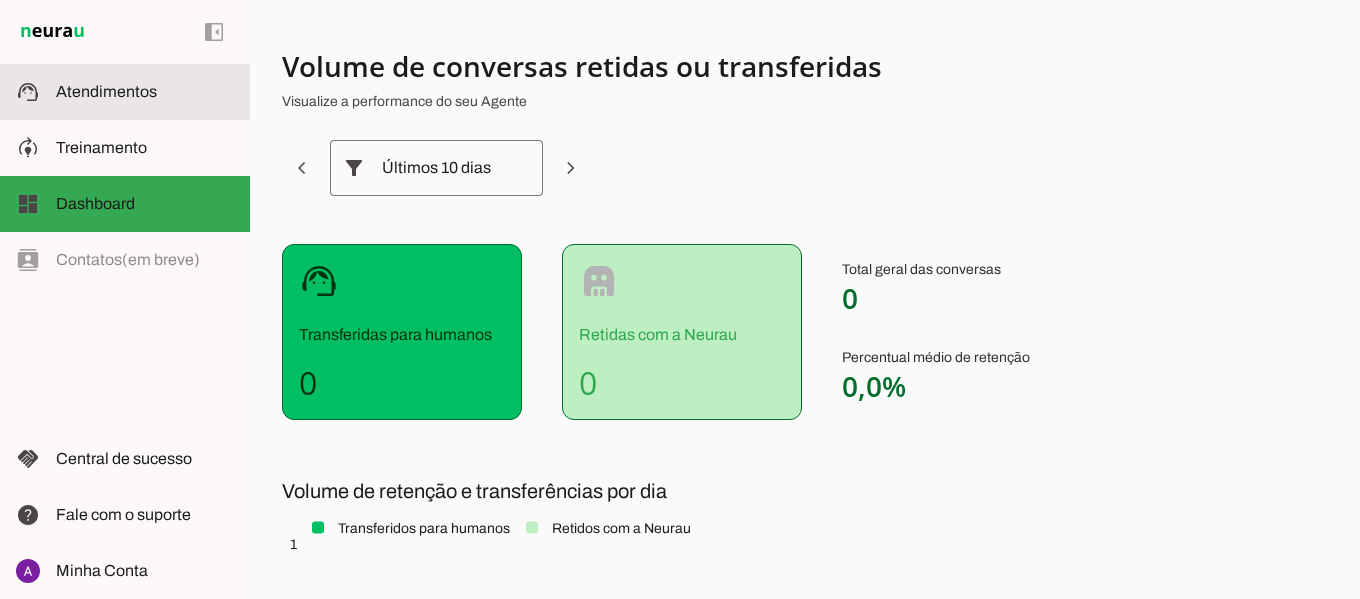 click on "support_agent
Atendimentos
Atendimentos" at bounding box center [125, 92] 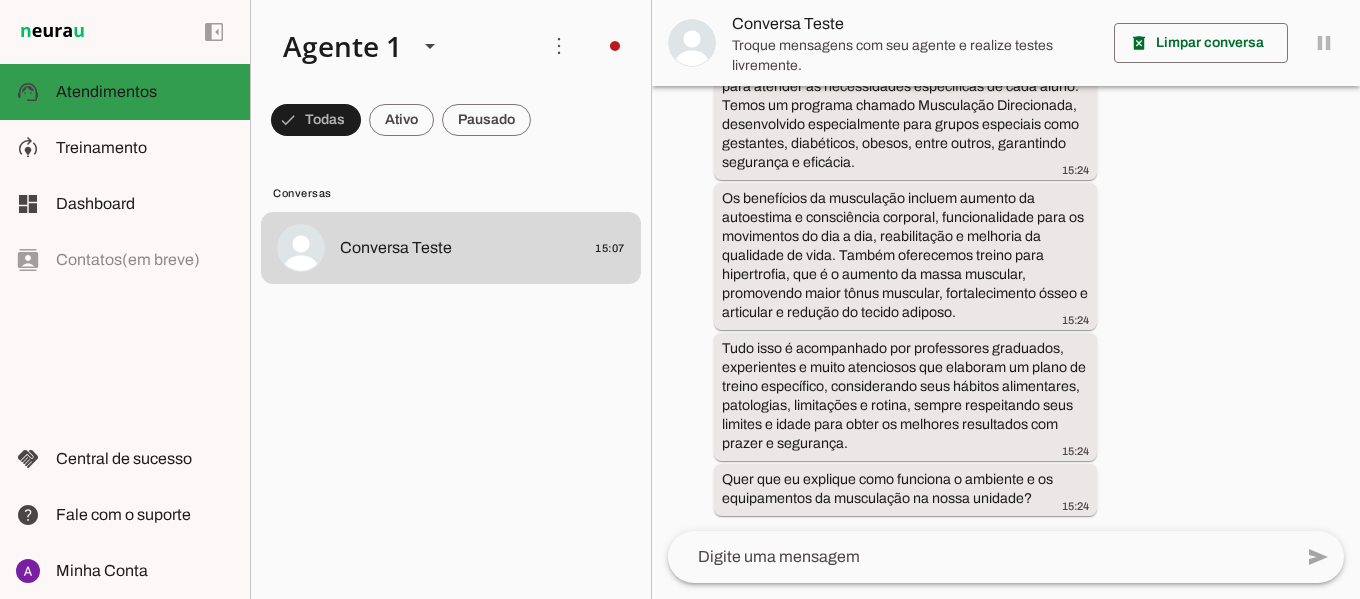 scroll, scrollTop: 1309, scrollLeft: 0, axis: vertical 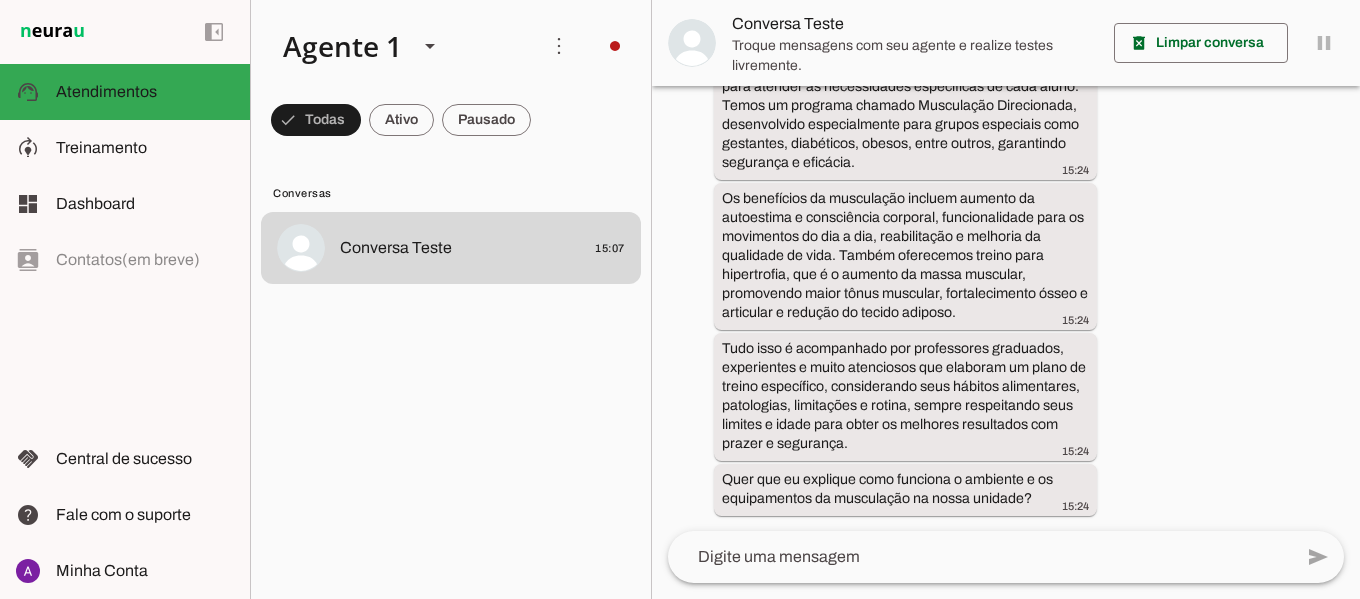 click on "há 19 minutos
oie 15:15
Olá! Sou especialista da Sport Mil, uma academia com mais de 30 anos de tradição em São Bernardo do Campo, que oferece aulas de natação e condicionamento físico personalizadas para todas as idades. Nossa metodologia exclusiva foca em segurança, evolução gradual e prazer nas atividades, com profissionais experientes e um ambiente familiar e acolhedor. Gostaria de saber como posso ajudar você a começar sua jornada conosco? 15:15
quero saber sobre a natação infantil 15:20
Claro! A natação infantil na Sport Mil é pensada para crianças desde bebês a partir de 3 meses até os 12 anos, com aulas que valorizam a segurança, o aprendizado lúdico e o respeito ao ritmo de cada aluno. Nas aulas para bebês até 3 anos, os pais participam junto, aproveitando esse tempo especial com seus filhos. 15:20
15:20 15:20" at bounding box center [1006, 308] 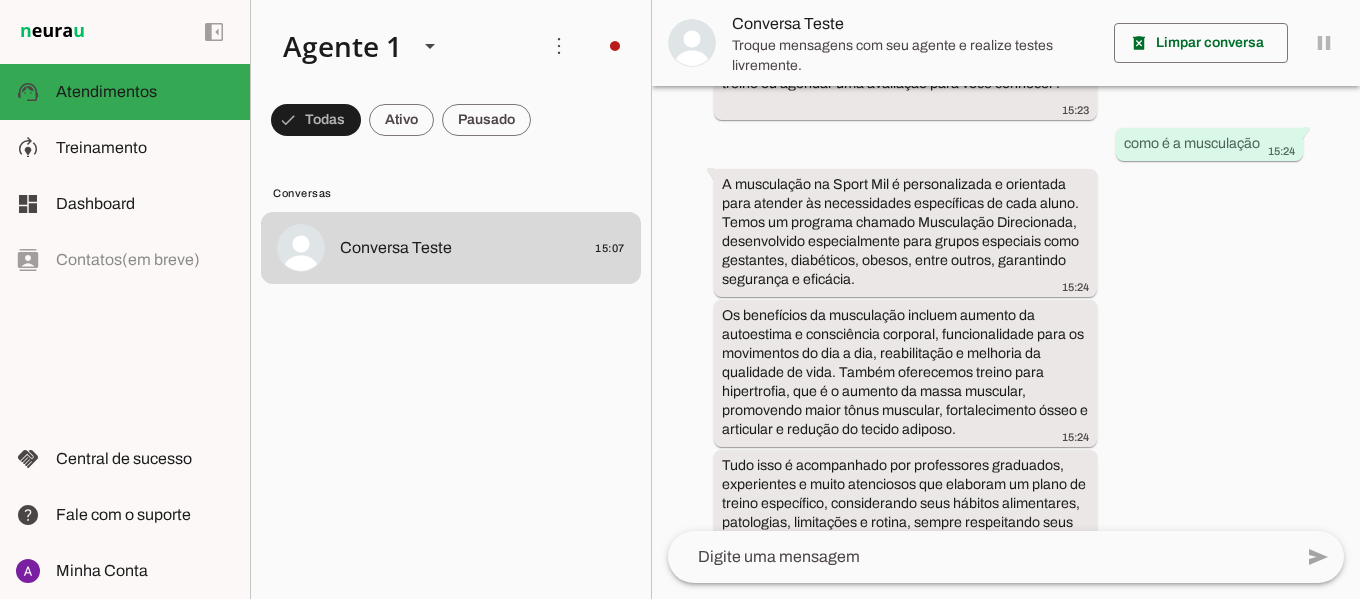 scroll, scrollTop: 1309, scrollLeft: 0, axis: vertical 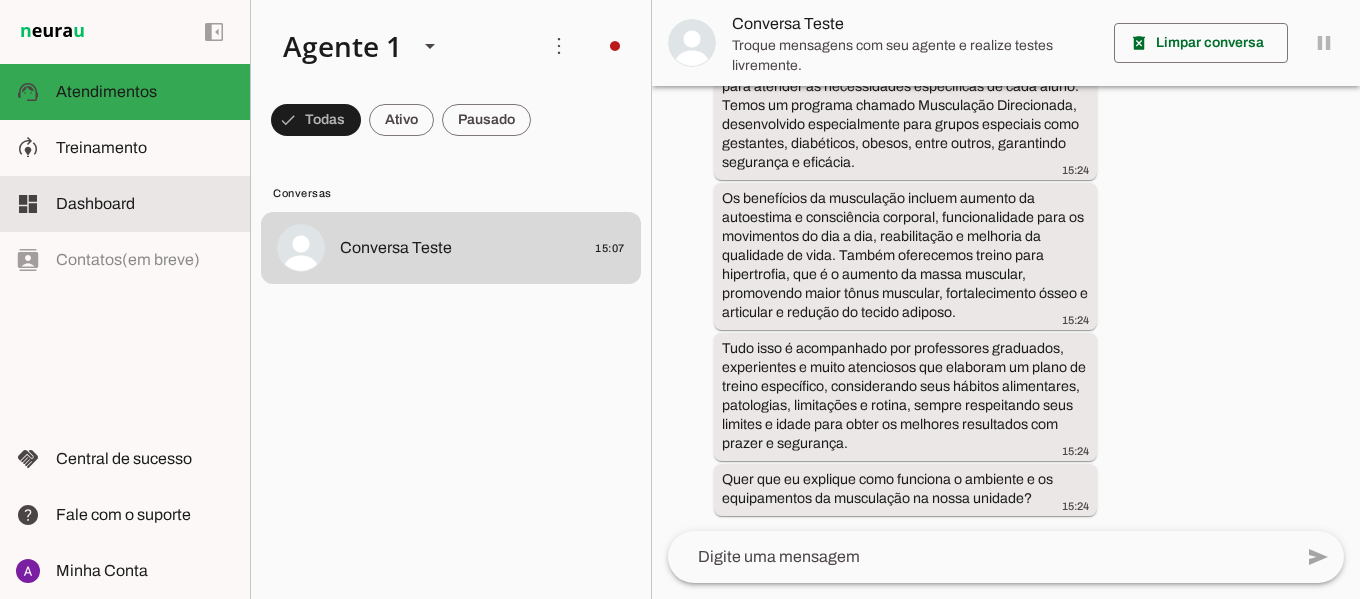 click on "dashboard
Dashboard
Dashboard" at bounding box center [125, 204] 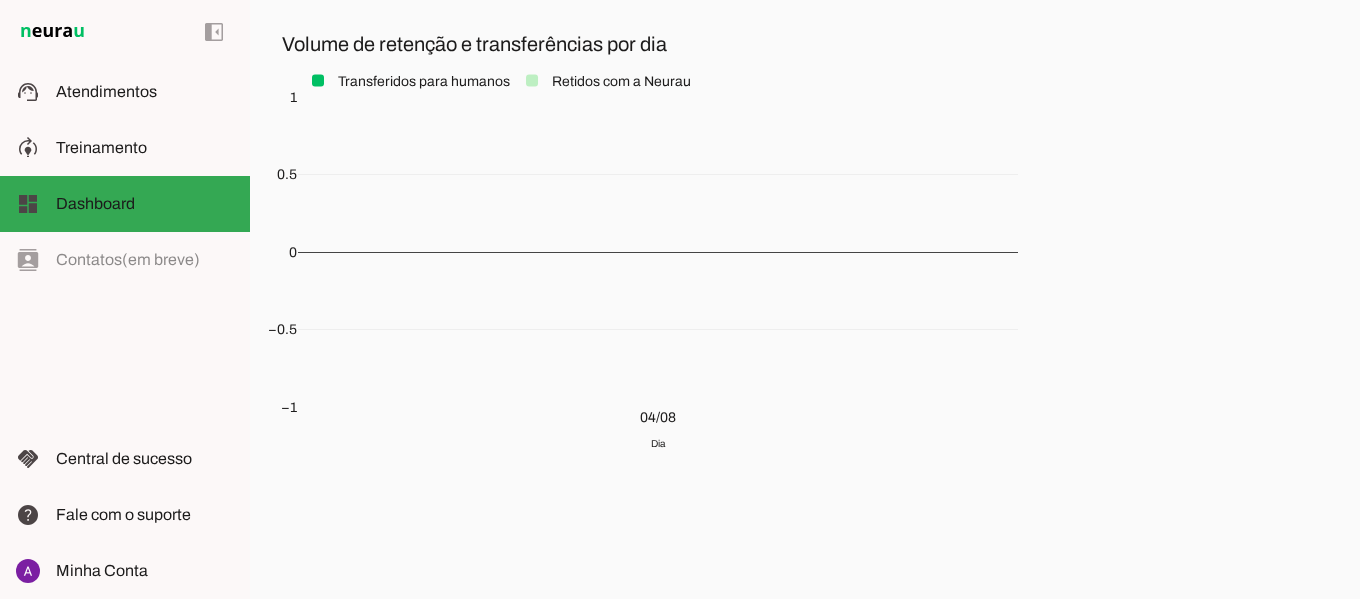 scroll, scrollTop: 0, scrollLeft: 0, axis: both 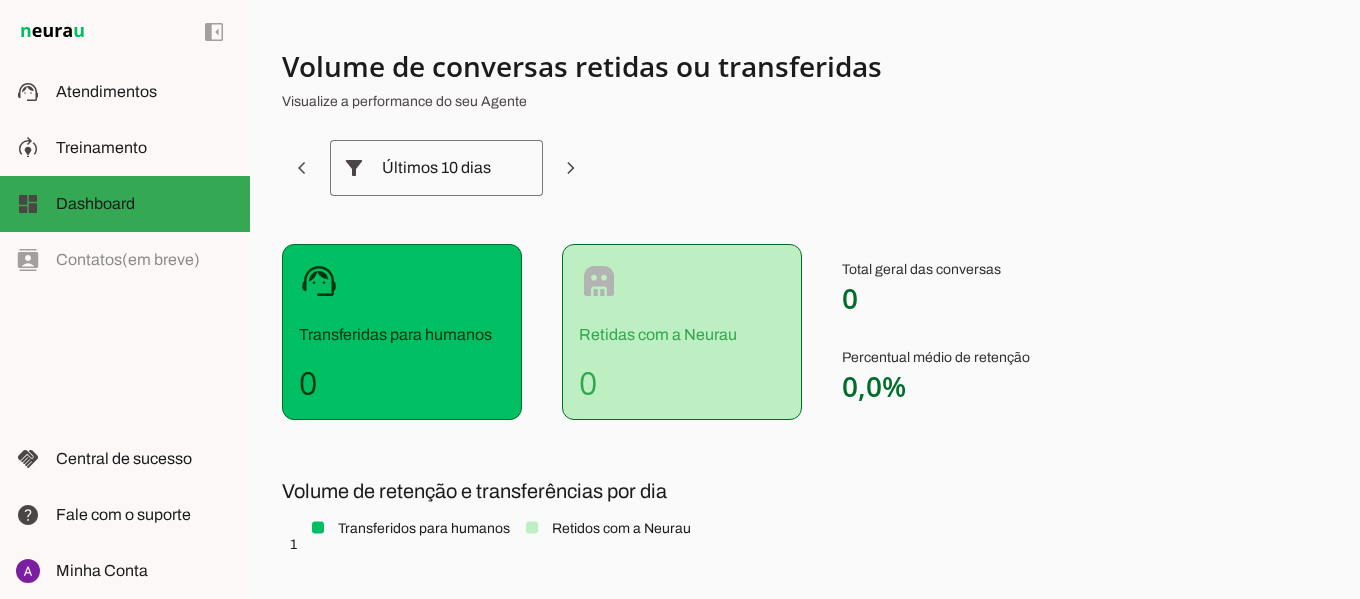 drag, startPoint x: 855, startPoint y: 375, endPoint x: 939, endPoint y: 396, distance: 86.58522 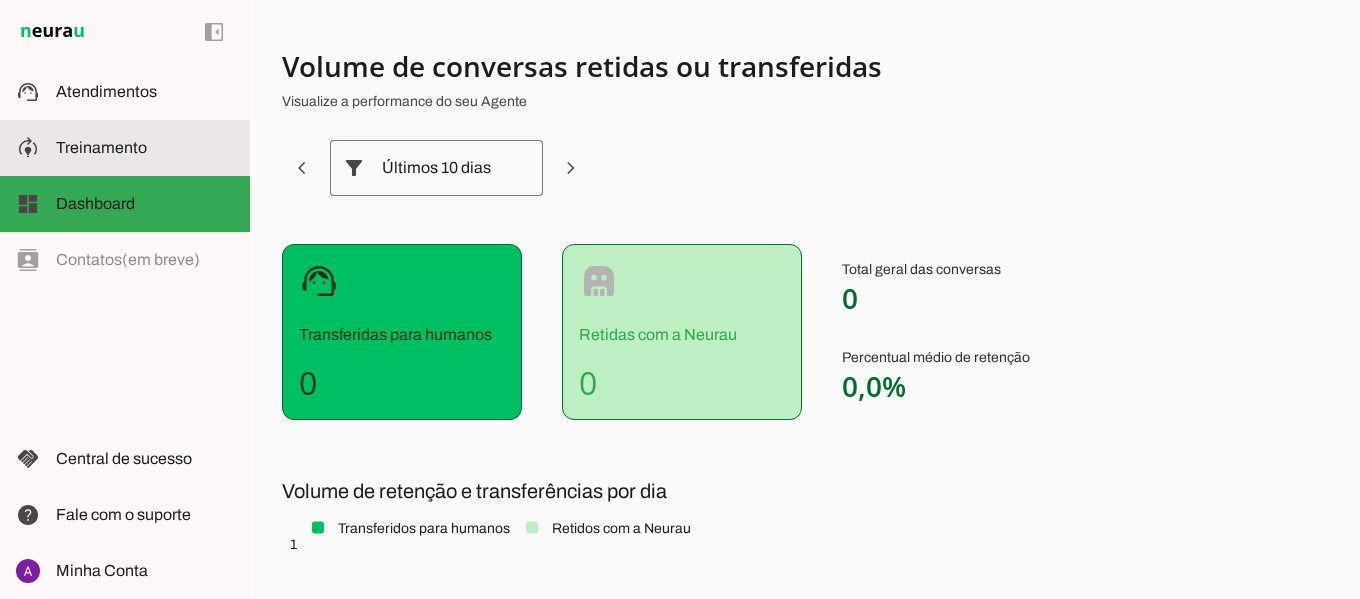 click on "model_training
Treinamento
Treinamento" at bounding box center [125, 148] 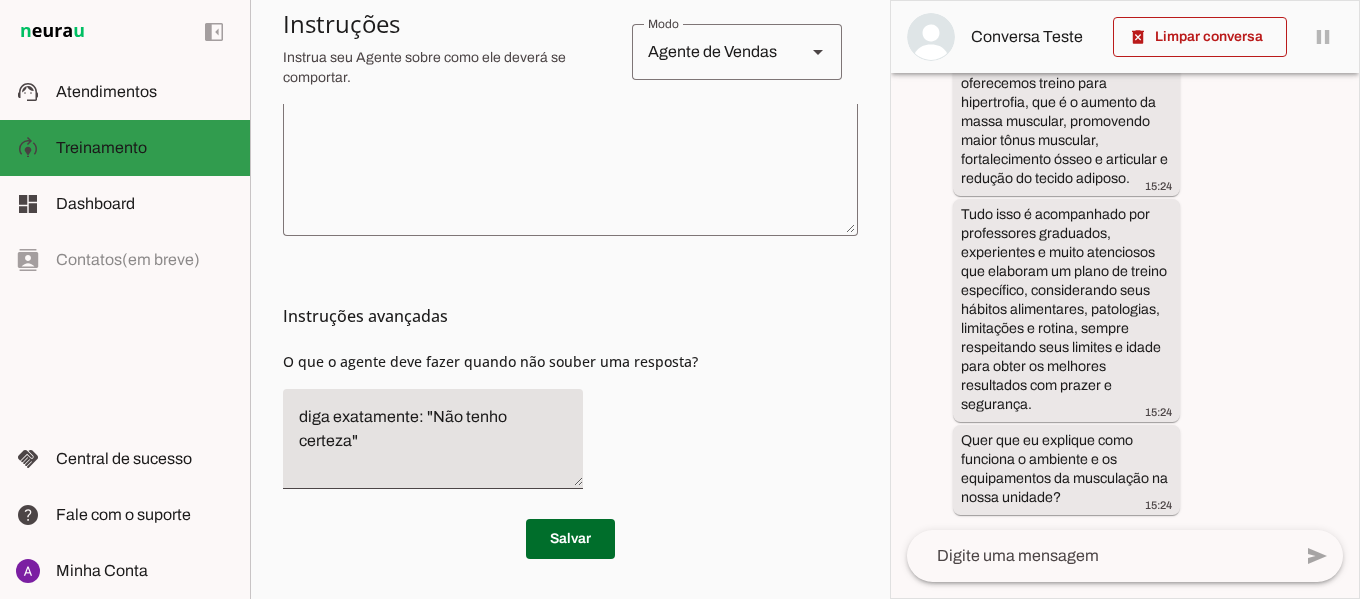 click at bounding box center (145, 148) 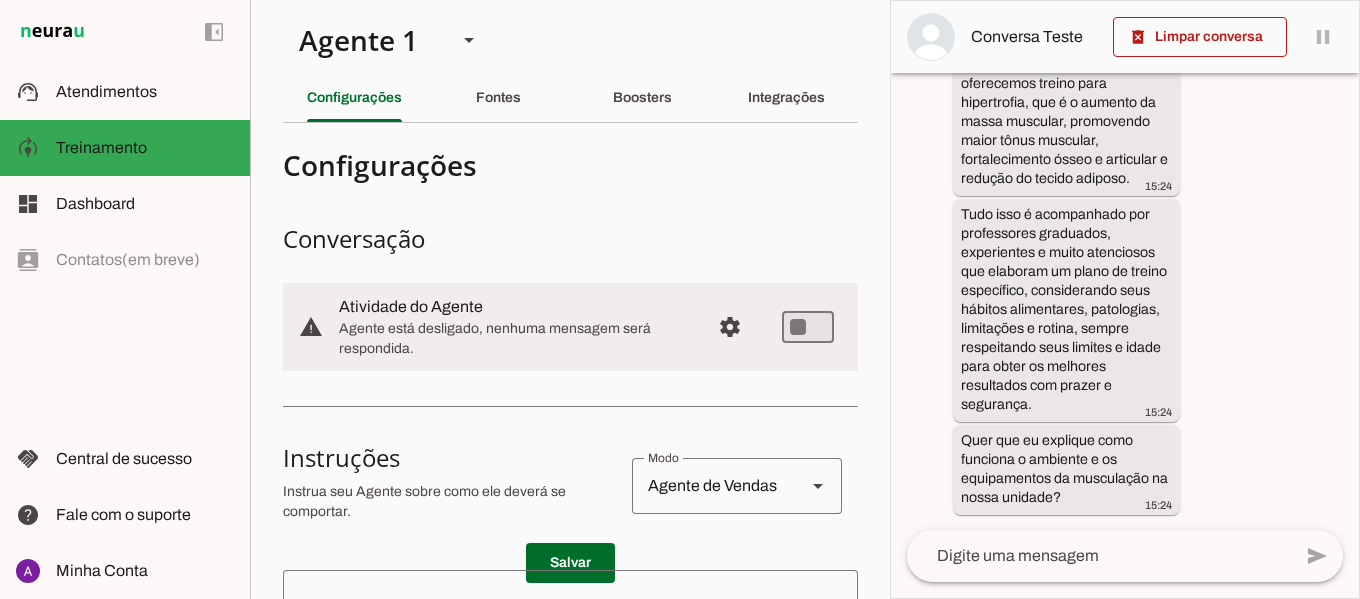 scroll, scrollTop: 0, scrollLeft: 0, axis: both 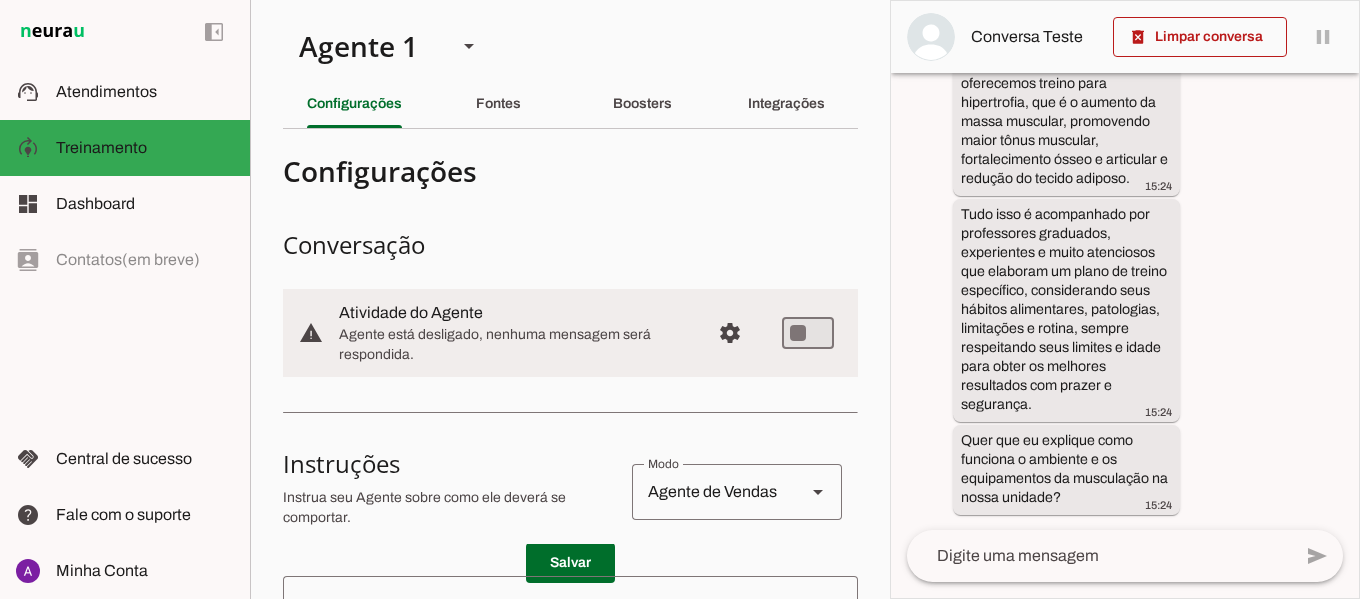 click on "há 27 minutos
oie 15:15
Olá! Sou especialista da Sport Mil, uma academia com mais de 30 anos de tradição em São Bernardo do Campo, que oferece aulas de natação e condicionamento físico personalizadas para todas as idades. Nossa metodologia exclusiva foca em segurança, evolução gradual e prazer nas atividades, com profissionais experientes e um ambiente familiar e acolhedor. Gostaria de saber como posso ajudar você a começar sua jornada conosco? 15:15
quero saber sobre a natação infantil 15:20
Claro! A natação infantil na Sport Mil é pensada para crianças desde bebês a partir de 3 meses até os 12 anos, com aulas que valorizam a segurança, o aprendizado lúdico e o respeito ao ritmo de cada aluno. Nas aulas para bebês até 3 anos, os pais participam junto, aproveitando esse tempo especial com seus filhos. 15:20
15:20 15:20" at bounding box center [1125, 301] 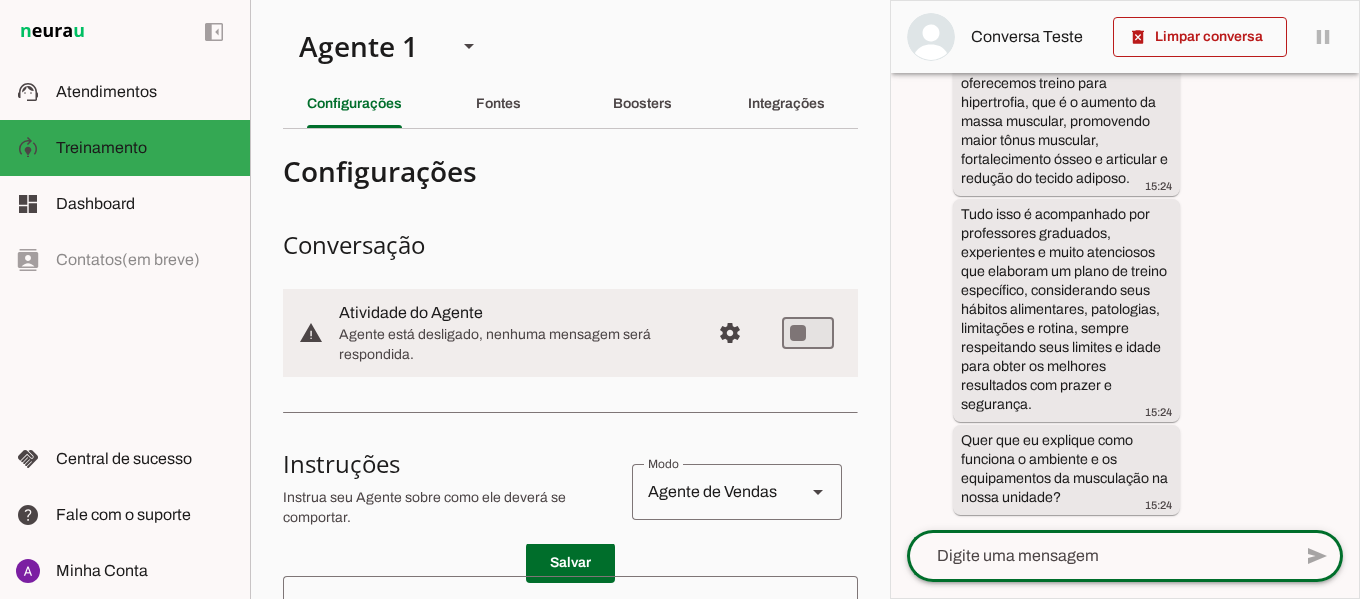 click 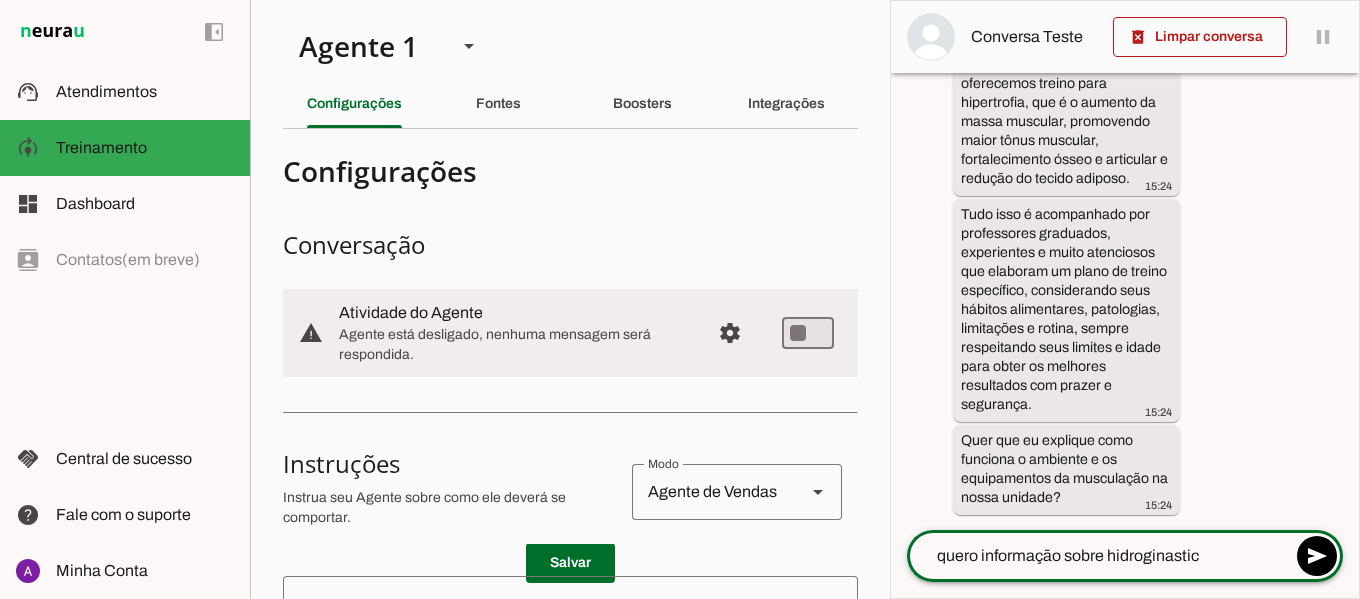 type on "quero informação sobre hidroginastica" 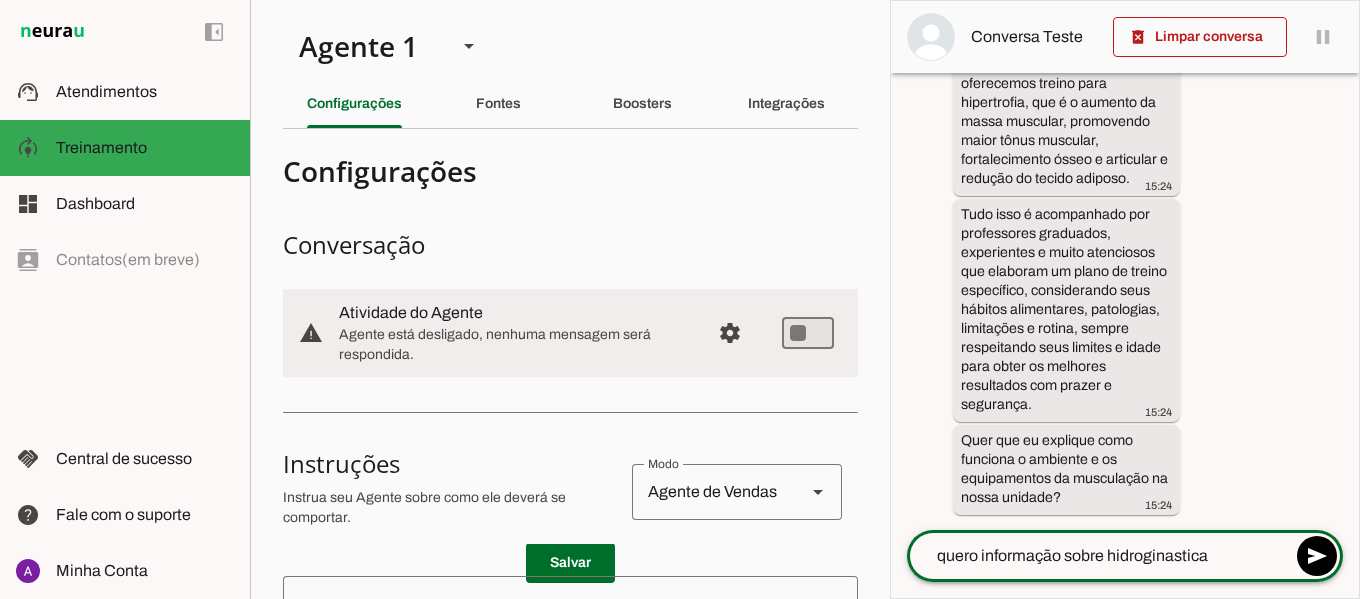 type 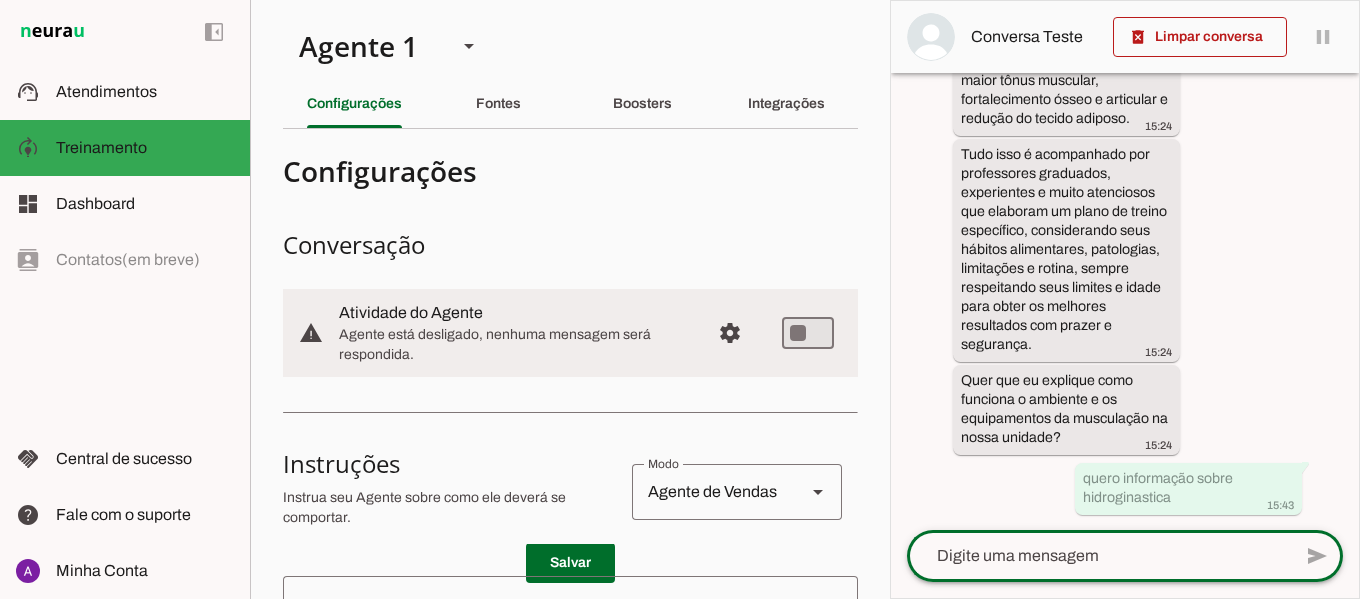 scroll, scrollTop: 2459, scrollLeft: 0, axis: vertical 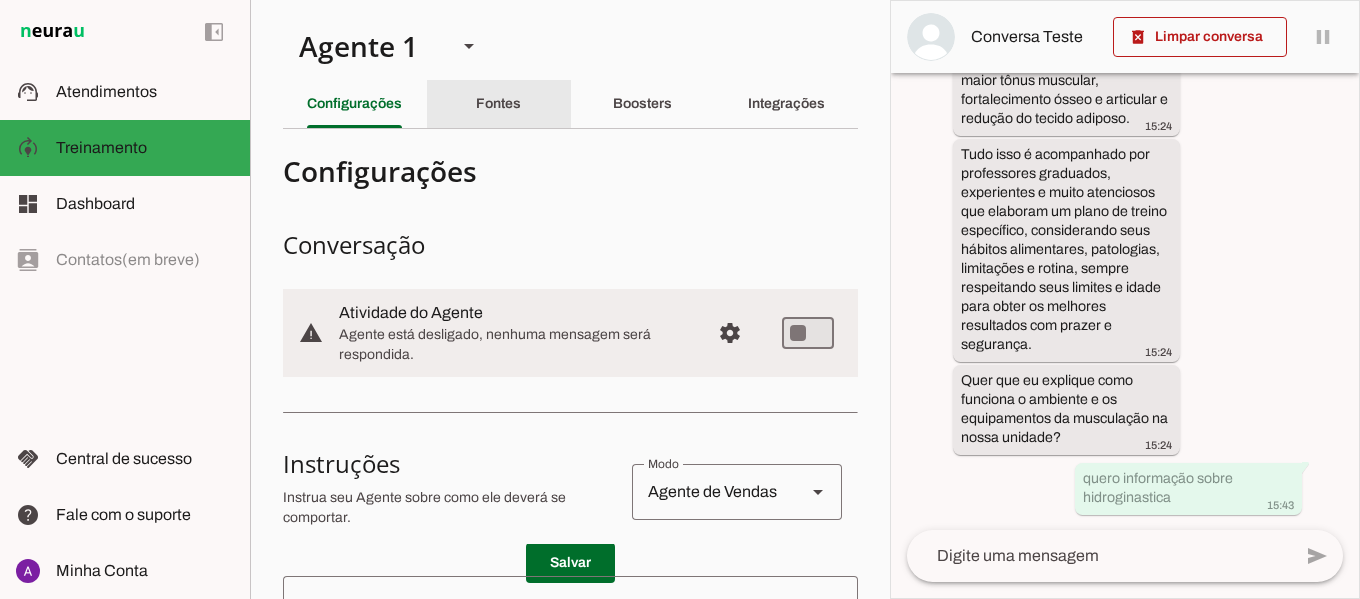 click on "Fontes" 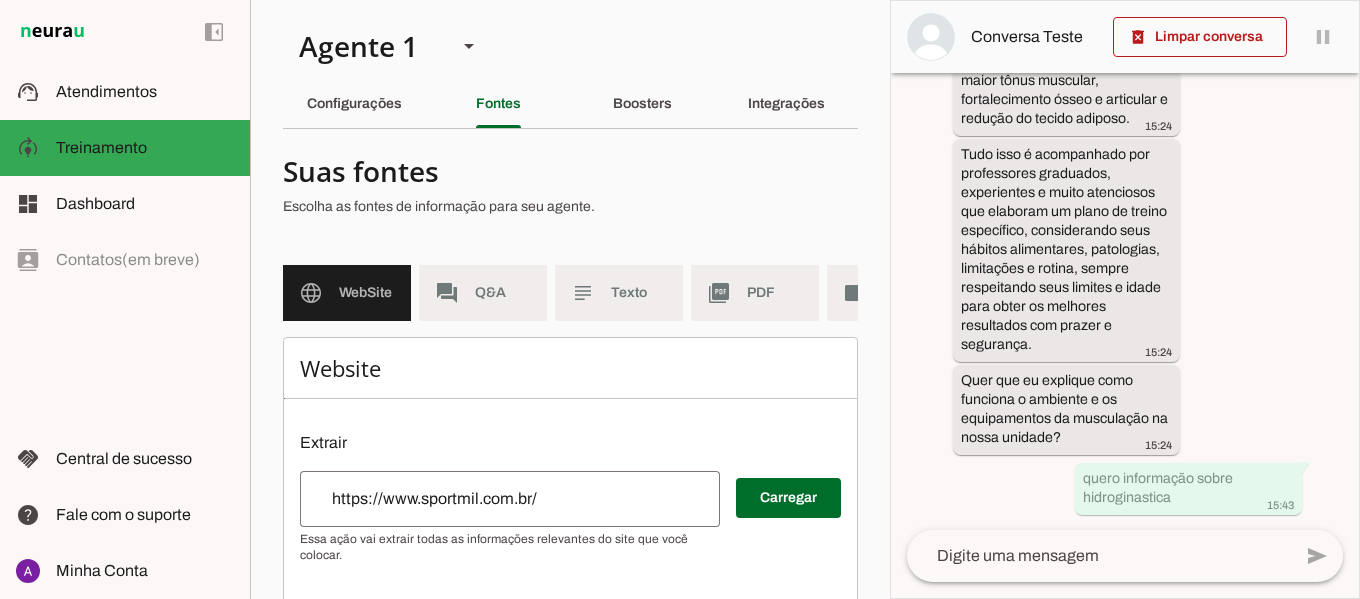 scroll, scrollTop: 0, scrollLeft: 0, axis: both 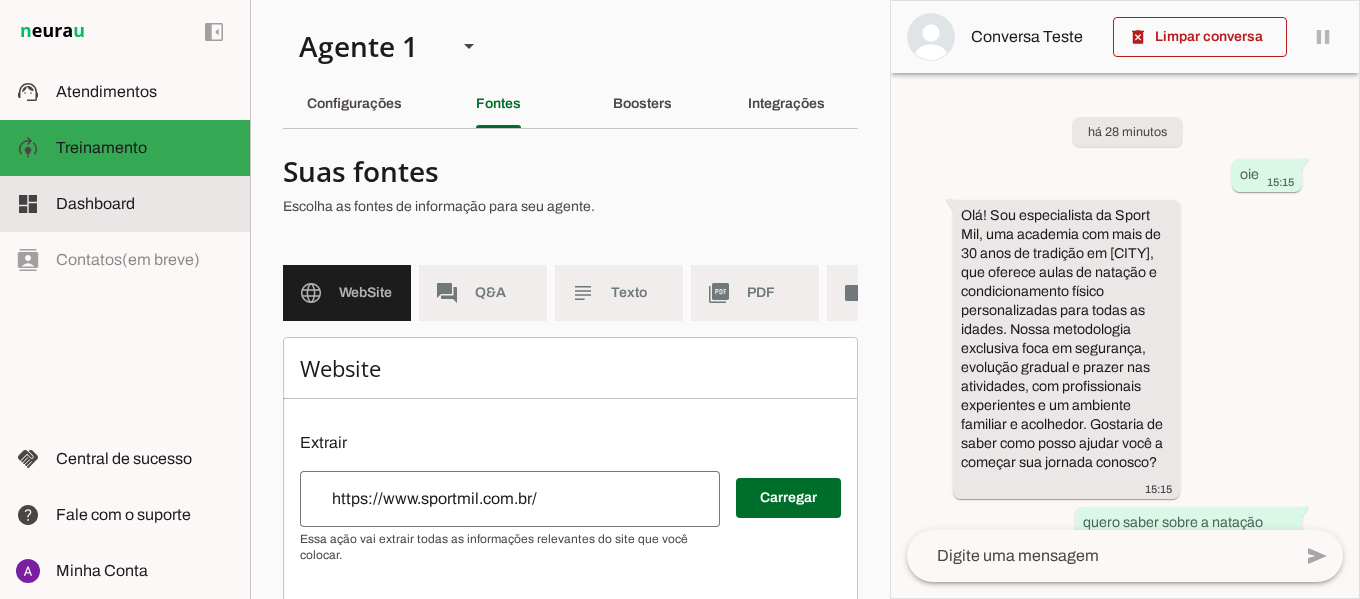 click on "Dashboard" 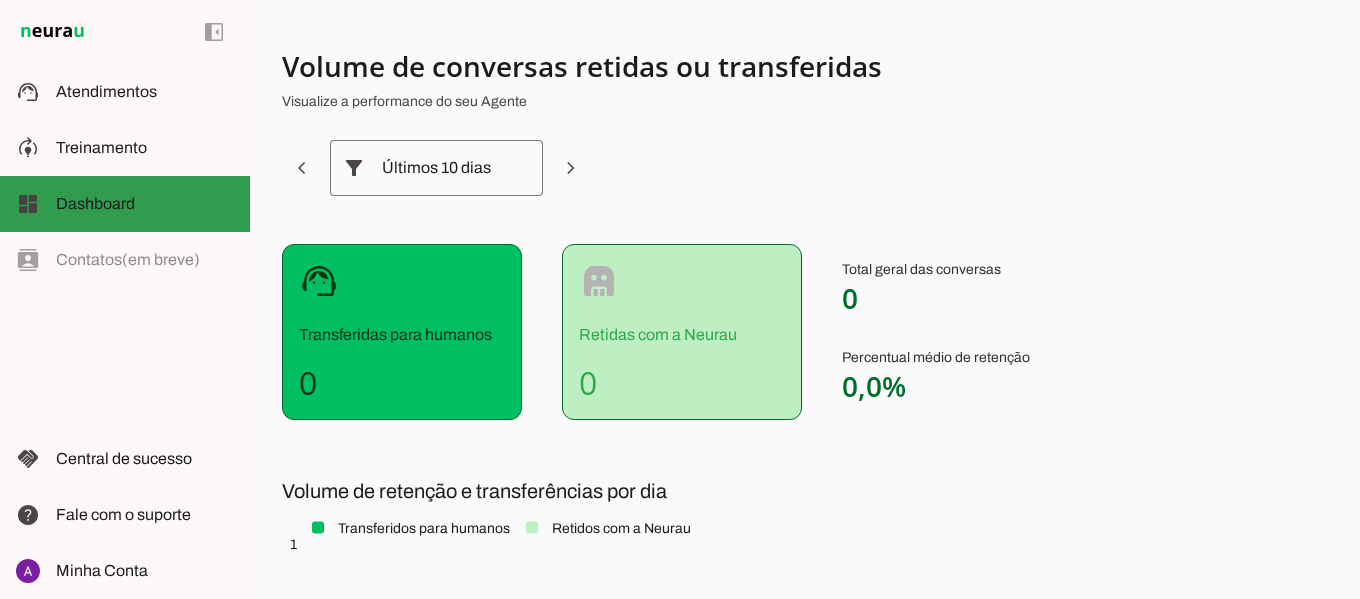 click on "Dashboard" 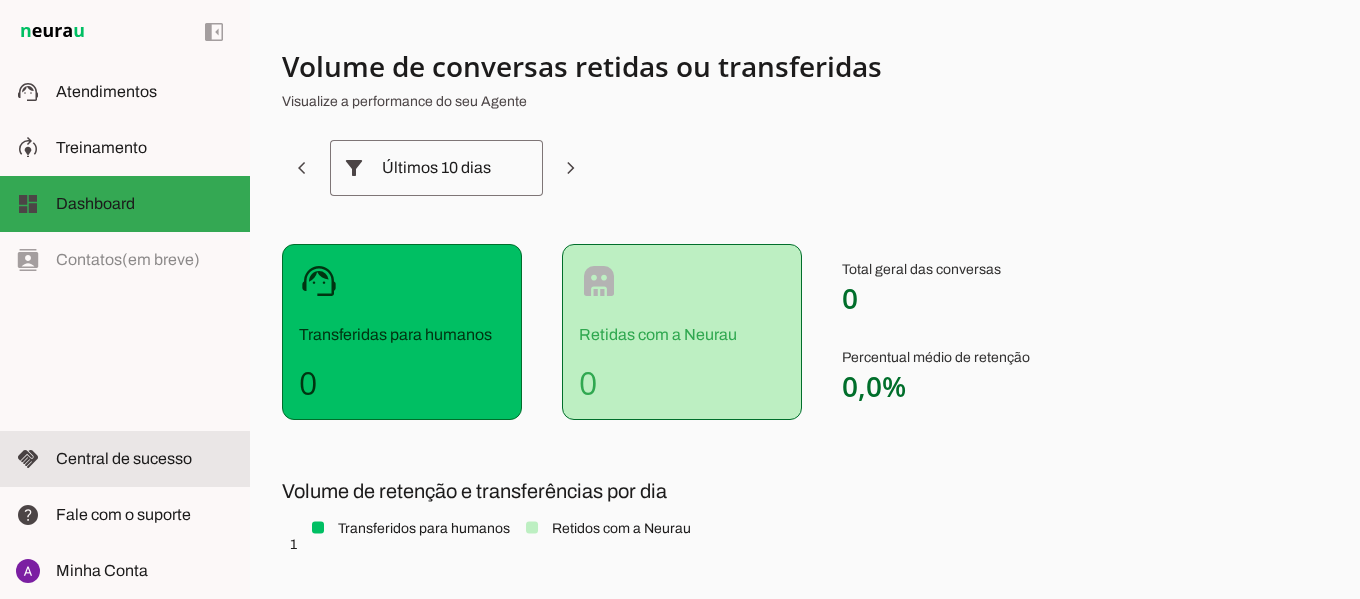 click on "Central de sucesso" 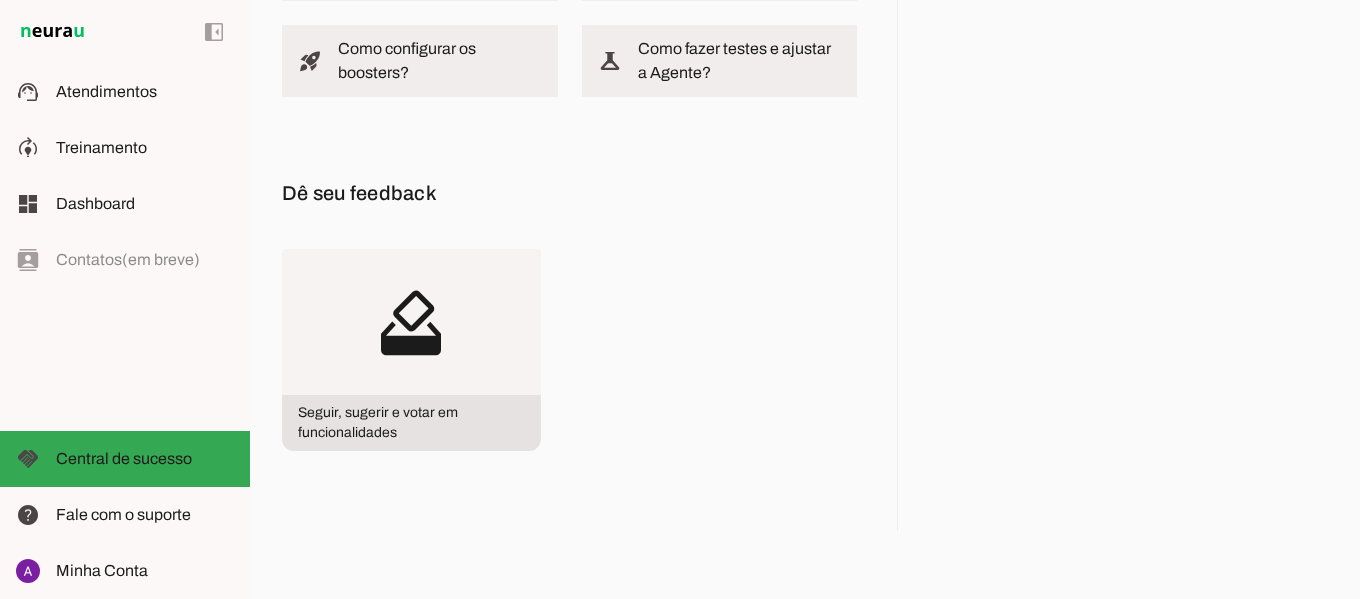 scroll, scrollTop: 0, scrollLeft: 0, axis: both 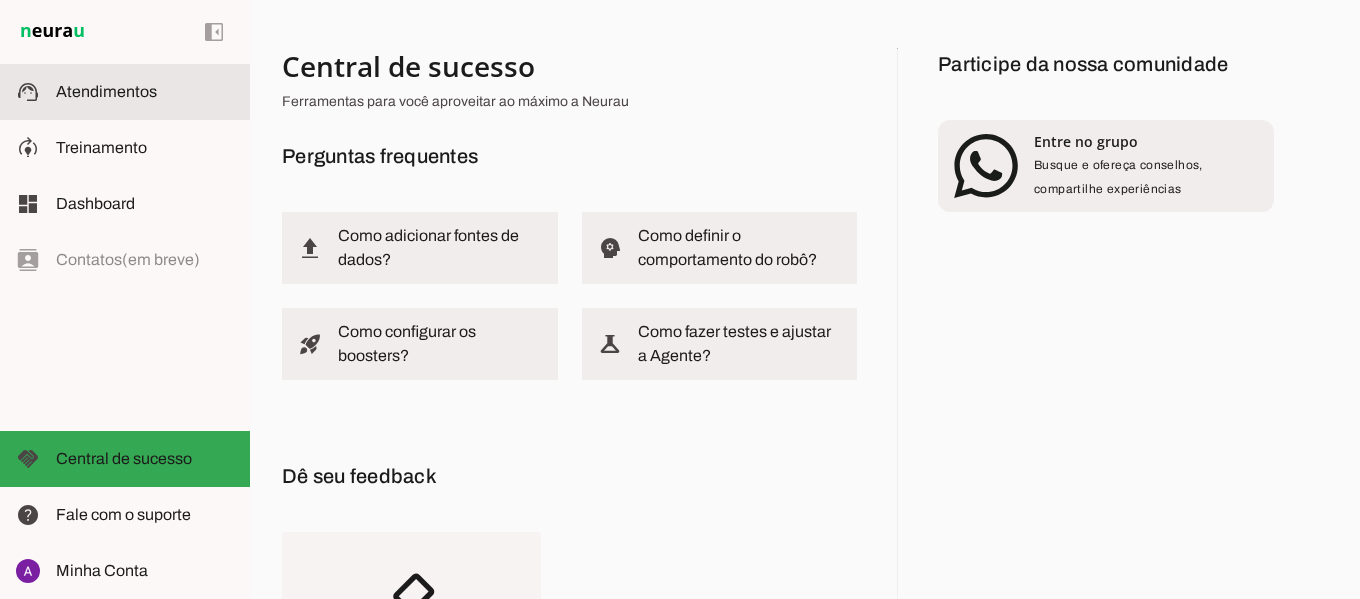 click at bounding box center (145, 92) 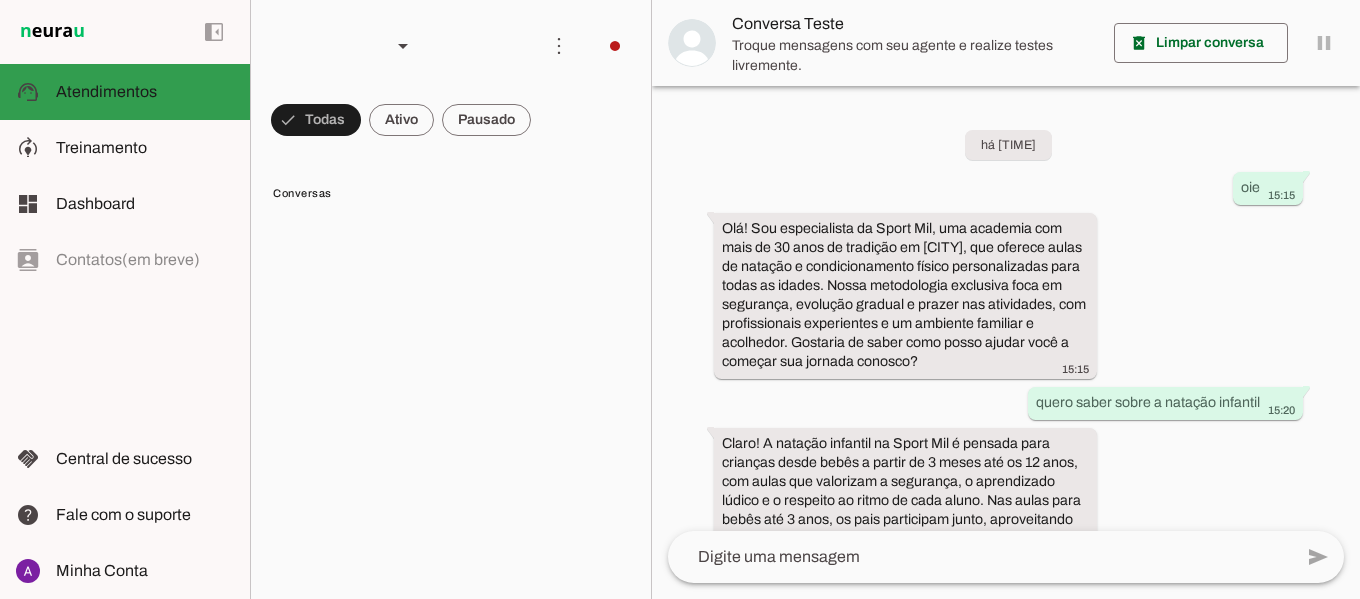 scroll, scrollTop: 1486, scrollLeft: 0, axis: vertical 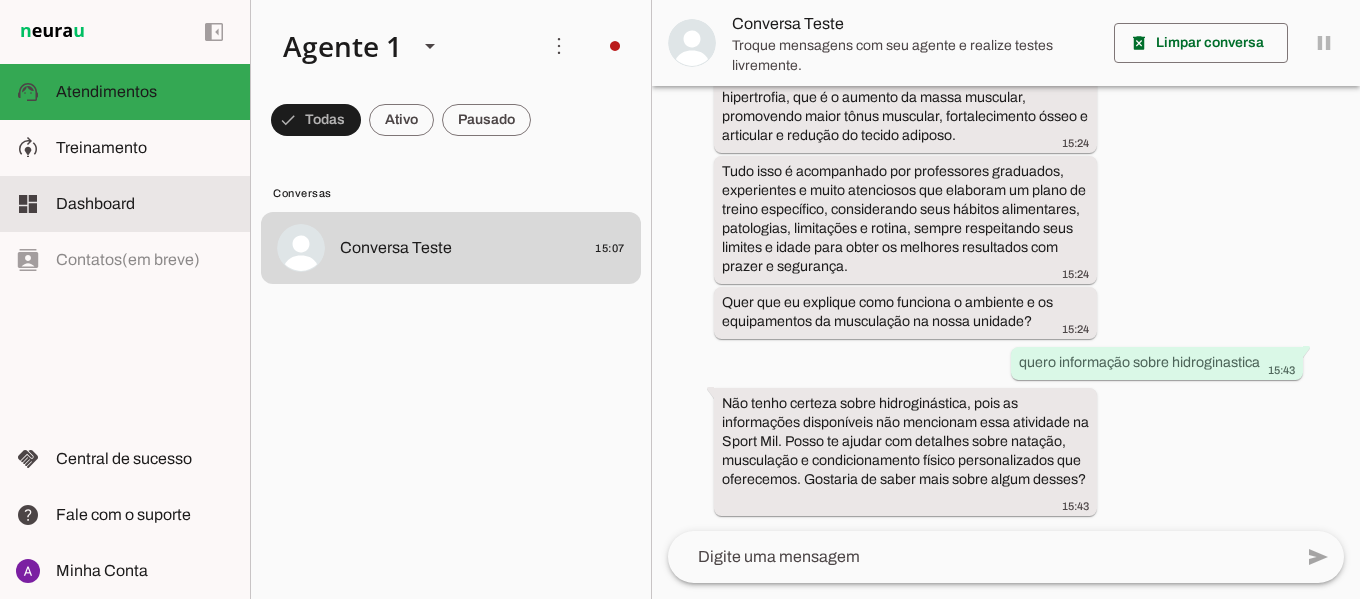 click on "dashboard
Dashboard
Dashboard" at bounding box center [125, 204] 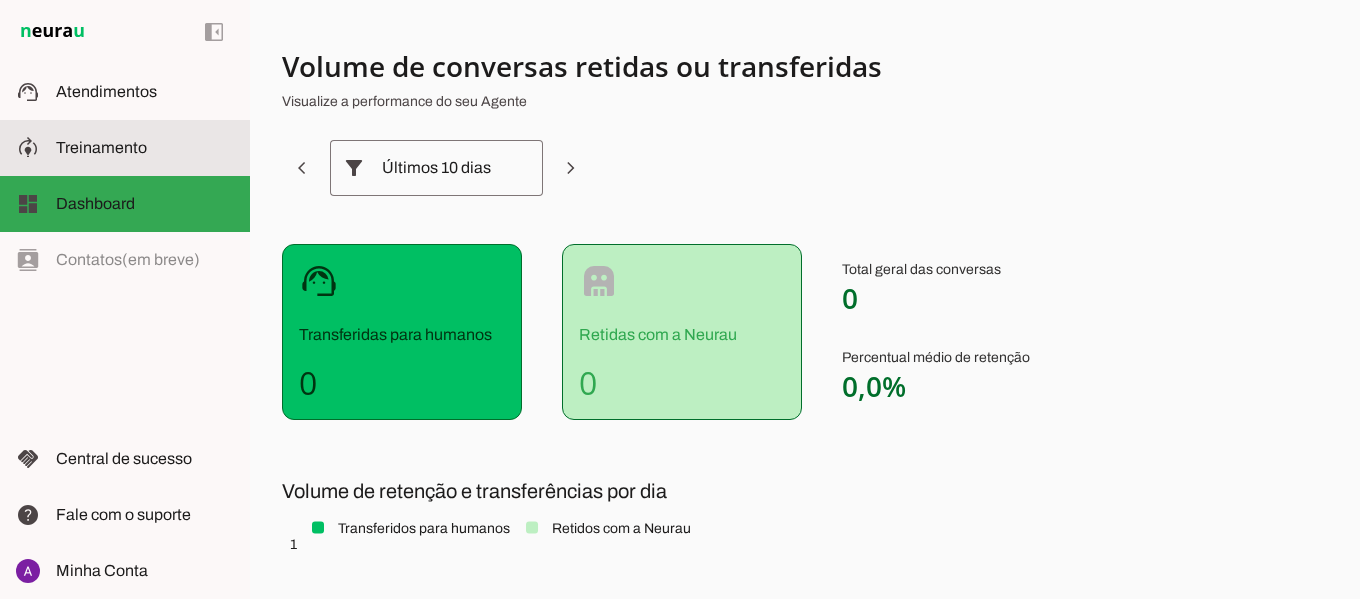 click at bounding box center [145, 148] 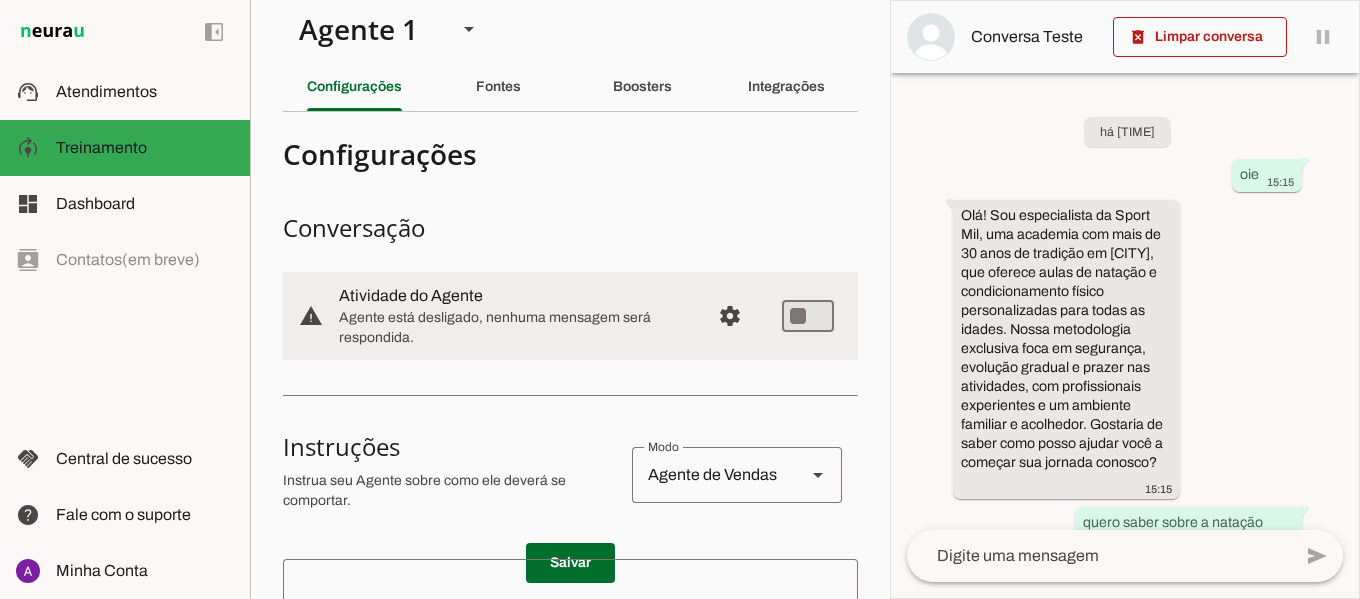 scroll, scrollTop: 0, scrollLeft: 0, axis: both 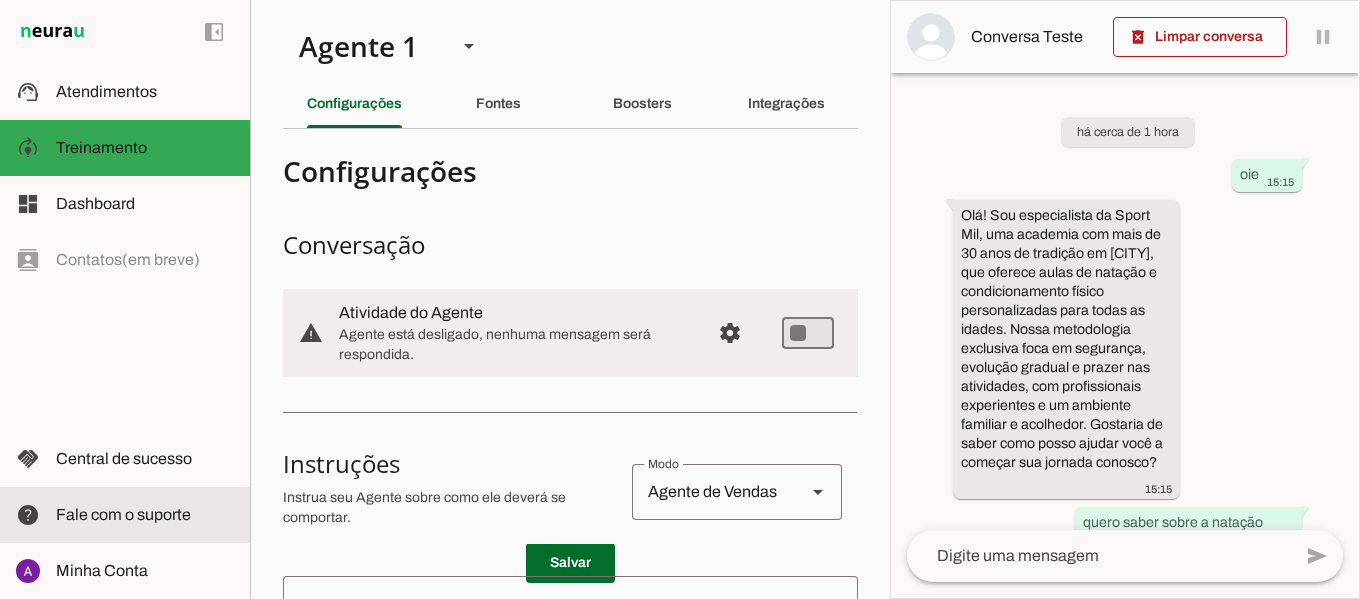 click on "Fale com o suporte" 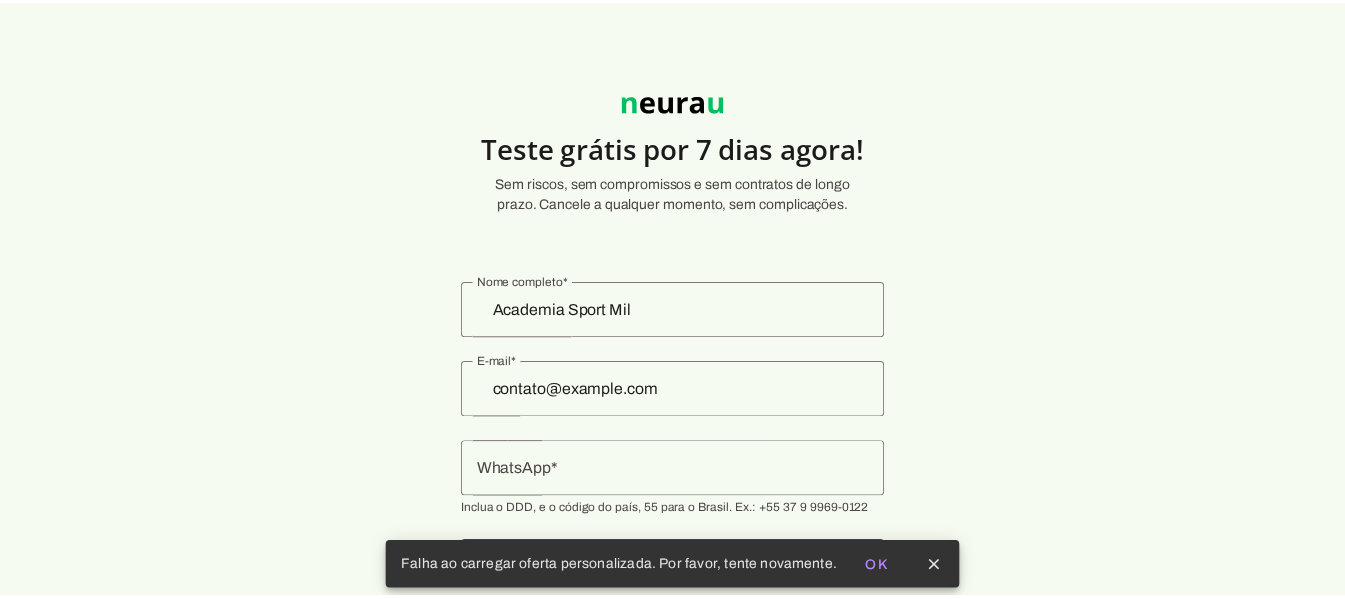scroll, scrollTop: 0, scrollLeft: 0, axis: both 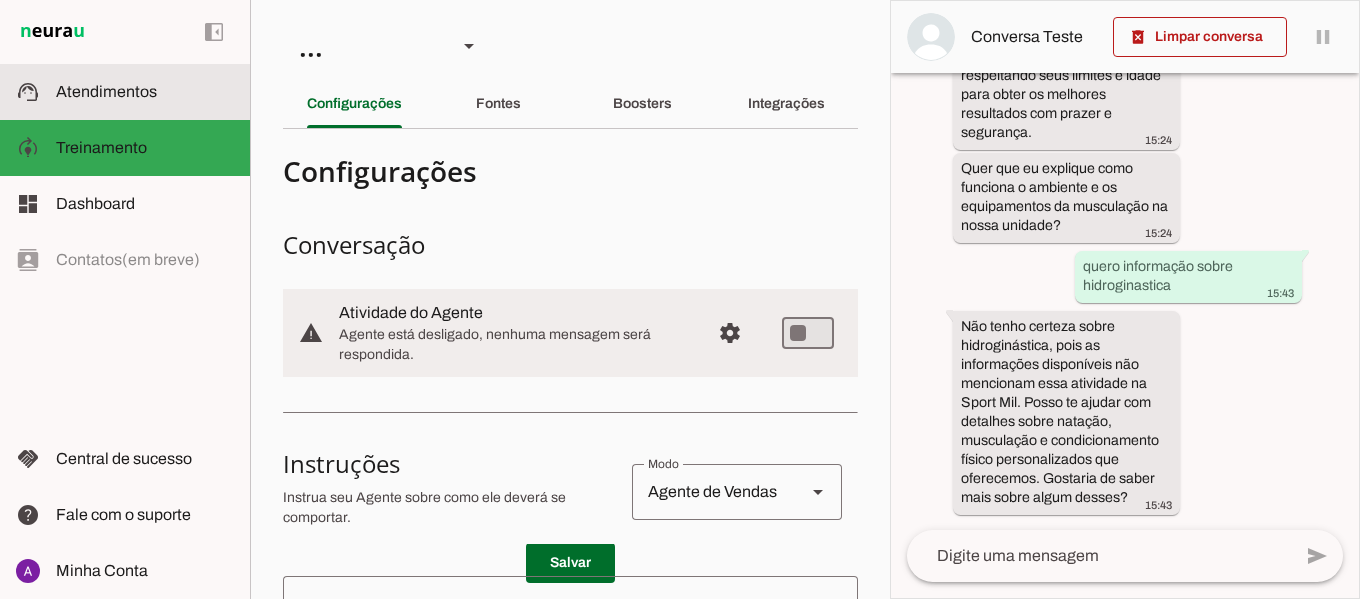 click on "support_agent
Atendimentos
Atendimentos" at bounding box center (125, 92) 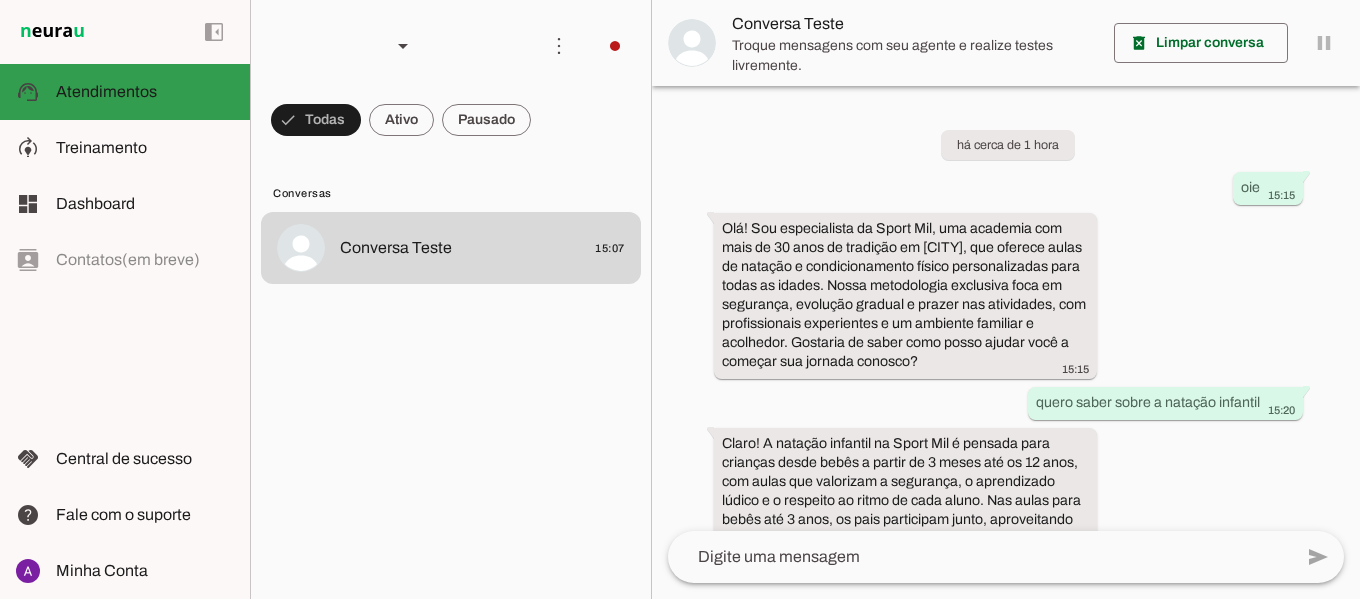 scroll, scrollTop: 1486, scrollLeft: 0, axis: vertical 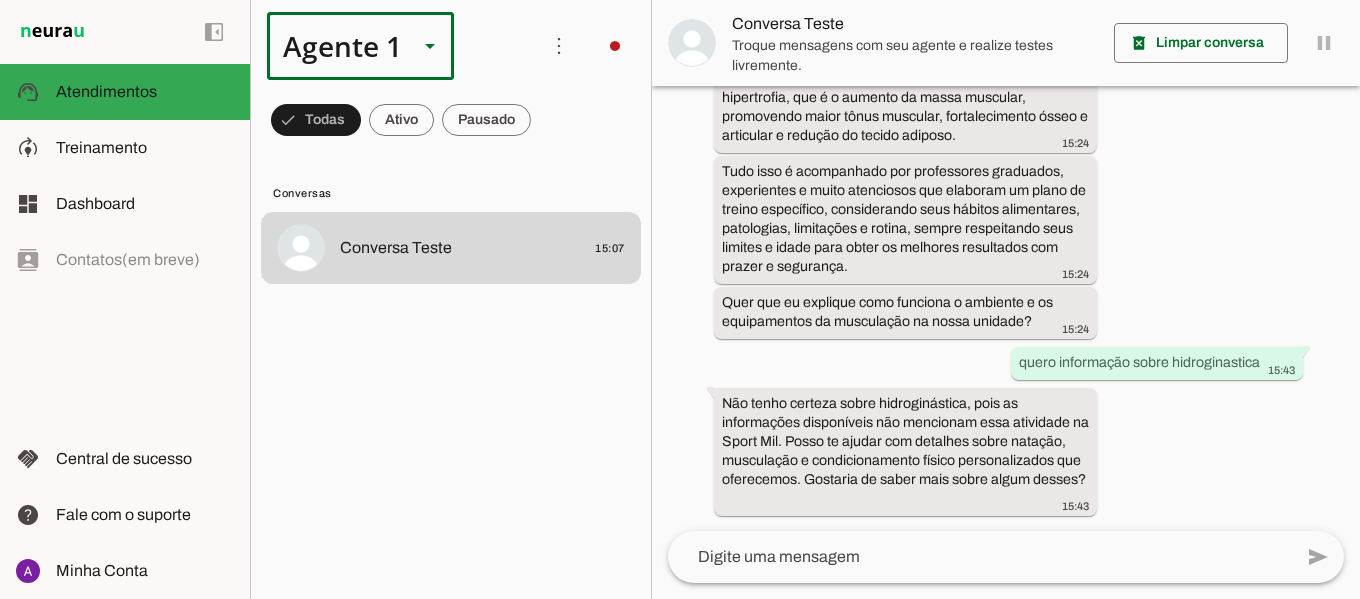 click on "Agente 1" at bounding box center (360, 46) 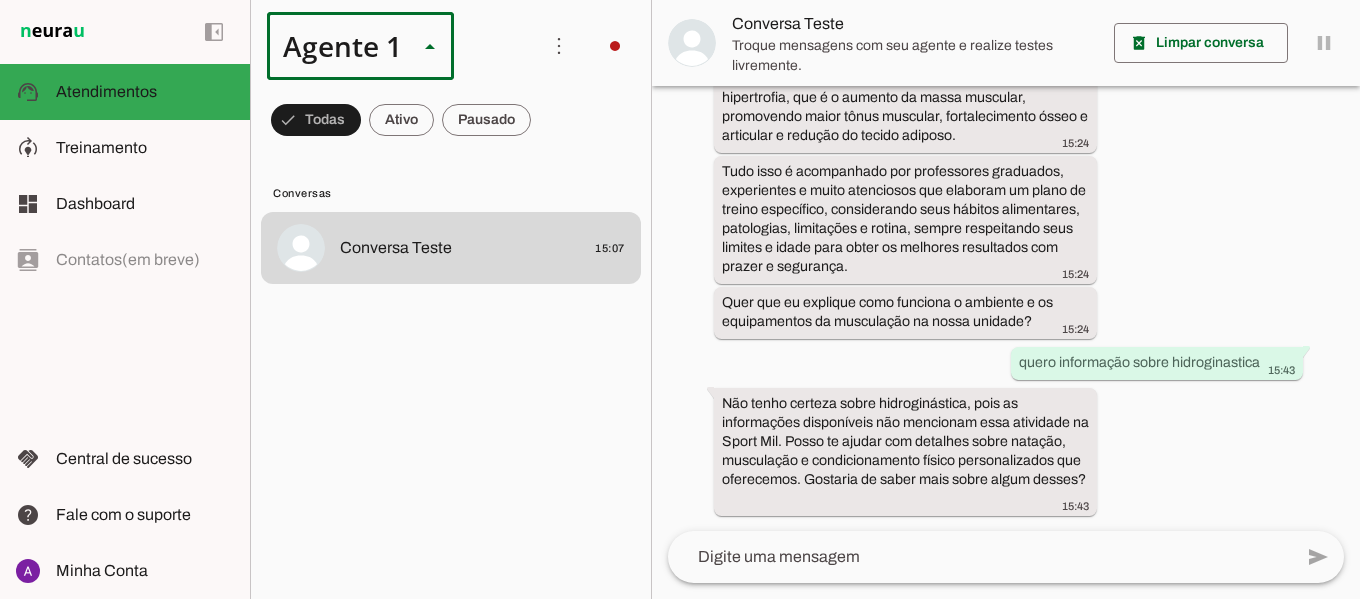 click at bounding box center [627, 168] 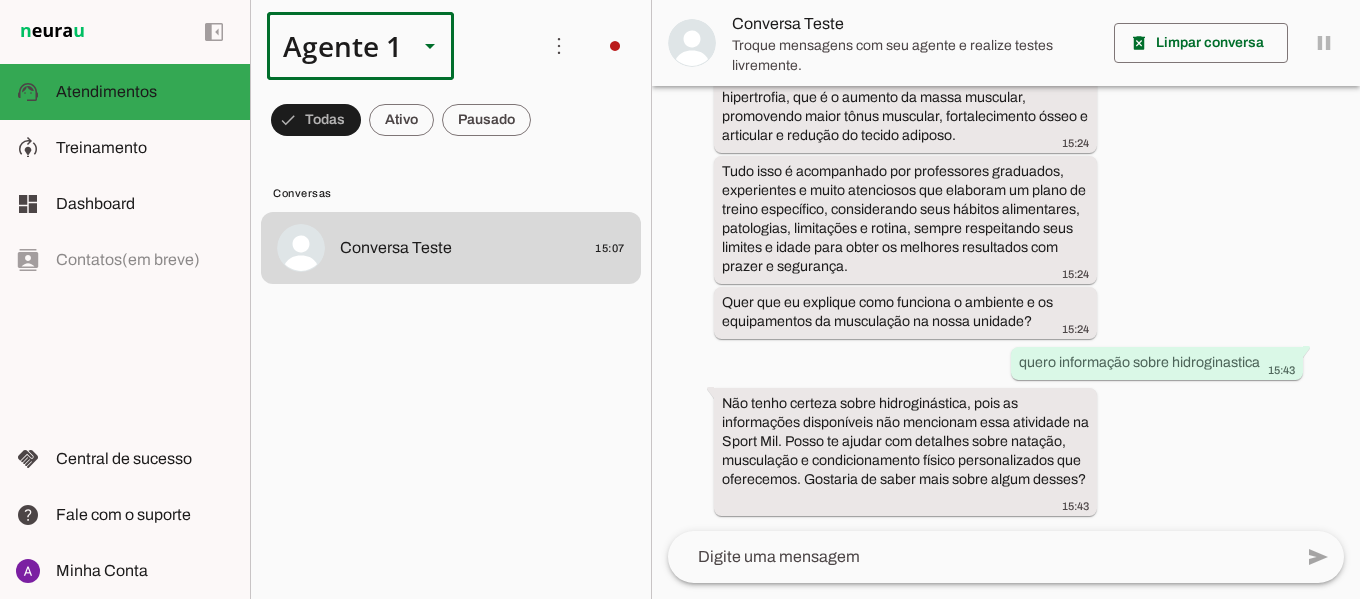 click at bounding box center (430, 46) 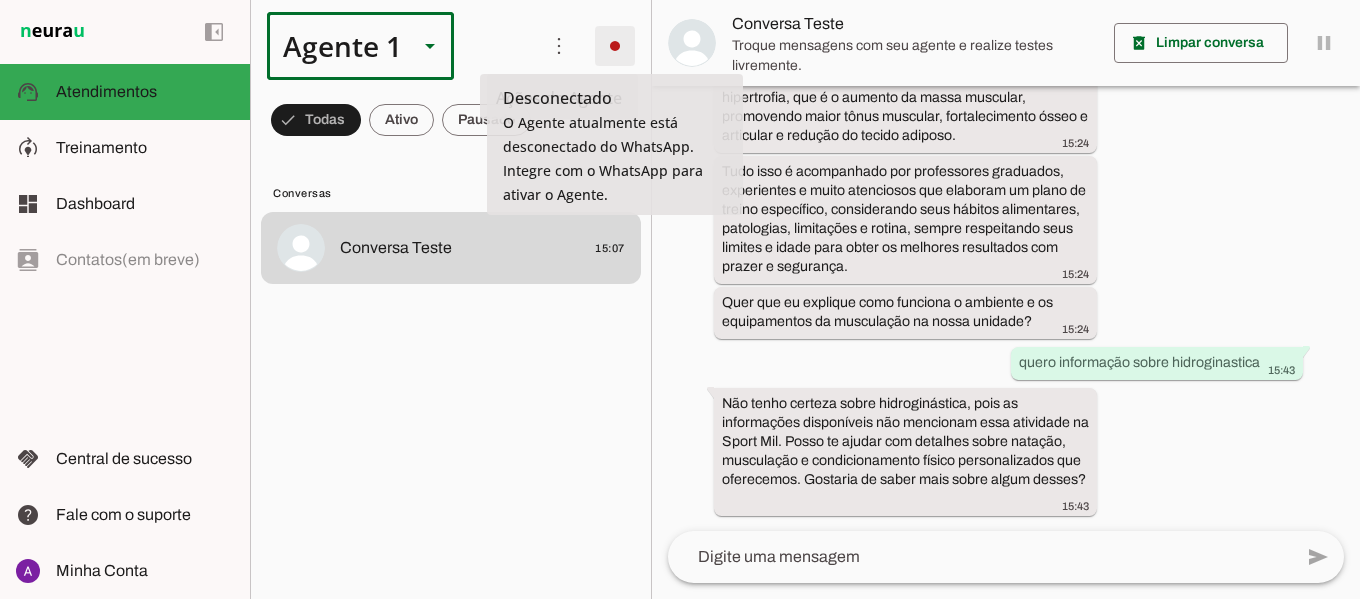 click at bounding box center (615, 46) 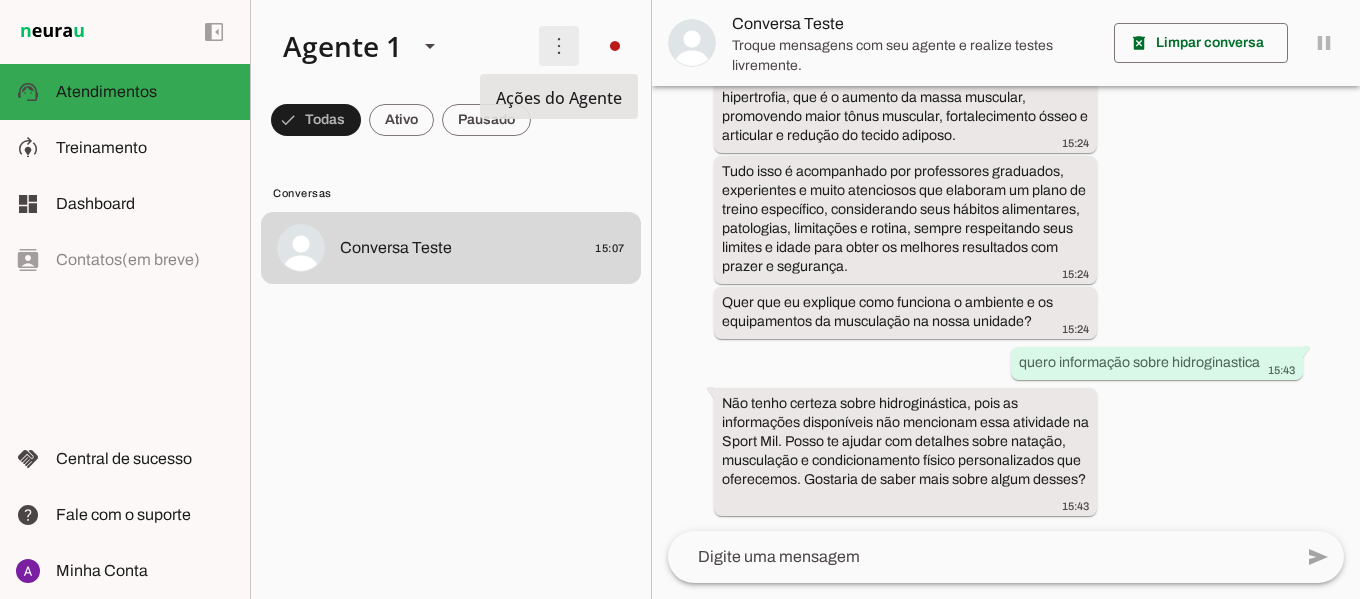 click at bounding box center [559, 46] 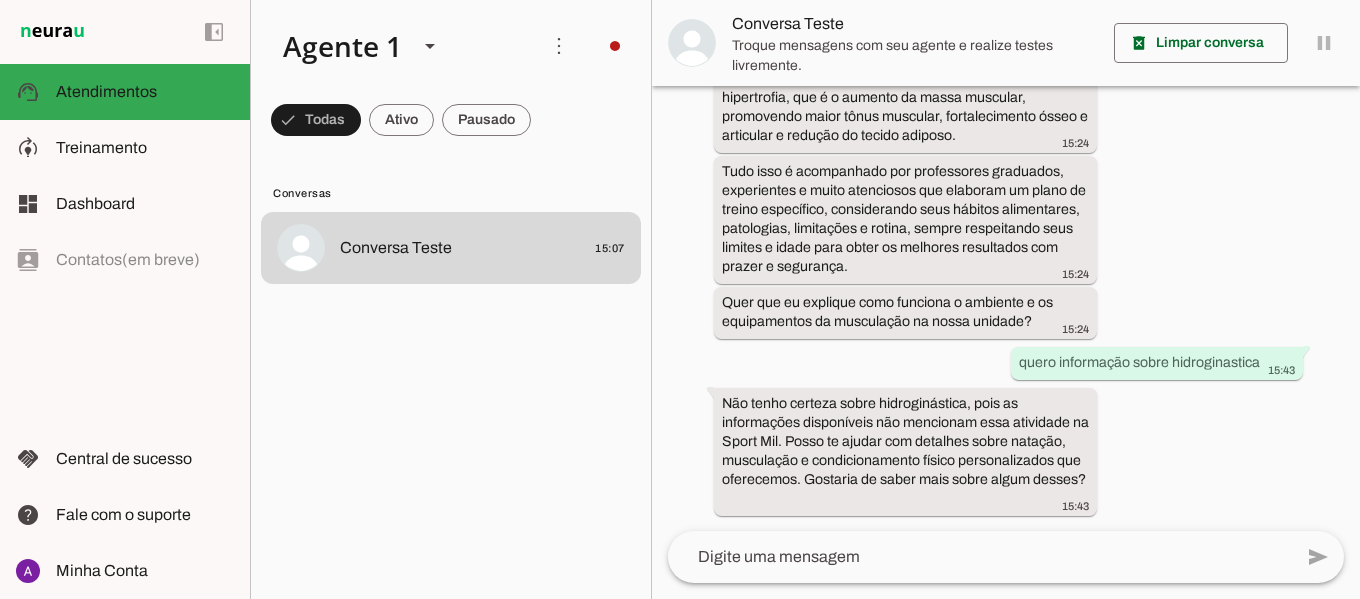 click on "Ativar chats em massa" at bounding box center (0, 0) 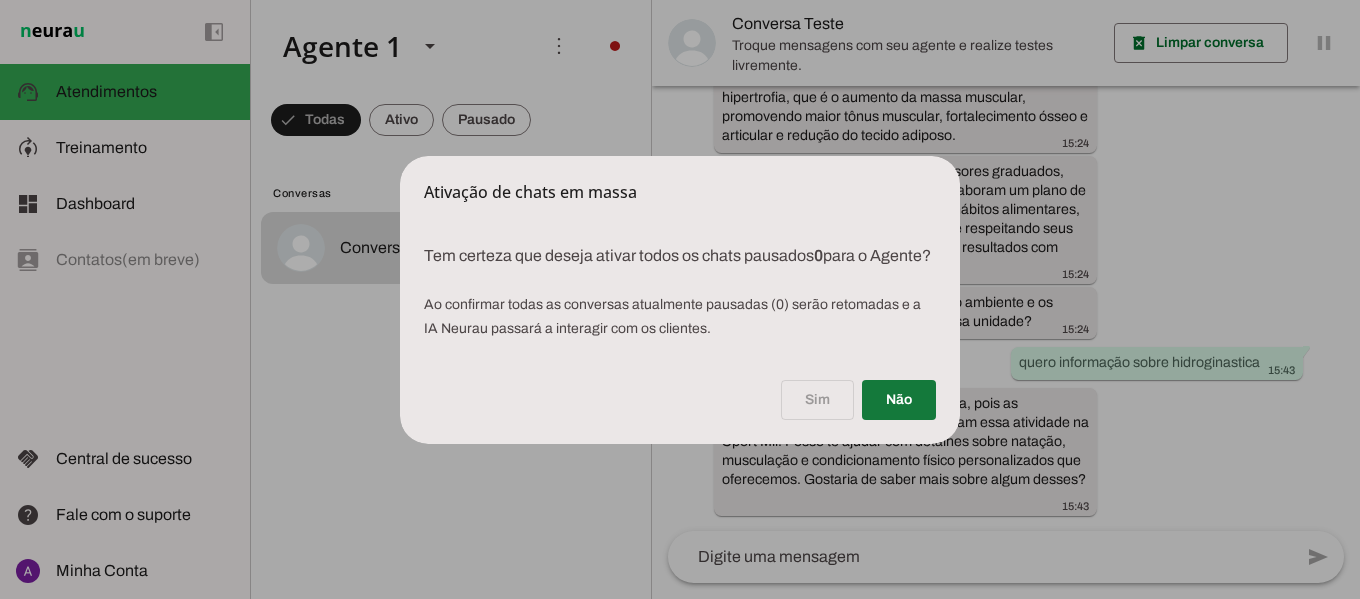 click at bounding box center (899, 400) 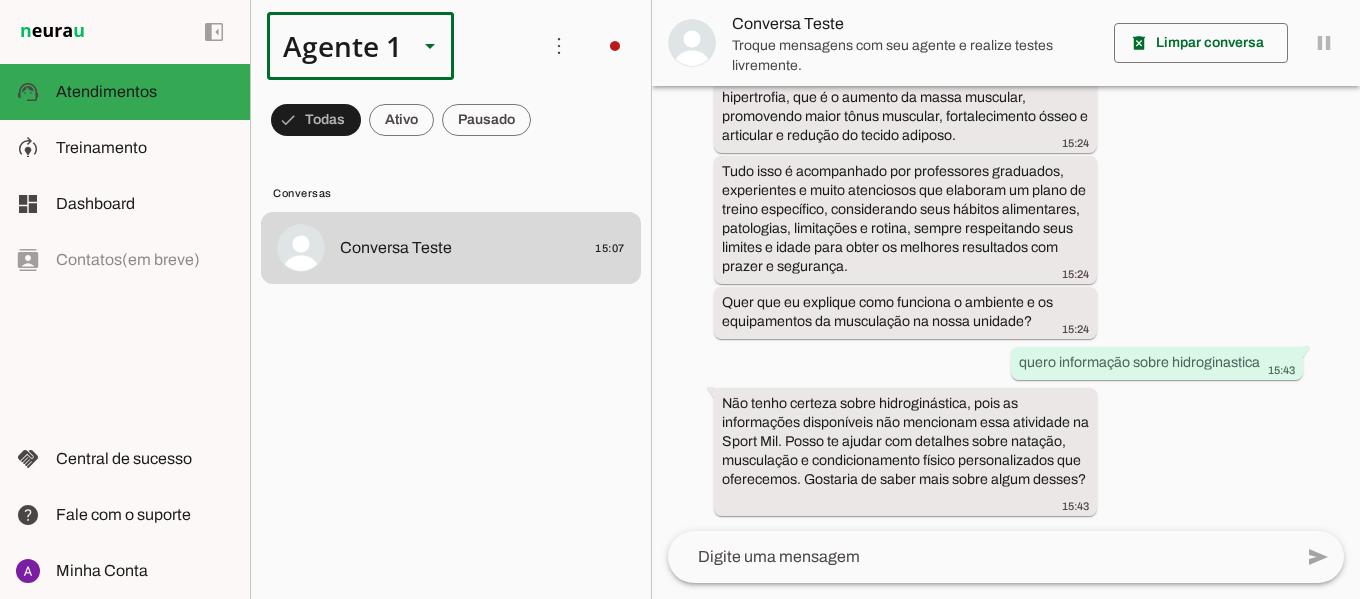 click on "Agente 1" at bounding box center [334, 46] 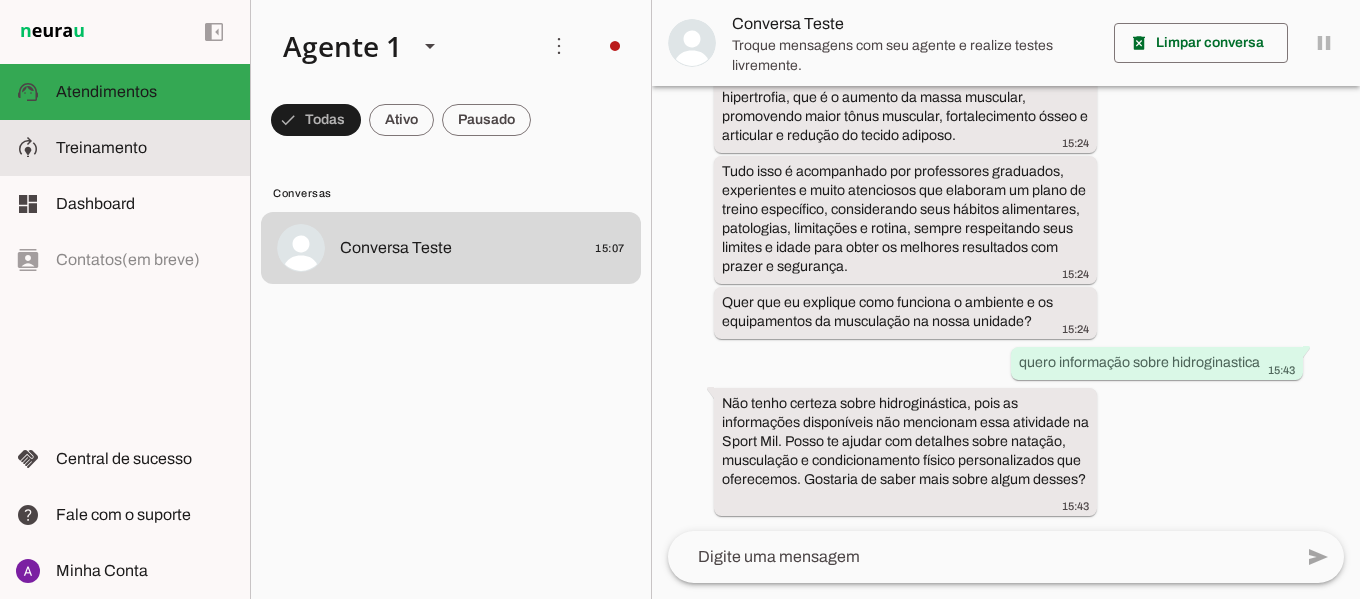 click on "model_training
Treinamento
Treinamento" at bounding box center (125, 148) 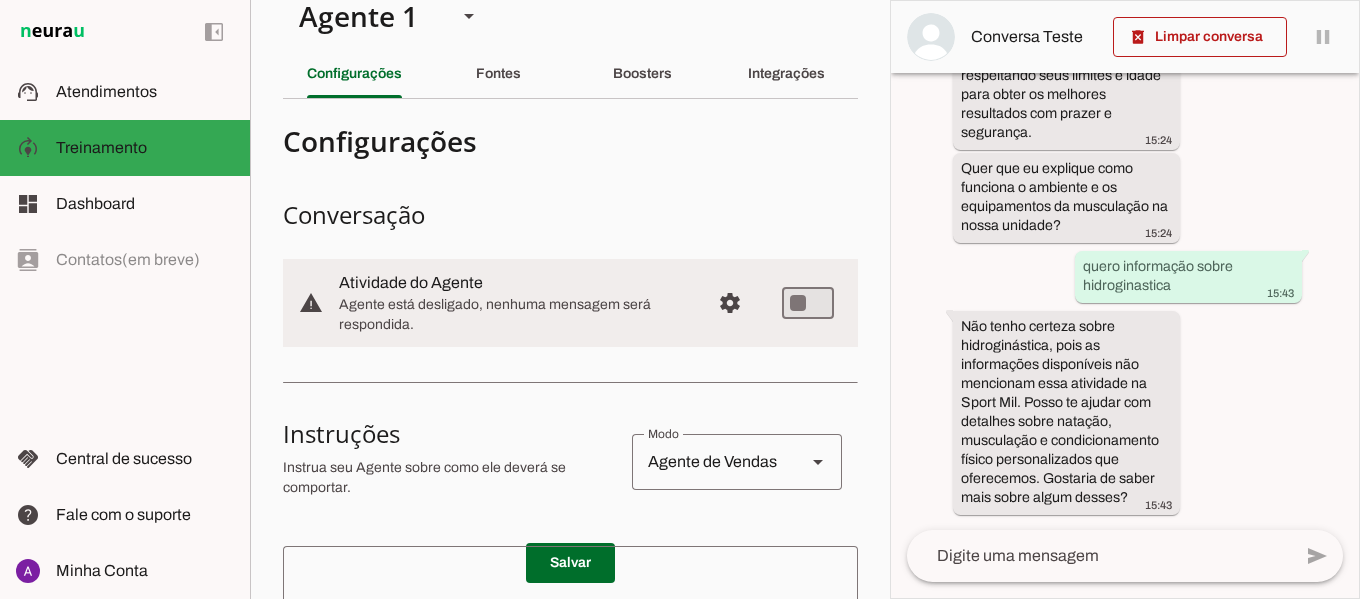 scroll, scrollTop: 17, scrollLeft: 0, axis: vertical 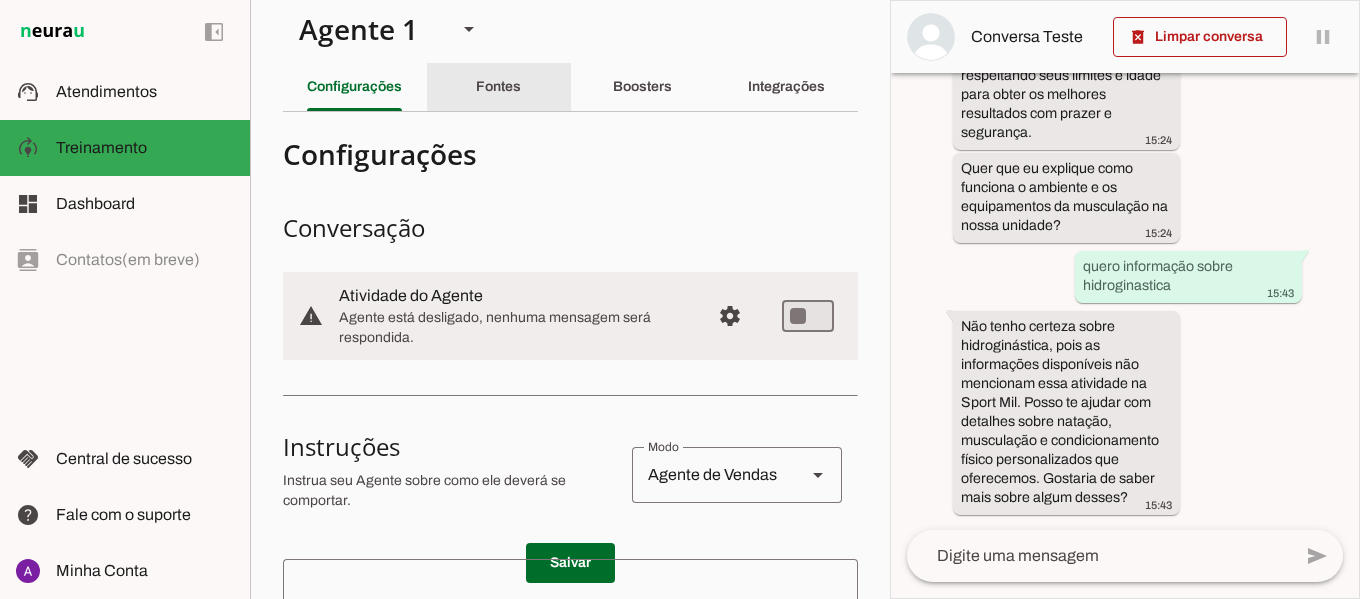 click on "Fontes" 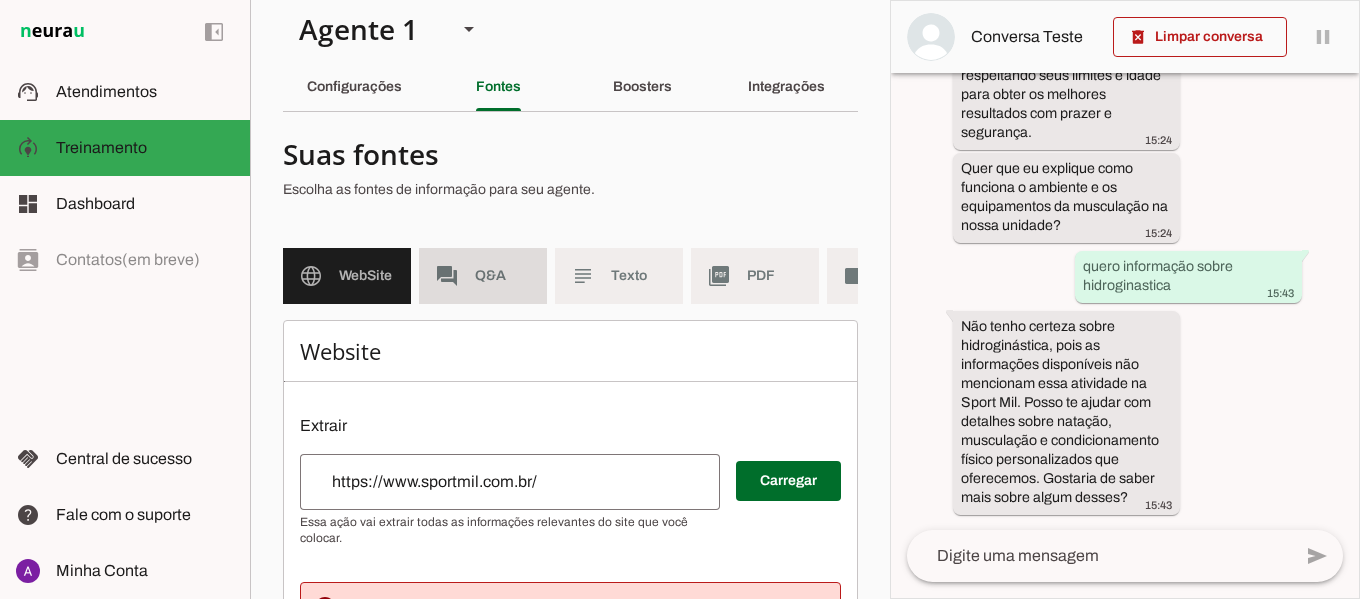 click on "forum
Q&A" at bounding box center [483, 276] 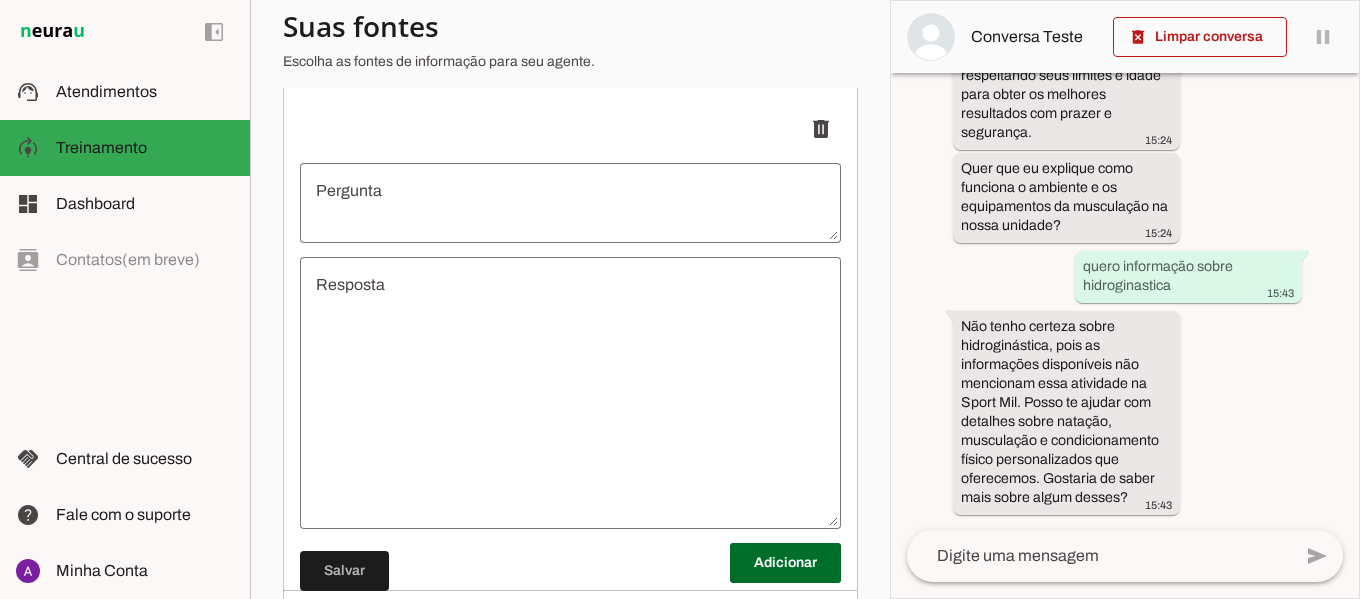 scroll, scrollTop: 325, scrollLeft: 0, axis: vertical 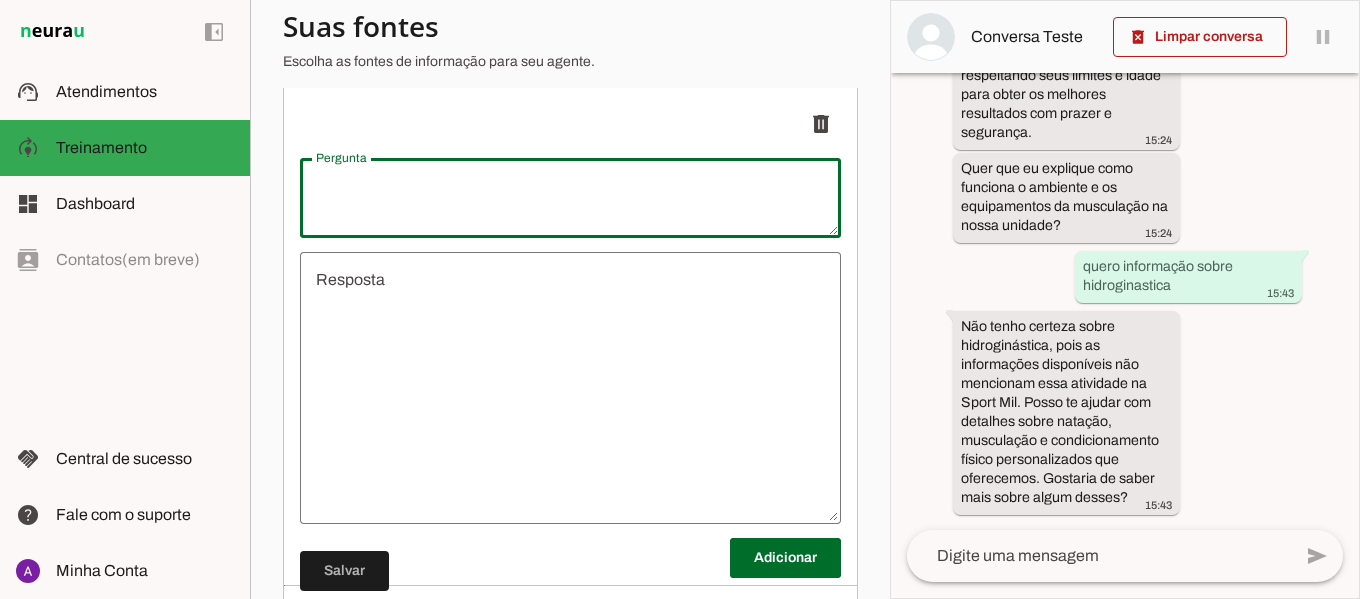 click at bounding box center [570, 198] 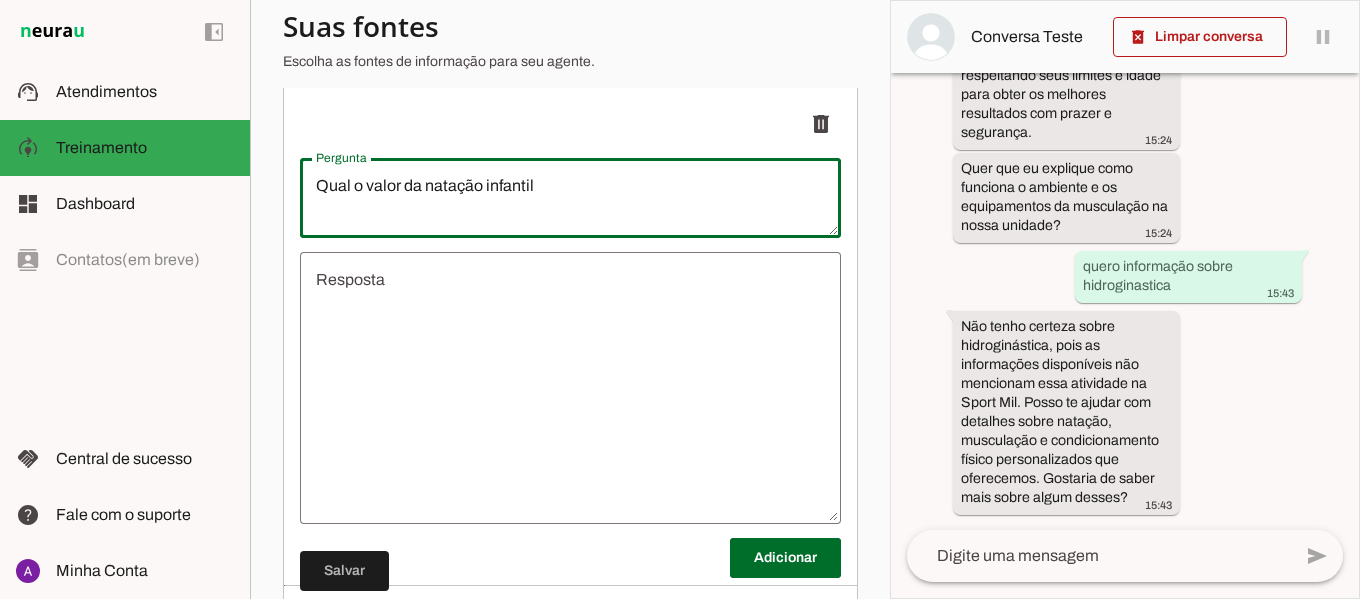 type on "Qual o valor da natação infantil" 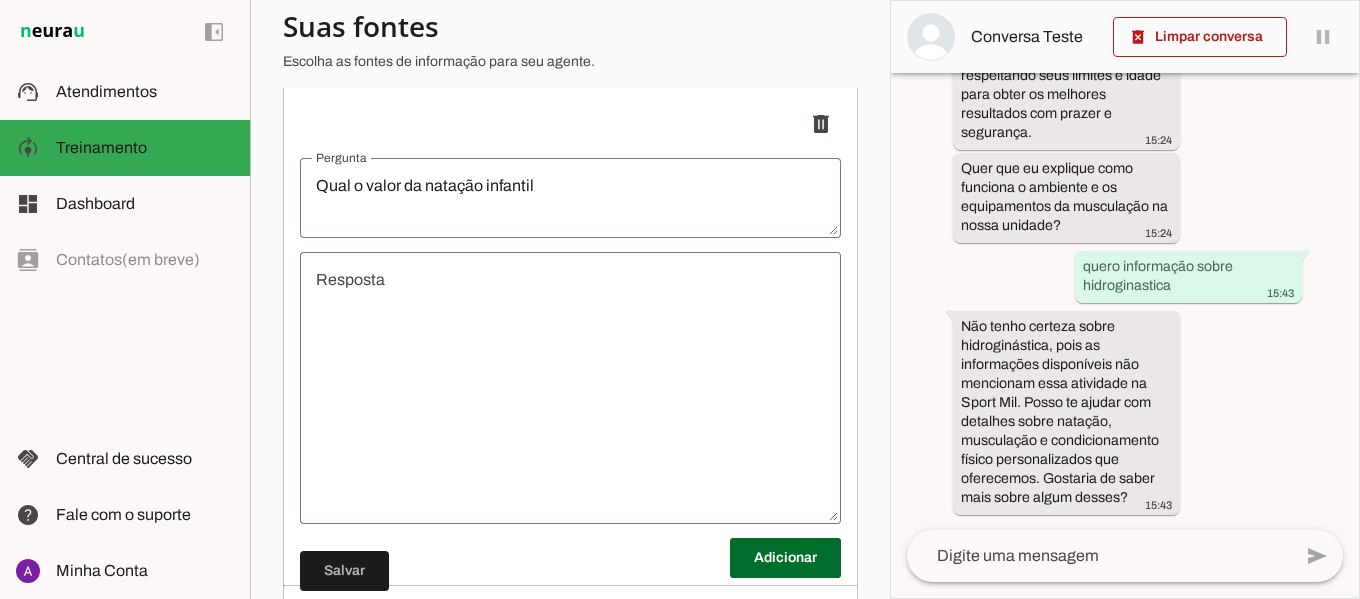 click on "undefined" at bounding box center (570, 388) 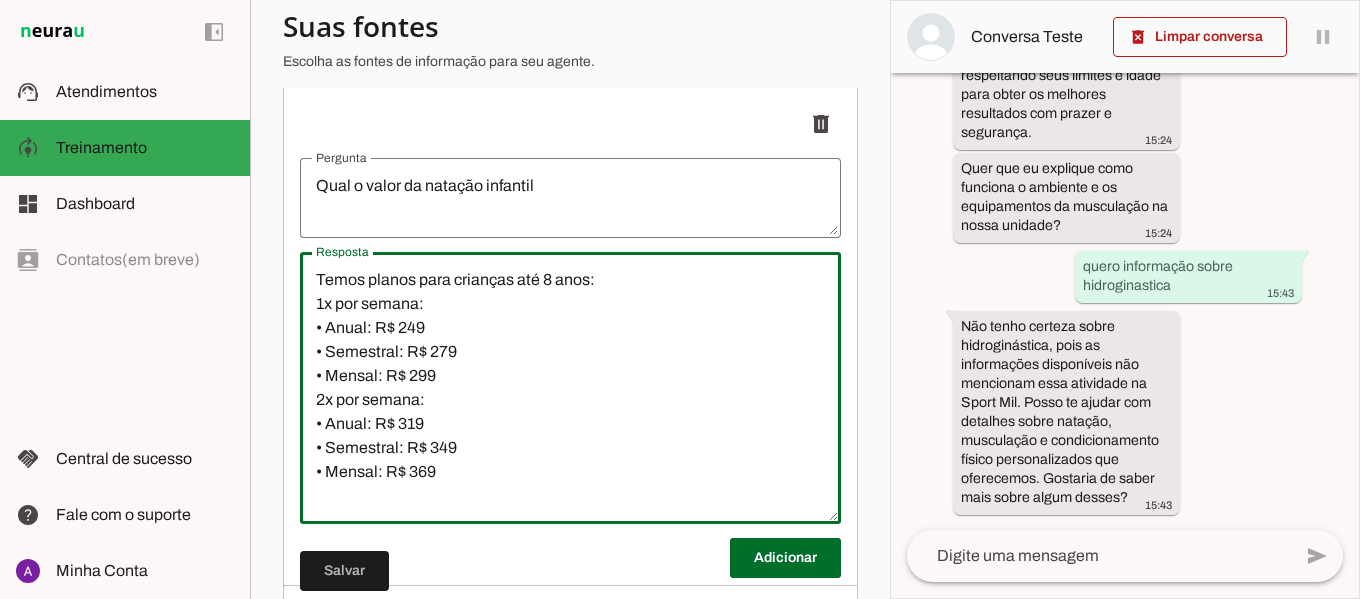 click on "undefinedTemos planos para crianças até 8 anos:
1x por semana:
• Anual: R$ 249
• Semestral: R$ 279
• Mensal: R$ 299
2x por semana:
• Anual: R$ 319
• Semestral: R$ 349
• Mensal: R$ 369" at bounding box center (570, 388) 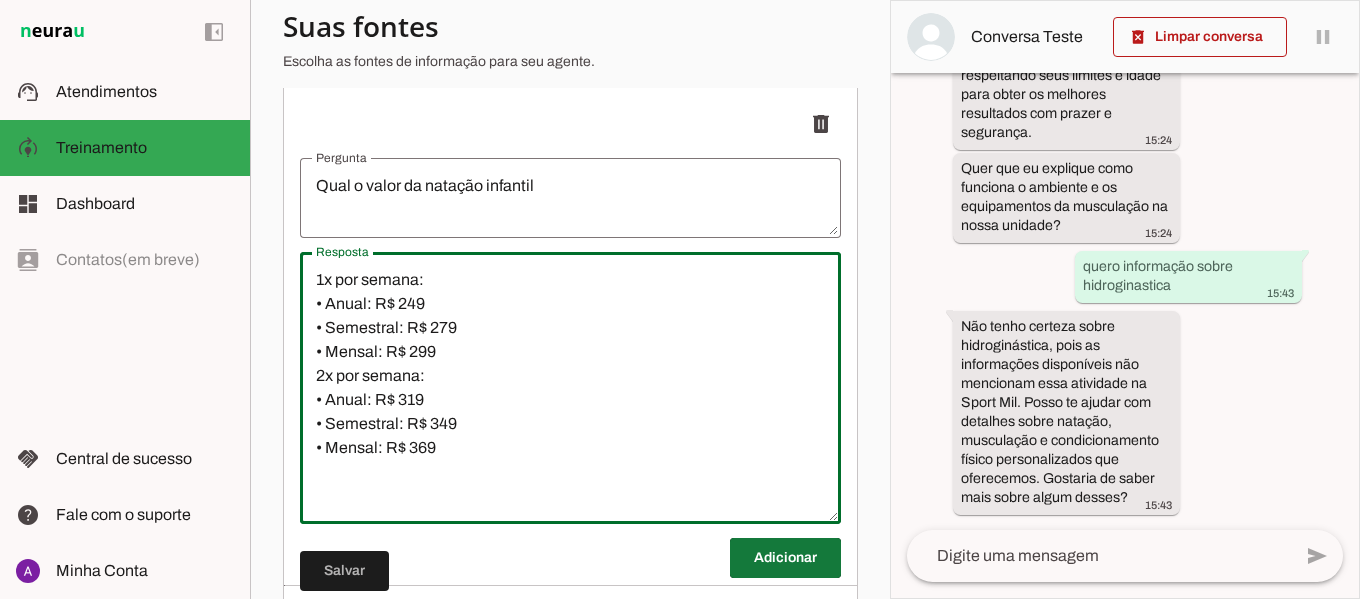 type on "1x por semana:
• Anual: R$ 249
• Semestral: R$ 279
• Mensal: R$ 299
2x por semana:
• Anual: R$ 319
• Semestral: R$ 349
• Mensal: R$ 369" 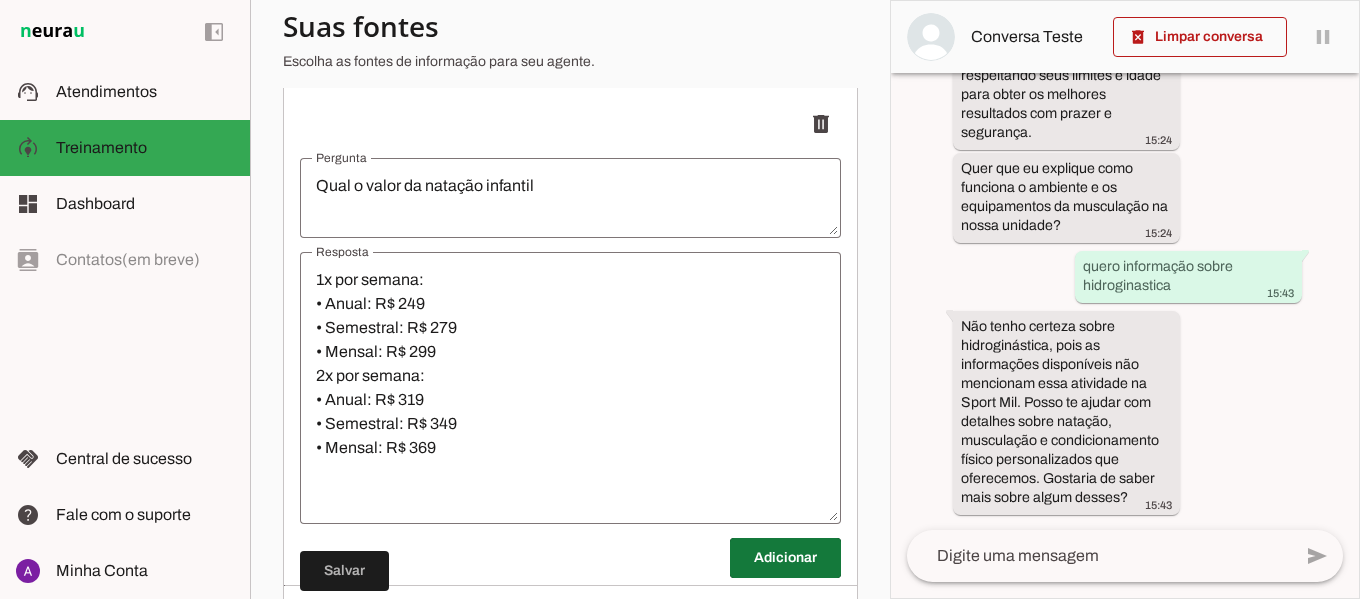 click at bounding box center (785, 558) 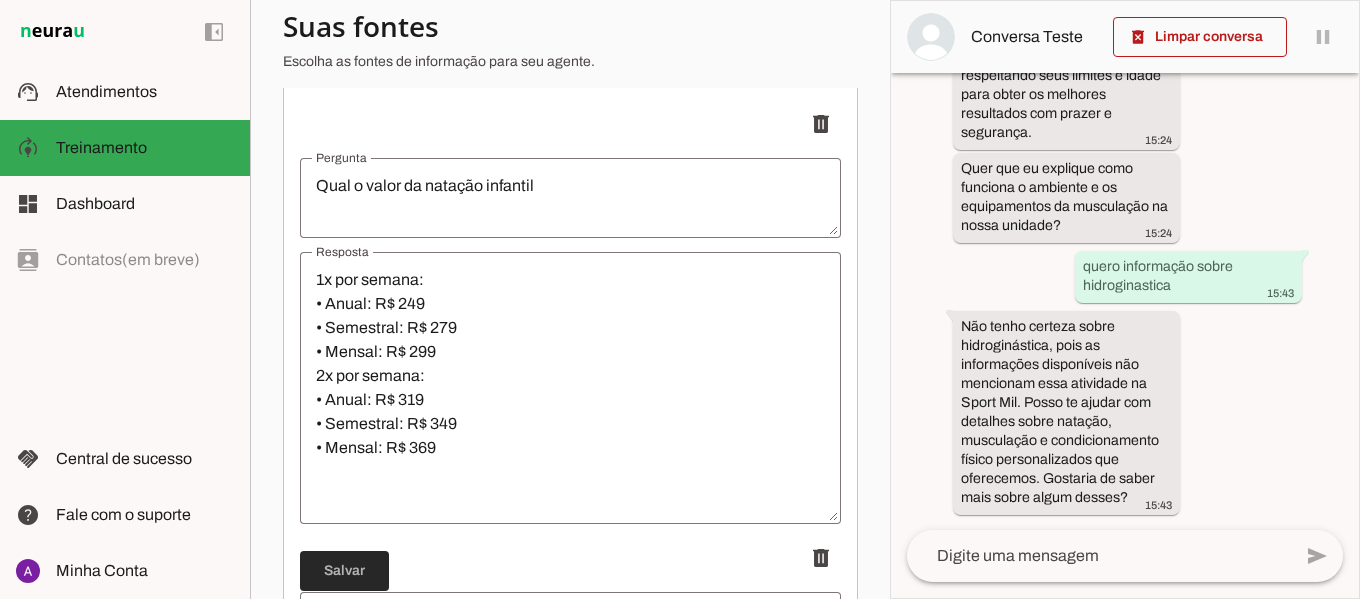 click at bounding box center (344, 571) 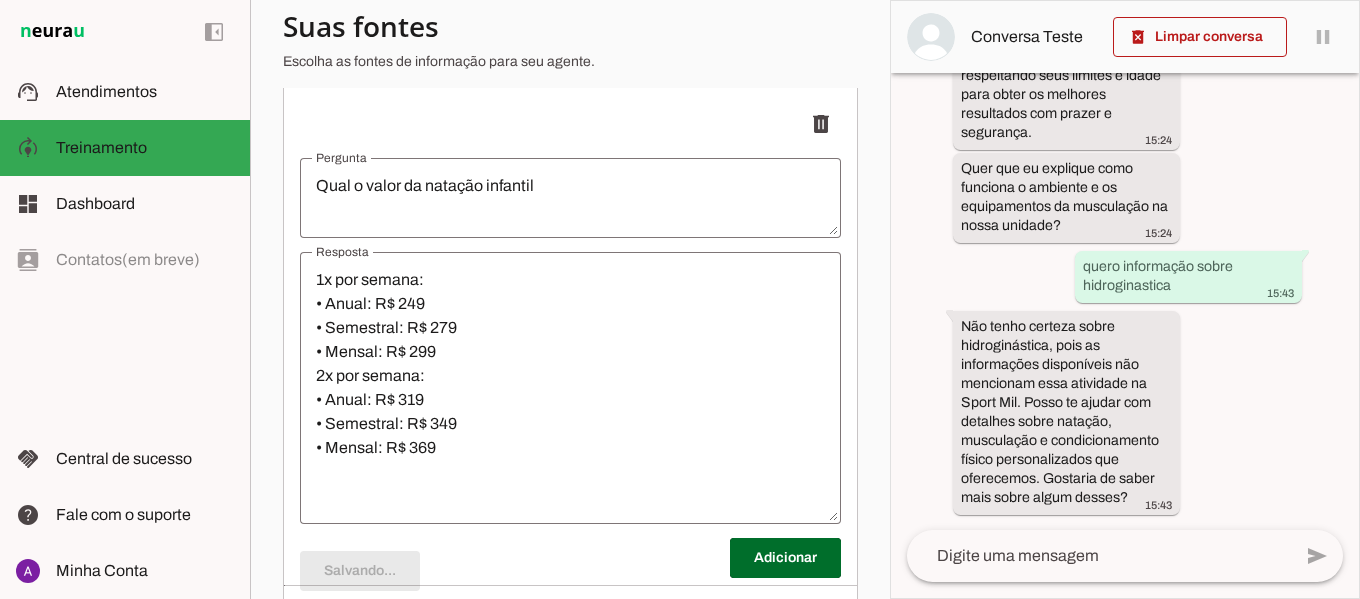 scroll, scrollTop: 0, scrollLeft: 0, axis: both 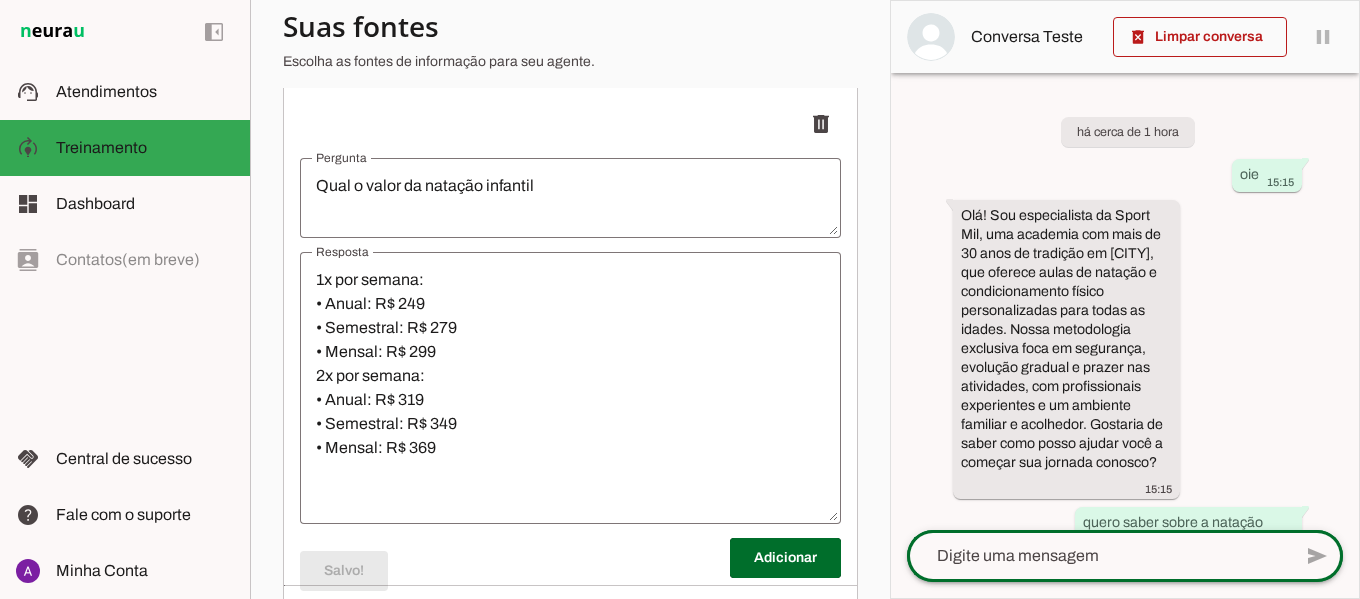 click 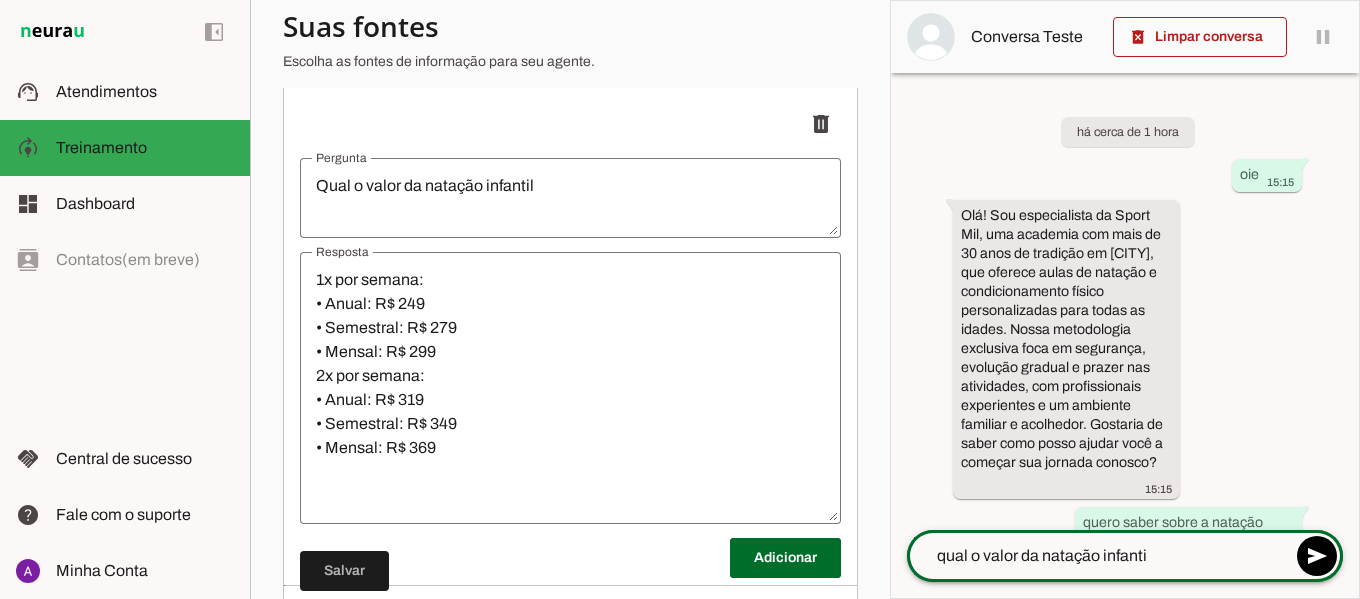 type on "qual o valor da natação infantil" 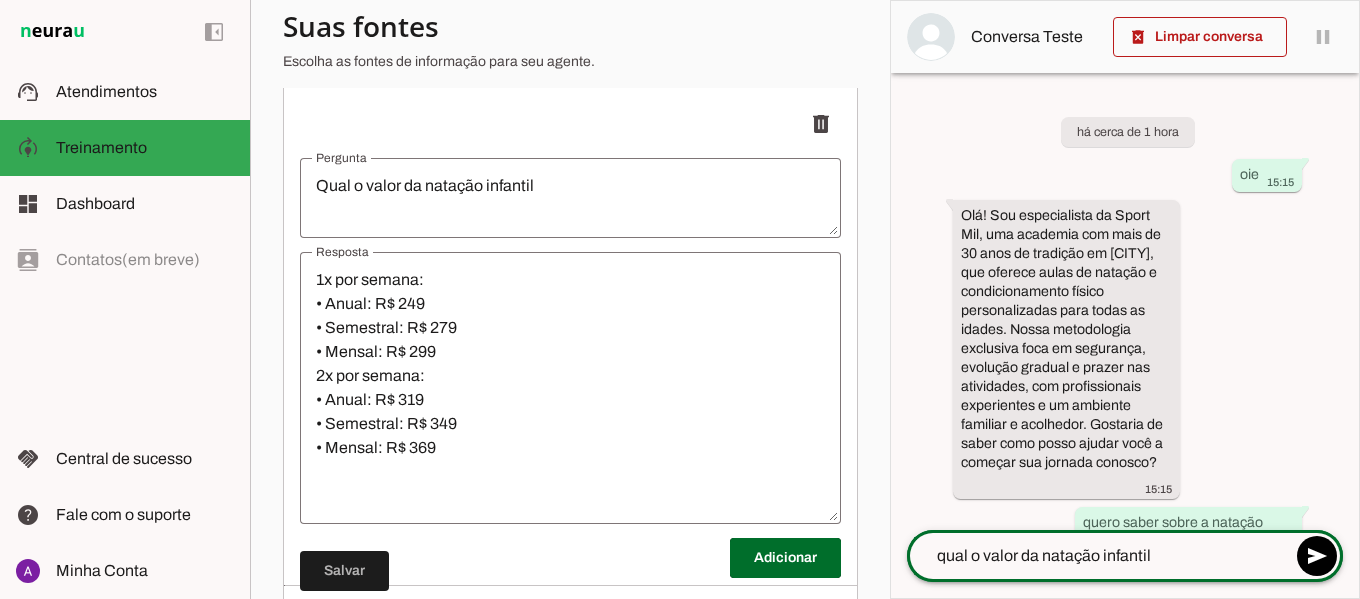 type 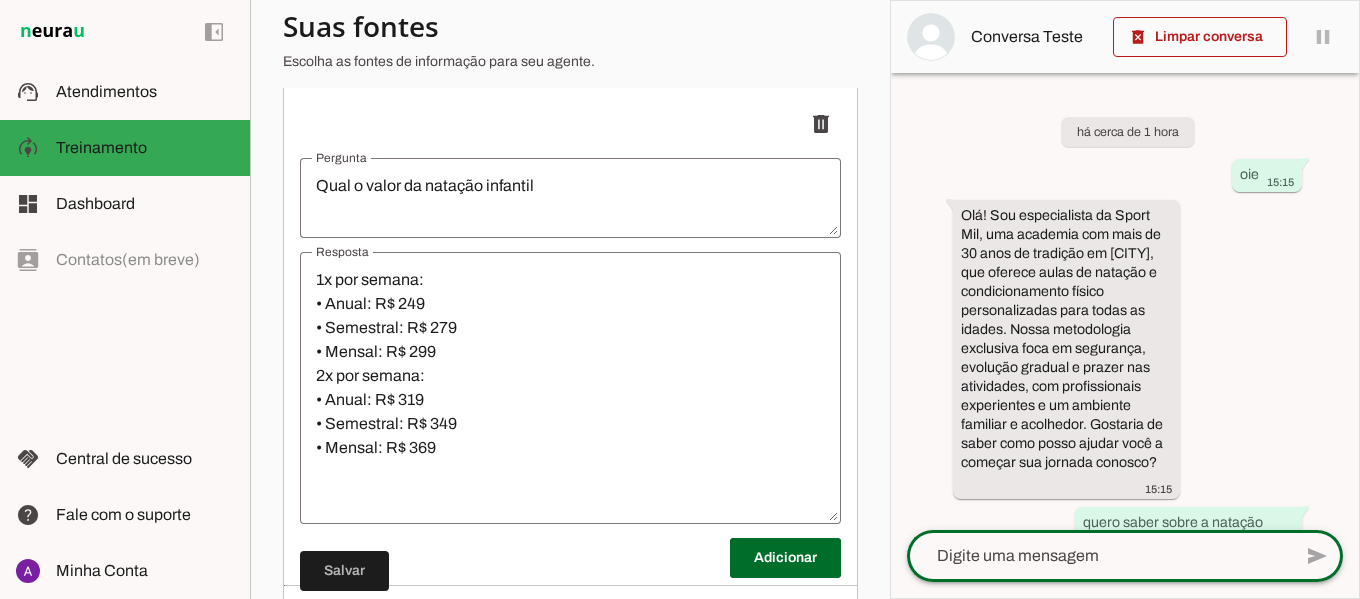 click on "há cerca de 1 hora
oie 15:15
Olá! Sou especialista da Sport Mil, uma academia com mais de 30 anos de tradição em São Bernardo do Campo, que oferece aulas de natação e condicionamento físico personalizadas para todas as idades. Nossa metodologia exclusiva foca em segurança, evolução gradual e prazer nas atividades, com profissionais experientes e um ambiente familiar e acolhedor. Gostaria de saber como posso ajudar você a começar sua jornada conosco? 15:15
quero saber sobre a natação infantil 15:20
Claro! A natação infantil na Sport Mil é pensada para crianças desde bebês a partir de 3 meses até os 12 anos, com aulas que valorizam a segurança, o aprendizado lúdico e o respeito ao ritmo de cada aluno. Nas aulas para bebês até 3 anos, os pais participam junto, aproveitando esse tempo especial com seus filhos. 15:20
15:20" at bounding box center (1125, 301) 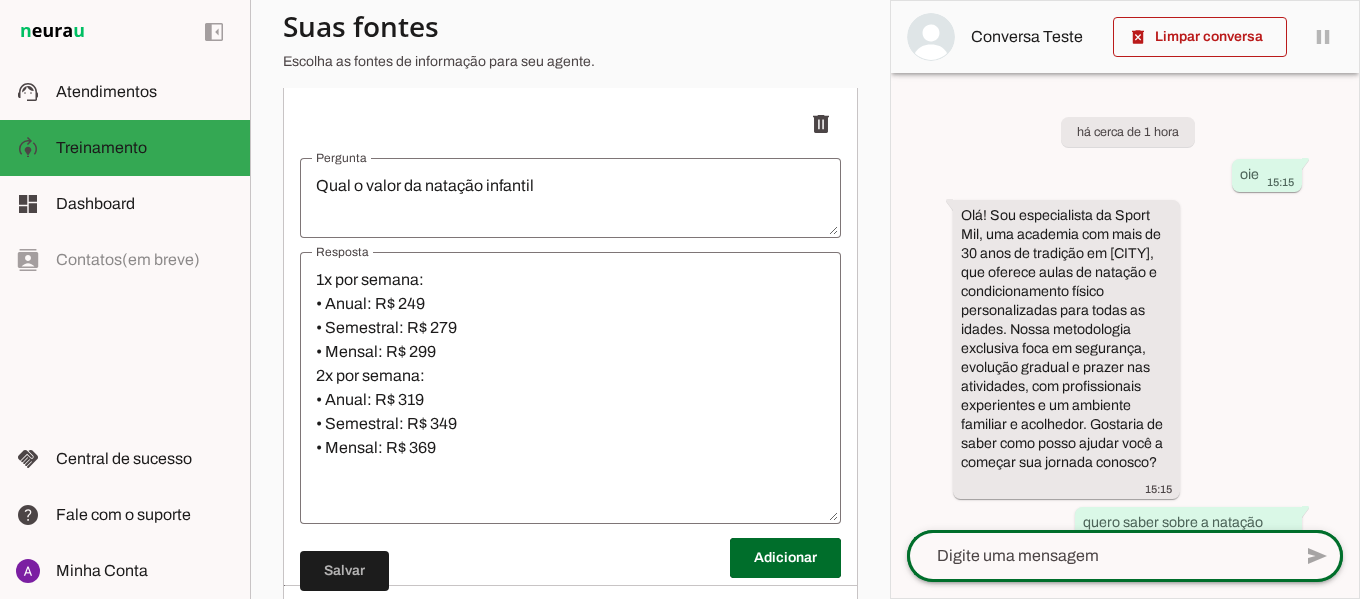 click 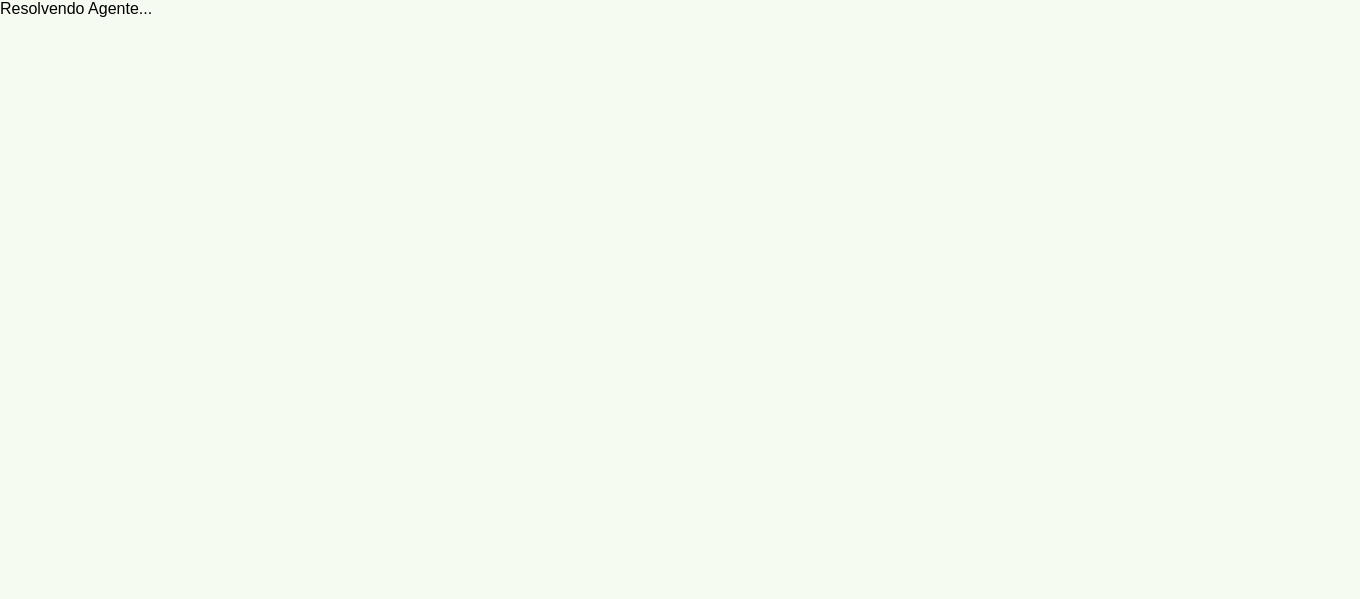 scroll, scrollTop: 0, scrollLeft: 0, axis: both 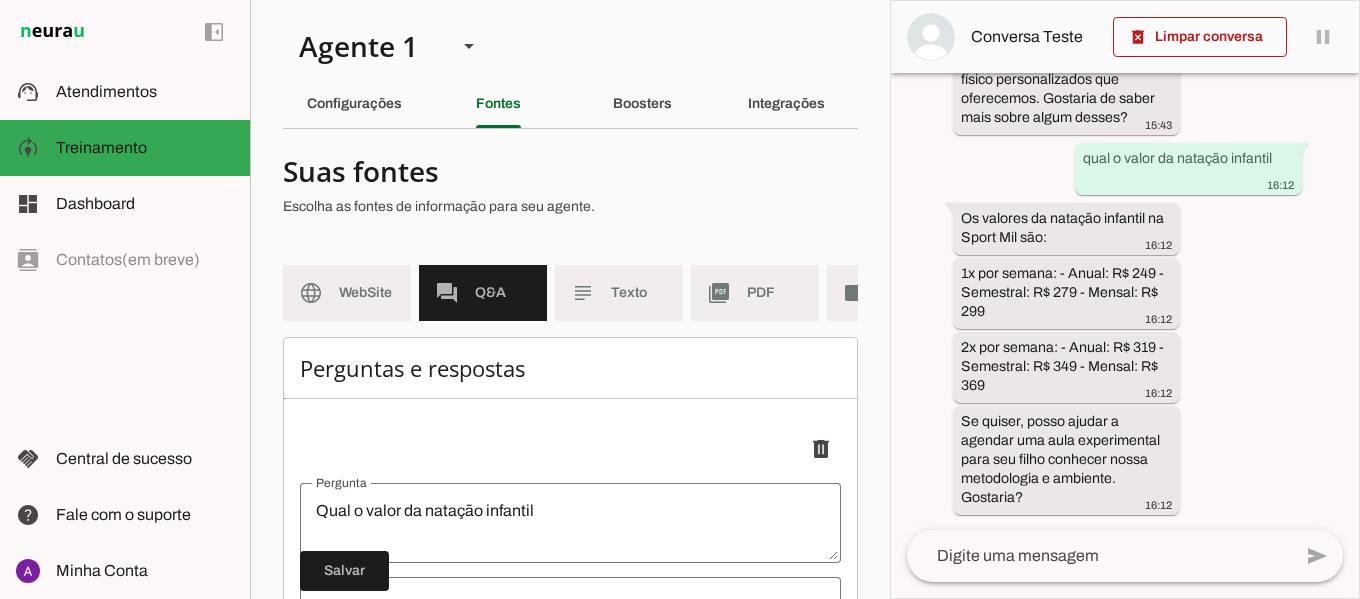 click on "há cerca de 1 hora
oie 15:15
Olá! Sou especialista da Sport Mil, uma academia com mais de 30 anos de tradição em [CITY], que oferece aulas de natação e condicionamento físico personalizadas para todas as idades. Nossa metodologia exclusiva foca em segurança, evolução gradual e prazer nas atividades, com profissionais experientes e um ambiente familiar e acolhedor. Gostaria de saber como posso ajudar você a começar sua jornada conosco? 15:15
quero saber sobre a natação infantil 15:20
Claro! A natação infantil na Sport Mil é pensada para crianças desde bebês a partir de 3 meses até os 12 anos, com aulas que valorizam a segurança, o aprendizado lúdico e o respeito ao ritmo de cada aluno. Nas aulas para bebês até 3 anos, os pais participam junto, aproveitando esse tempo especial com seus filhos. 15:20
15:20" at bounding box center [1125, 301] 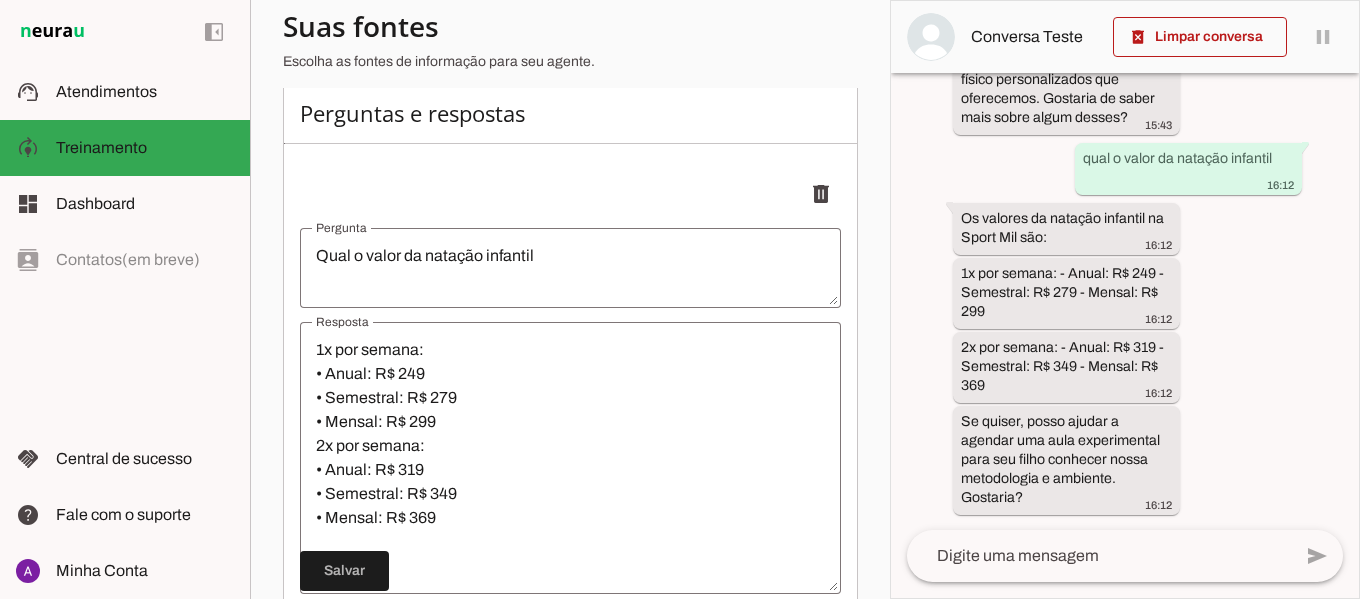 scroll, scrollTop: 357, scrollLeft: 0, axis: vertical 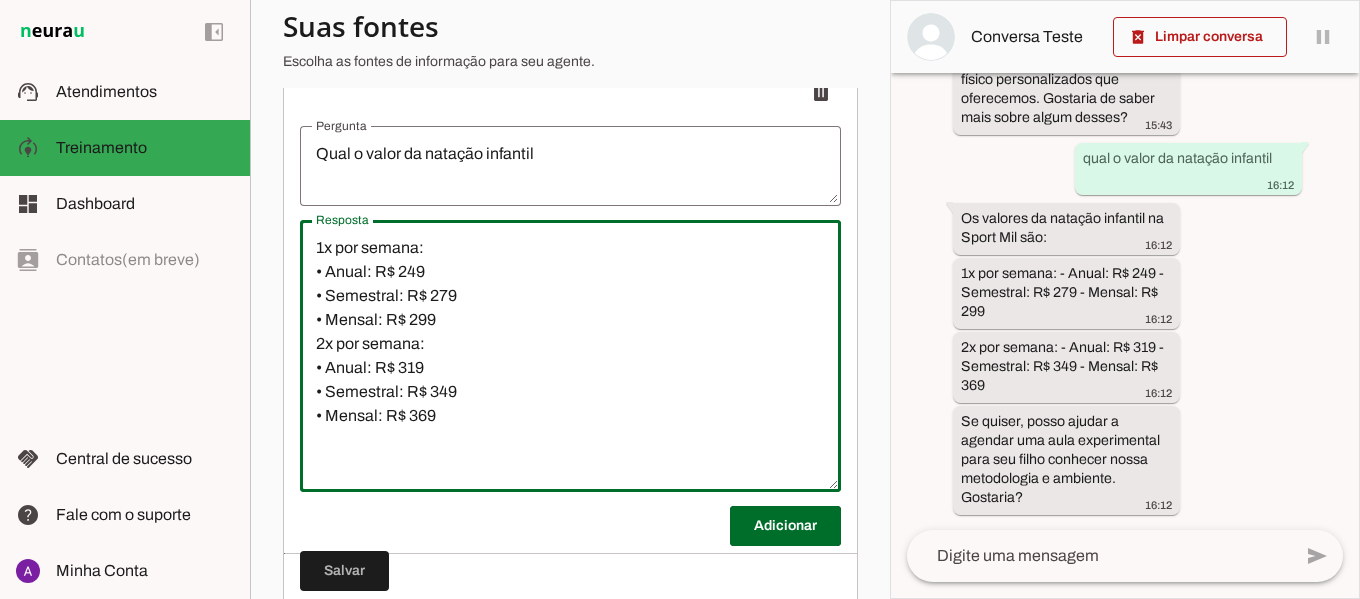 click on "1x por semana:
• Anual: R$ 249
• Semestral: R$ 279
• Mensal: R$ 299
2x por semana:
• Anual: R$ 319
• Semestral: R$ 349
• Mensal: R$ 369" at bounding box center [570, 356] 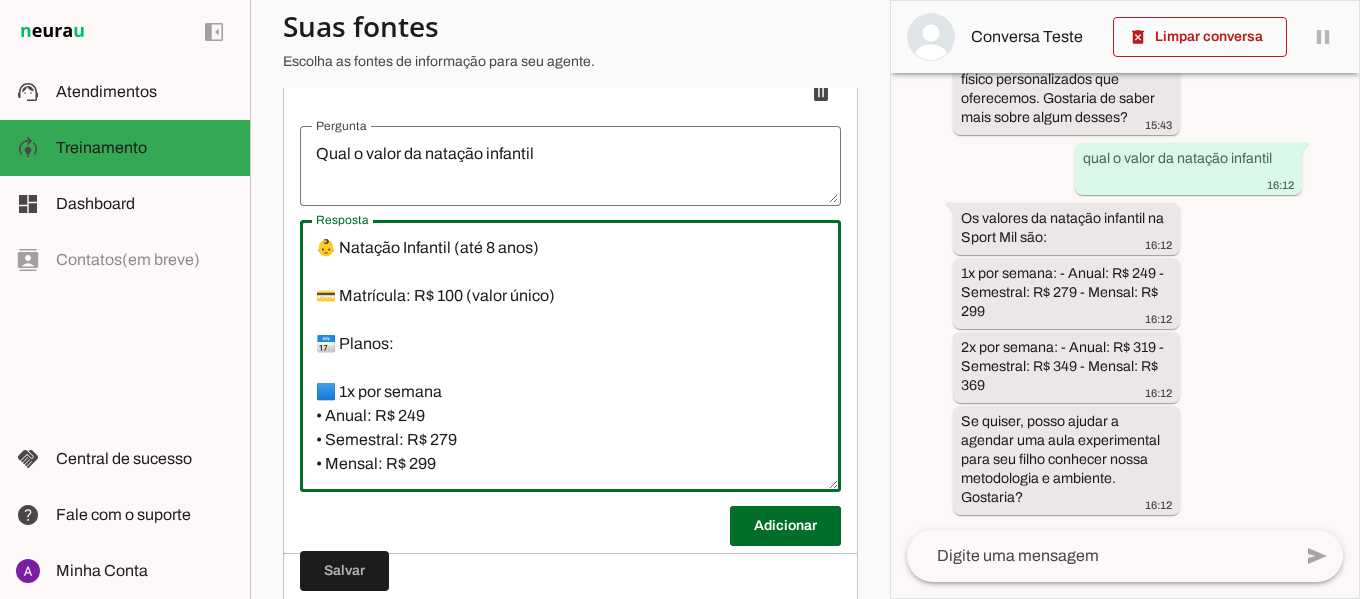 scroll, scrollTop: 188, scrollLeft: 0, axis: vertical 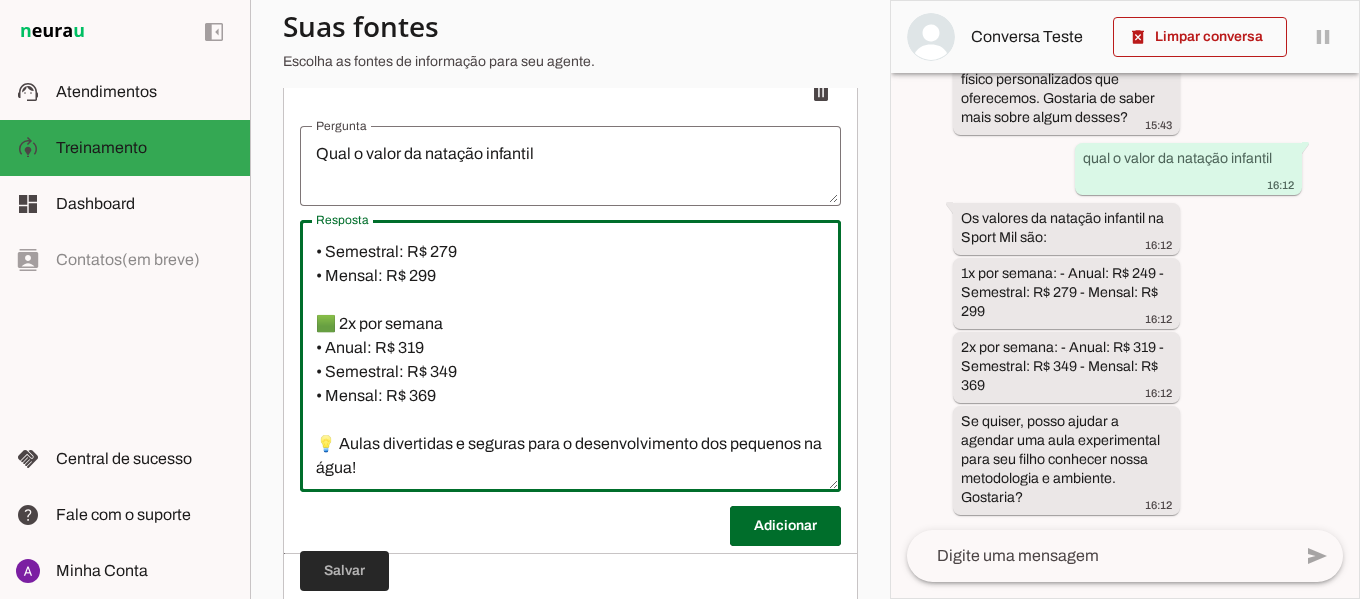 type on "👶 Natação Infantil (até 8 anos)
💳 Matrícula: R$ 100 (valor único)
📅 Planos:
🟦 1x por semana
• Anual: R$ 249
• Semestral: R$ 279
• Mensal: R$ 299
🟩 2x por semana
• Anual: R$ 319
• Semestral: R$ 349
• Mensal: R$ 369
💡 Aulas divertidas e seguras para o desenvolvimento dos pequenos na água!" 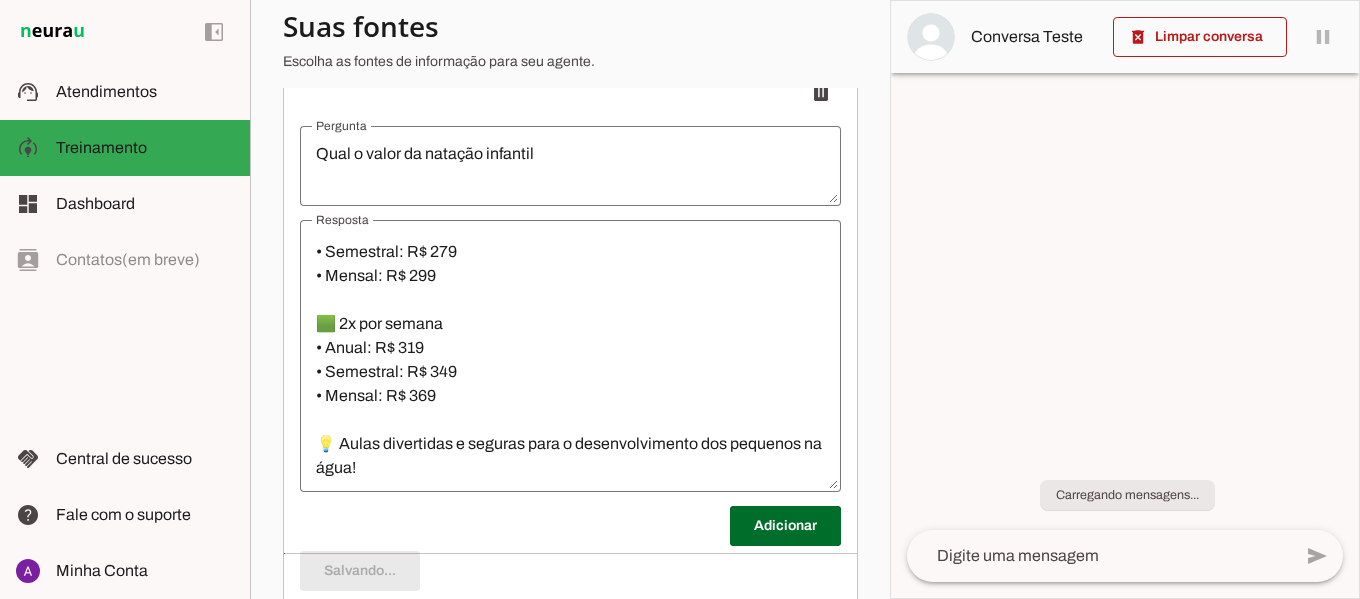 scroll, scrollTop: 188, scrollLeft: 0, axis: vertical 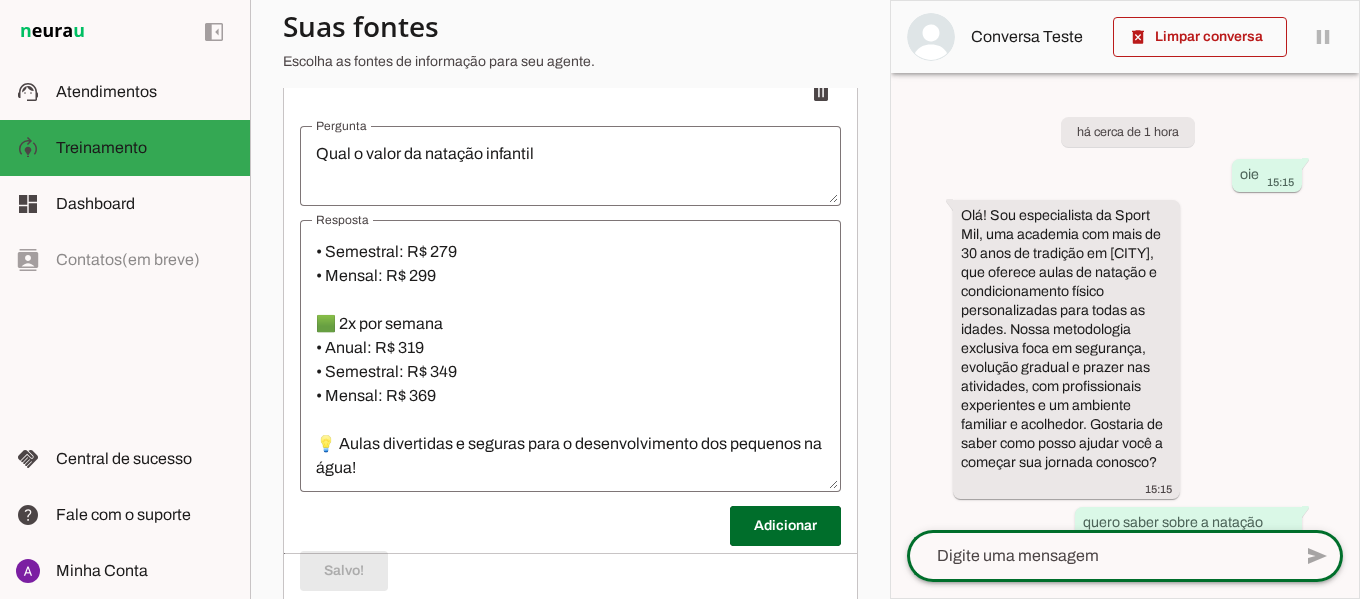 click 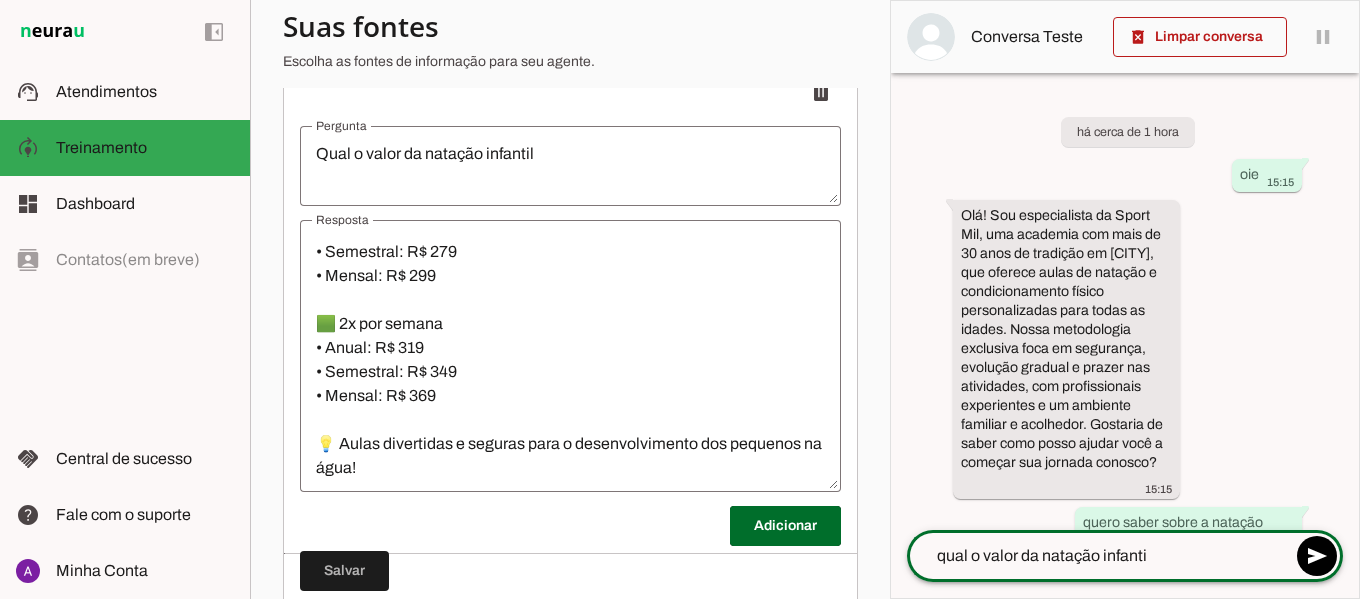 type on "qual o valor da natação infantil" 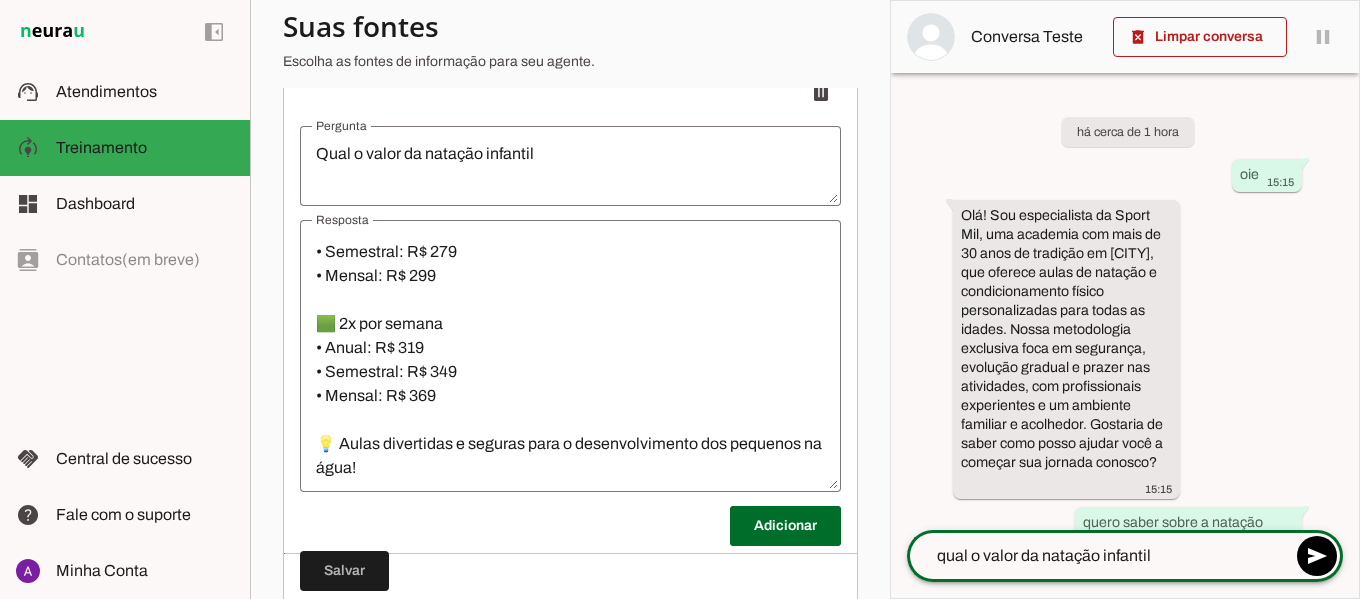 type 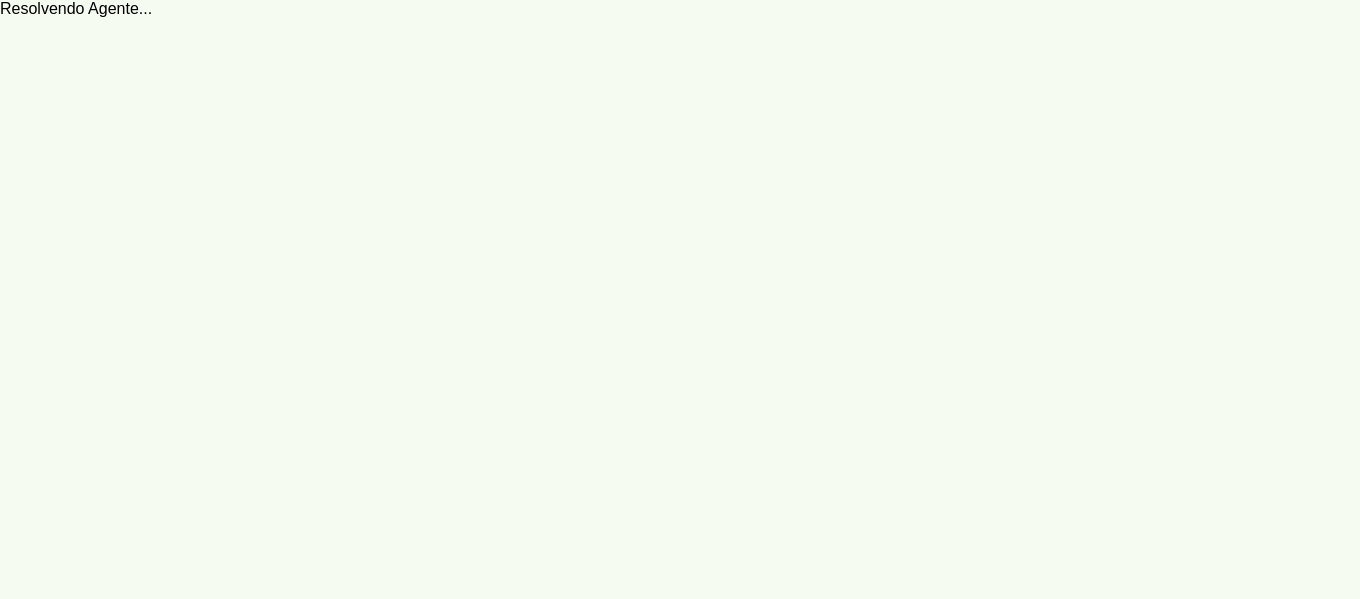 scroll, scrollTop: 0, scrollLeft: 0, axis: both 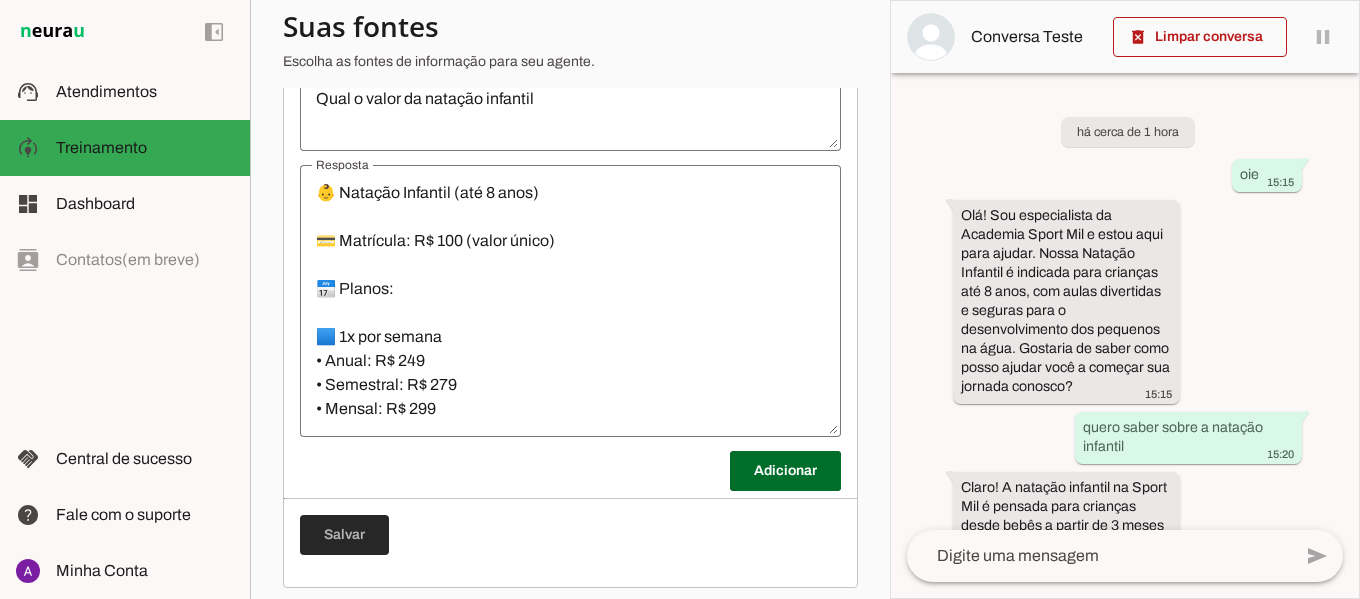 click at bounding box center (344, 535) 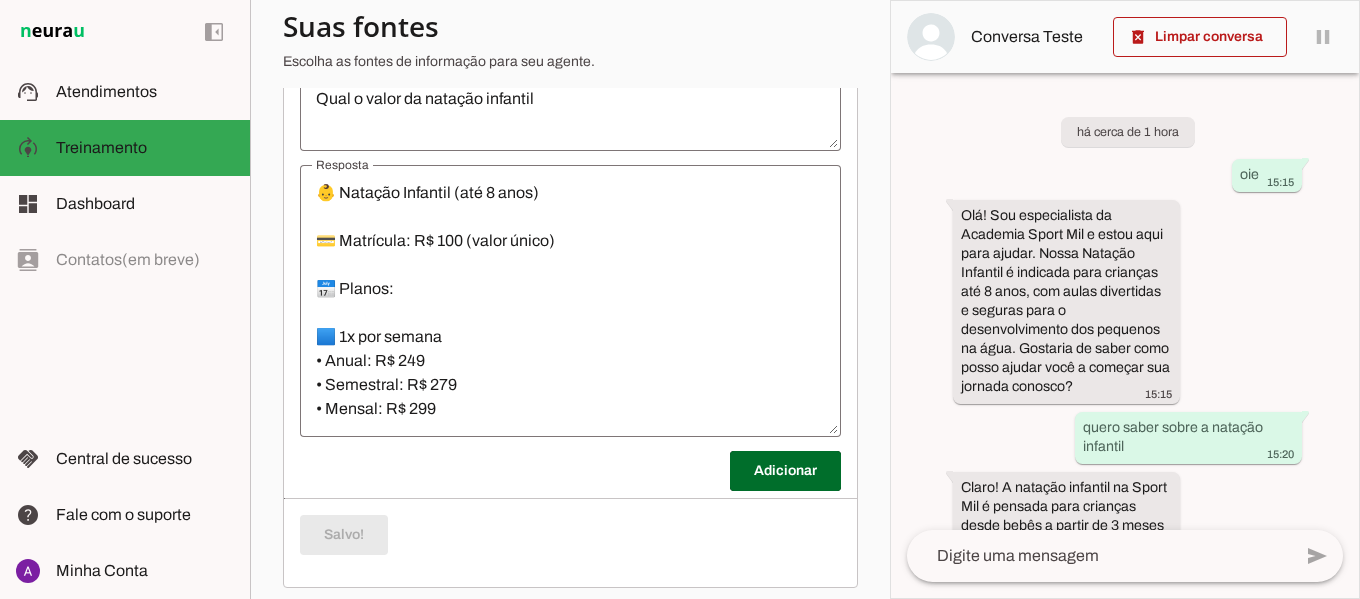 click on "há cerca de 1 hora
oie 15:15
Olá! Sou especialista da Sport Mil, uma academia com mais de 30 anos de tradição em São Bernardo do Campo, que oferece aulas de natação e condicionamento físico personalizadas para todas as idades. Nossa metodologia exclusiva foca em segurança, evolução gradual e prazer nas atividades, com profissionais experientes e um ambiente familiar e acolhedor. Gostaria de saber como posso ajudar você a começar sua jornada conosco? 15:15
quero saber sobre a natação infantil 15:20
Claro! A natação infantil na Sport Mil é pensada para crianças desde bebês a partir de 3 meses até os 12 anos, com aulas que valorizam a segurança, o aprendizado lúdico e o respeito ao ritmo de cada aluno. Nas aulas para bebês até 3 anos, os pais participam junto, aproveitando esse tempo especial com seus filhos. 15:20
15:20" at bounding box center [1125, 301] 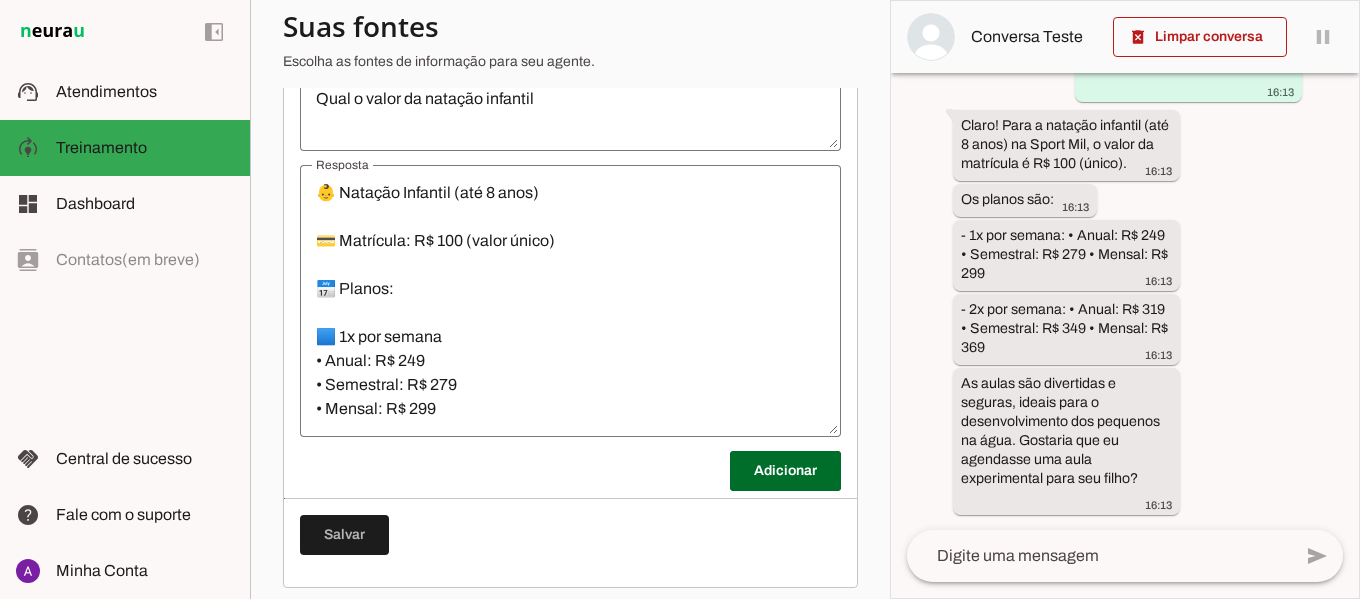 scroll, scrollTop: 3543, scrollLeft: 0, axis: vertical 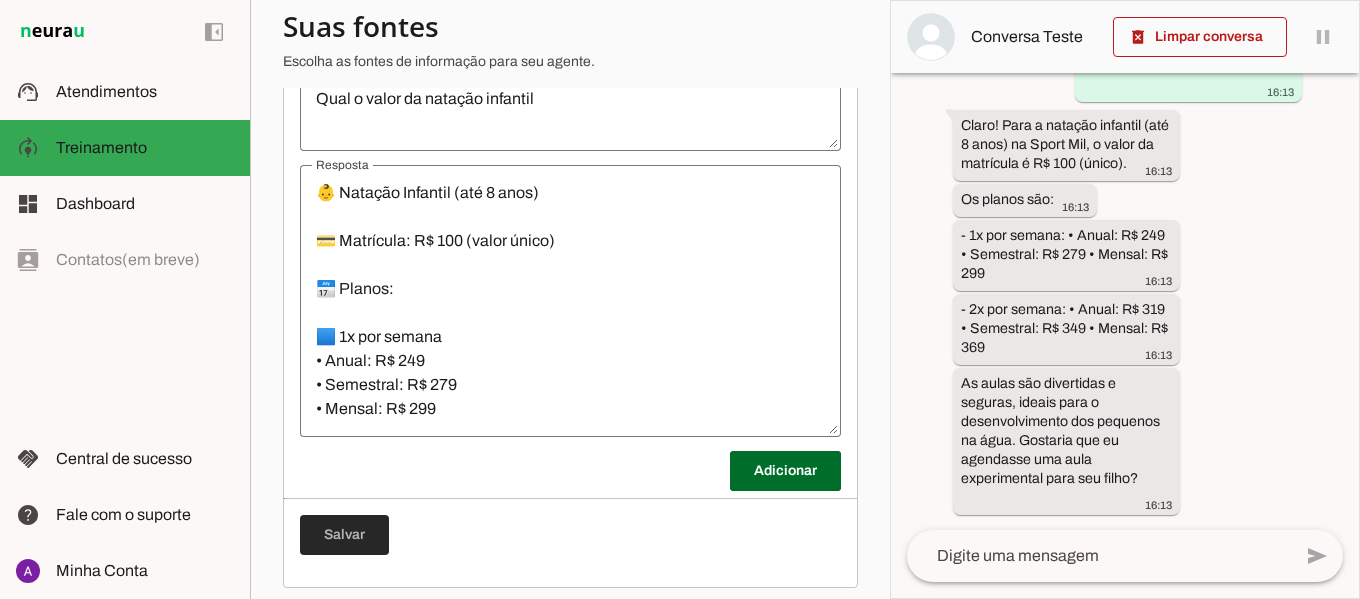 click at bounding box center (344, 535) 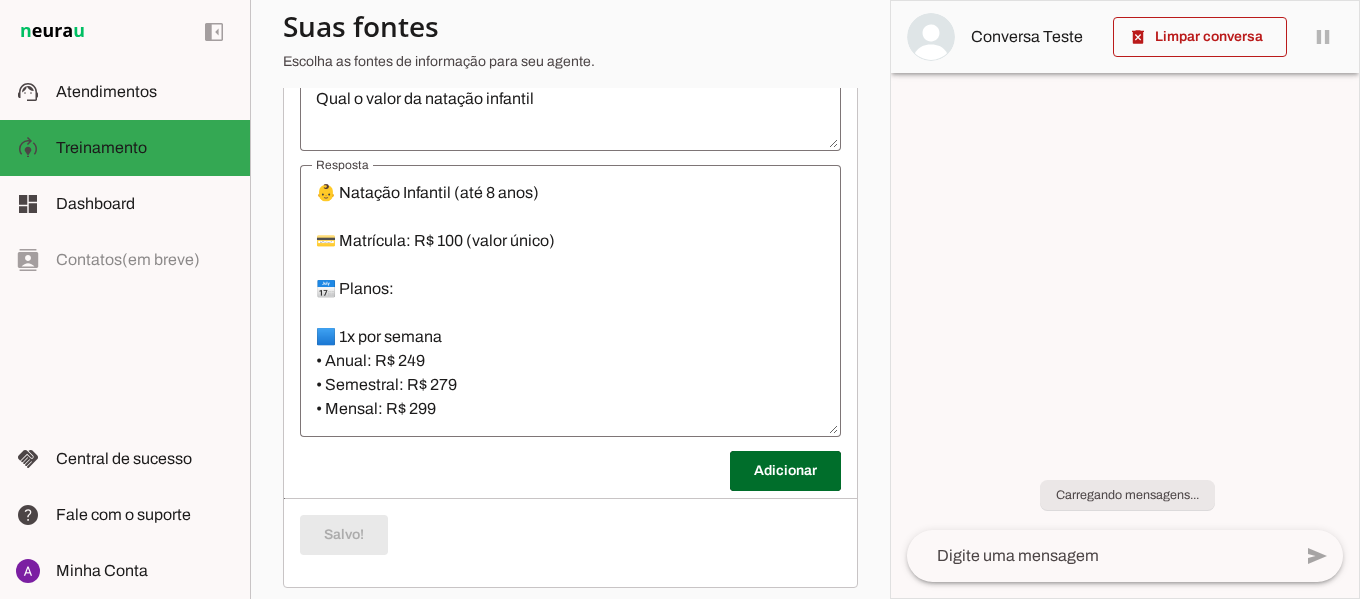 scroll, scrollTop: 0, scrollLeft: 0, axis: both 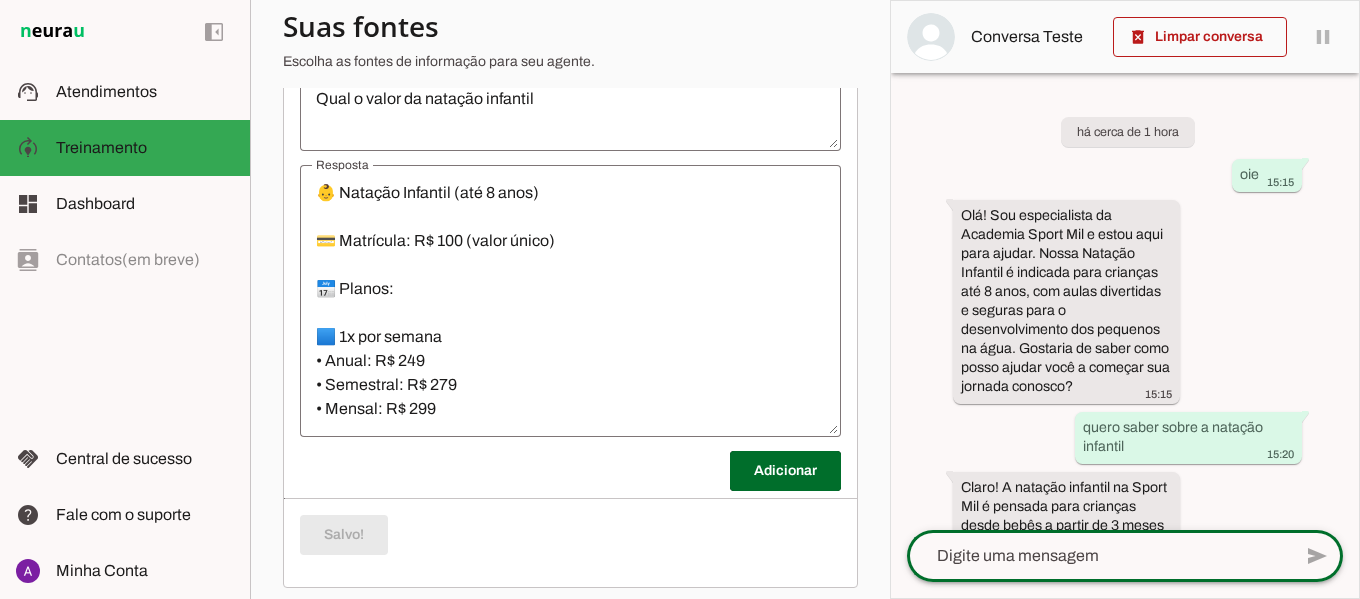click 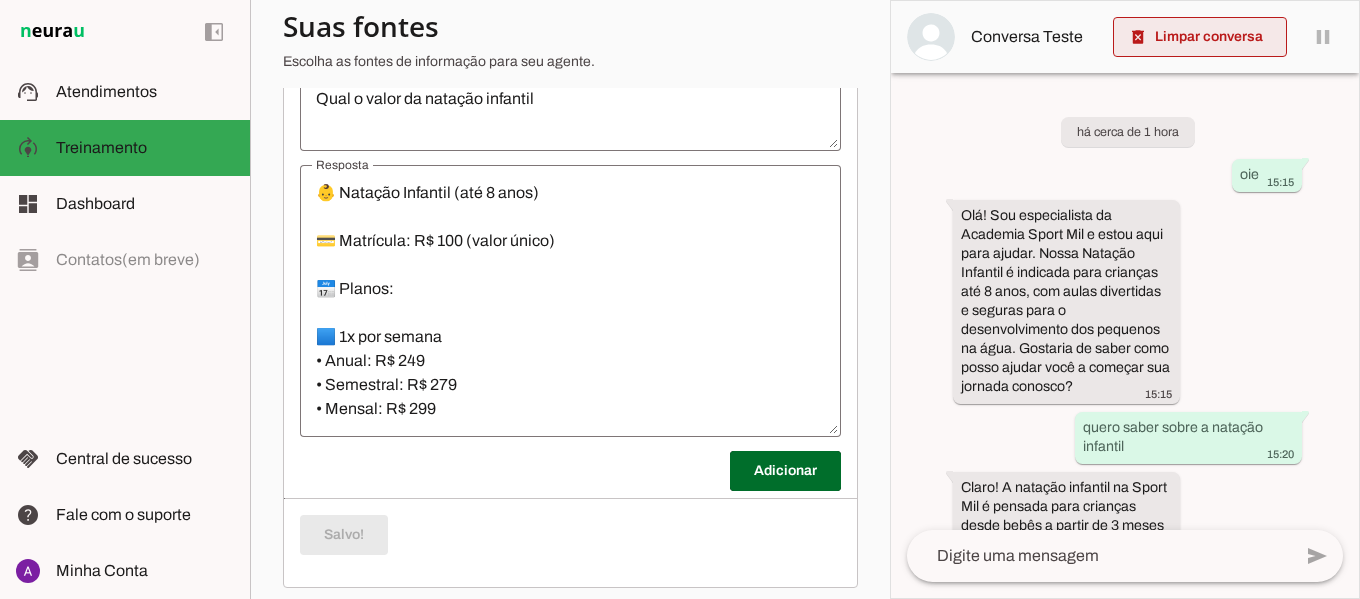 click at bounding box center [1200, 37] 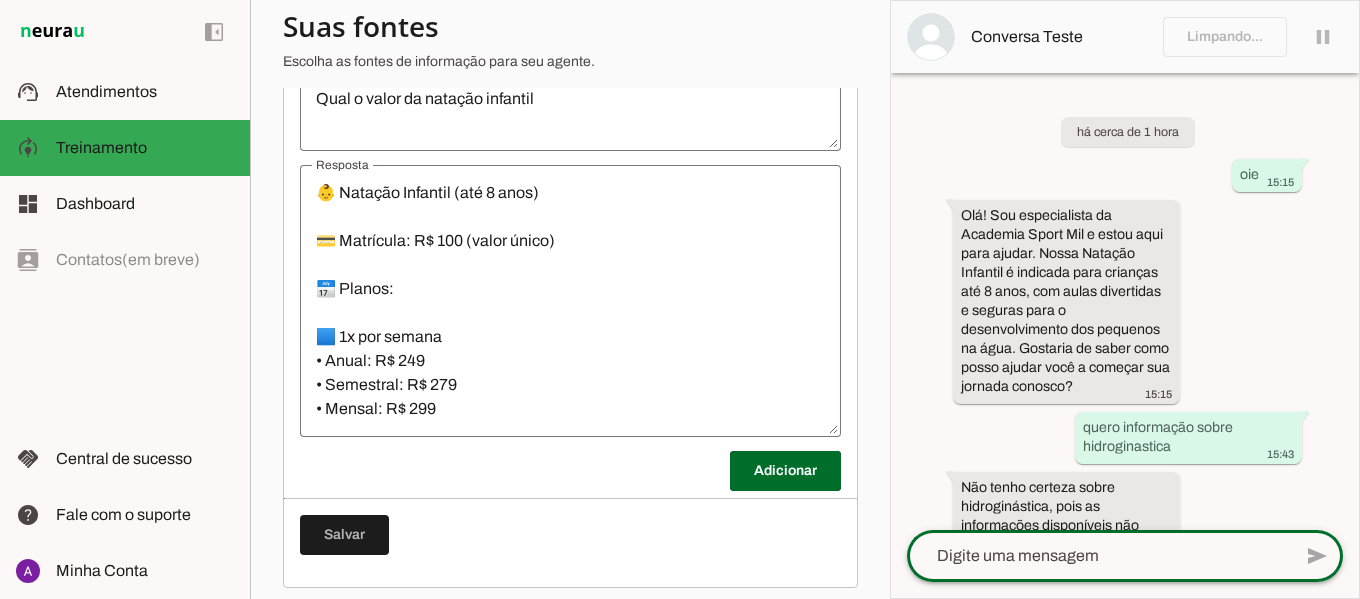 click 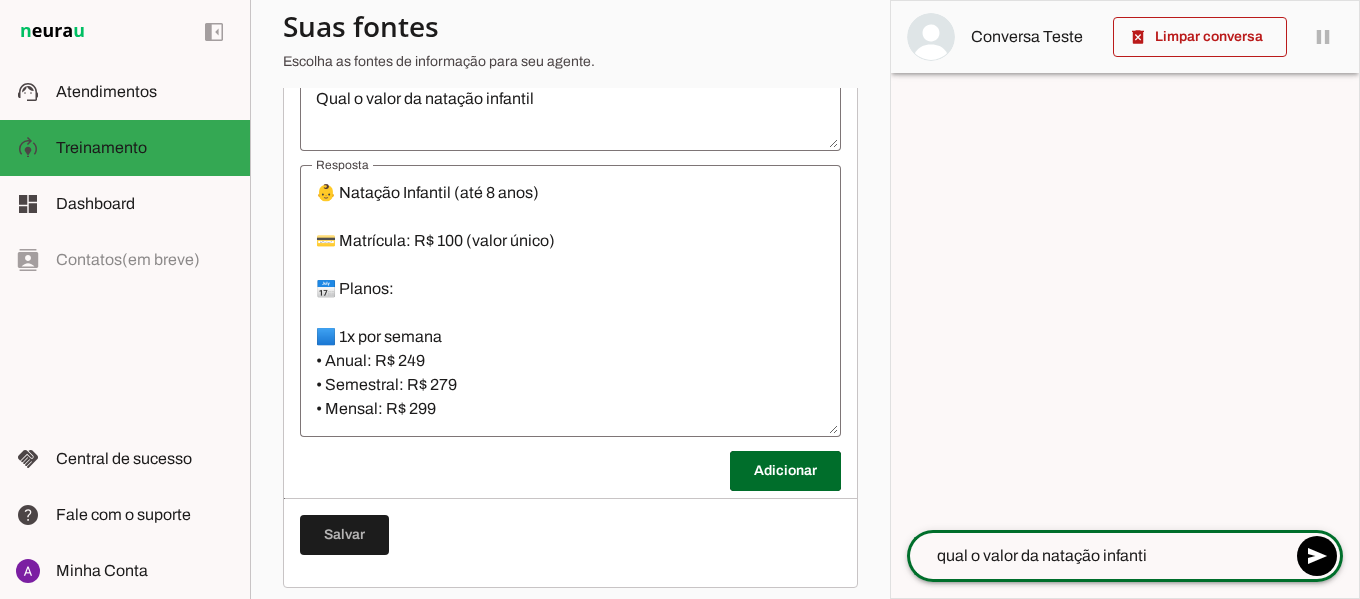 type on "qual o valor da natação infantil" 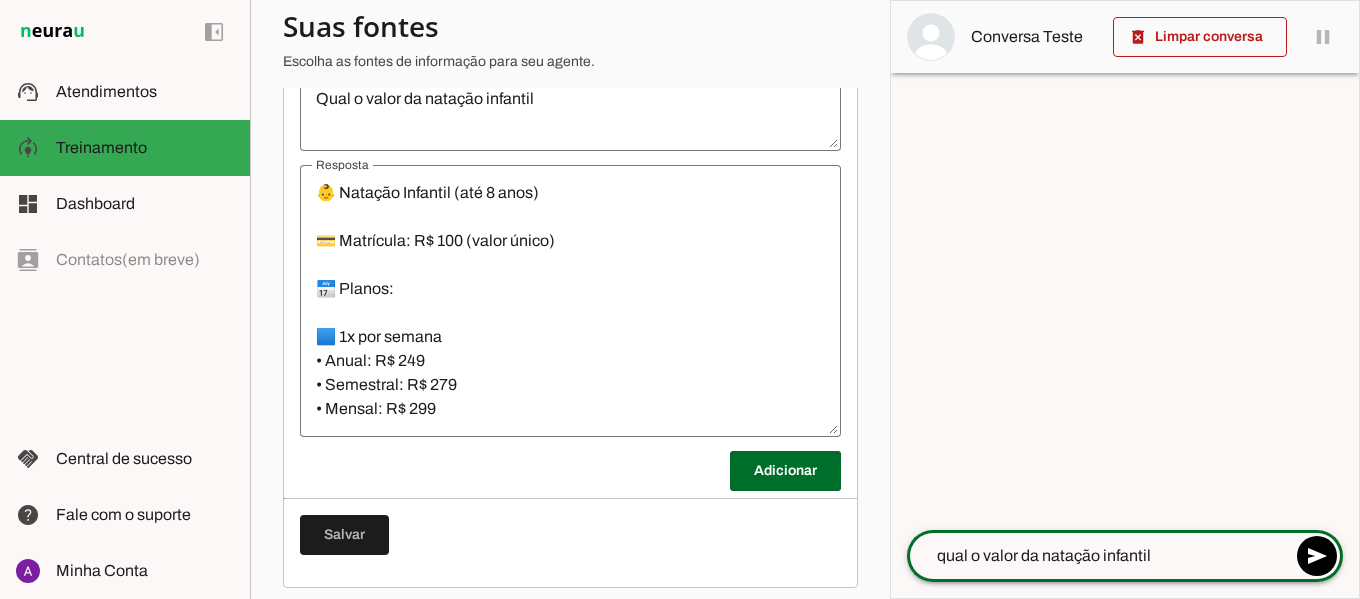 type 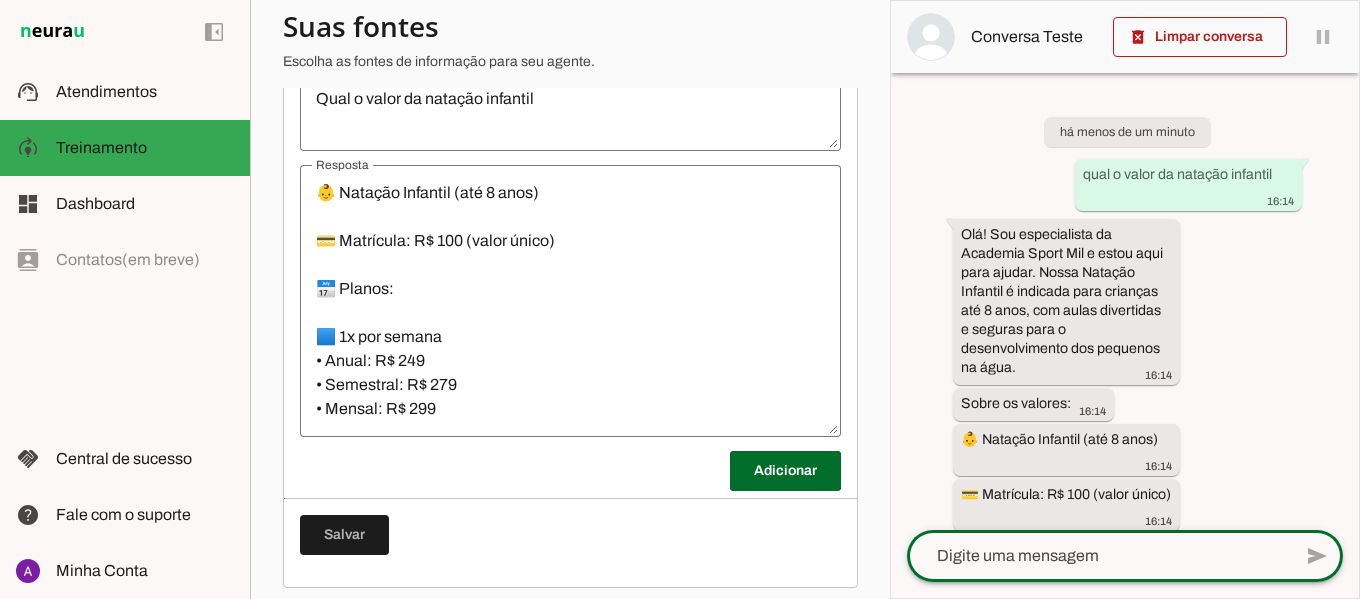click on "há menos de um minuto
qual o valor da natação infantil 16:14
Olá! Sou especialista da Academia Sport Mil e estou aqui para ajudar. Nossa Natação Infantil é indicada para crianças até 8 anos, com aulas divertidas e seguras para o desenvolvimento dos pequenos na água. 16:14
Sobre os valores: 16:14
👶 Natação Infantil (até 8 anos) 16:14
💳 Matrícula: R$ 100 (valor único) 16:14
📅 Planos: 16:14
🟦 1x por semana
• Anual: R$ 249
• Semestral: R$ 279
• Mensal: R$ 299 16:14
🟩 2x por semana
• Anual: R$ 319
• Semestral: R$ 349
• Mensal: R$ 369 16:14" at bounding box center [1125, 301] 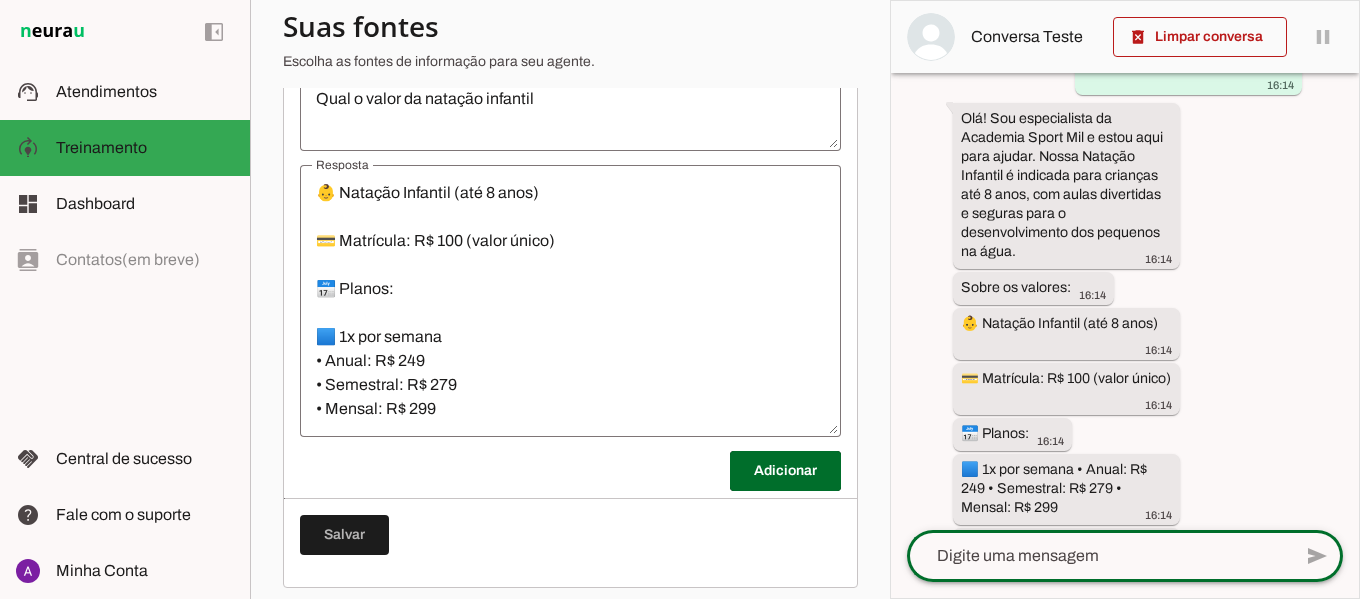 scroll, scrollTop: 0, scrollLeft: 0, axis: both 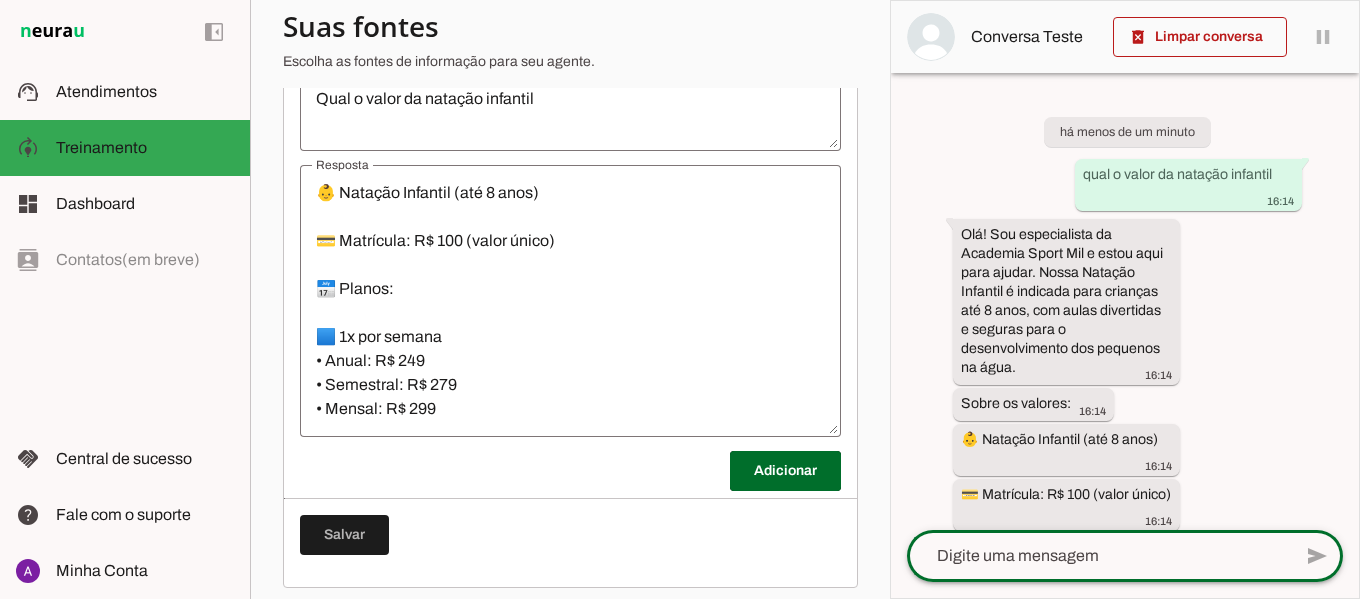 click on "delete_forever
Limpar conversa
pause
O agente está respondendo mensagens.
Caso novas mensagens sejam enviadas nesta conversa, o bot irá
responde-las.
Aperte aqui para desativar o bot nesta conversa." at bounding box center [1125, 299] 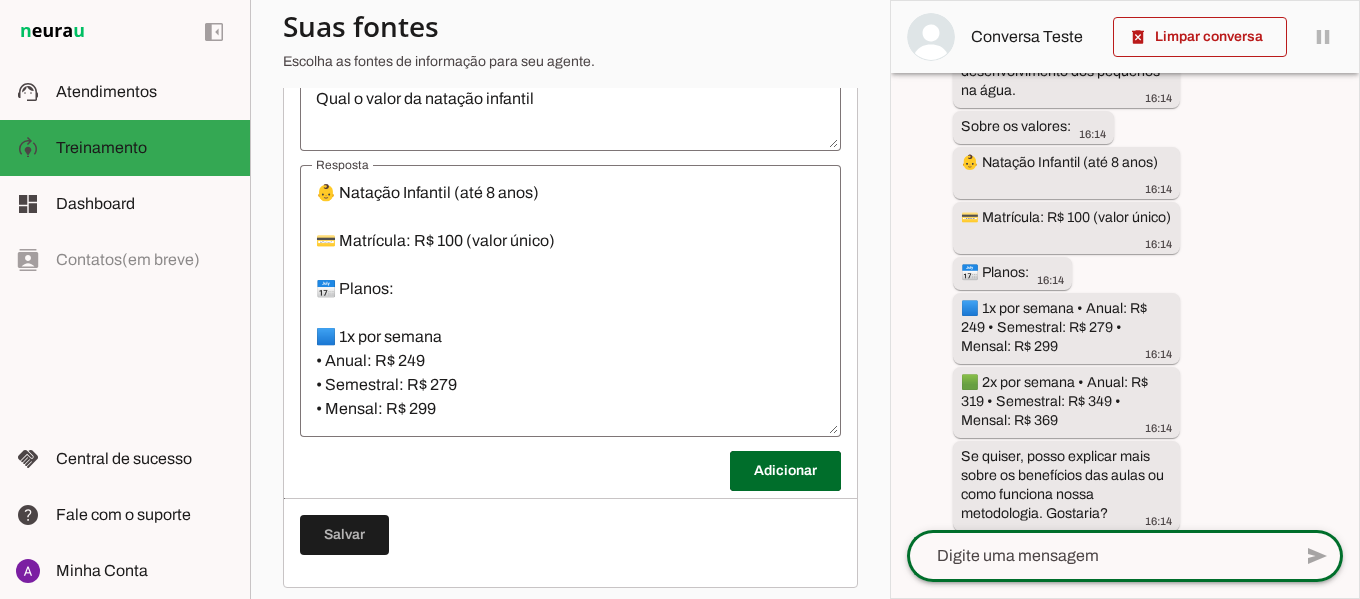 scroll, scrollTop: 293, scrollLeft: 0, axis: vertical 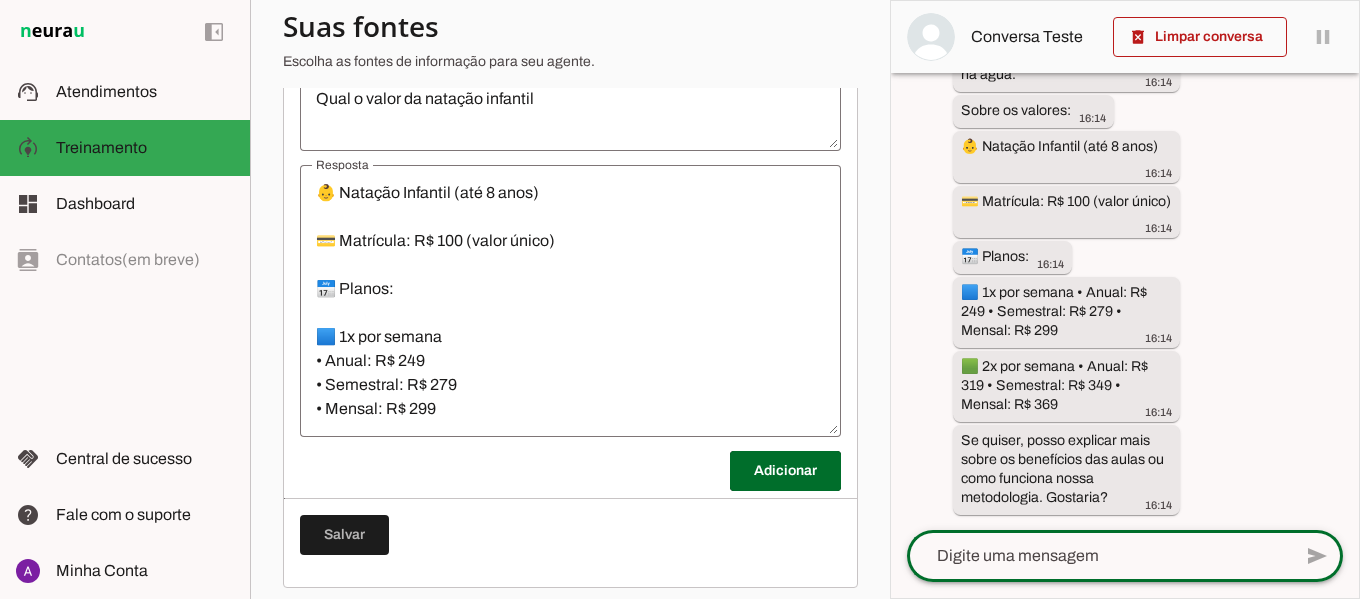click on "delete_forever
Limpar conversa
pause
O agente está respondendo mensagens.
Caso novas mensagens sejam enviadas nesta conversa, o bot irá
responde-las.
Aperte aqui para desativar o bot nesta conversa." at bounding box center (1125, 299) 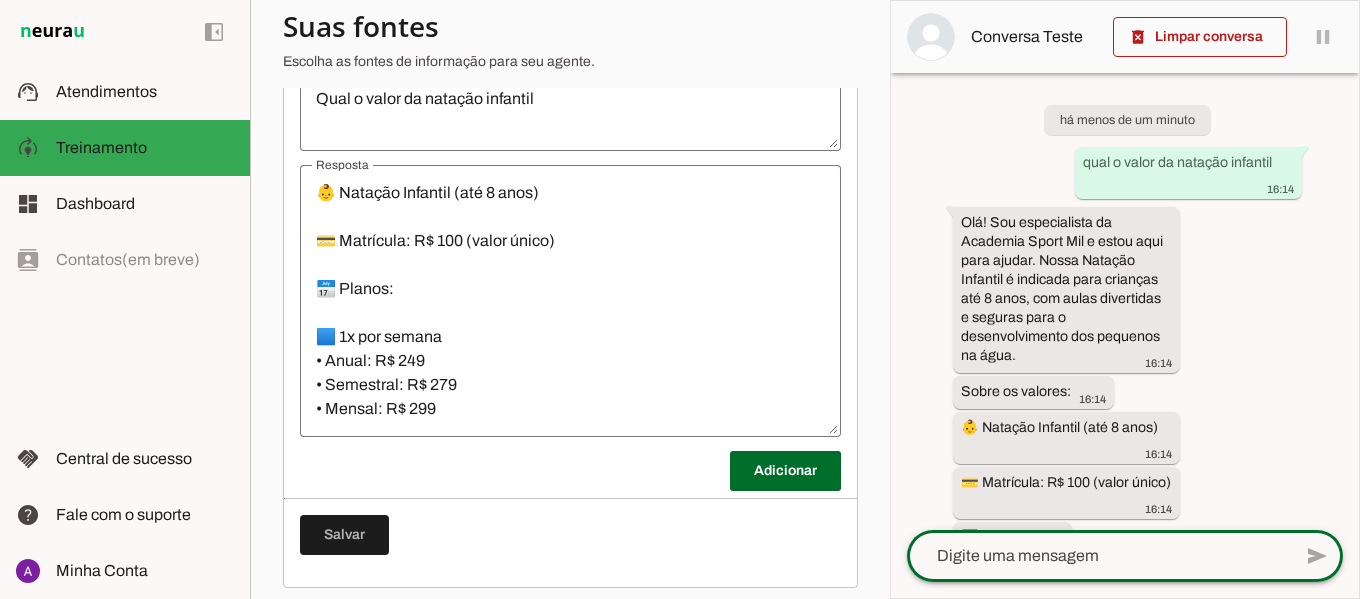 scroll, scrollTop: 10, scrollLeft: 0, axis: vertical 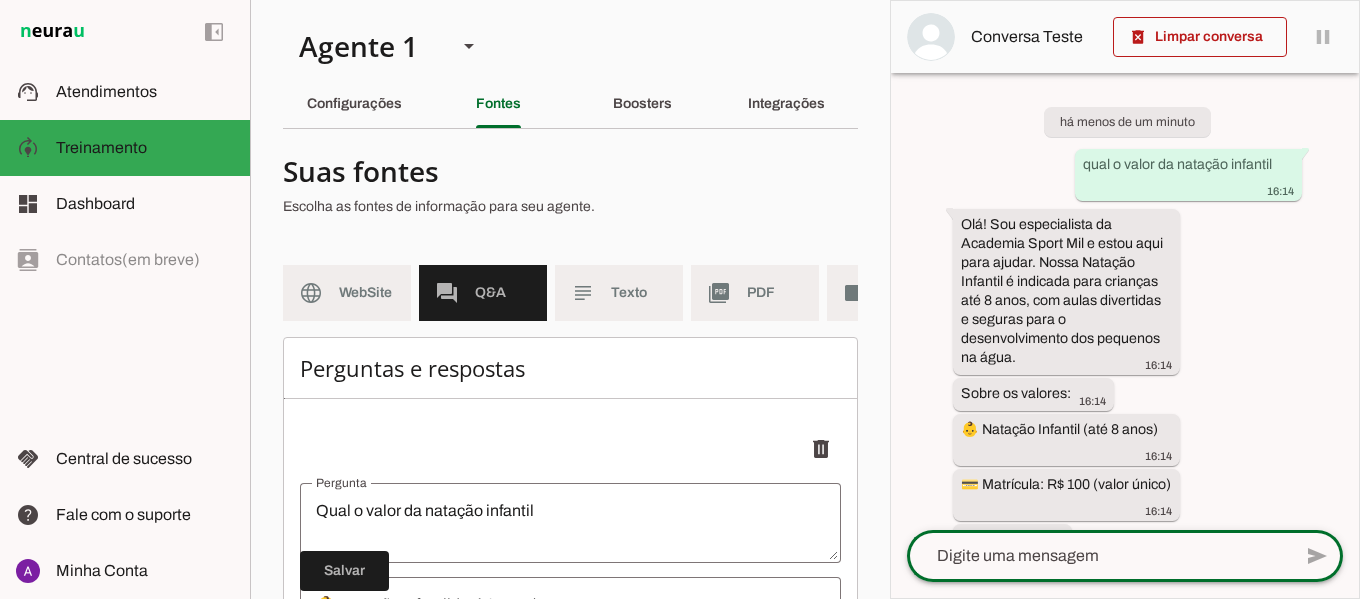 drag, startPoint x: 1359, startPoint y: 301, endPoint x: 1357, endPoint y: 320, distance: 19.104973 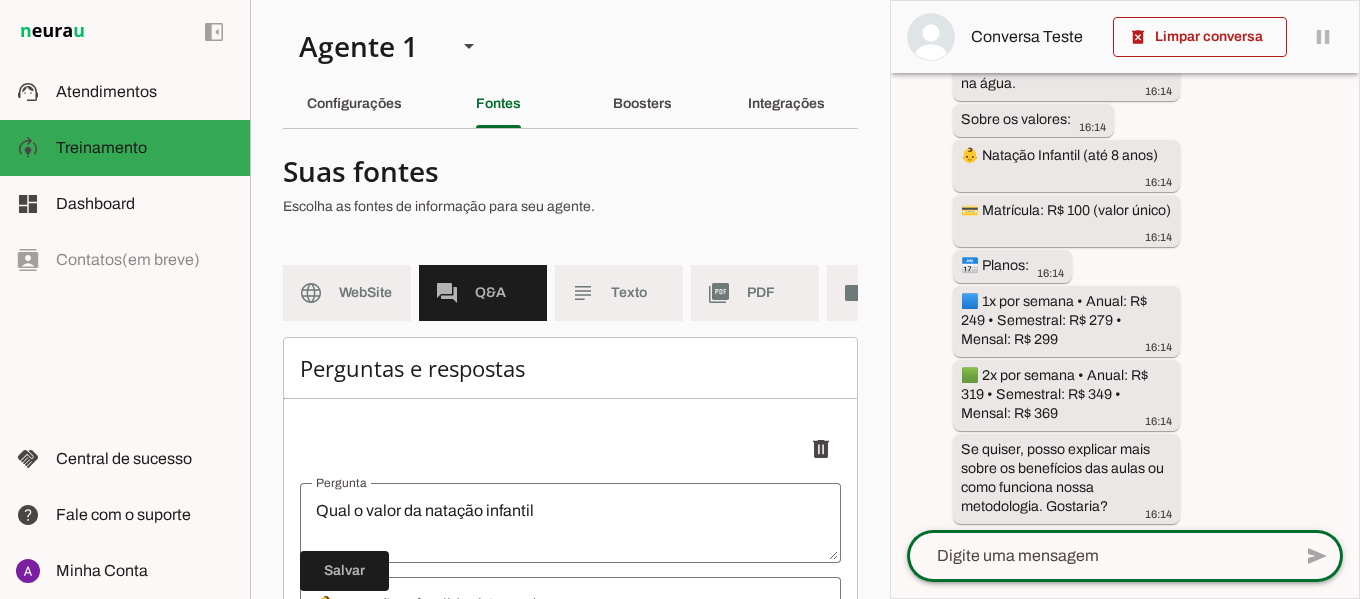 scroll, scrollTop: 293, scrollLeft: 0, axis: vertical 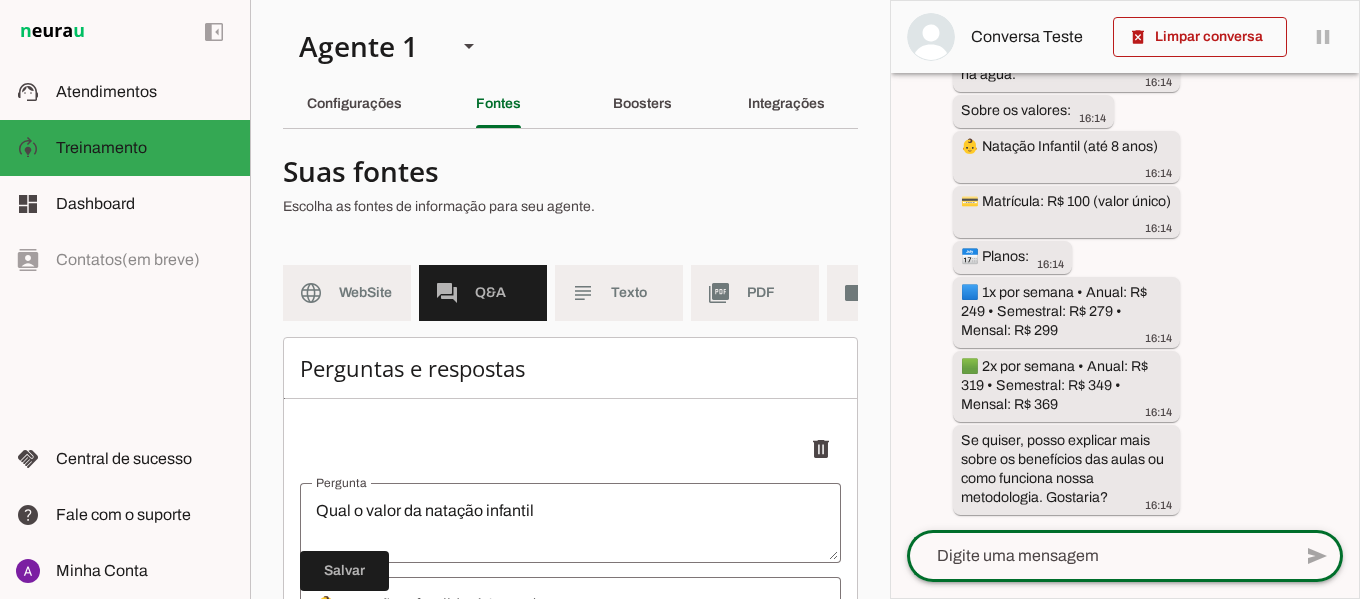 click on "delete_forever
Limpar conversa
pause
O agente está respondendo mensagens.
Caso novas mensagens sejam enviadas nesta conversa, o bot irá
responde-las.
Aperte aqui para desativar o bot nesta conversa." at bounding box center (1125, 299) 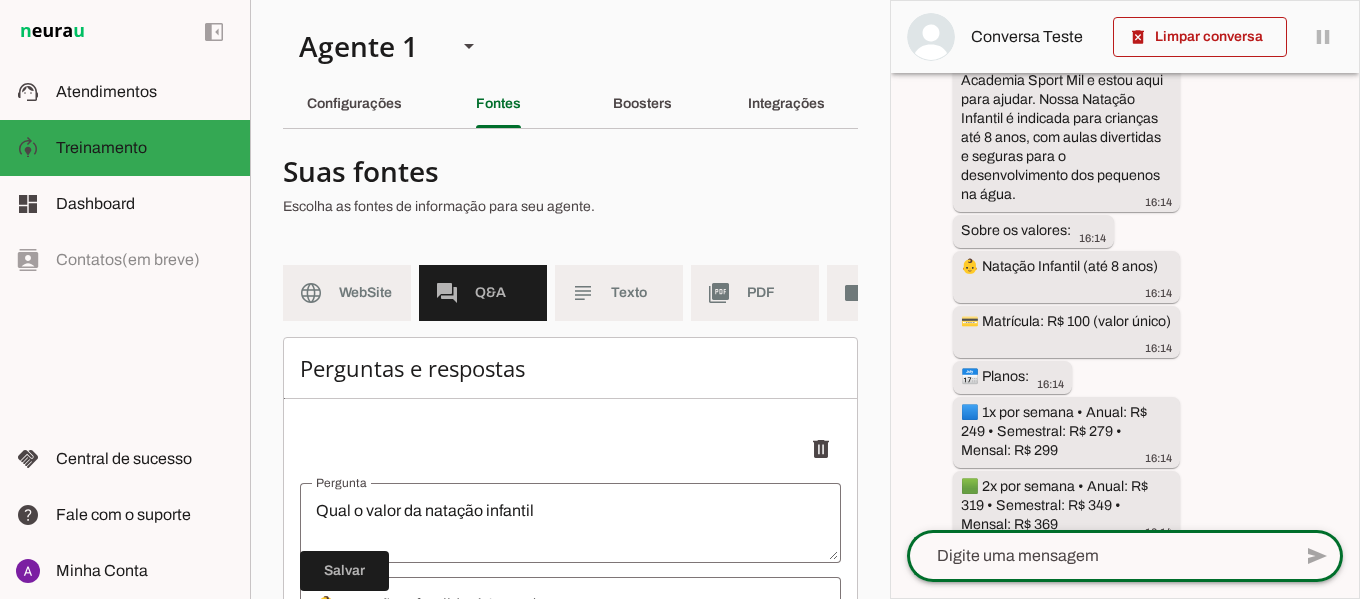 scroll, scrollTop: 293, scrollLeft: 0, axis: vertical 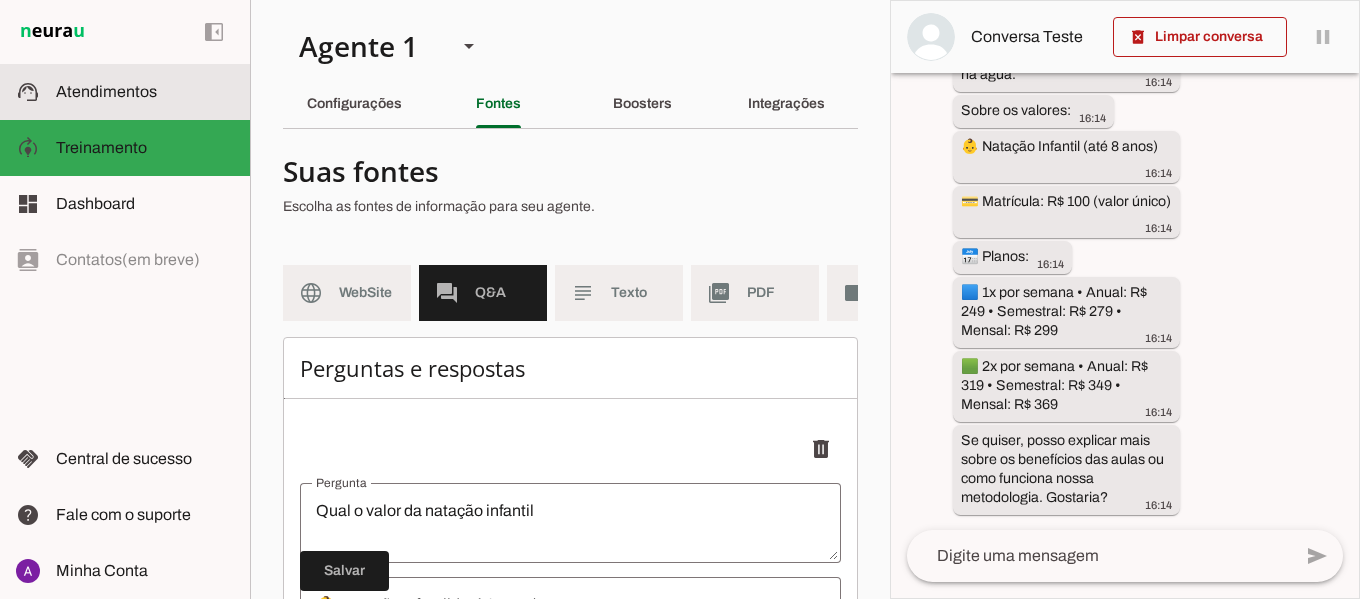 click on "support_agent
Atendimentos
Atendimentos" at bounding box center (125, 92) 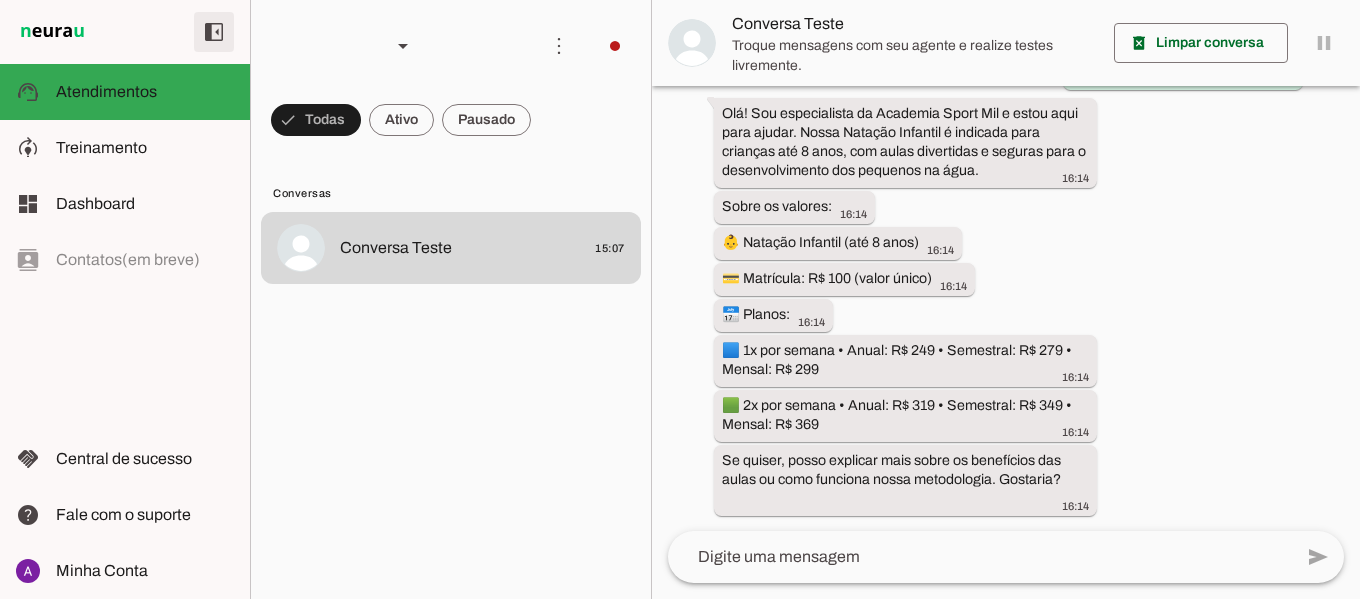 click at bounding box center (214, 32) 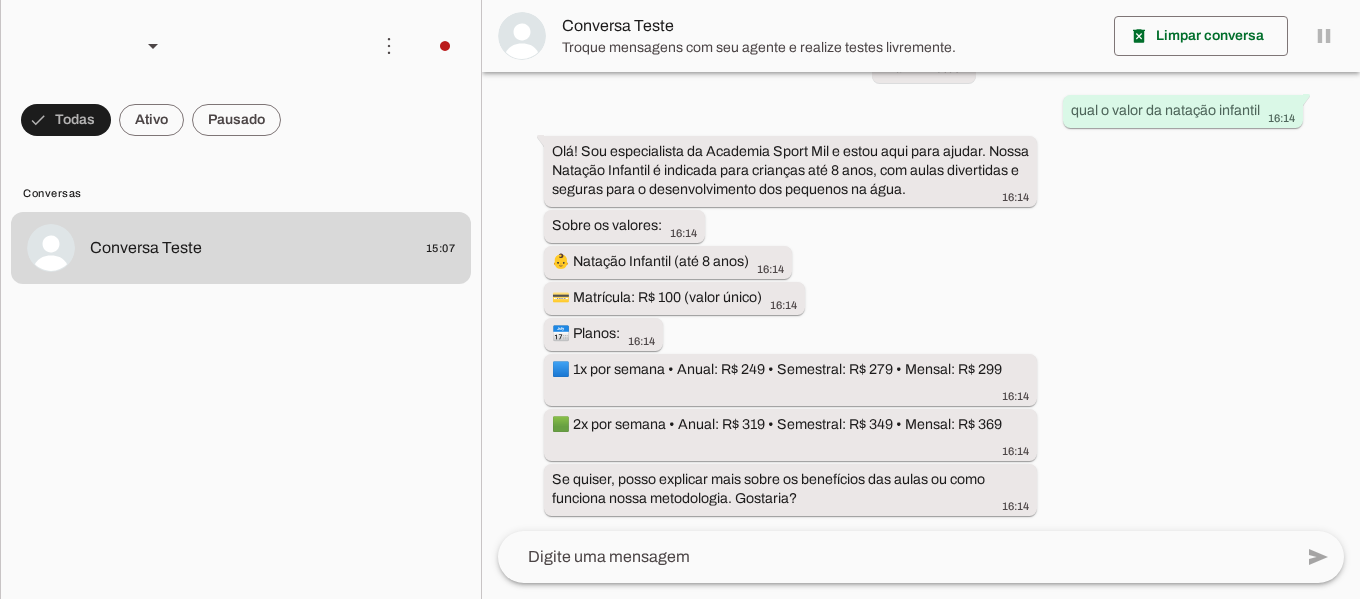 scroll, scrollTop: 82, scrollLeft: 0, axis: vertical 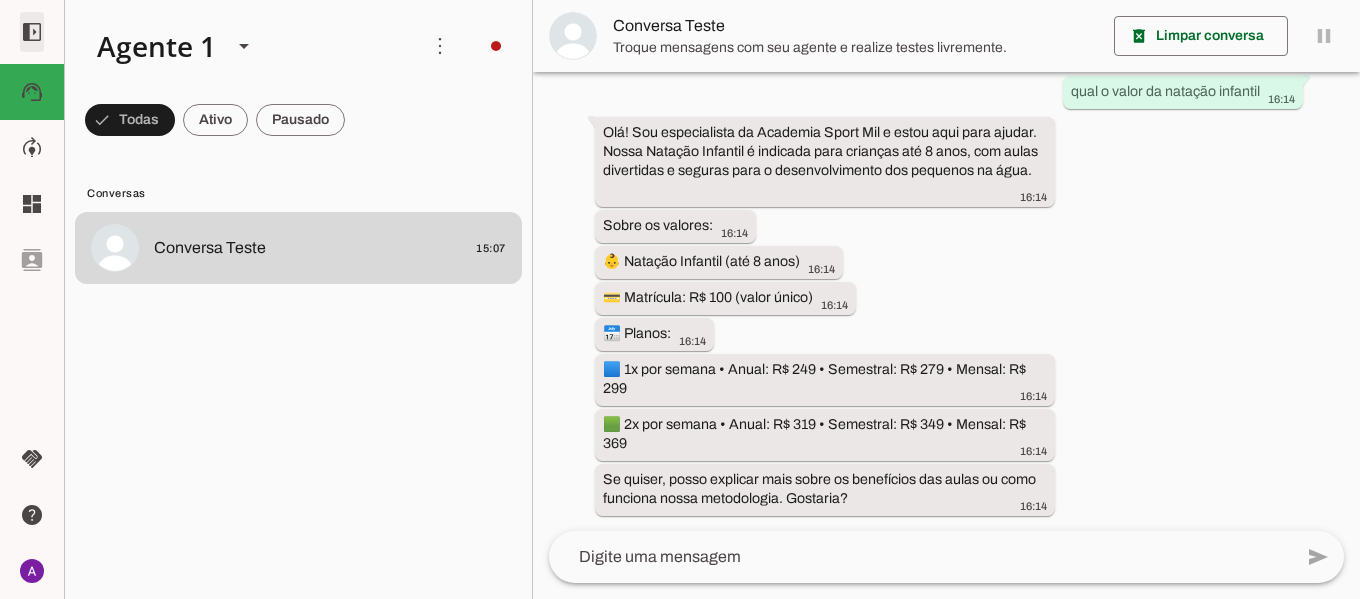 click at bounding box center (32, 32) 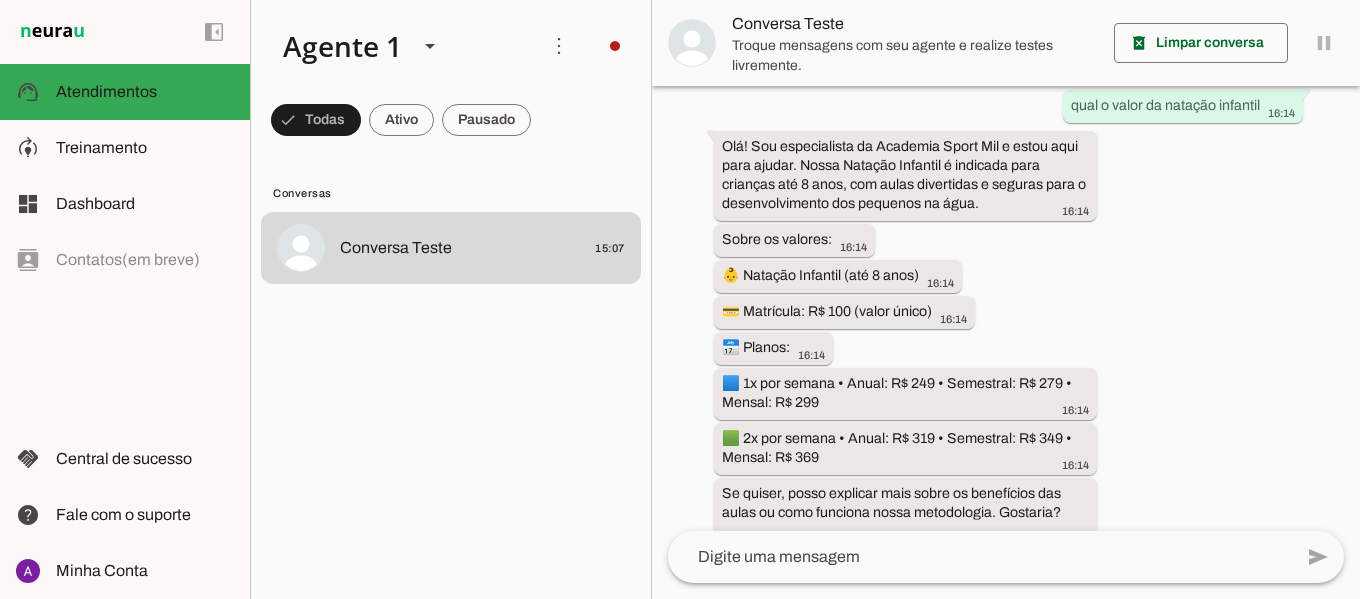 scroll, scrollTop: 115, scrollLeft: 0, axis: vertical 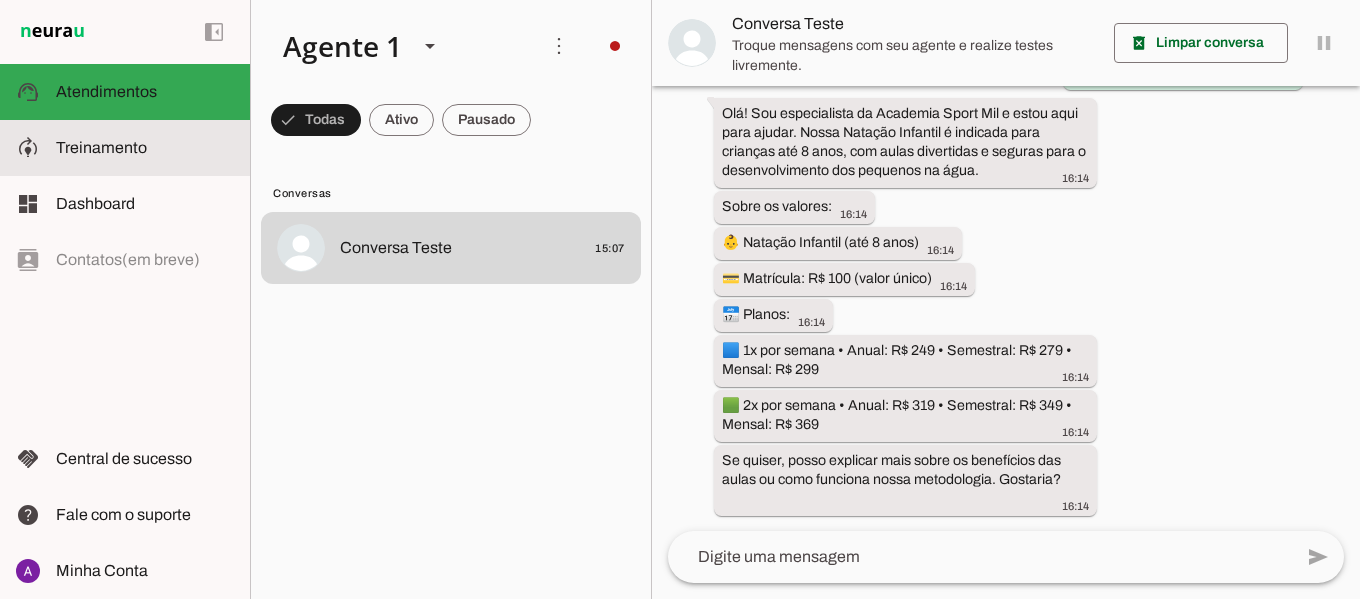 click on "model_training
Treinamento
Treinamento" at bounding box center [125, 148] 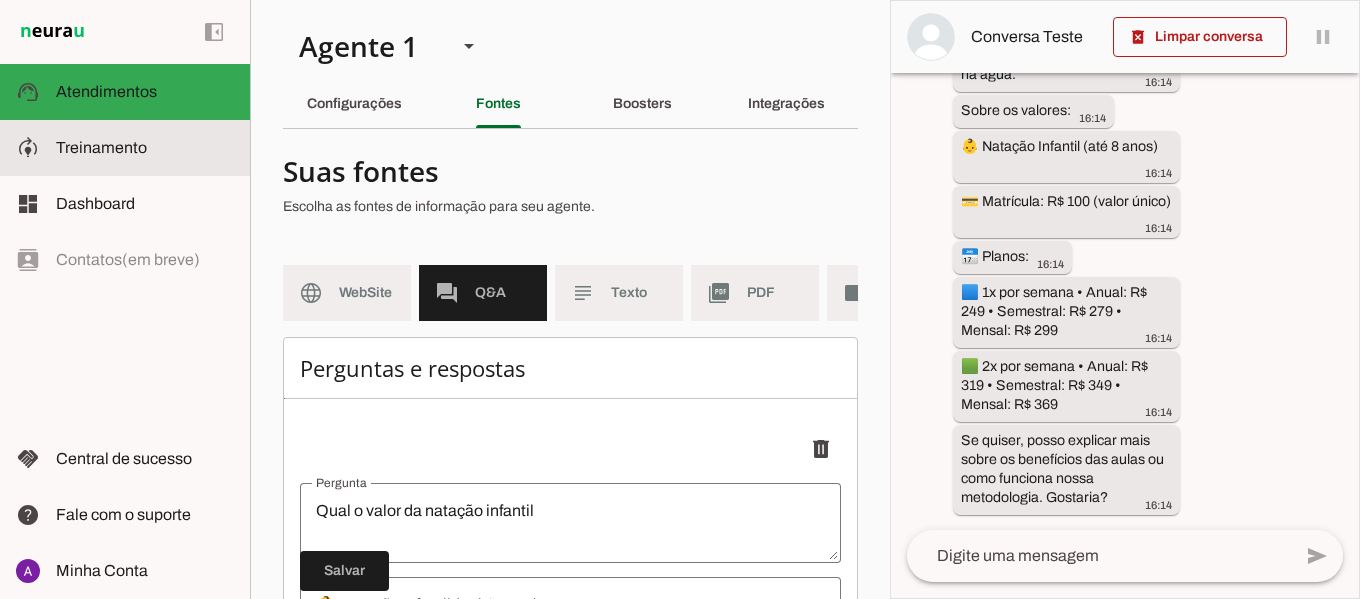type 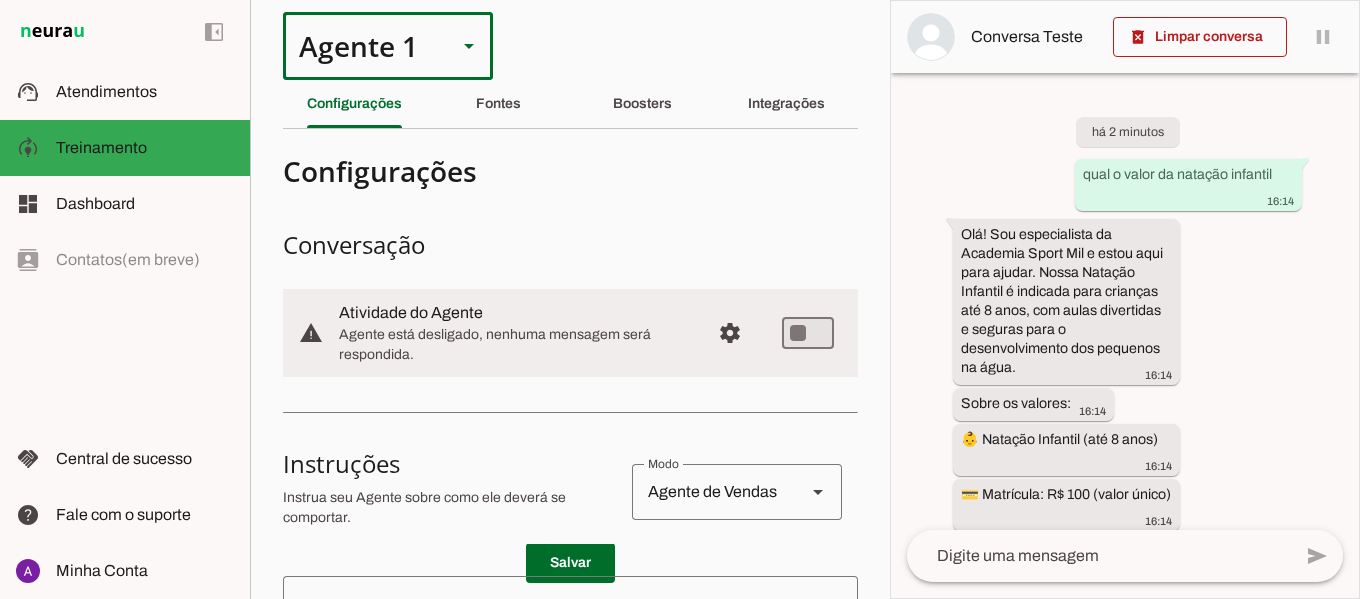 click on "Agente 1" at bounding box center [362, 46] 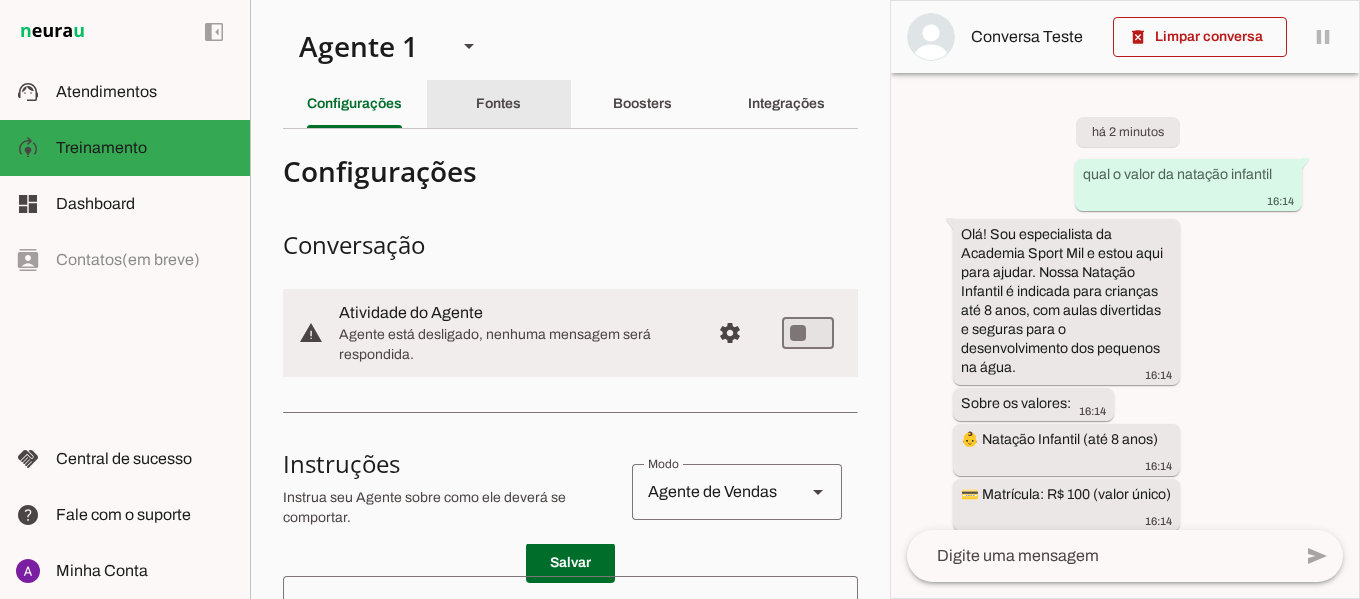 click on "Fontes" 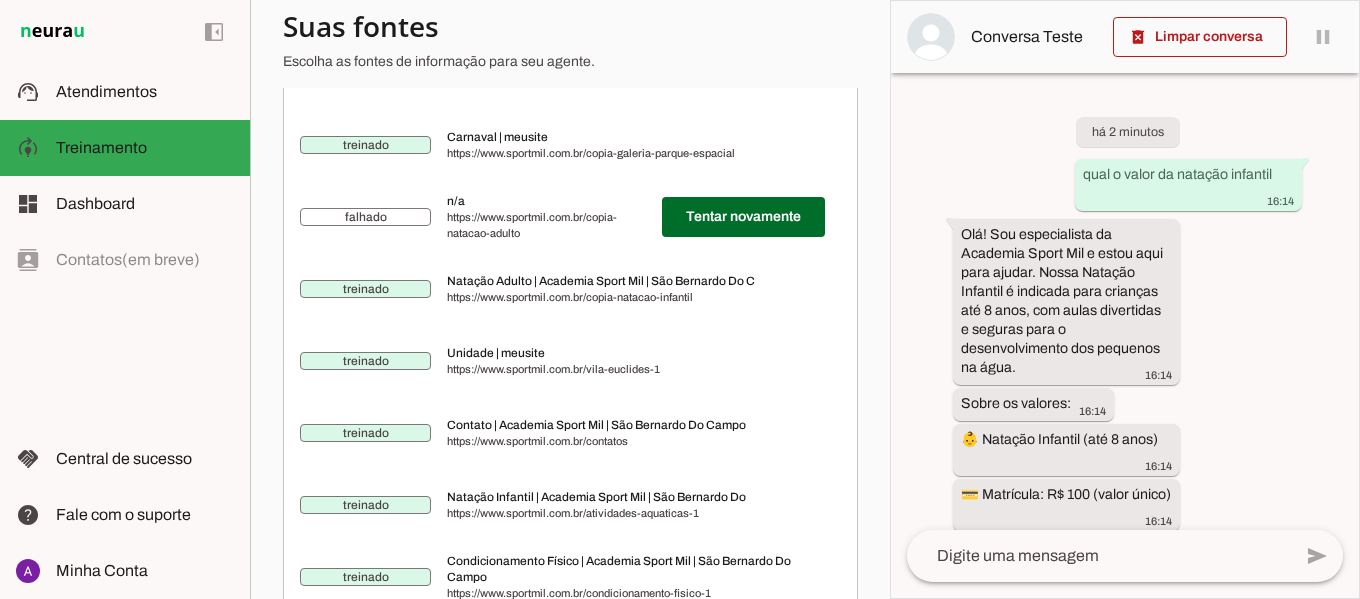 scroll, scrollTop: 750, scrollLeft: 0, axis: vertical 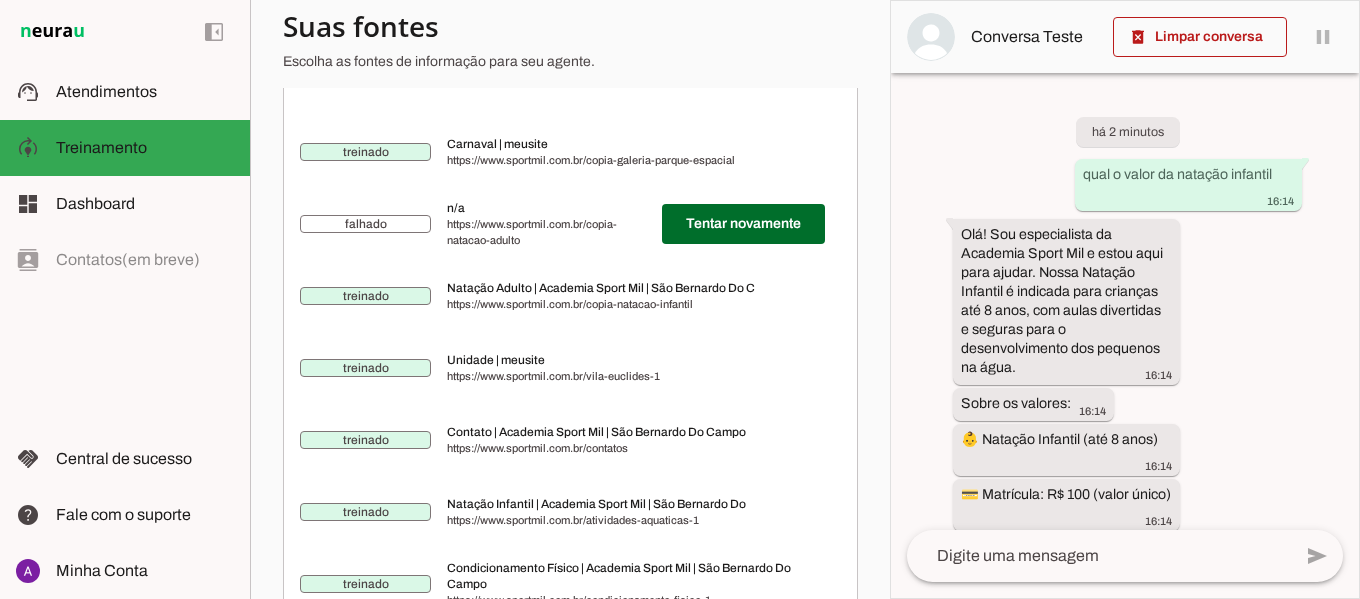 drag, startPoint x: 477, startPoint y: 241, endPoint x: 537, endPoint y: 243, distance: 60.033325 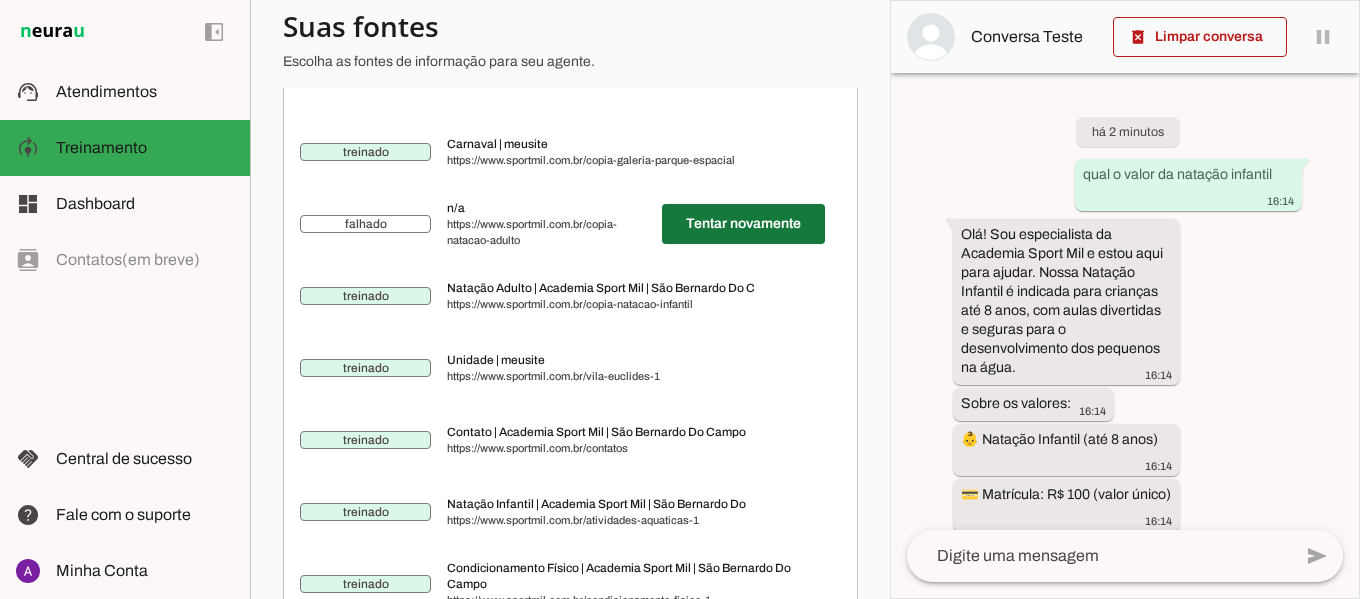 click at bounding box center [743, 224] 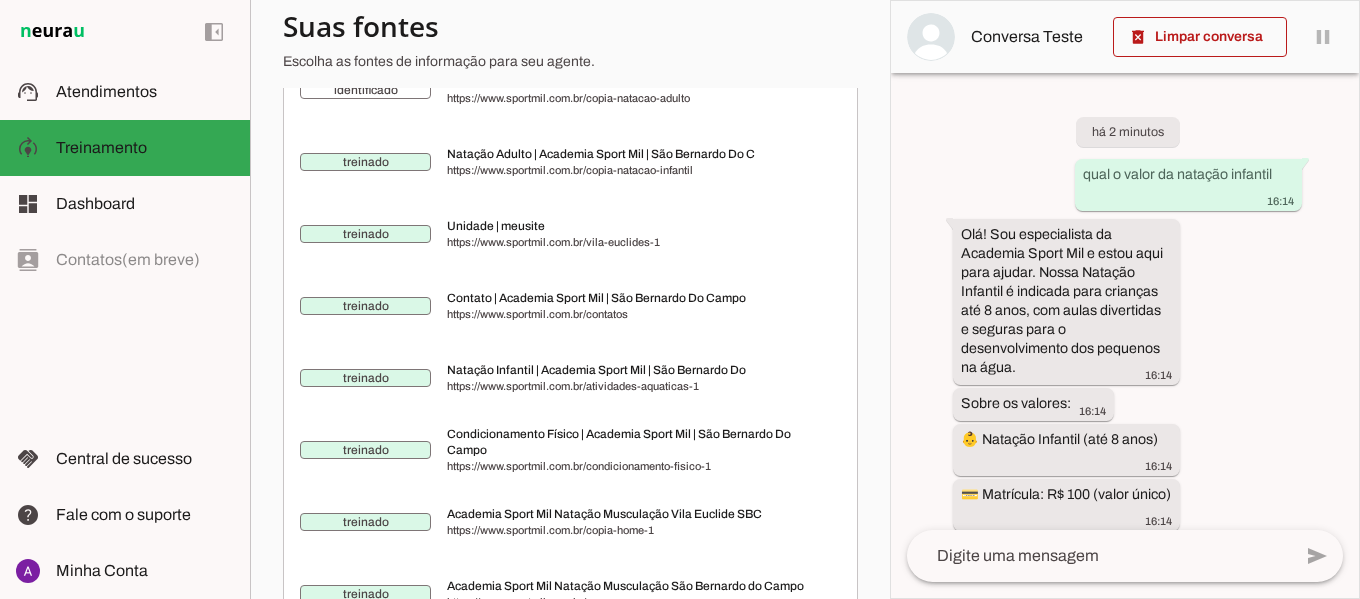 scroll, scrollTop: 616, scrollLeft: 0, axis: vertical 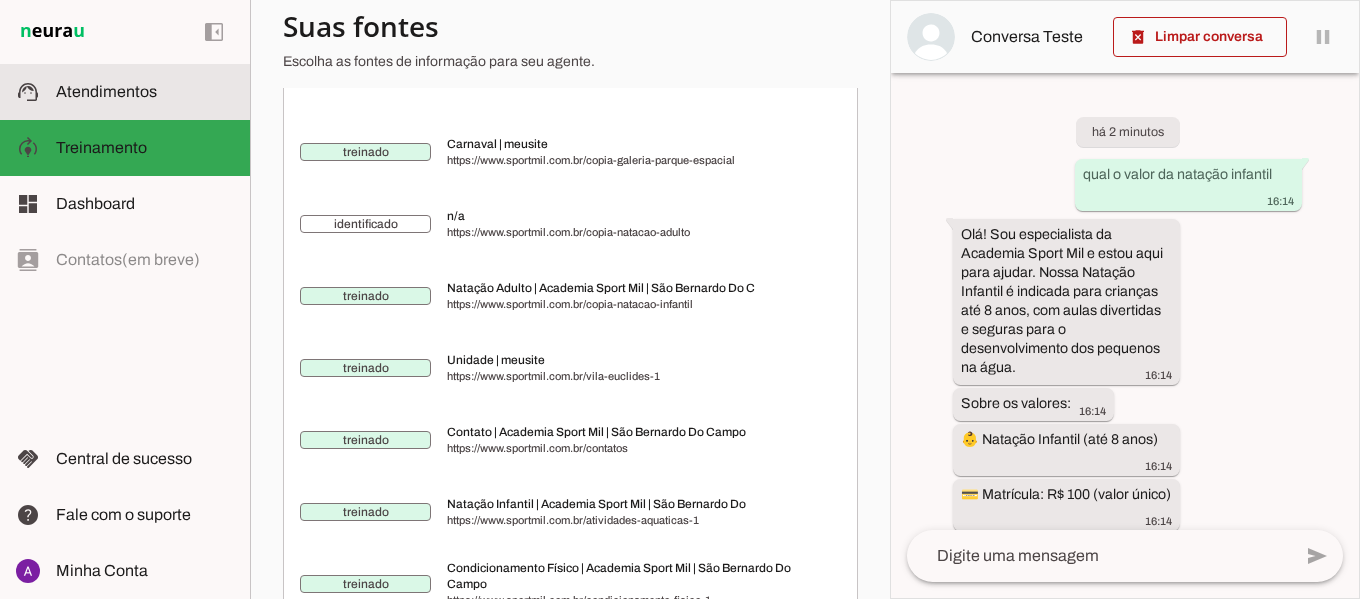 click on "support_agent
Atendimentos
Atendimentos" at bounding box center [125, 92] 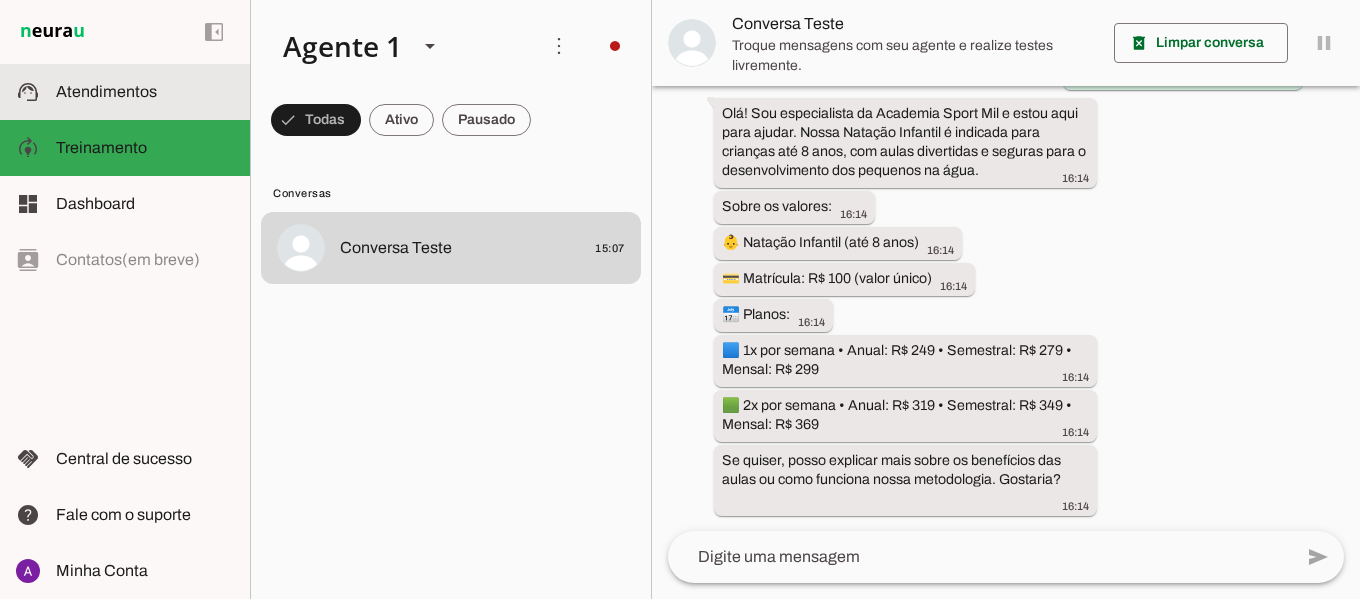 scroll, scrollTop: 115, scrollLeft: 0, axis: vertical 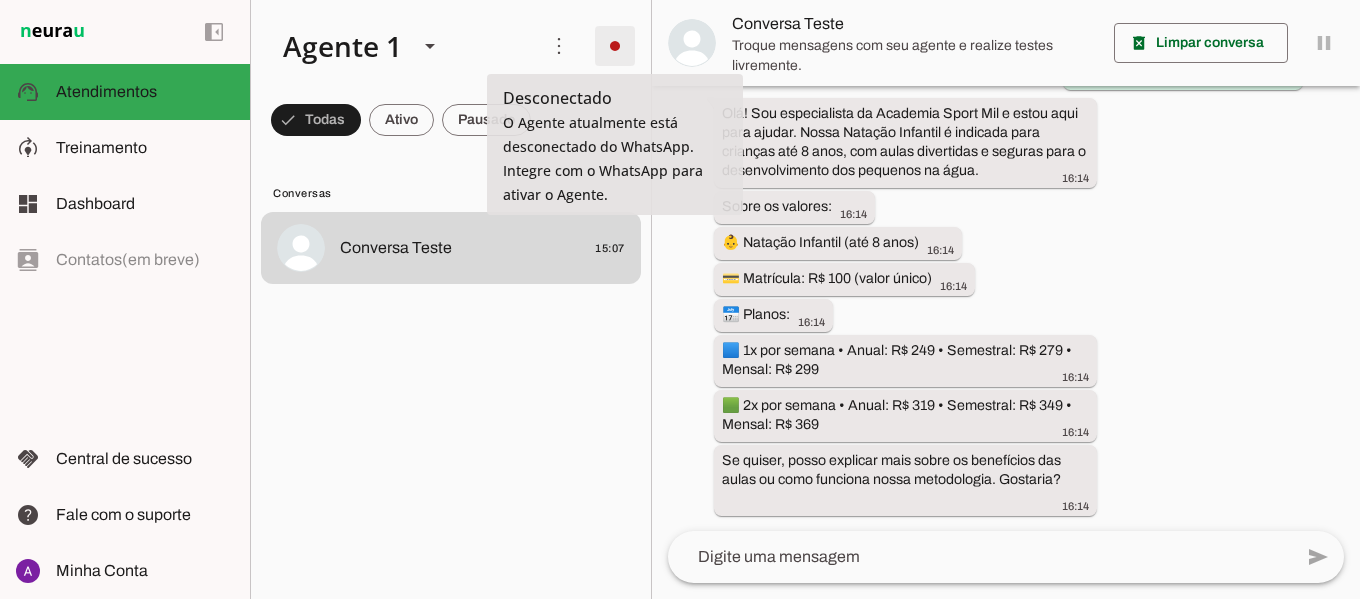 click at bounding box center [615, 46] 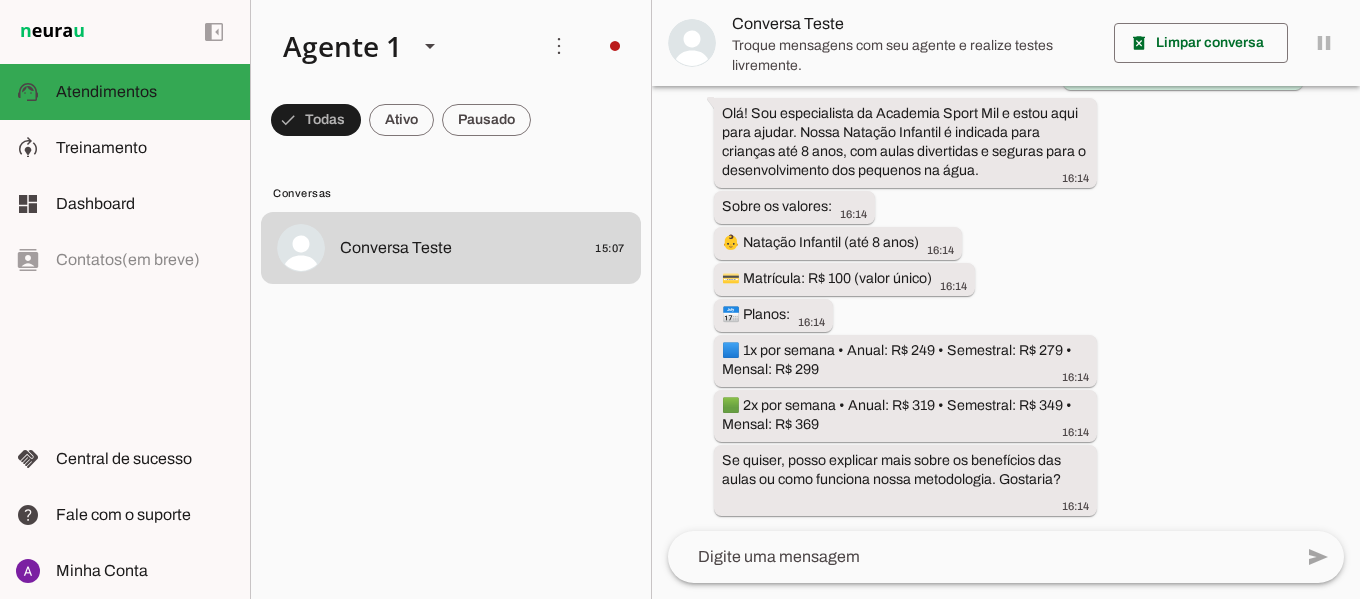 click at bounding box center [902, 122] 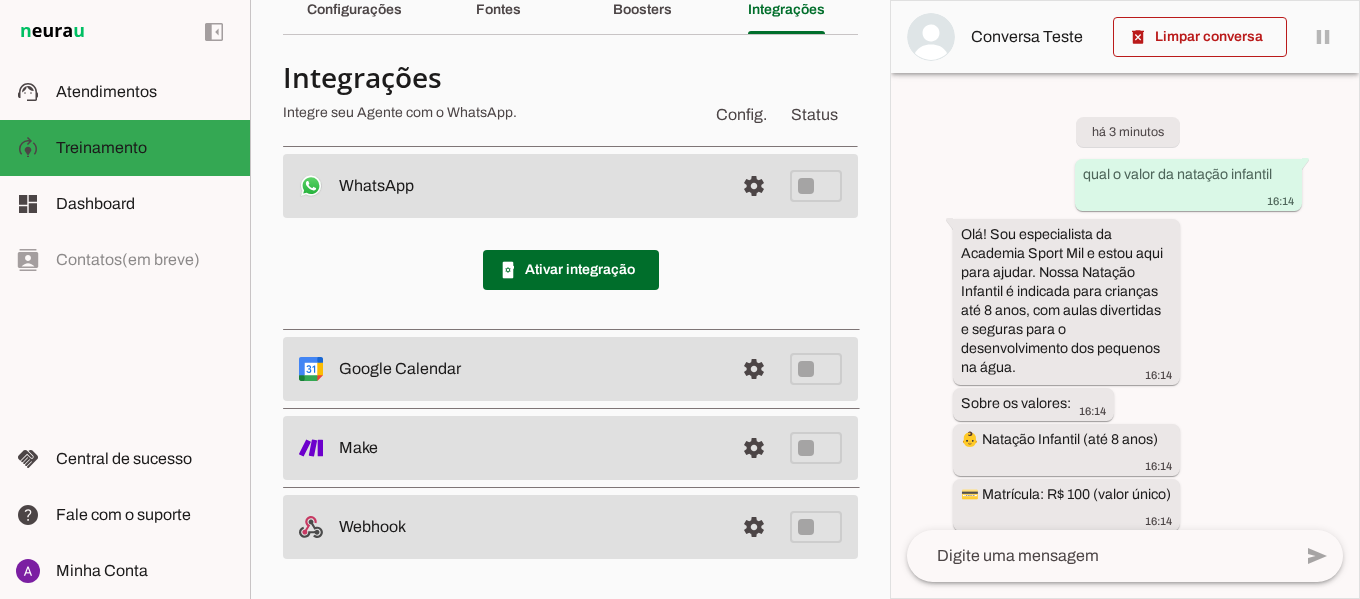 scroll, scrollTop: 94, scrollLeft: 0, axis: vertical 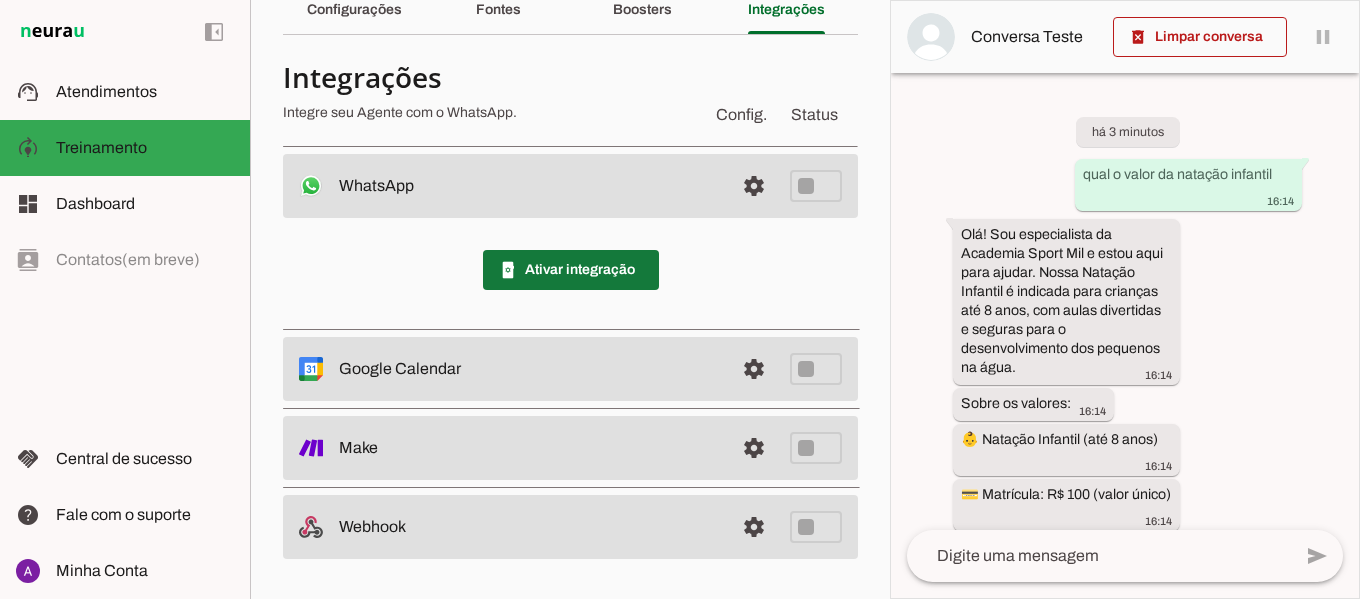 click at bounding box center [571, 270] 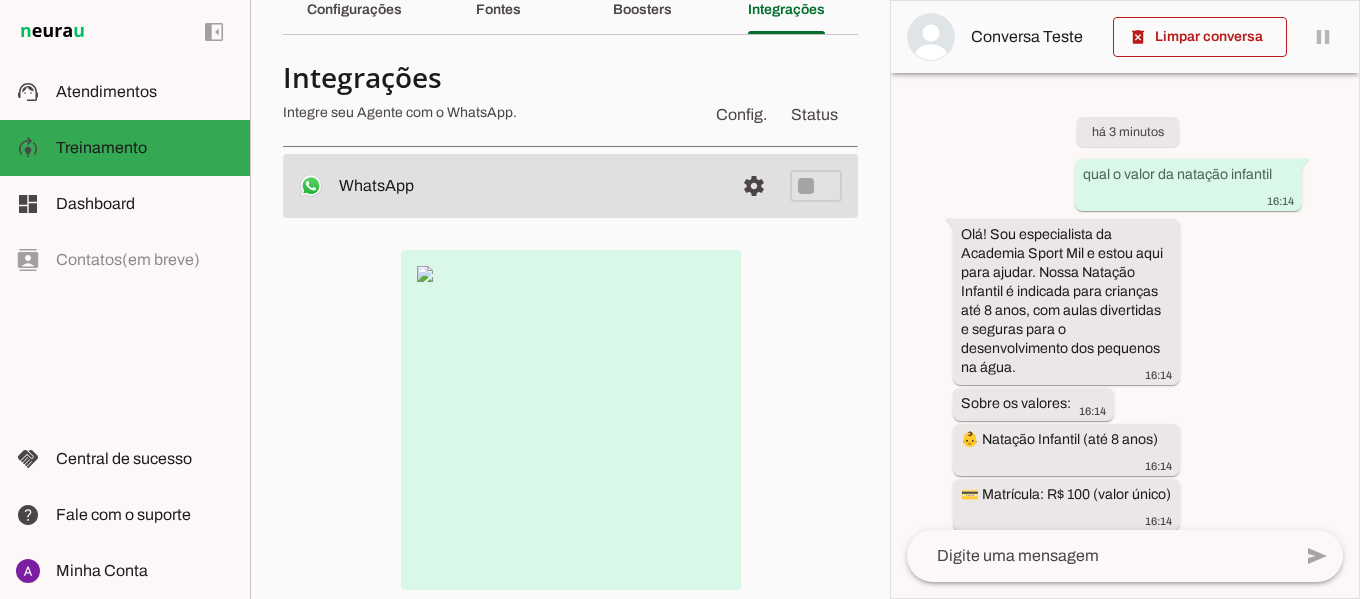 drag, startPoint x: 890, startPoint y: 253, endPoint x: 879, endPoint y: 316, distance: 63.953106 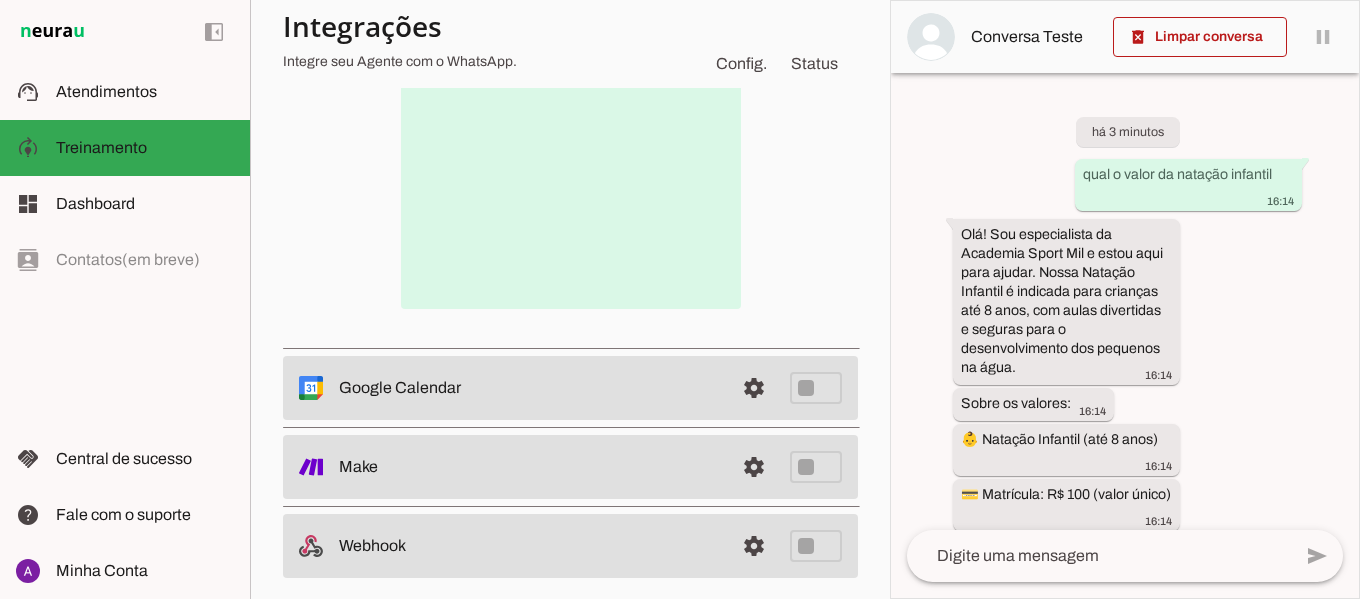 scroll, scrollTop: 378, scrollLeft: 0, axis: vertical 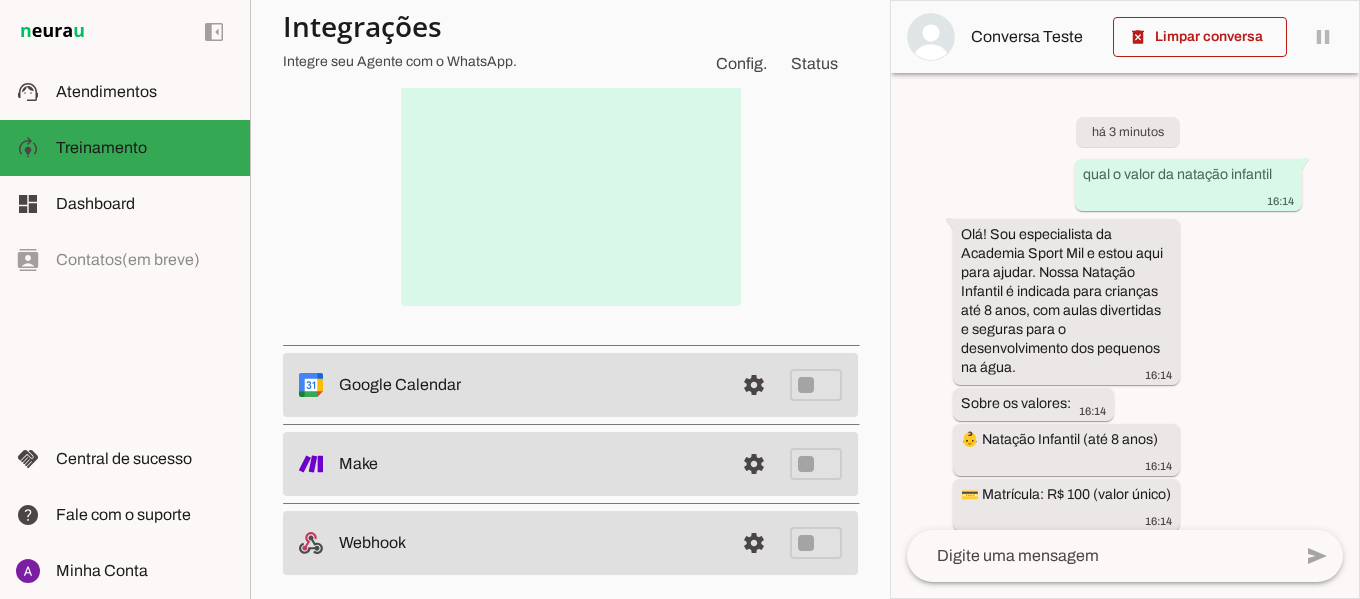 click at bounding box center (570, 136) 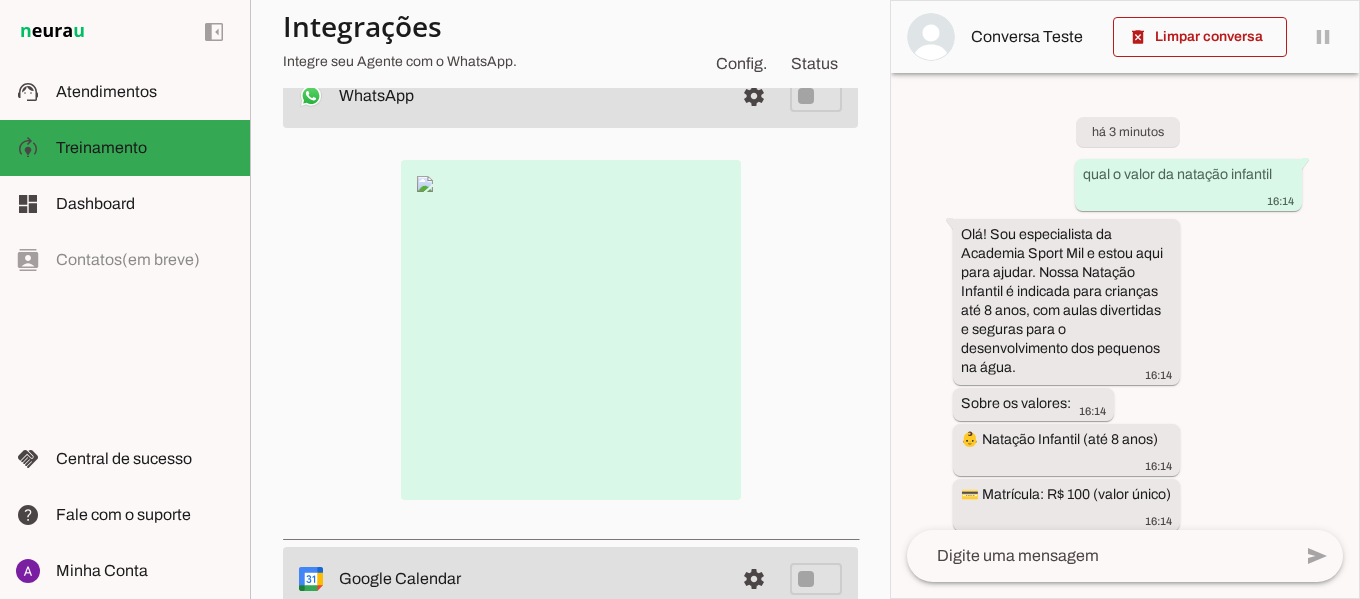 scroll, scrollTop: 171, scrollLeft: 0, axis: vertical 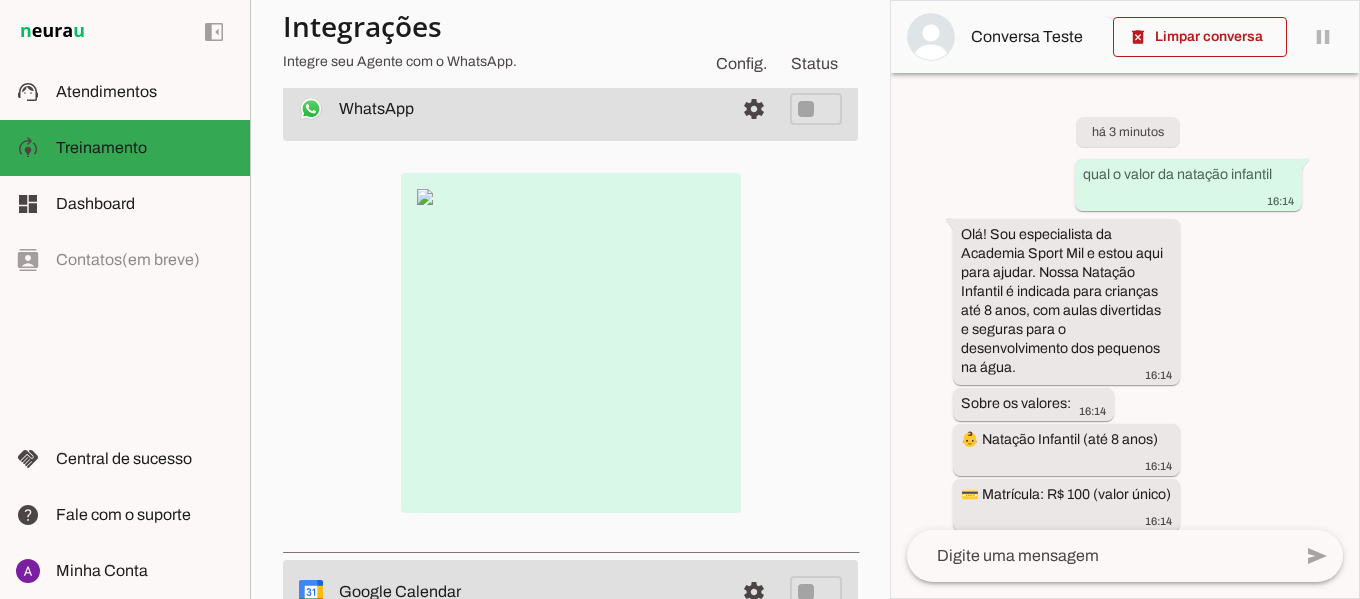 click at bounding box center (571, 343) 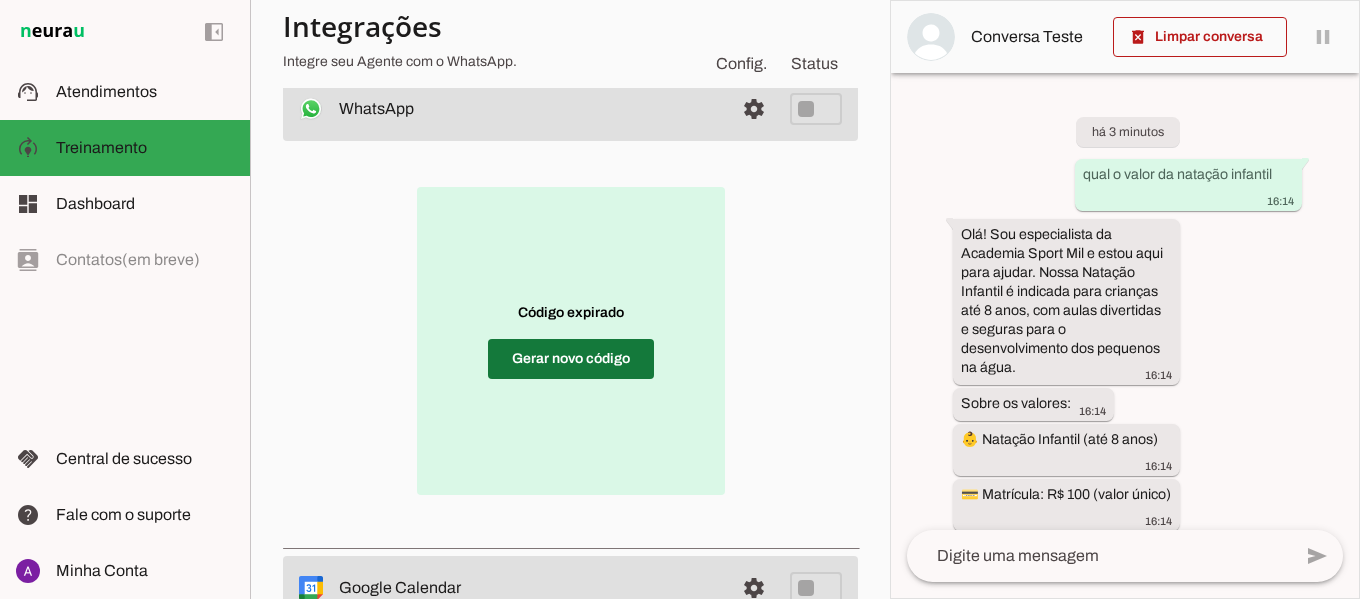click at bounding box center (571, 359) 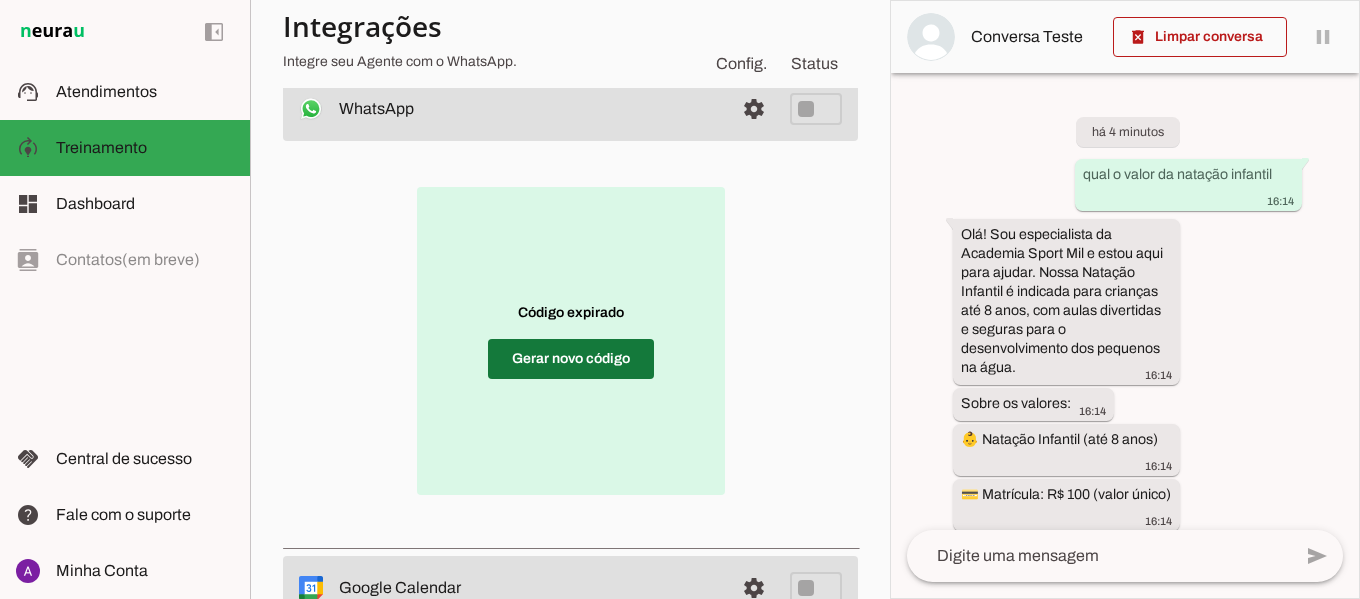 click at bounding box center (571, 359) 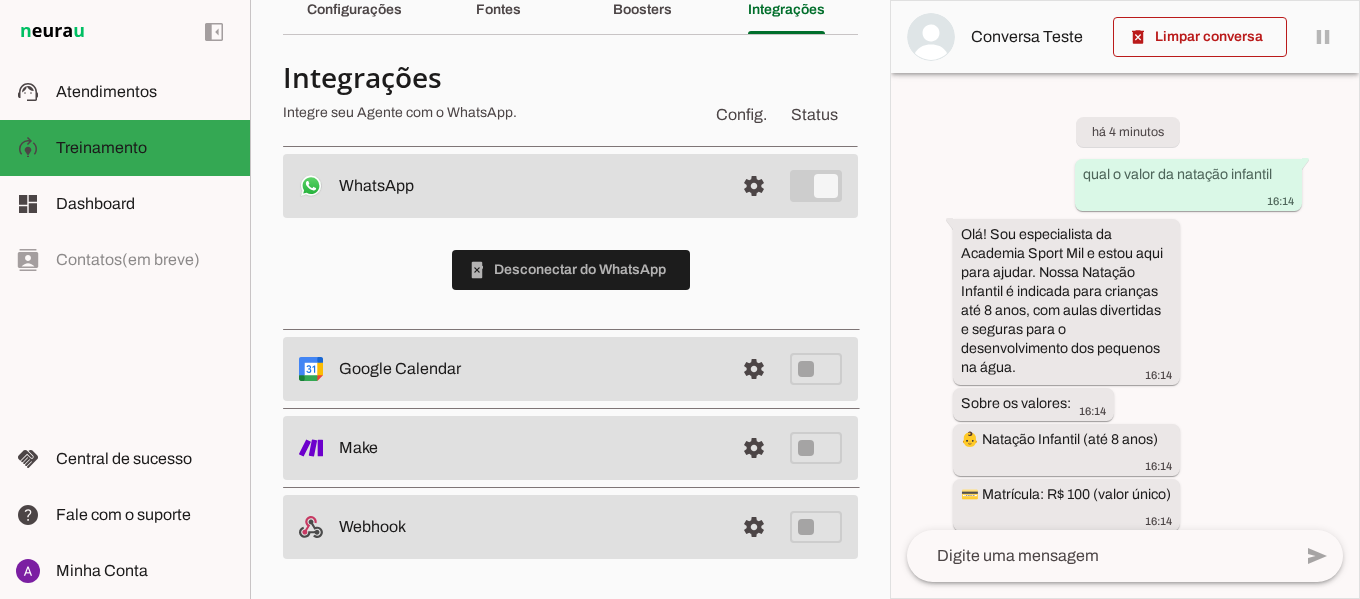scroll, scrollTop: 94, scrollLeft: 0, axis: vertical 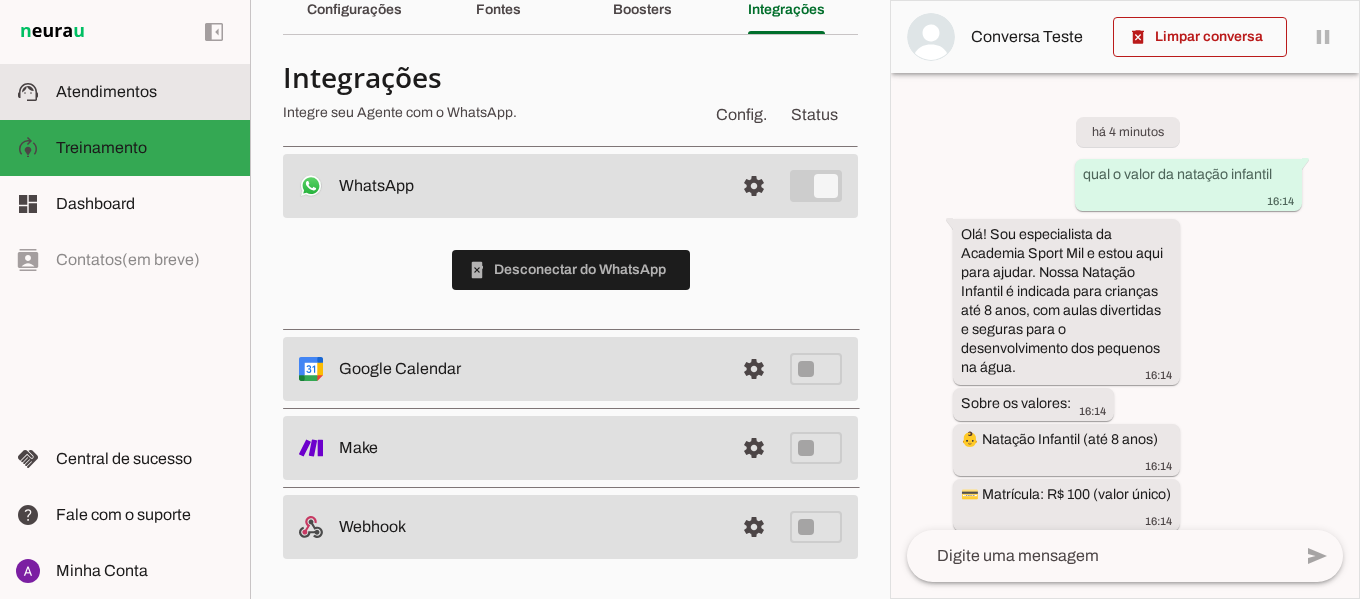 click on "Atendimentos" 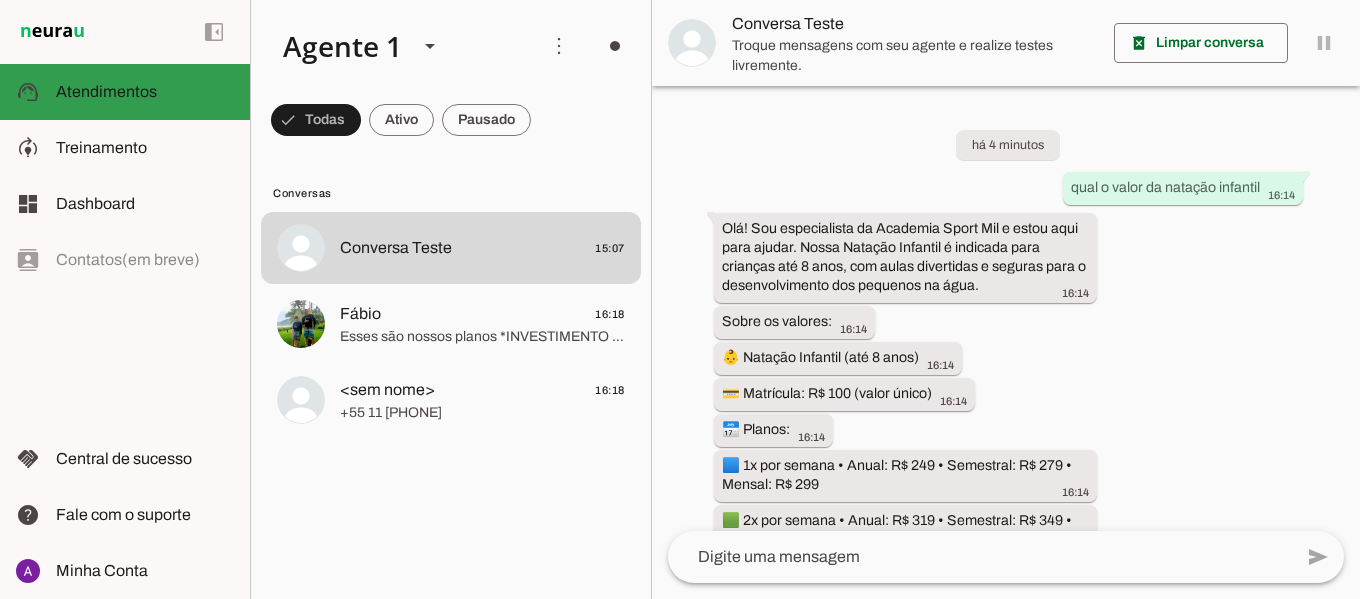 scroll, scrollTop: 115, scrollLeft: 0, axis: vertical 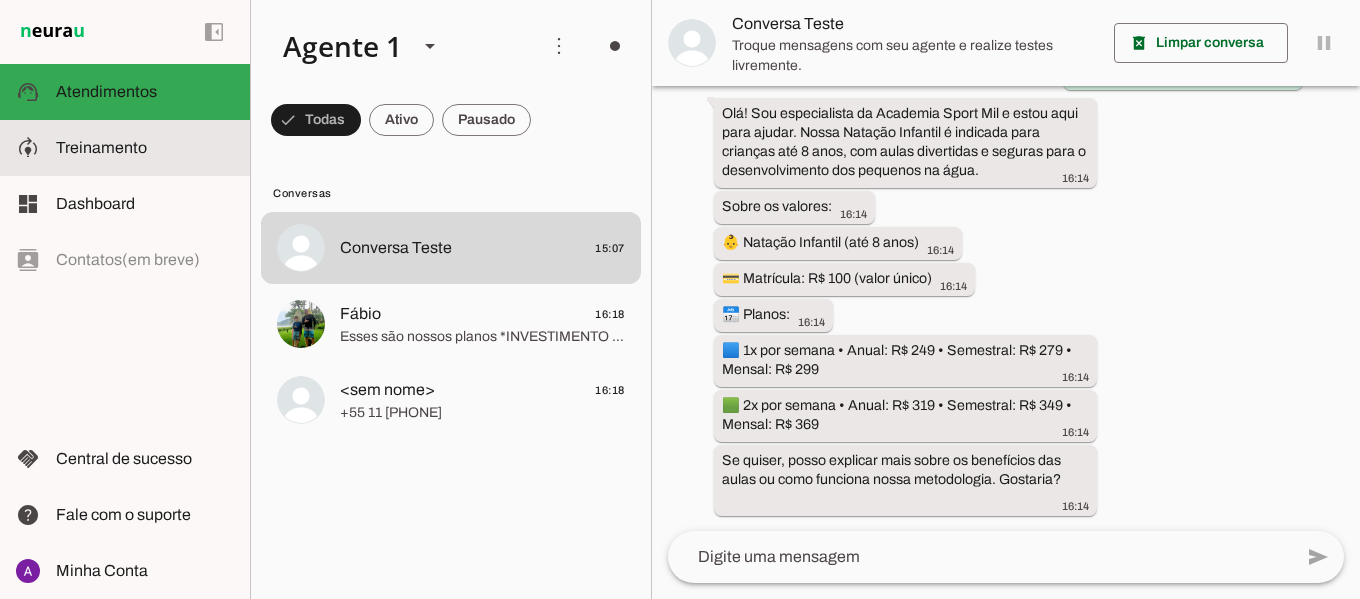 click on "Treinamento" 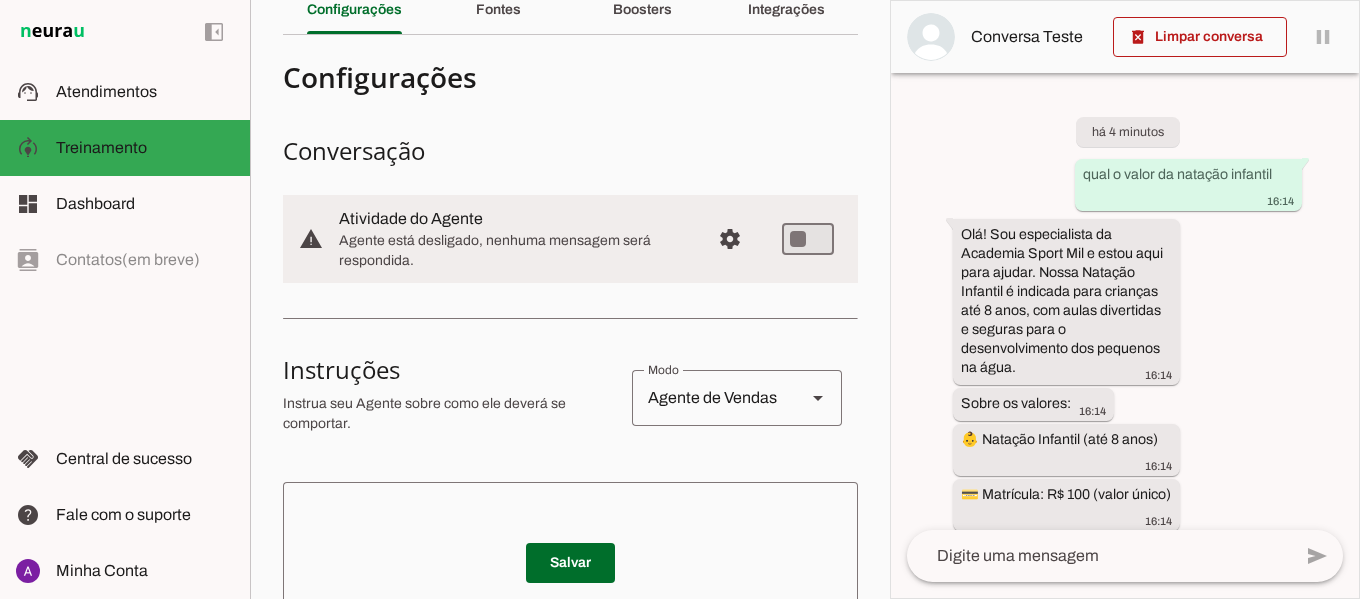scroll, scrollTop: 0, scrollLeft: 0, axis: both 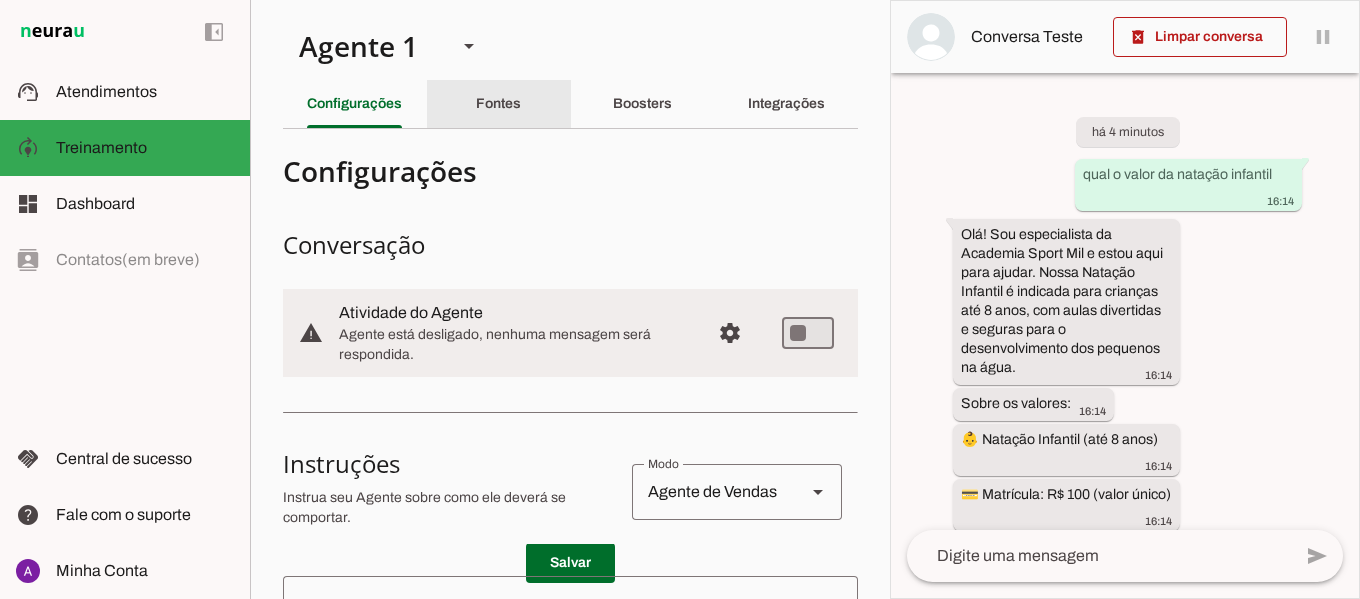 click on "Fontes" 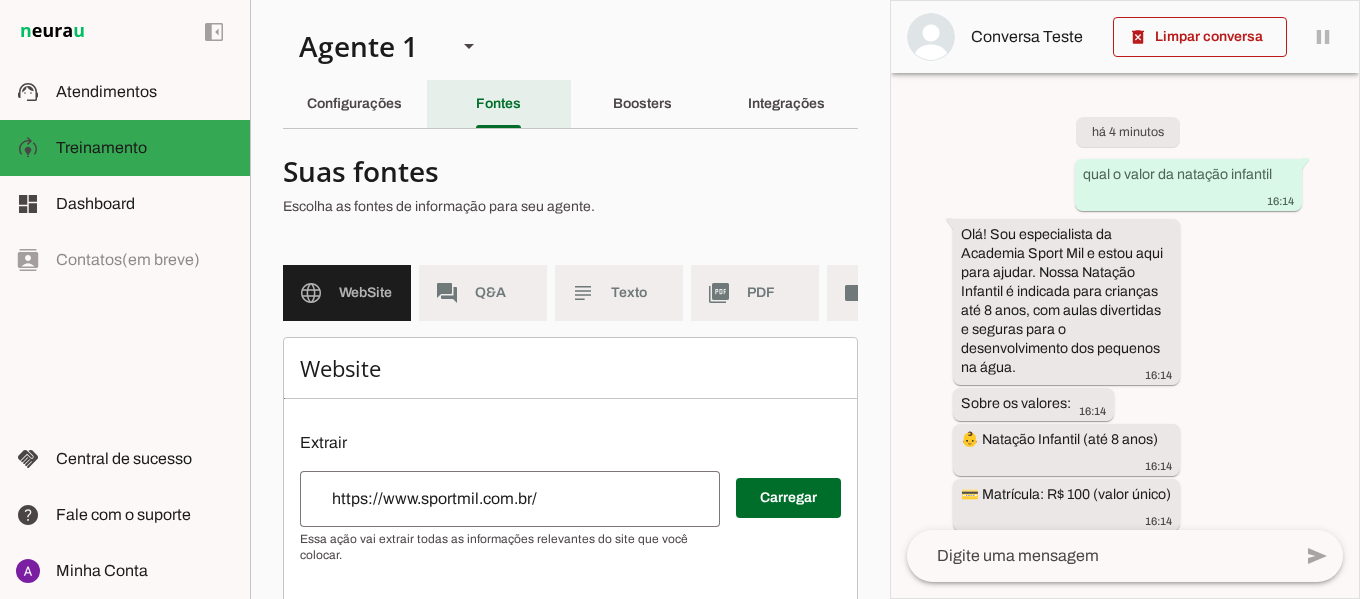 click on "Fontes" 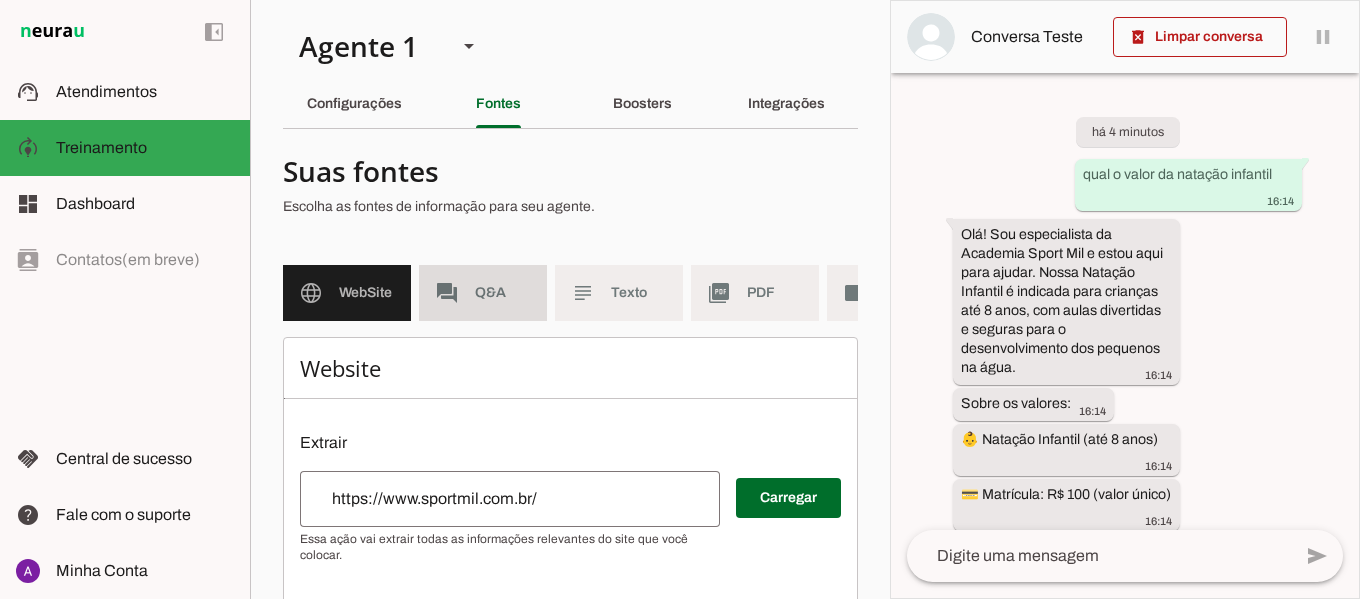 click on "forum
Q&A" at bounding box center [483, 293] 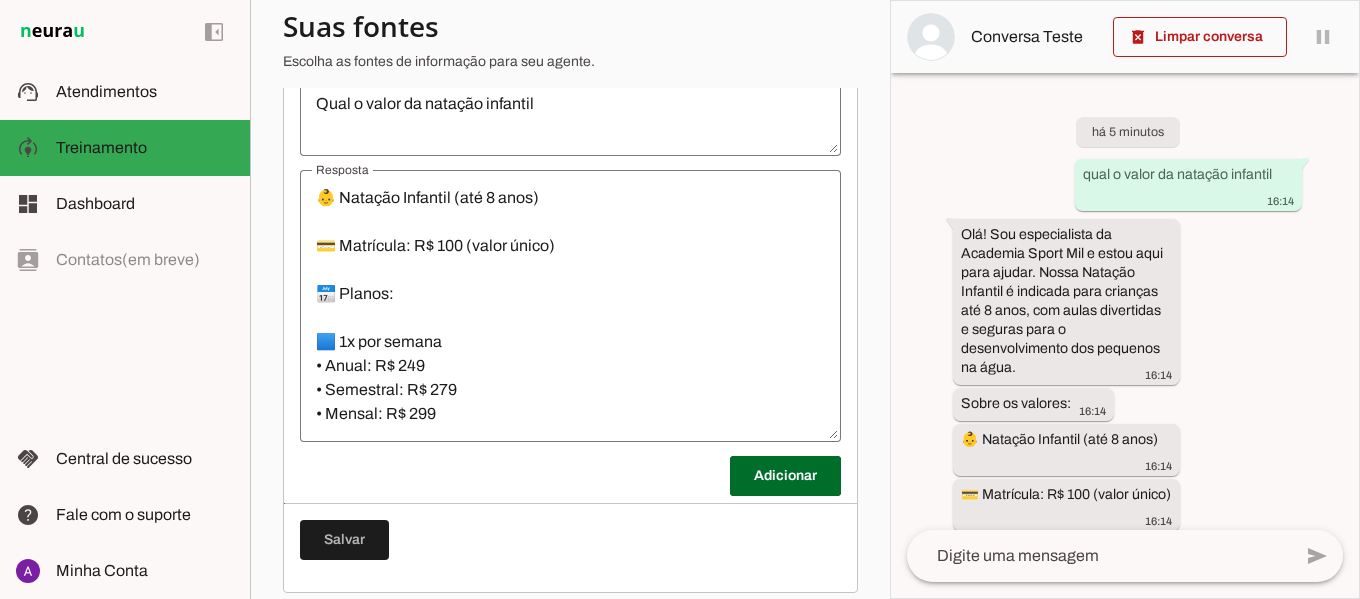 scroll, scrollTop: 410, scrollLeft: 0, axis: vertical 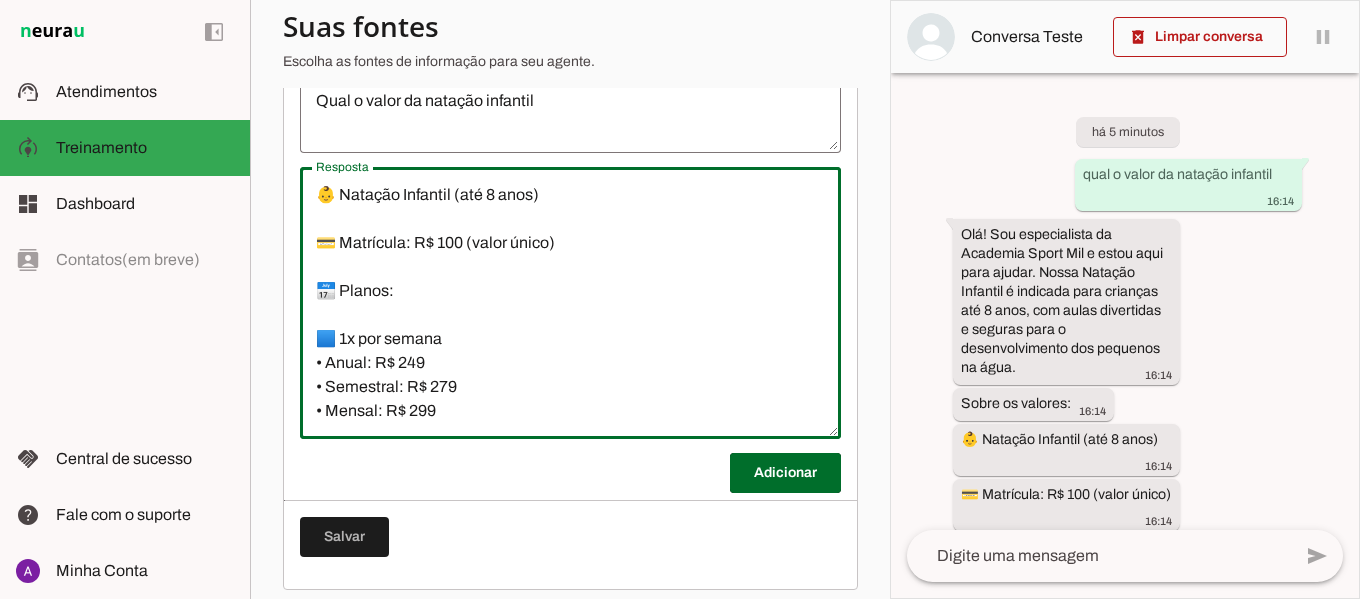 click on "👶 Natação Infantil (até 8 anos)
💳 Matrícula: R$ 100 (valor único)
📅 Planos:
🟦 1x por semana
• Anual: R$ 249
• Semestral: R$ 279
• Mensal: R$ 299
🟩 2x por semana
• Anual: R$ 319
• Semestral: R$ 349
• Mensal: R$ 369
💡 Aulas divertidas e seguras para o desenvolvimento dos pequenos na água!" at bounding box center [570, 303] 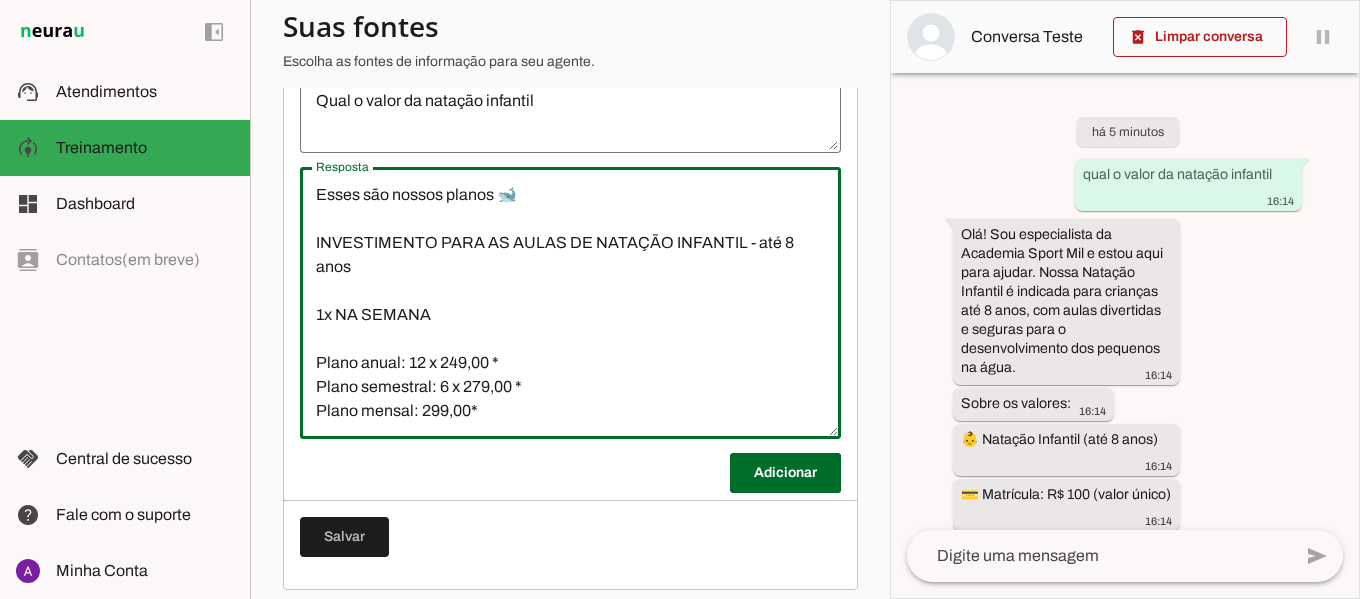 scroll, scrollTop: 332, scrollLeft: 0, axis: vertical 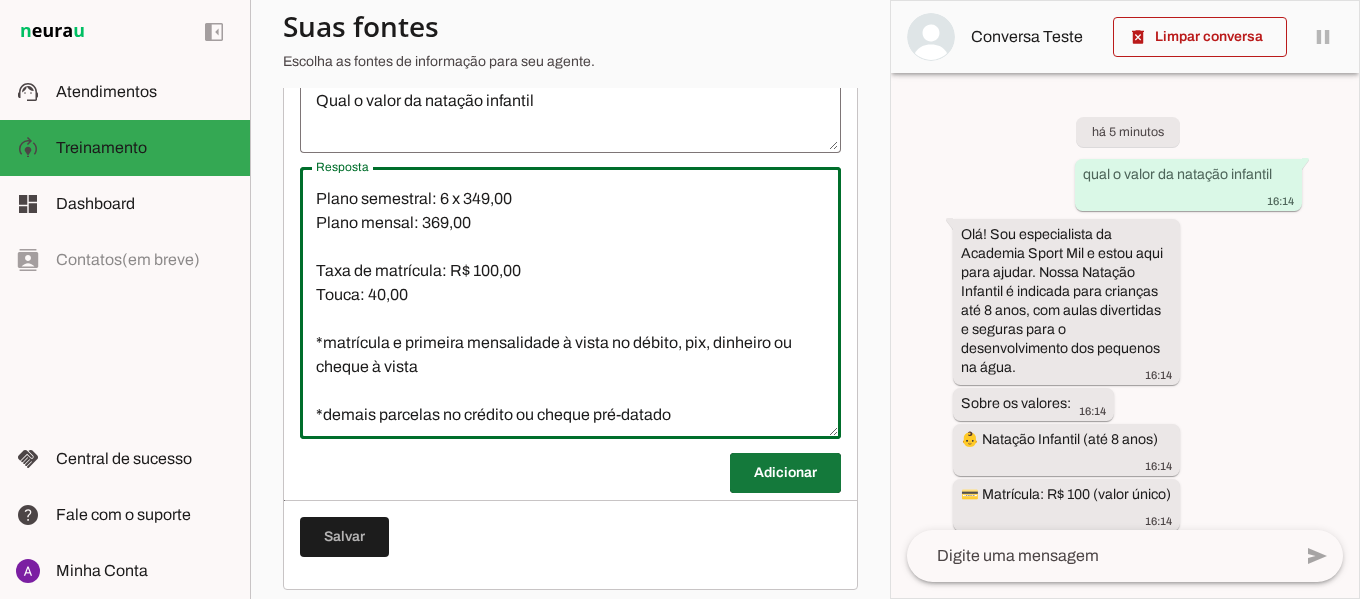 type on "Esses são nossos planos 🐋
INVESTIMENTO PARA AS AULAS DE NATAÇÃO INFANTIL - até 8 anos
1x NA SEMANA
Plano anual: 12 x 249,00 *
Plano semestral: 6 x 279,00 *
Plano mensal: 299,00*
2x NA SEMANA
Plano anual: 12 x 319,00
Plano semestral: 6 x 349,00
Plano mensal: 369,00
Taxa de matrícula: R$ 100,00
Touca: 40,00
*matrícula e primeira mensalidade à vista no débito, pix, dinheiro ou cheque à vista
*demais parcelas no crédito ou cheque pré-datado" 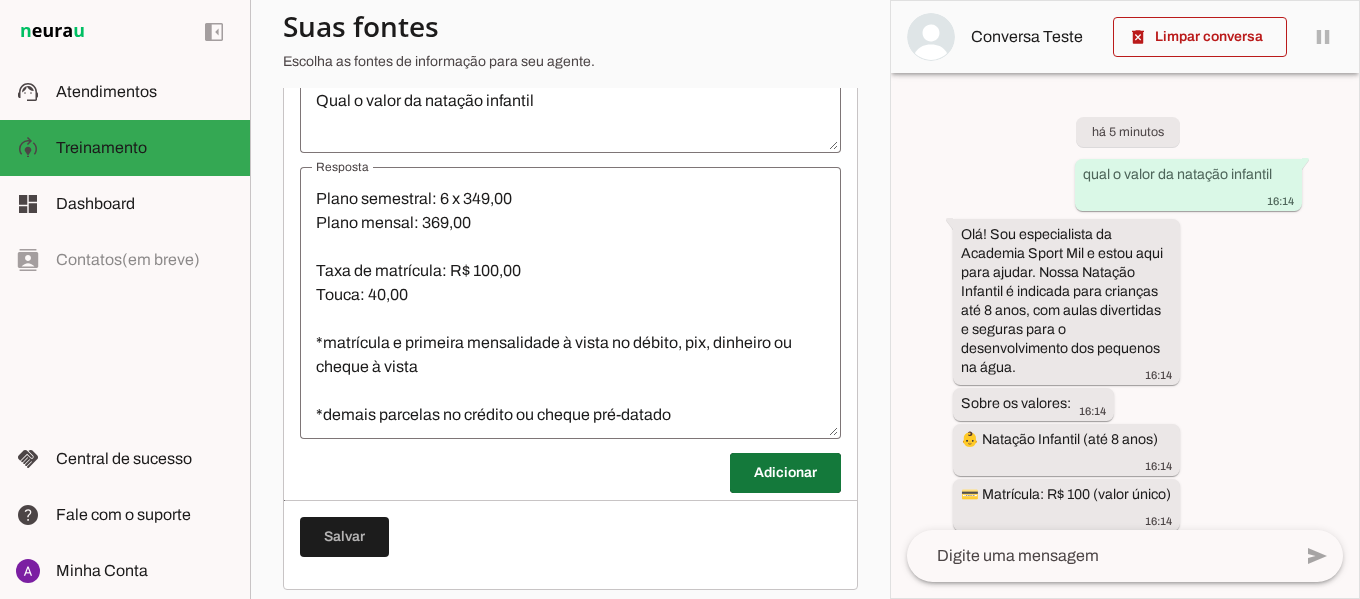 click at bounding box center (785, 473) 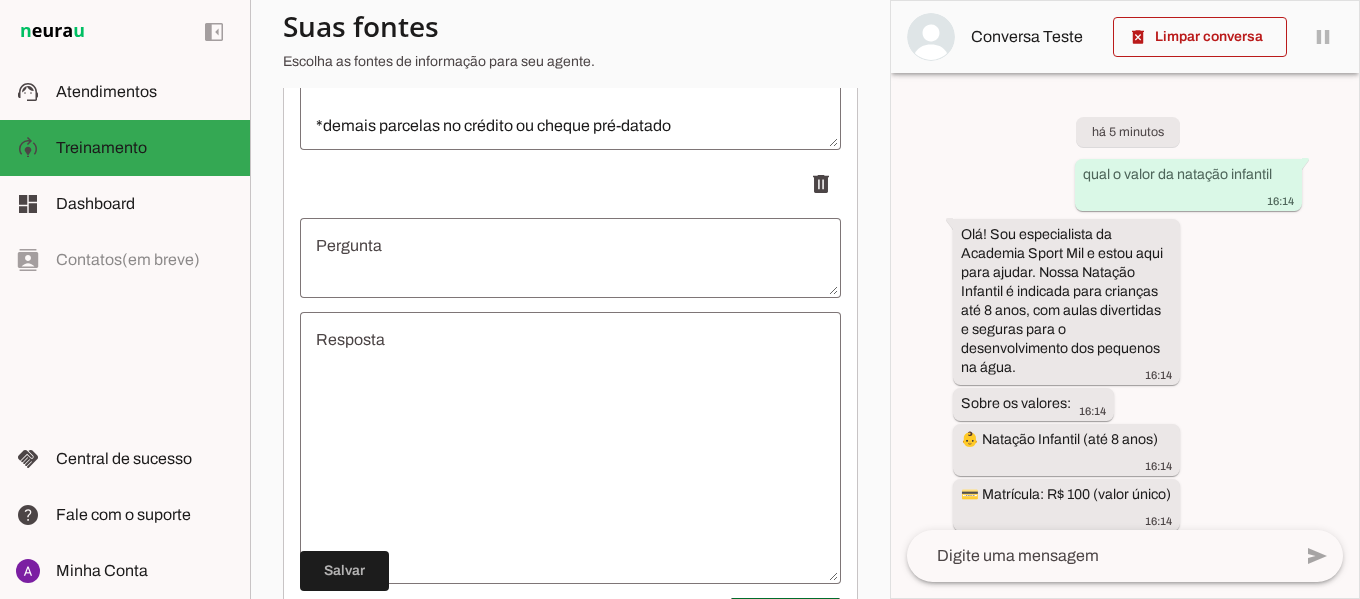 scroll, scrollTop: 714, scrollLeft: 0, axis: vertical 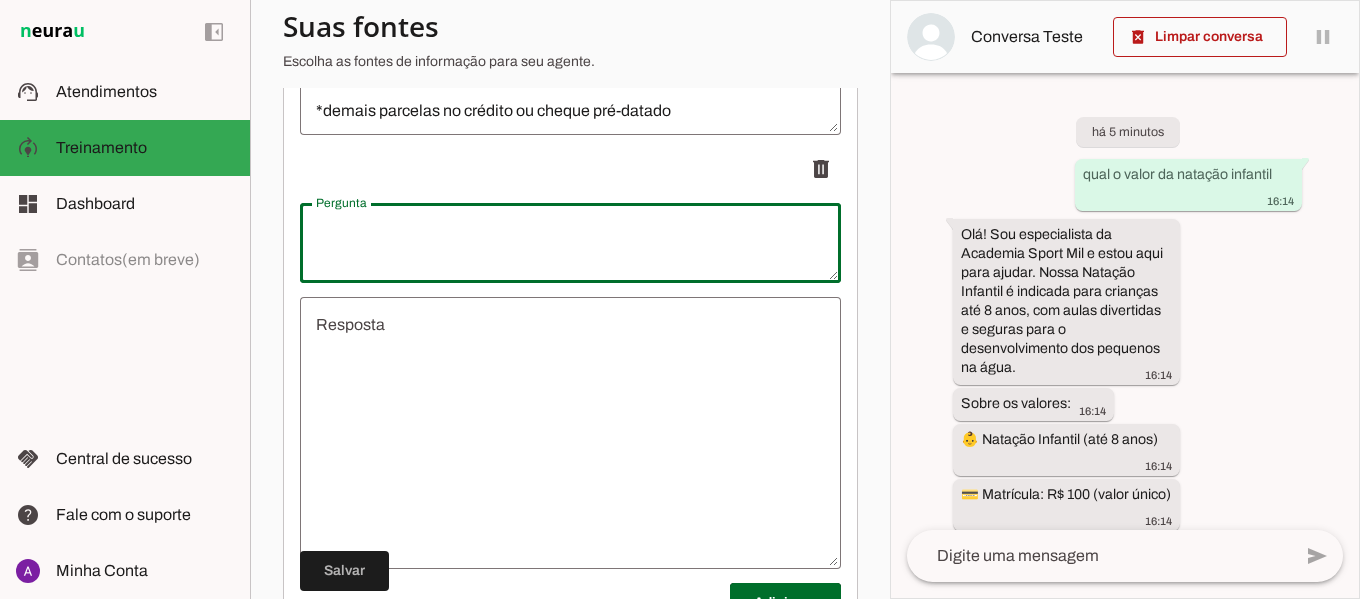 click at bounding box center (570, 243) 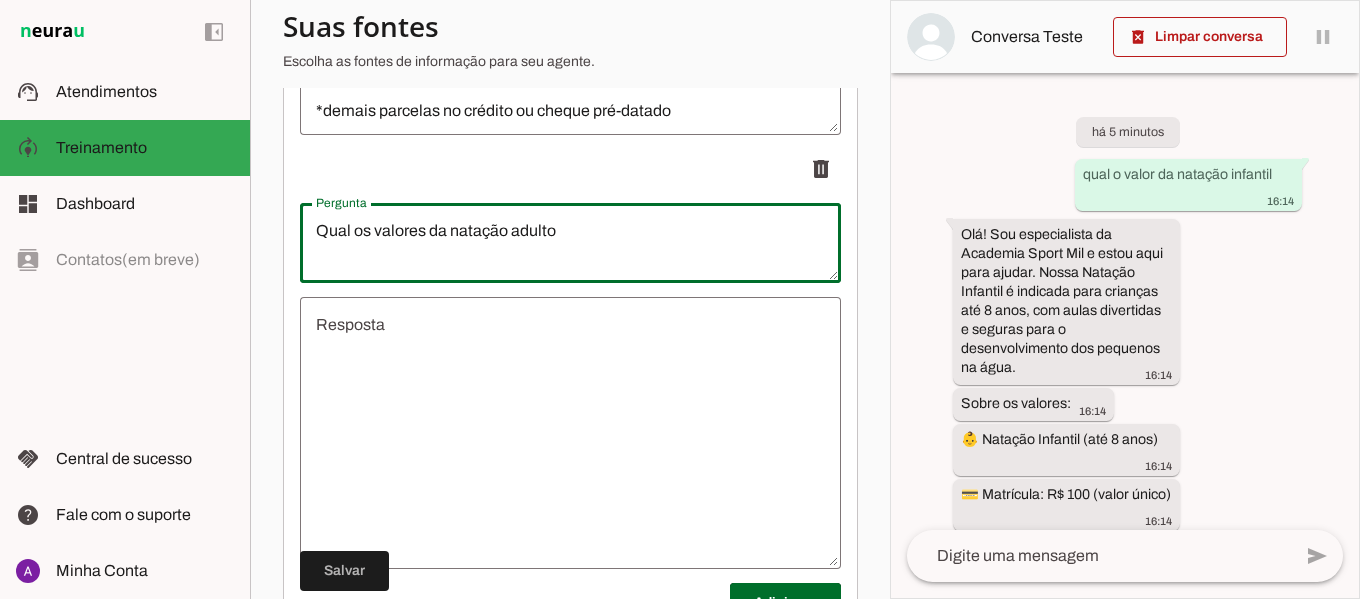 type on "Qual os valores da natação adulto" 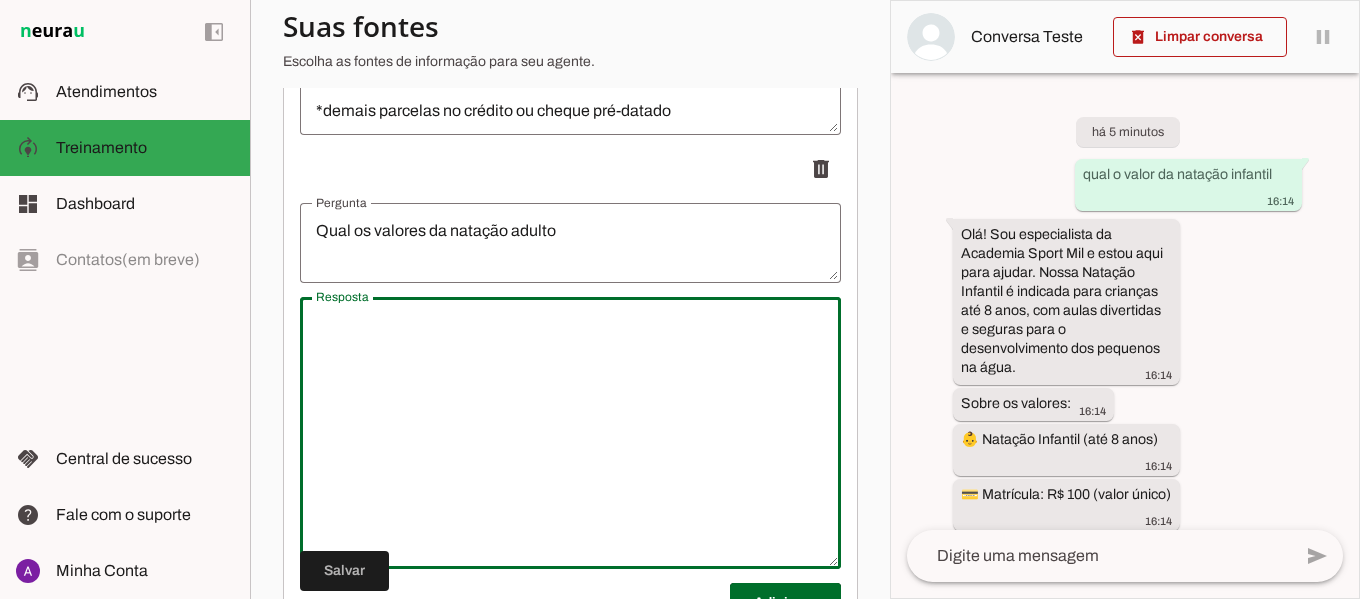 click at bounding box center [570, 433] 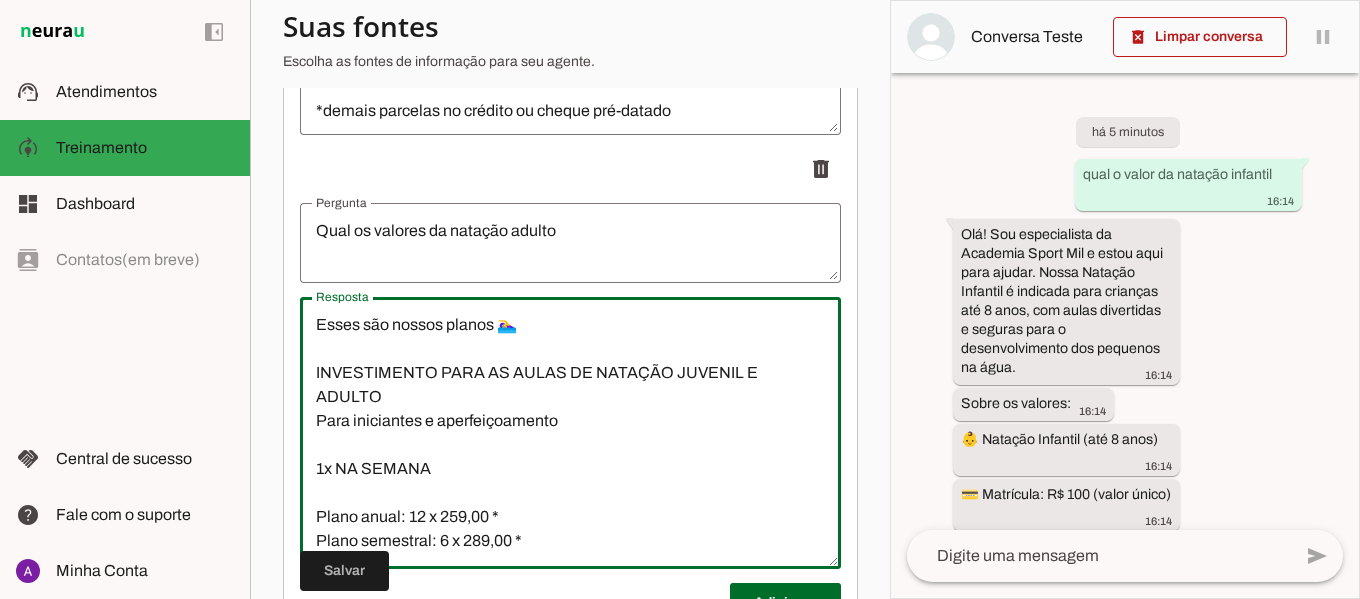 scroll, scrollTop: 356, scrollLeft: 0, axis: vertical 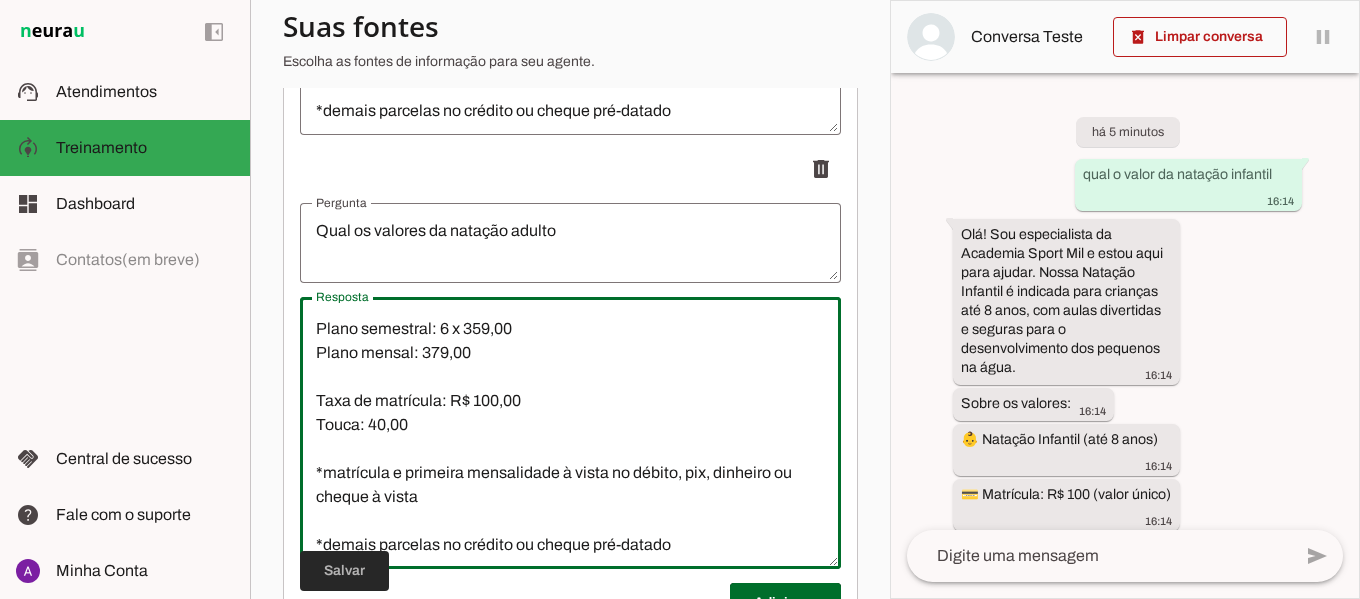 type on "Esses são nossos planos 🏊‍♀
INVESTIMENTO PARA AS AULAS DE NATAÇÃO JUVENIL E ADULTO
Para iniciantes e aperfeiçoamento
1x NA SEMANA
Plano anual: 12 x 259,00 *
Plano semestral: 6 x 289,00 *
Plano mensal: 309,00
2x NA SEMANA
Plano anual: 12 x 329,00
Plano semestral: 6 x 359,00
Plano mensal: 379,00
Taxa de matrícula: R$ 100,00
Touca: 40,00
*matrícula e primeira mensalidade à vista no débito, pix, dinheiro ou cheque à vista
*demais parcelas no crédito ou cheque pré-datado" 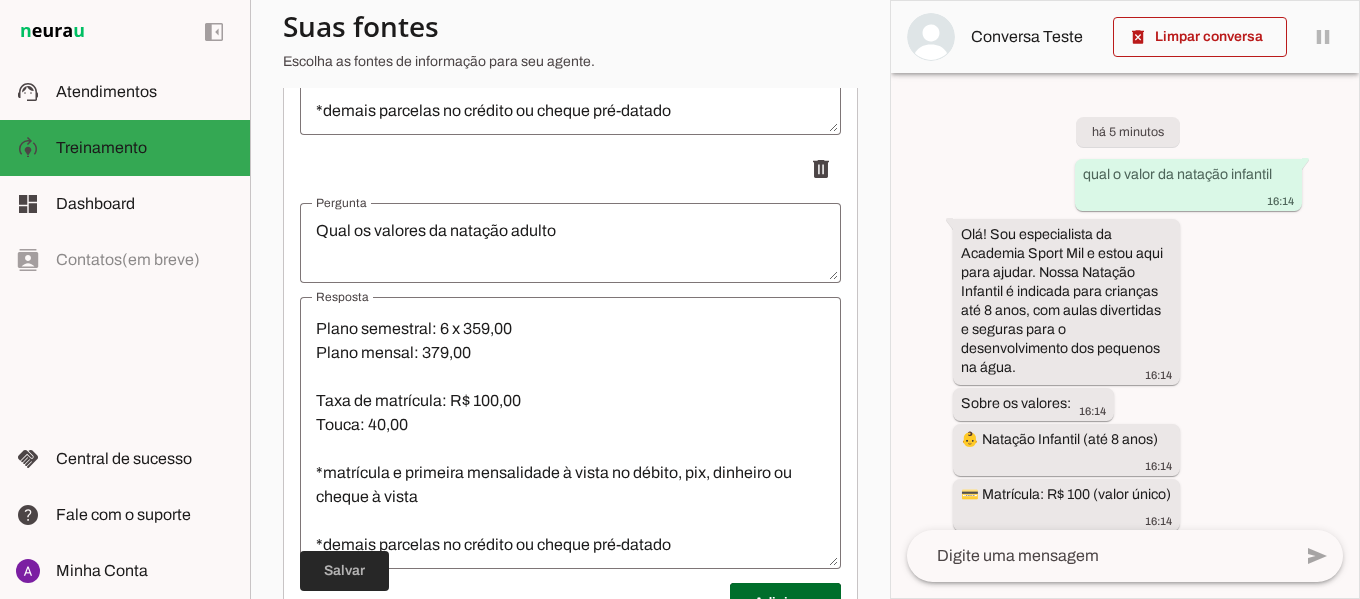 click at bounding box center (344, 571) 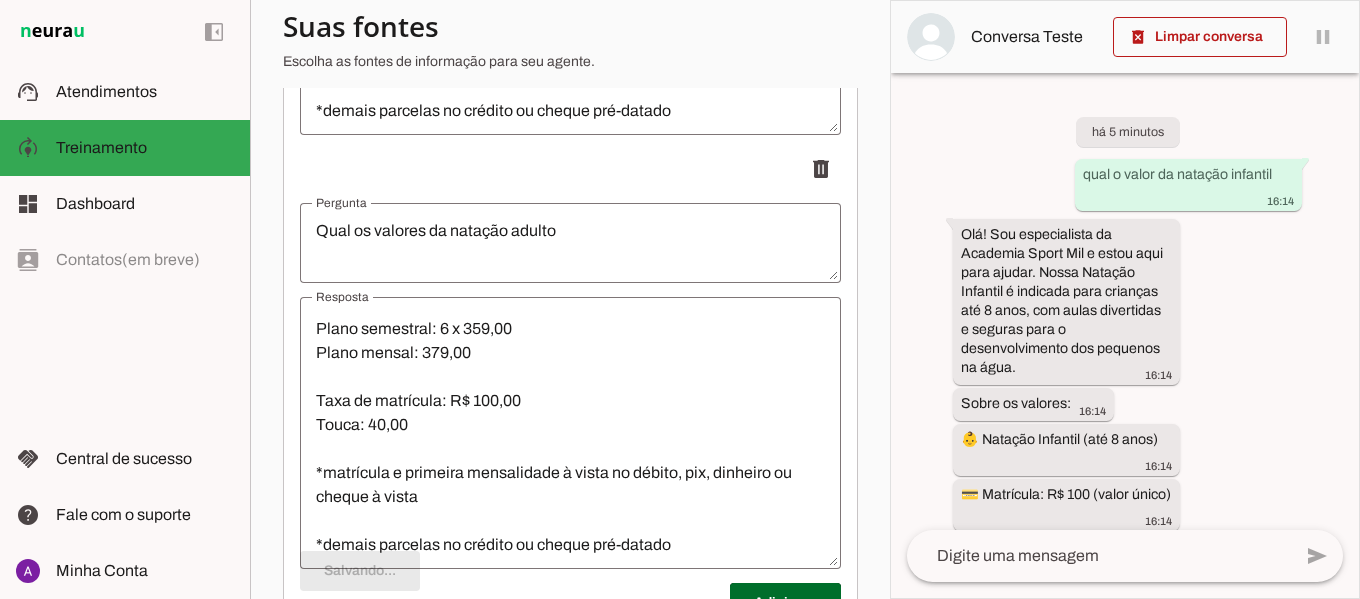 scroll, scrollTop: 332, scrollLeft: 0, axis: vertical 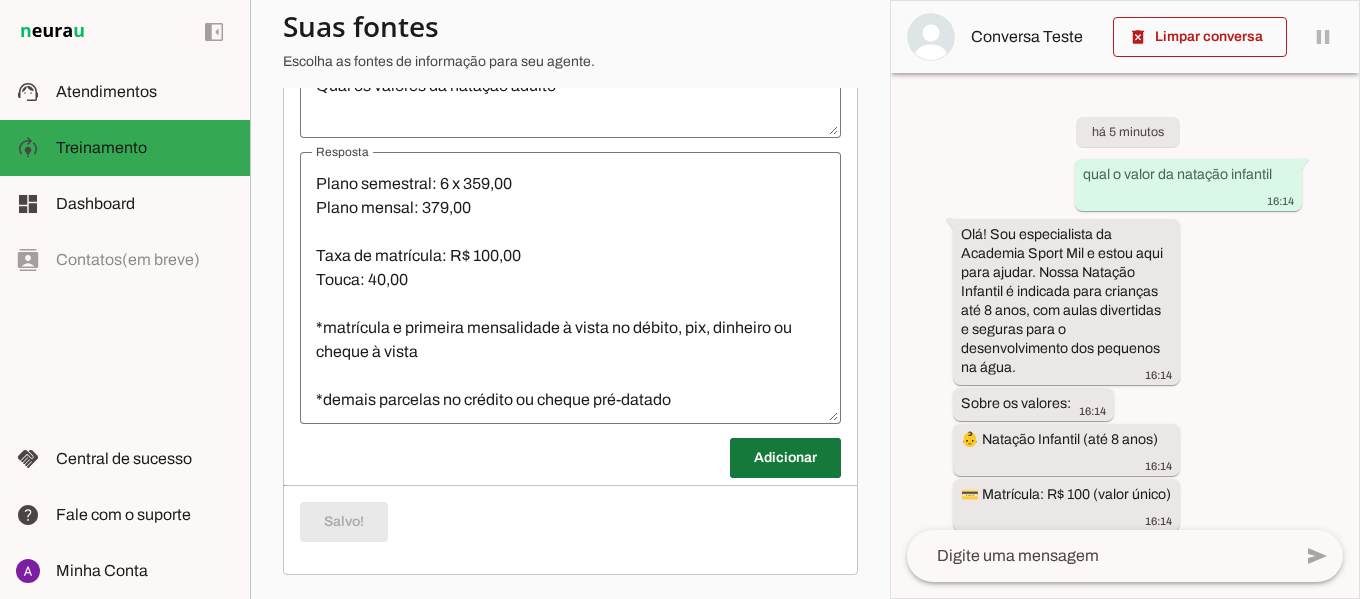 click at bounding box center [785, 458] 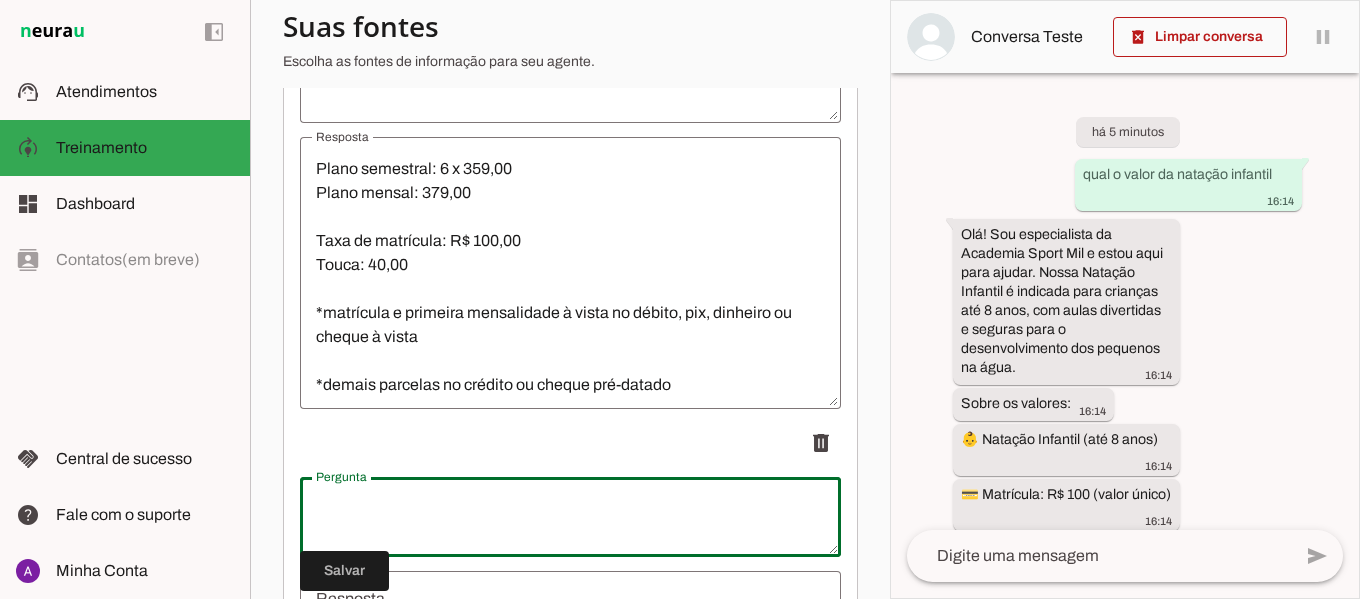click at bounding box center (570, 517) 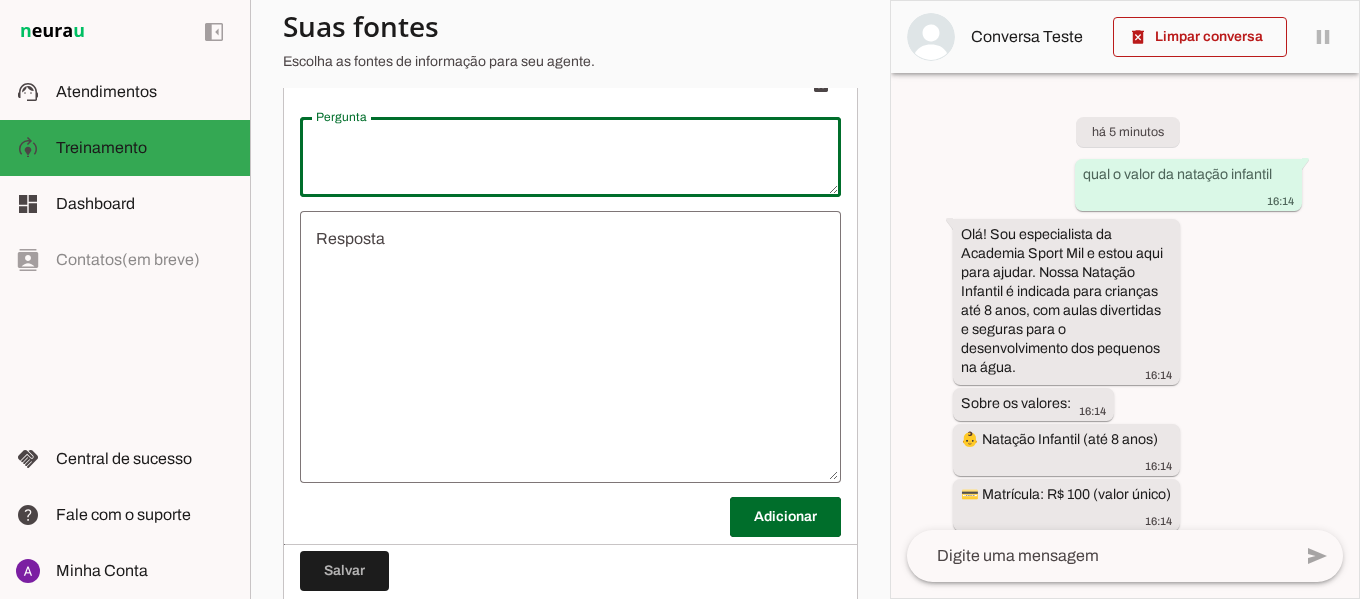 scroll, scrollTop: 1210, scrollLeft: 0, axis: vertical 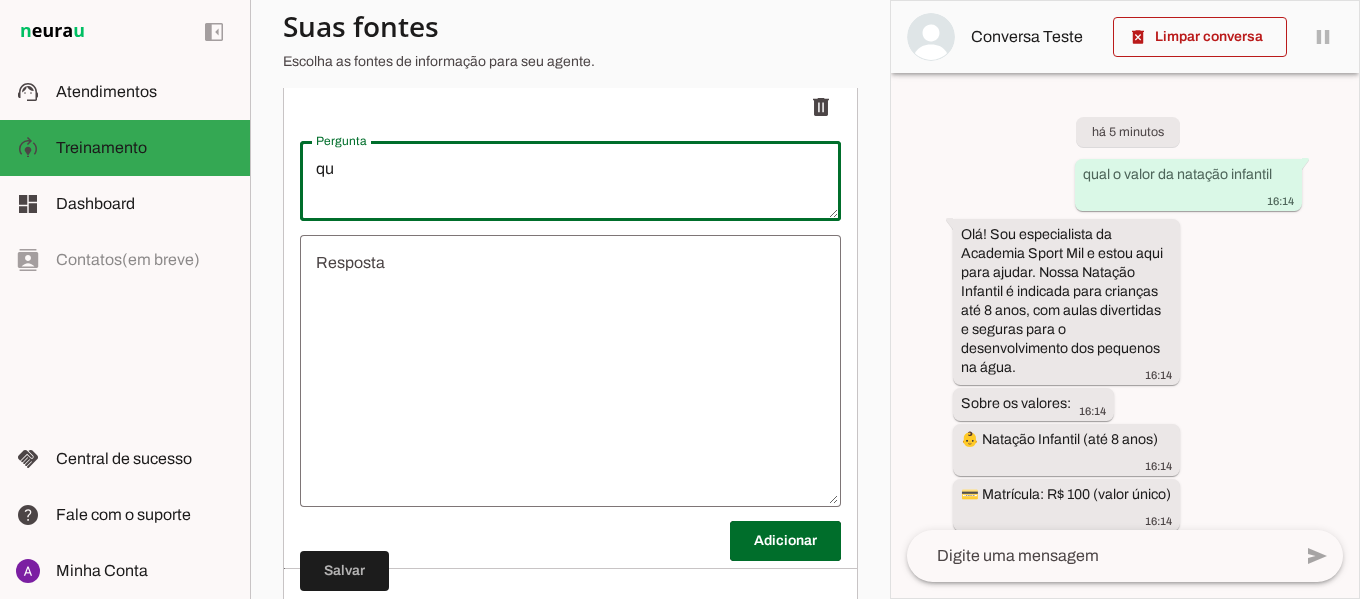 type on "q" 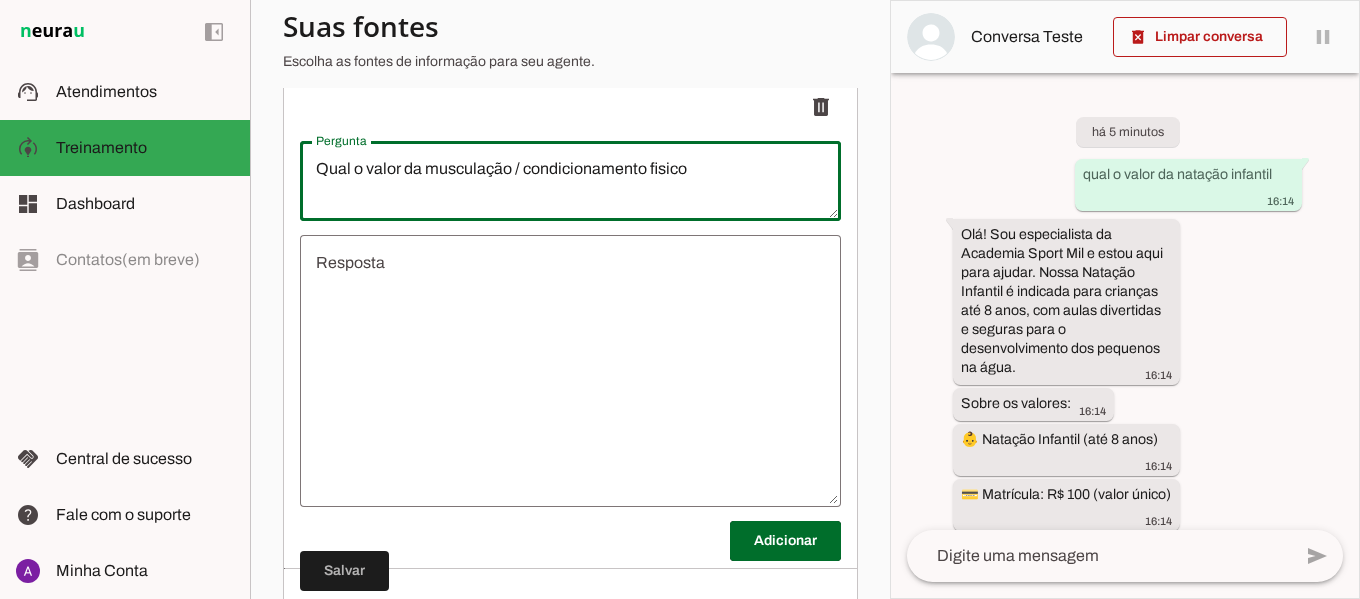 type on "Qual o valor da musculação / condicionamento fisico" 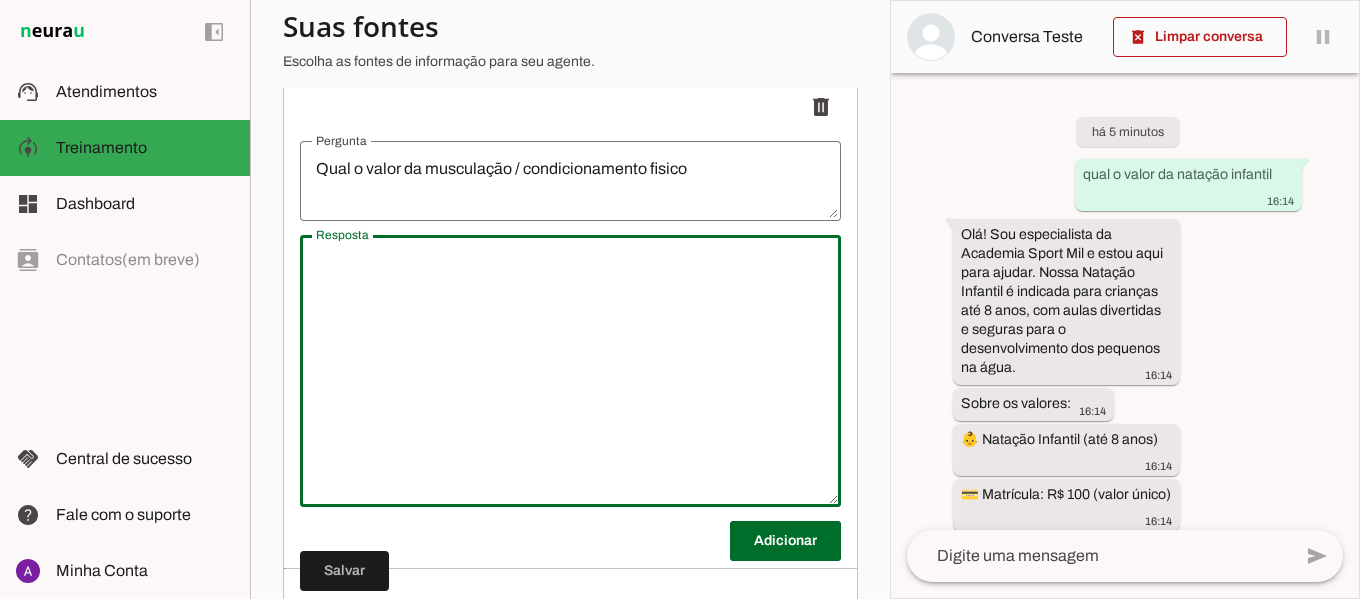 click at bounding box center (570, 371) 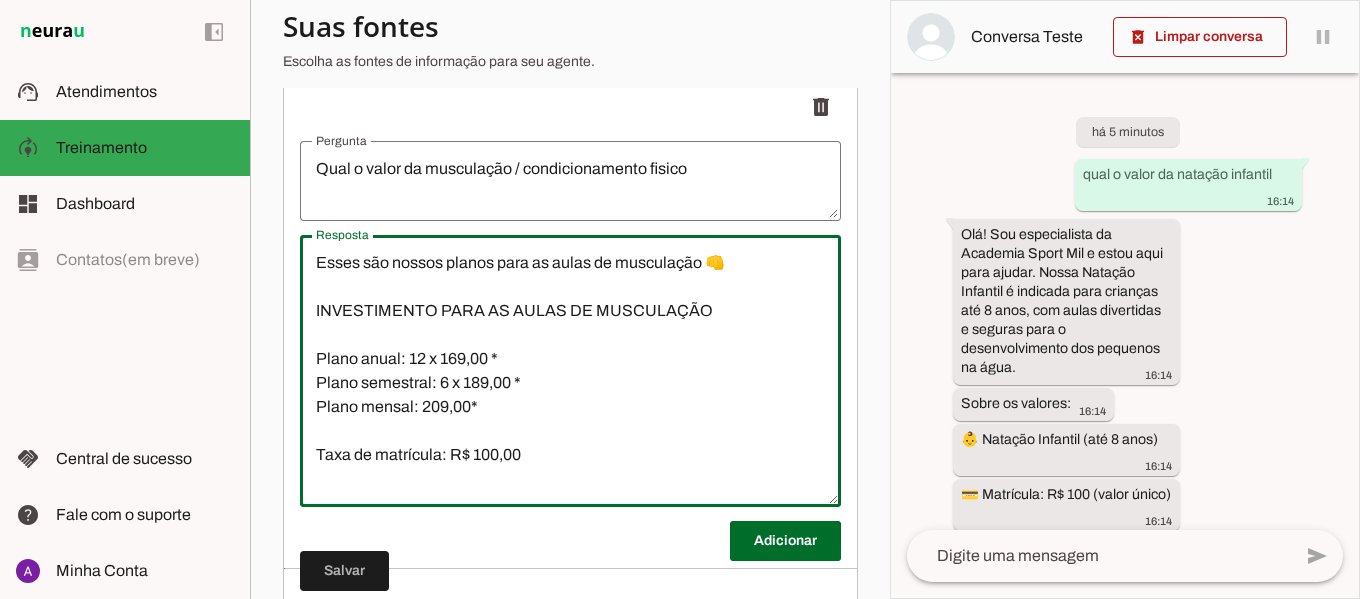 scroll, scrollTop: 92, scrollLeft: 0, axis: vertical 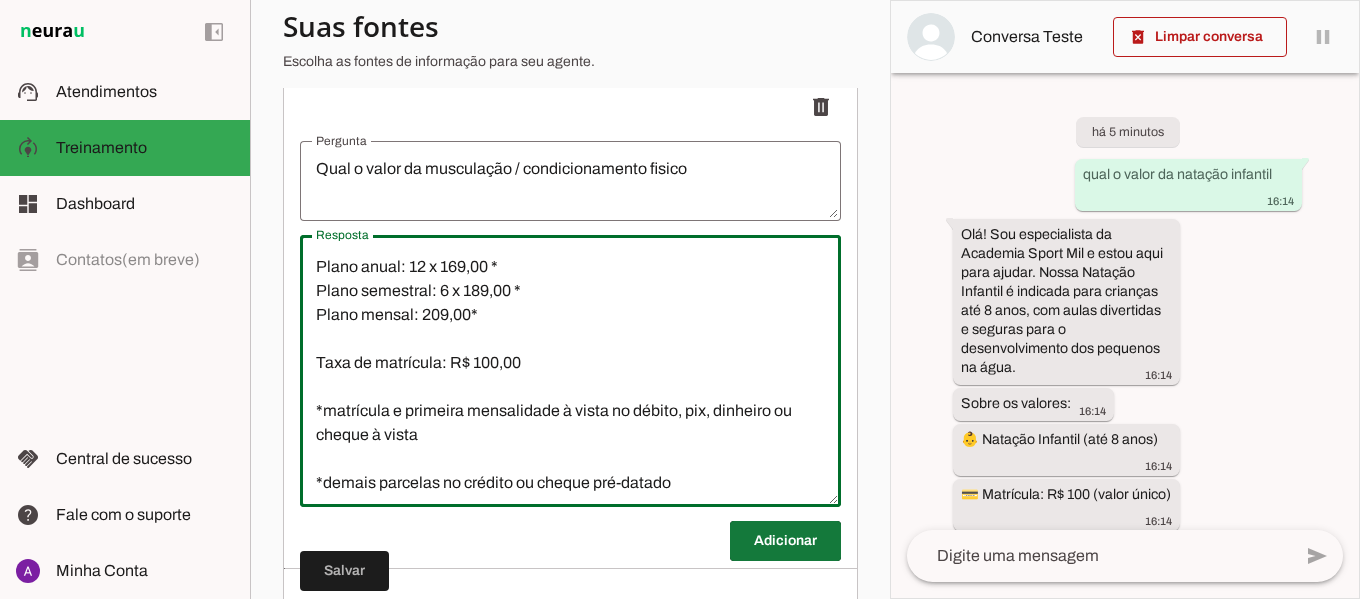type on "Esses são nossos planos para as aulas de musculação 👊
INVESTIMENTO PARA AS AULAS DE MUSCULAÇÃO
Plano anual: 12 x 169,00 *
Plano semestral: 6 x 189,00 *
Plano mensal: 209,00*
Taxa de matrícula: R$ 100,00
*matrícula e primeira mensalidade à vista no débito, pix, dinheiro ou cheque à vista
*demais parcelas no crédito ou cheque pré-datado" 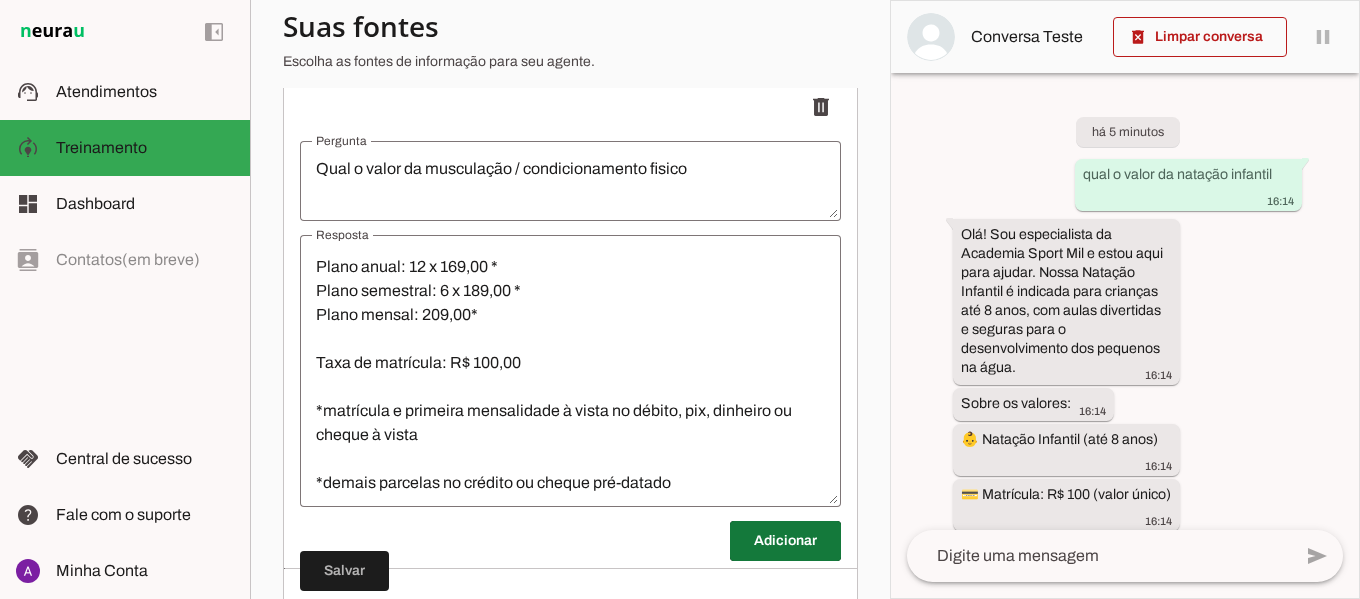 click at bounding box center [785, 541] 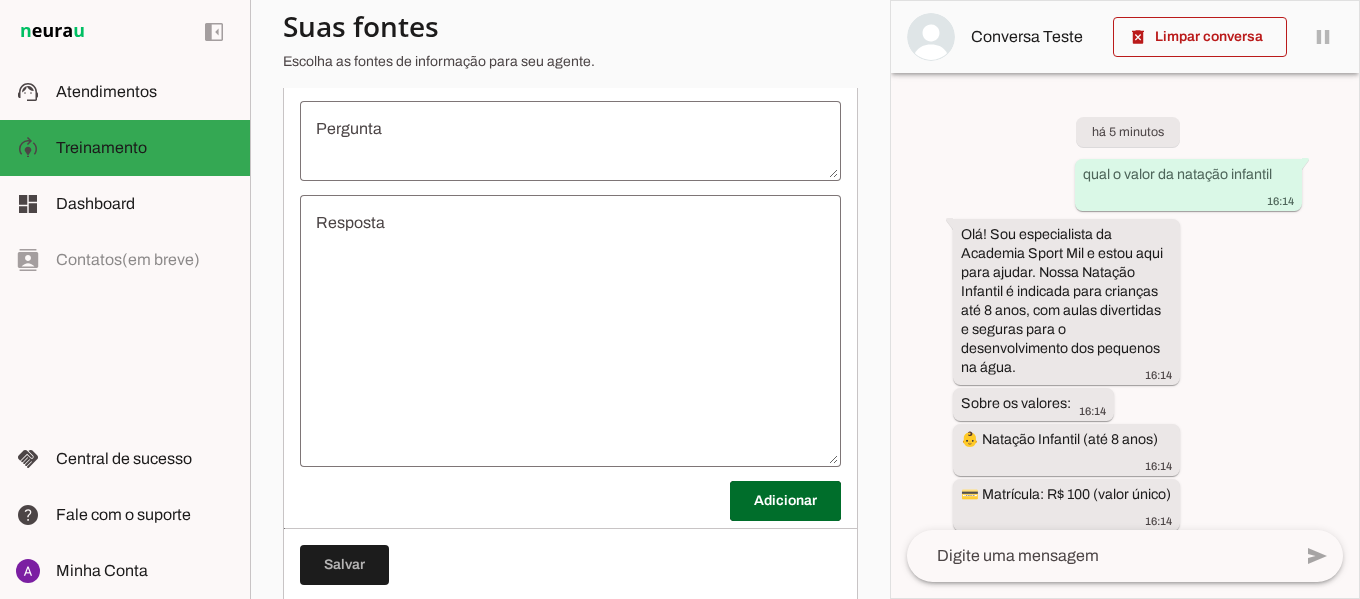 scroll, scrollTop: 1742, scrollLeft: 0, axis: vertical 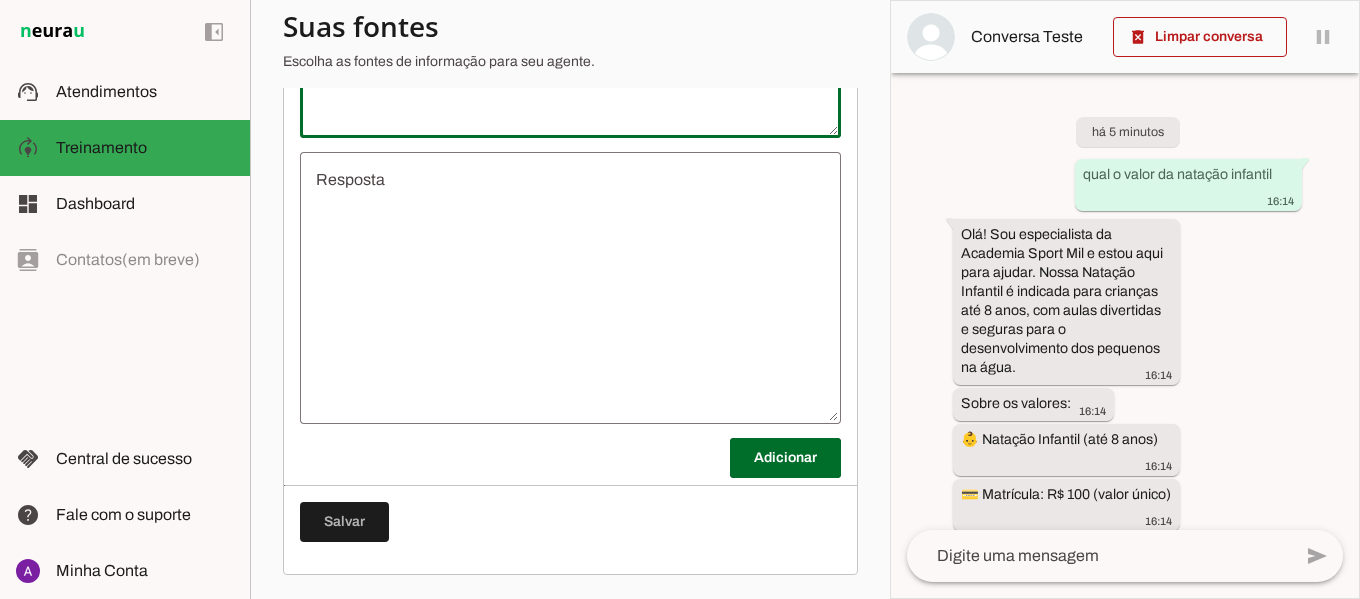 click at bounding box center (570, 98) 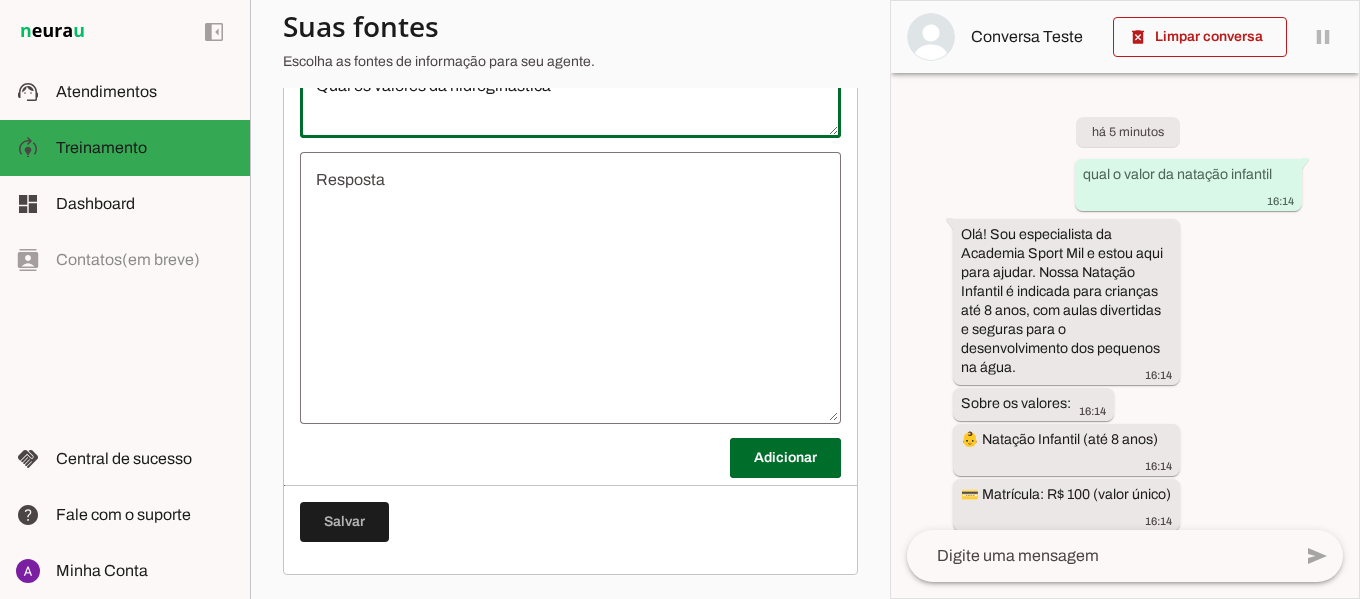 type on "Qual os valores da hidroginastica" 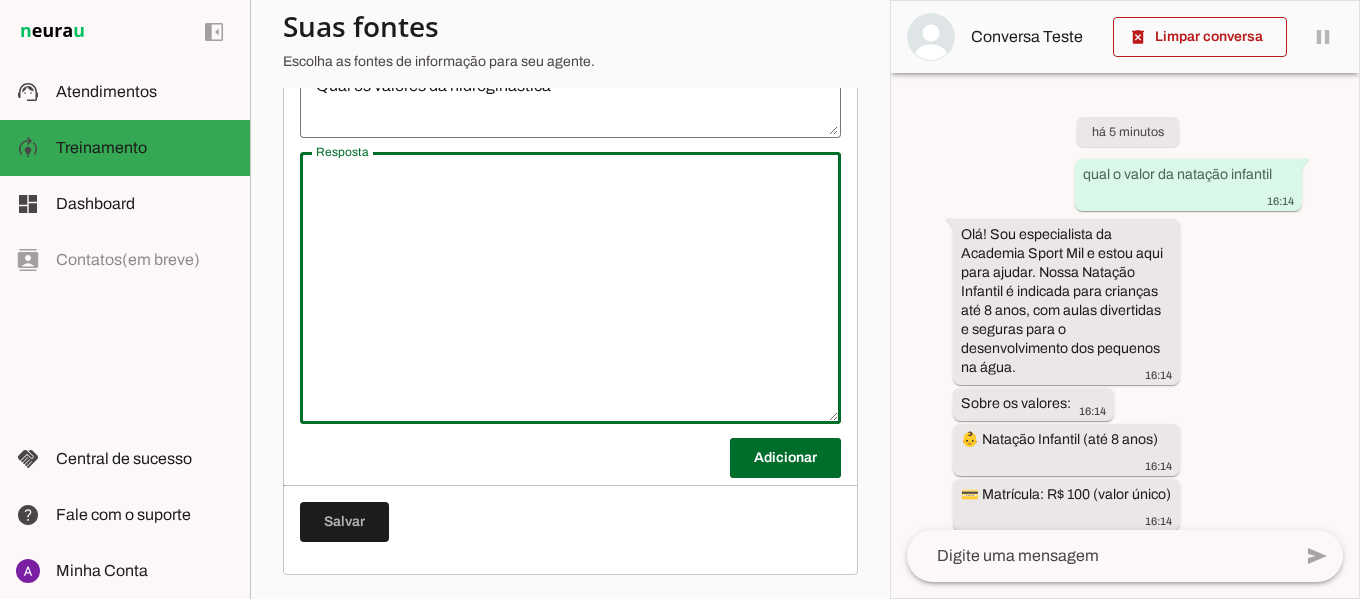 click at bounding box center [570, 288] 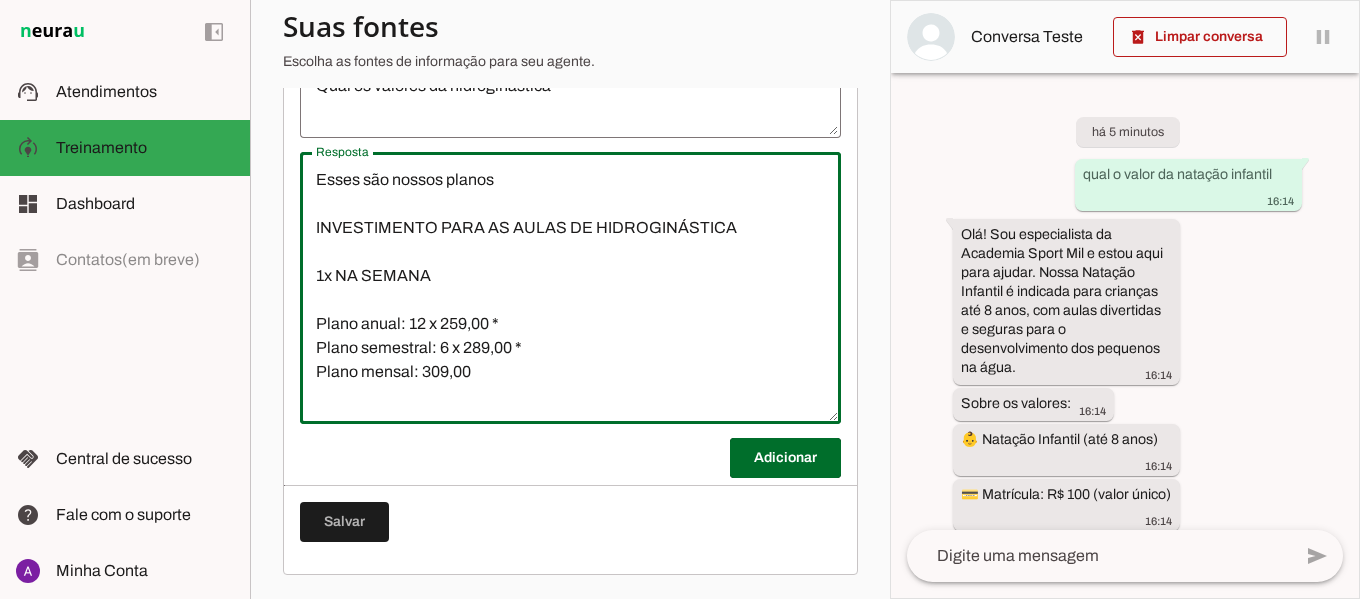 scroll, scrollTop: 356, scrollLeft: 0, axis: vertical 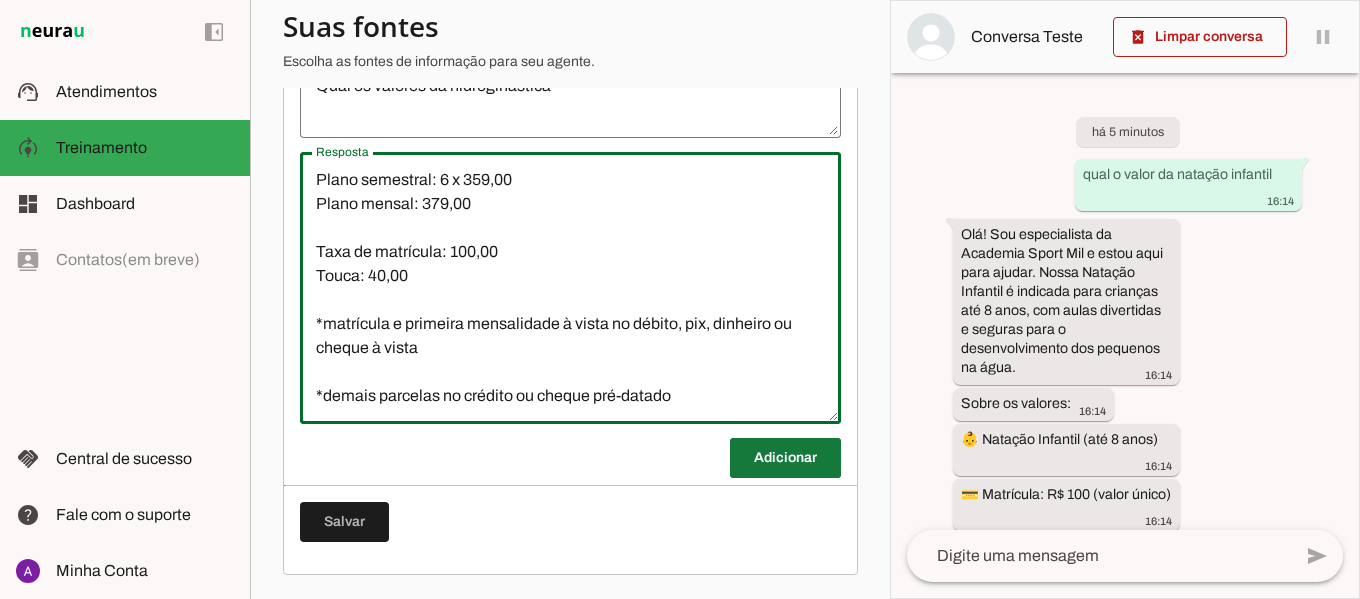type on "Esses são nossos planos
INVESTIMENTO PARA AS AULAS DE HIDROGINÁSTICA
1x NA SEMANA
Plano anual: 12 x 259,00 *
Plano semestral: 6 x 289,00 *
Plano mensal: 309,00
2x NA SEMANA
Plano anual: 12 x 329,00
Plano semestral: 6 x 359,00
Plano mensal: 379,00
Taxa de matrícula: 100,00
Touca: 40,00
*matrícula e primeira mensalidade à vista no débito, pix, dinheiro ou cheque à vista
*demais parcelas no crédito ou cheque pré-datado" 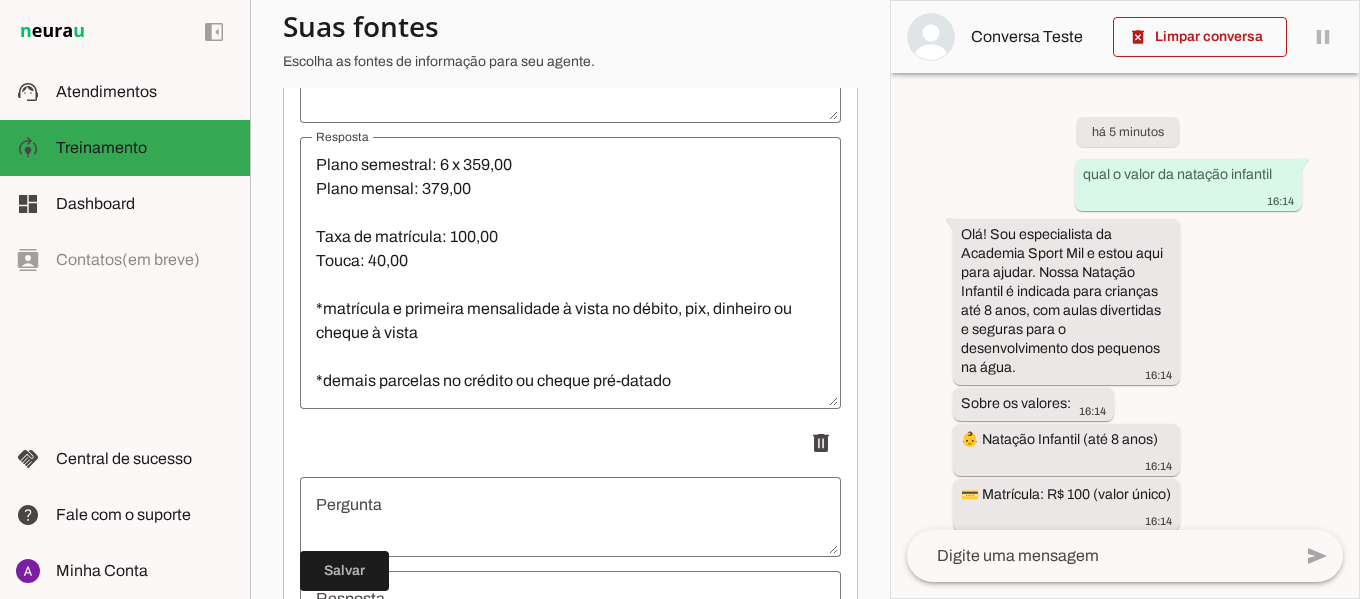 click on "delete" at bounding box center [570, 443] 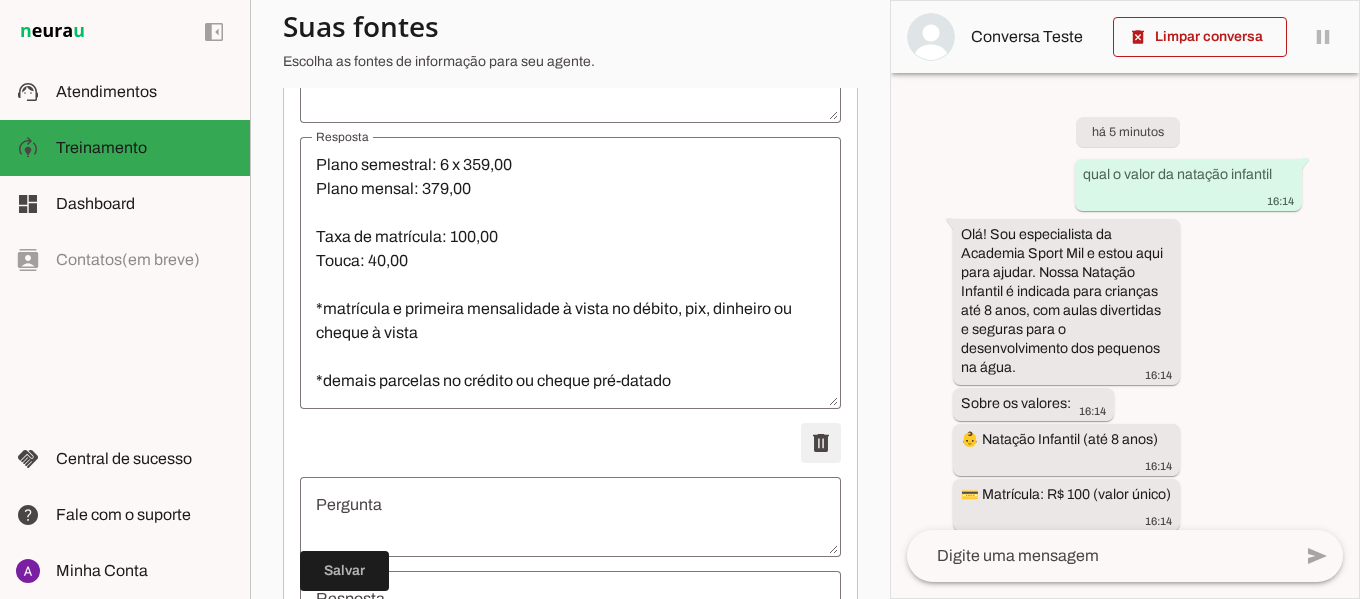 click at bounding box center (821, -1293) 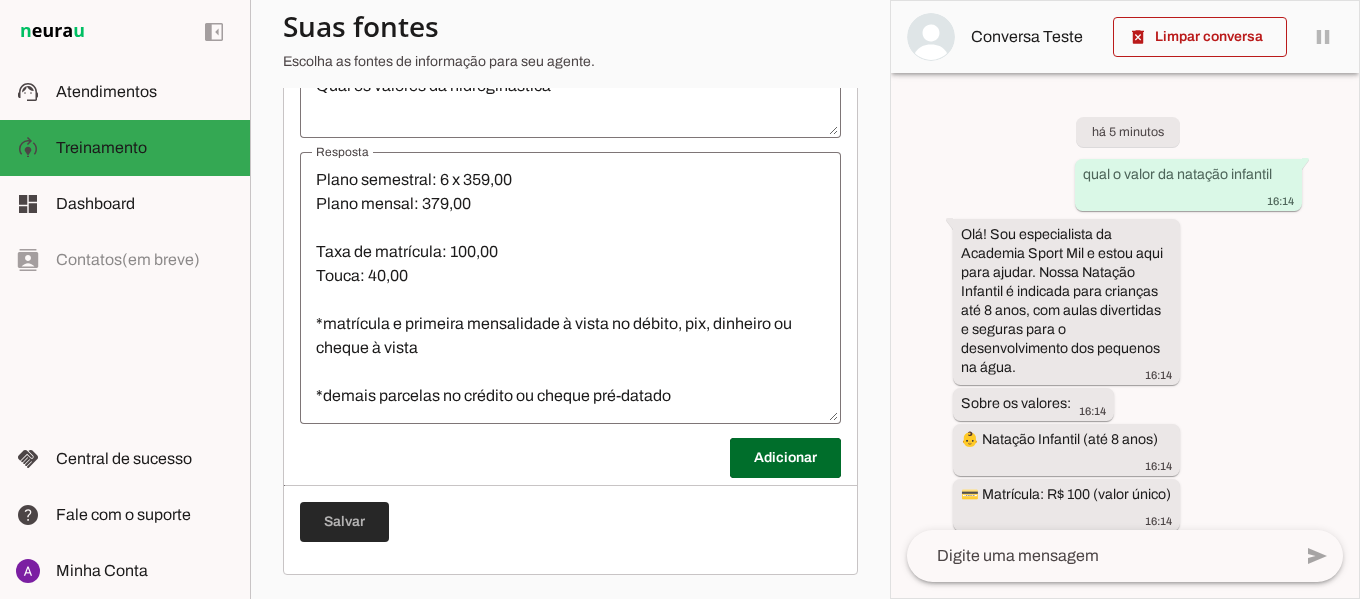 click at bounding box center [344, 522] 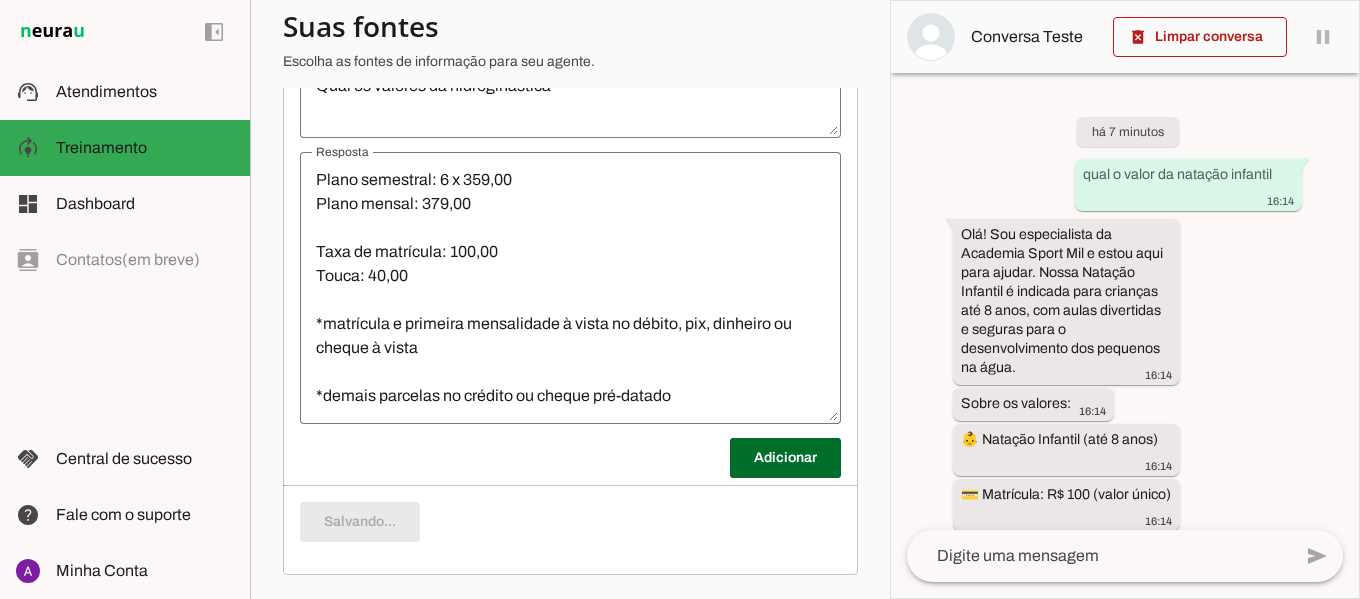 scroll, scrollTop: 332, scrollLeft: 0, axis: vertical 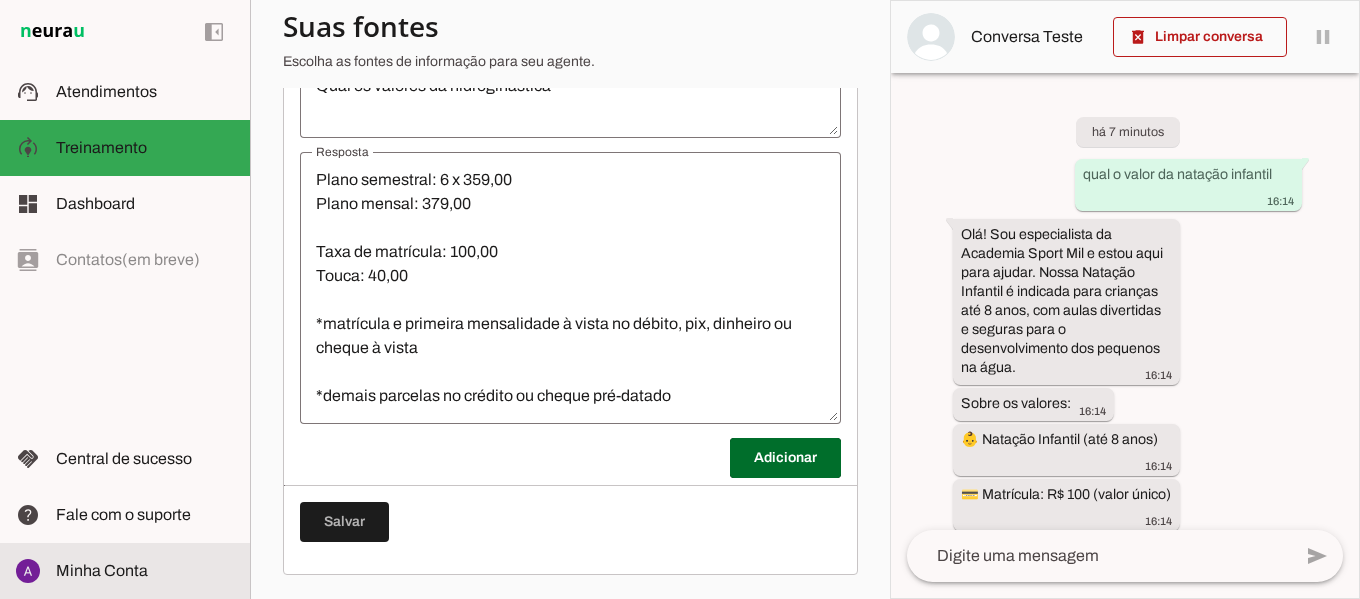 click on "Minha Conta" 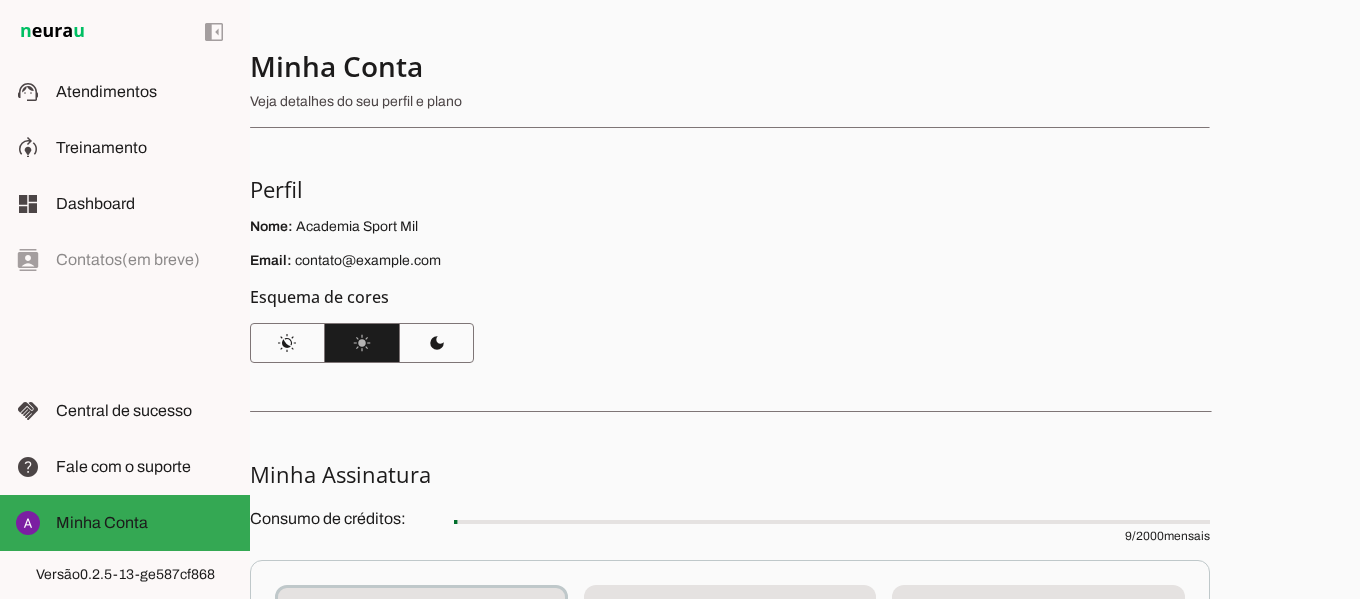 click on "Email:
contato@example.com" at bounding box center [730, 261] 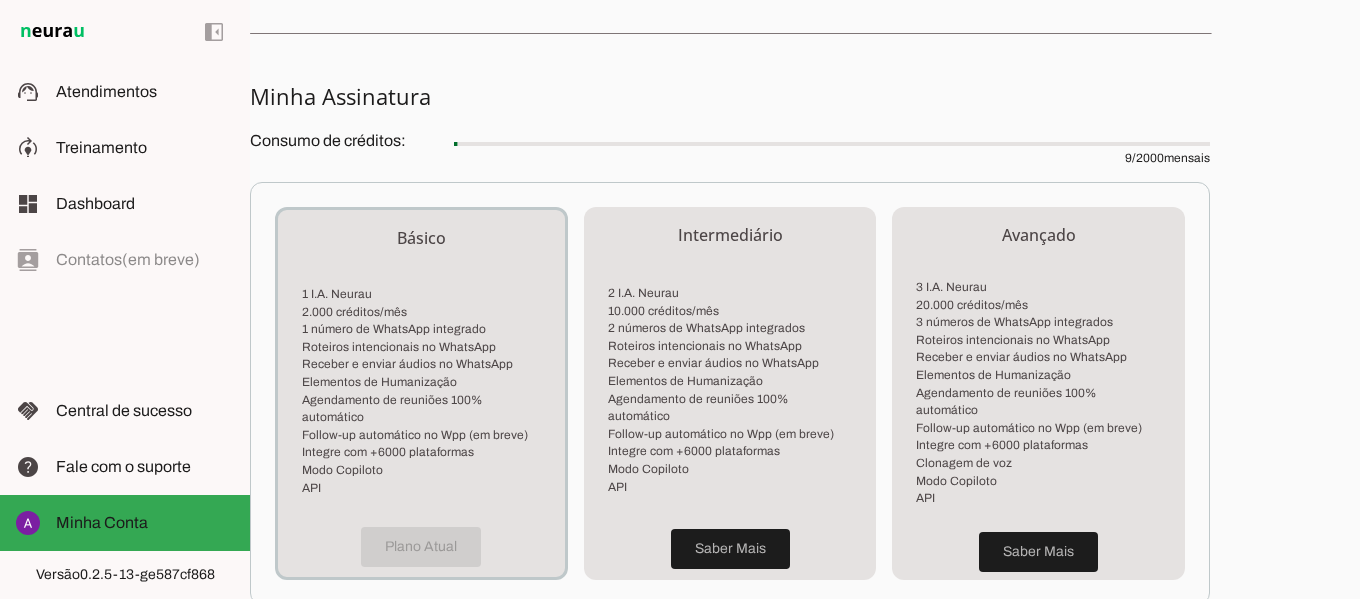 scroll, scrollTop: 109, scrollLeft: 0, axis: vertical 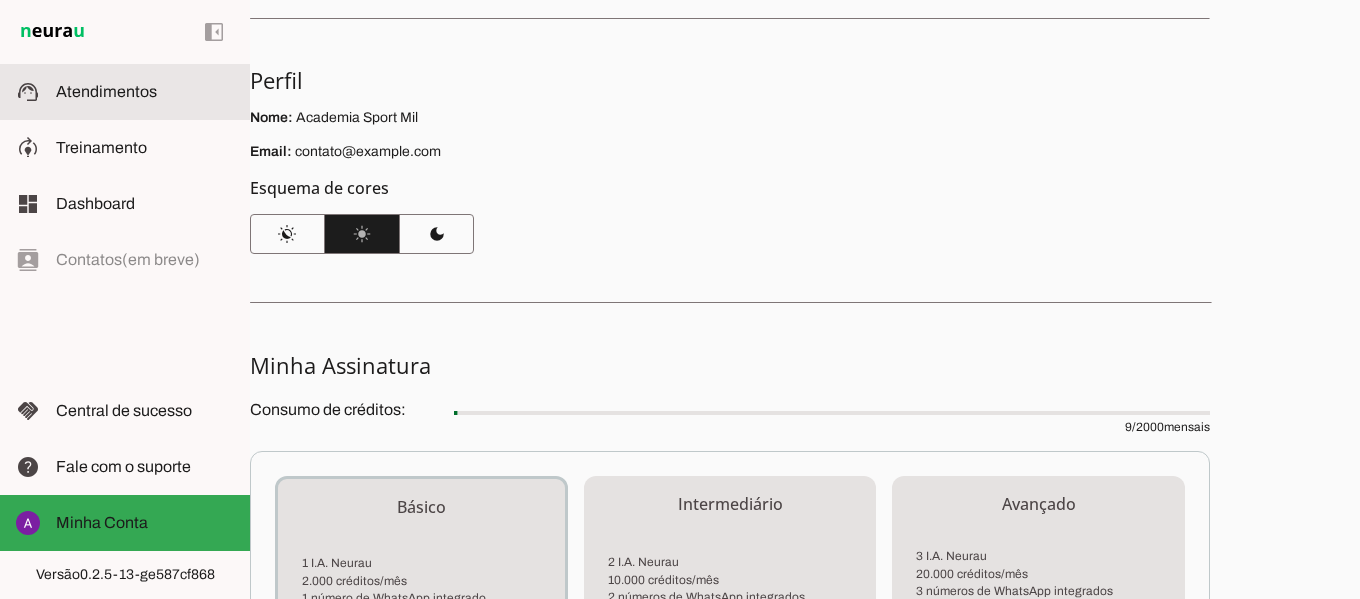 click at bounding box center [145, 92] 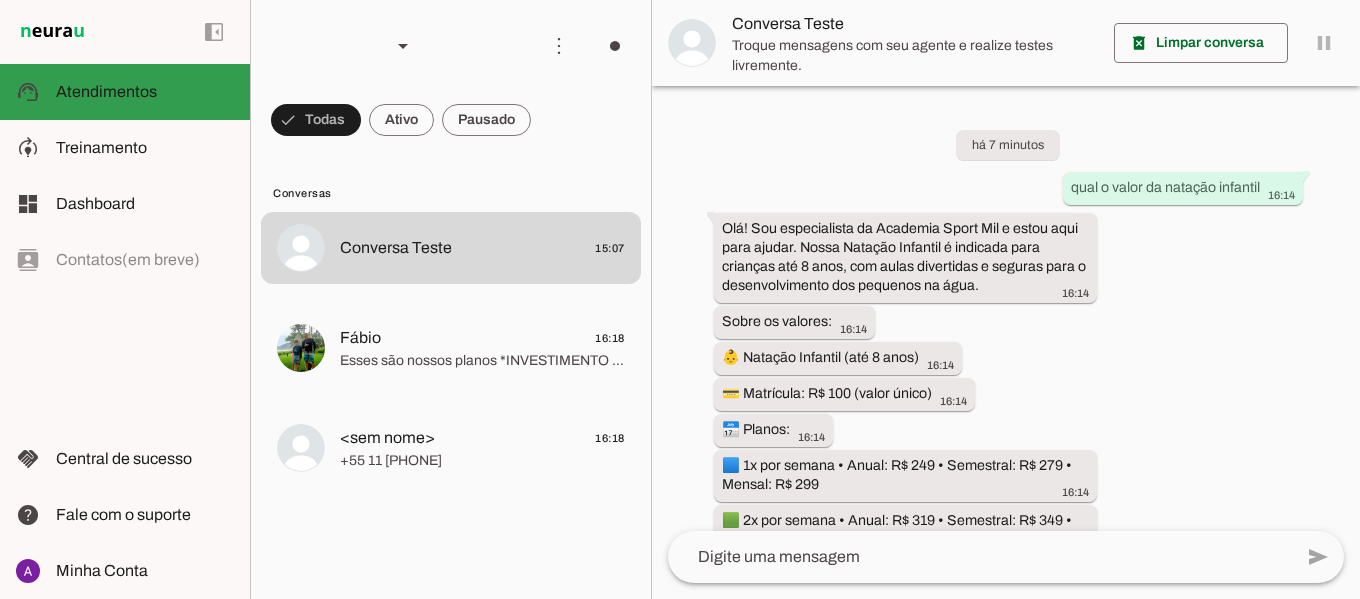 scroll, scrollTop: 115, scrollLeft: 0, axis: vertical 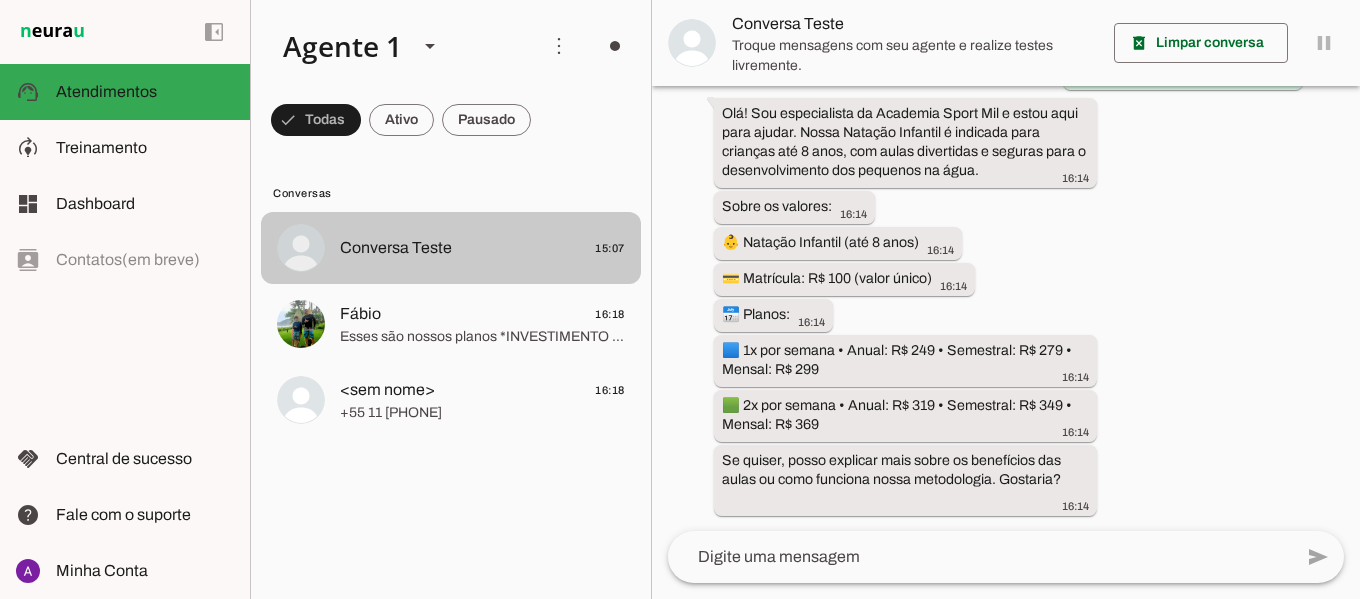 drag, startPoint x: 554, startPoint y: 252, endPoint x: 468, endPoint y: 228, distance: 89.28606 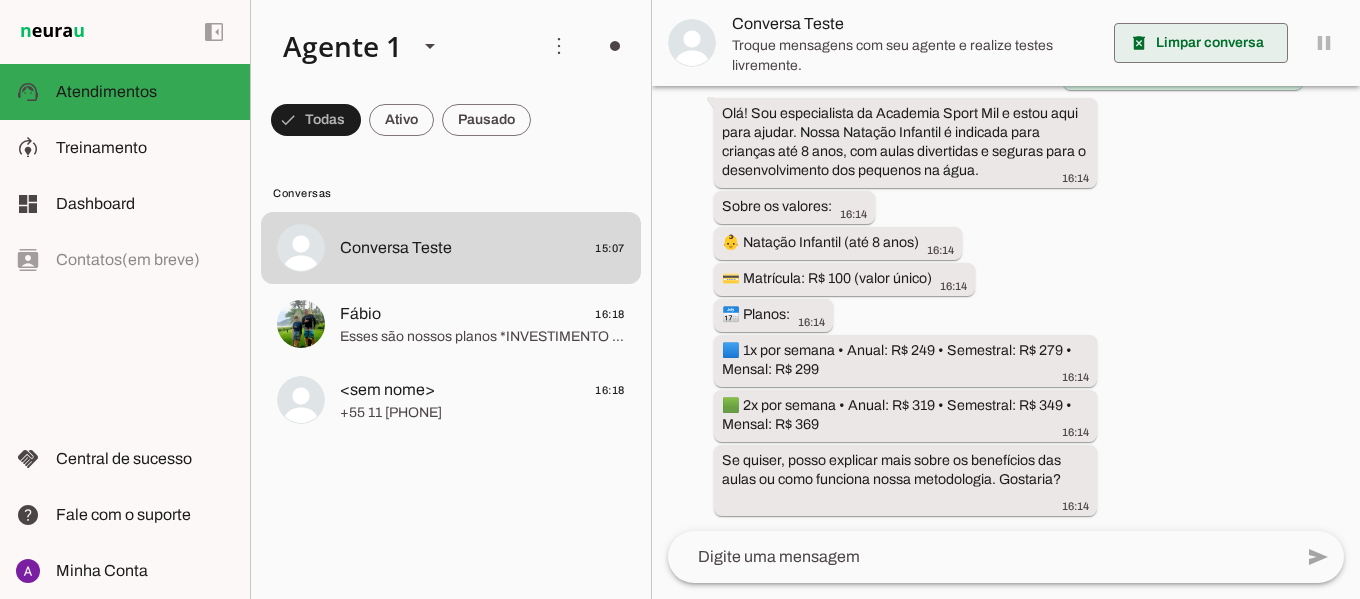 click at bounding box center [1201, 43] 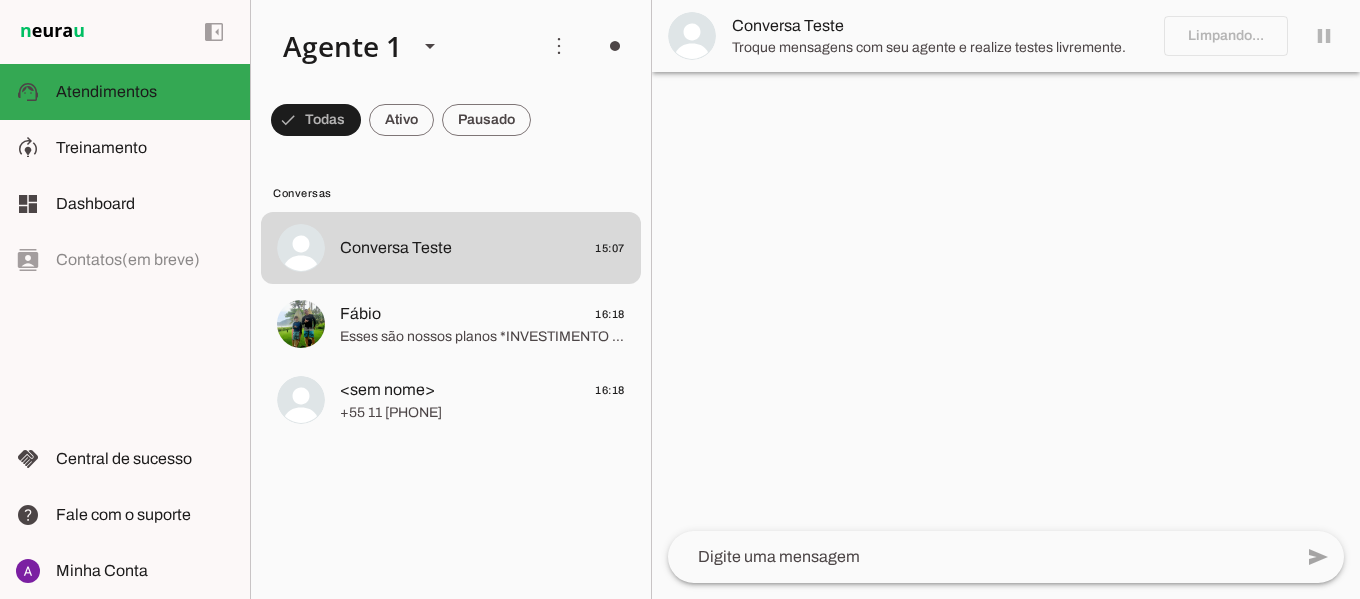 scroll, scrollTop: 0, scrollLeft: 0, axis: both 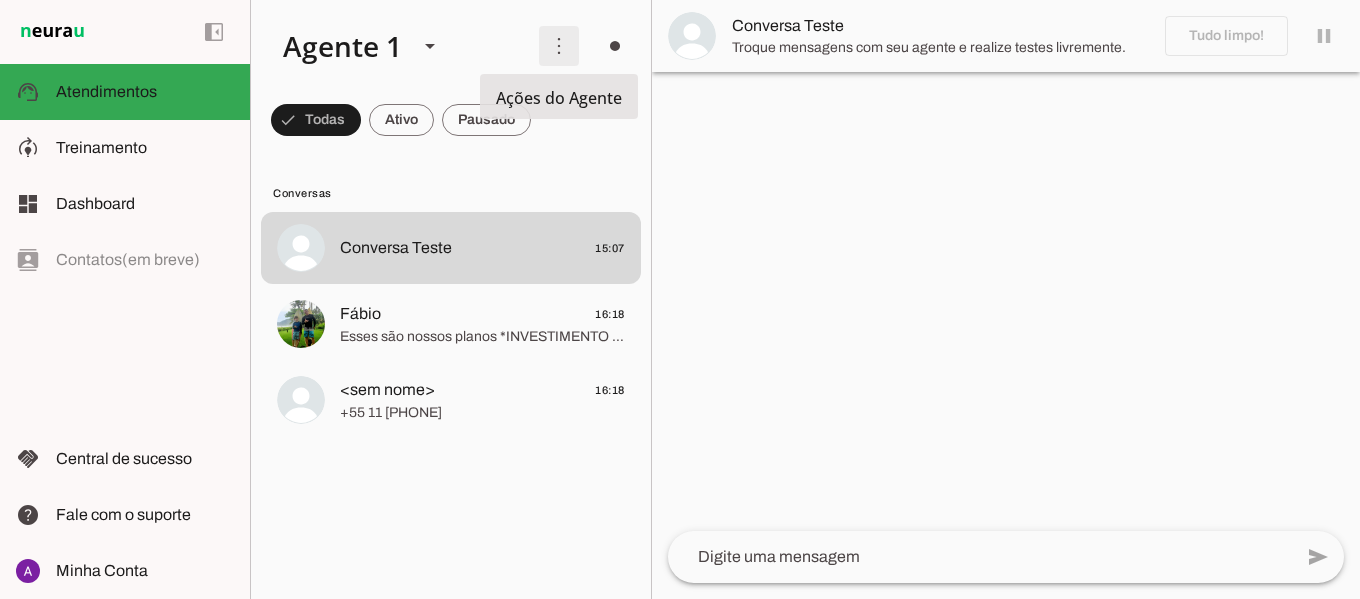 click at bounding box center [559, 46] 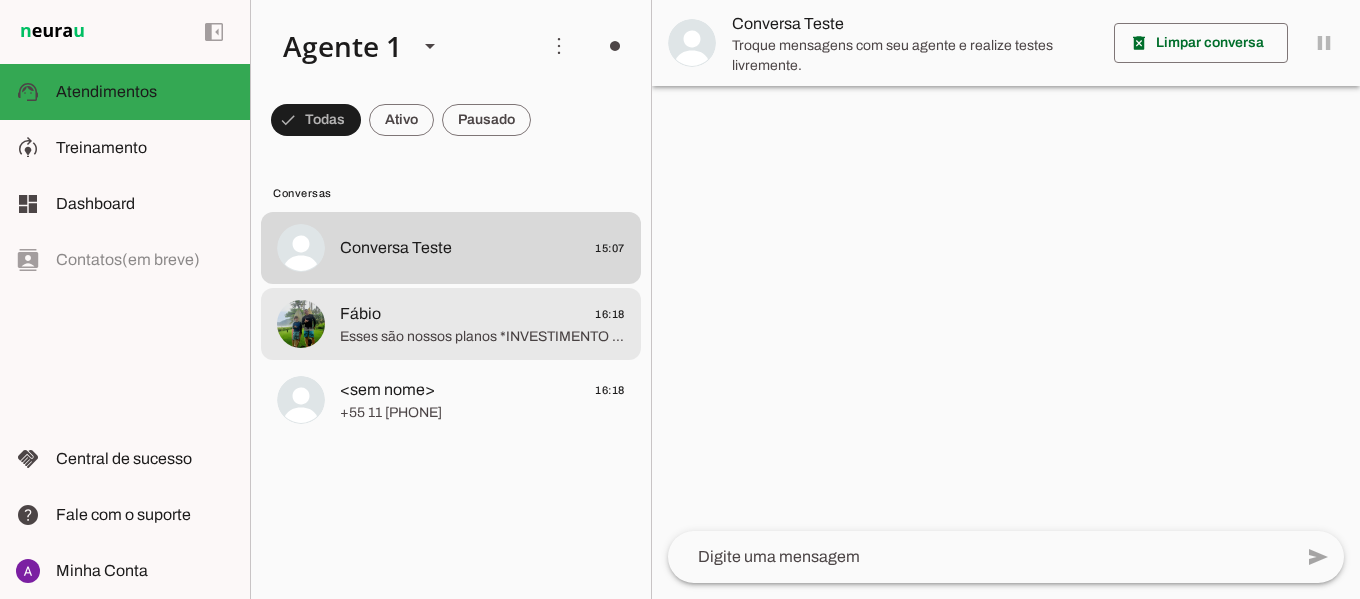 click on "Fábio
16:18" 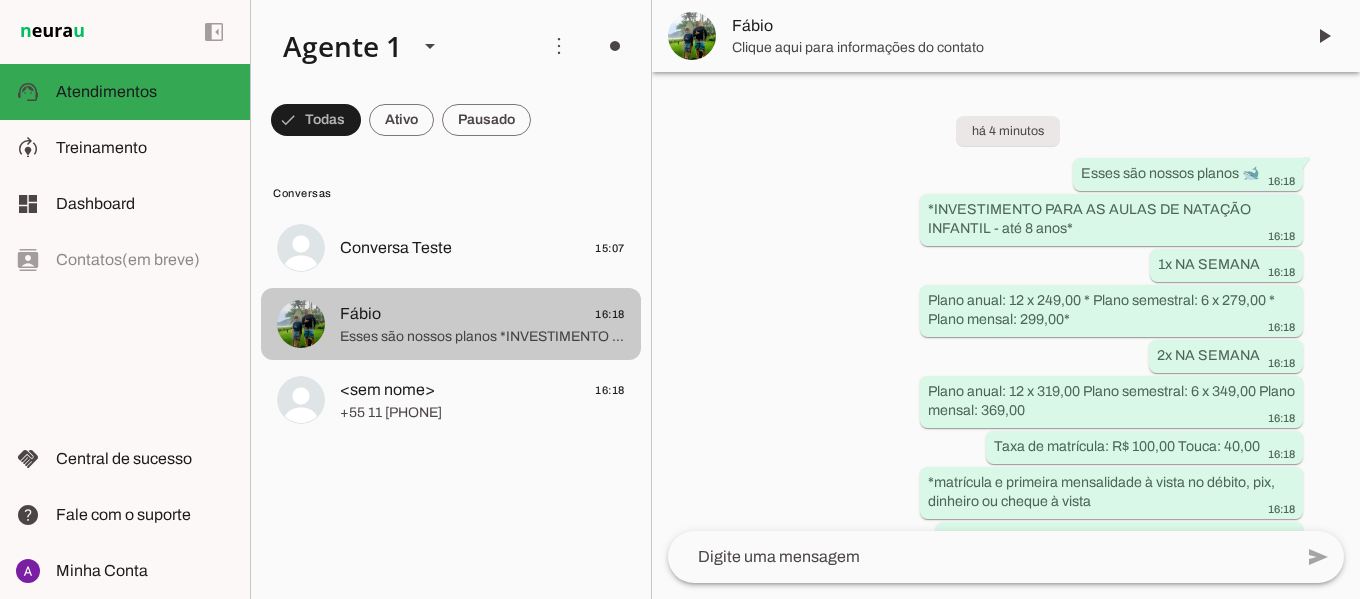scroll, scrollTop: 1303, scrollLeft: 0, axis: vertical 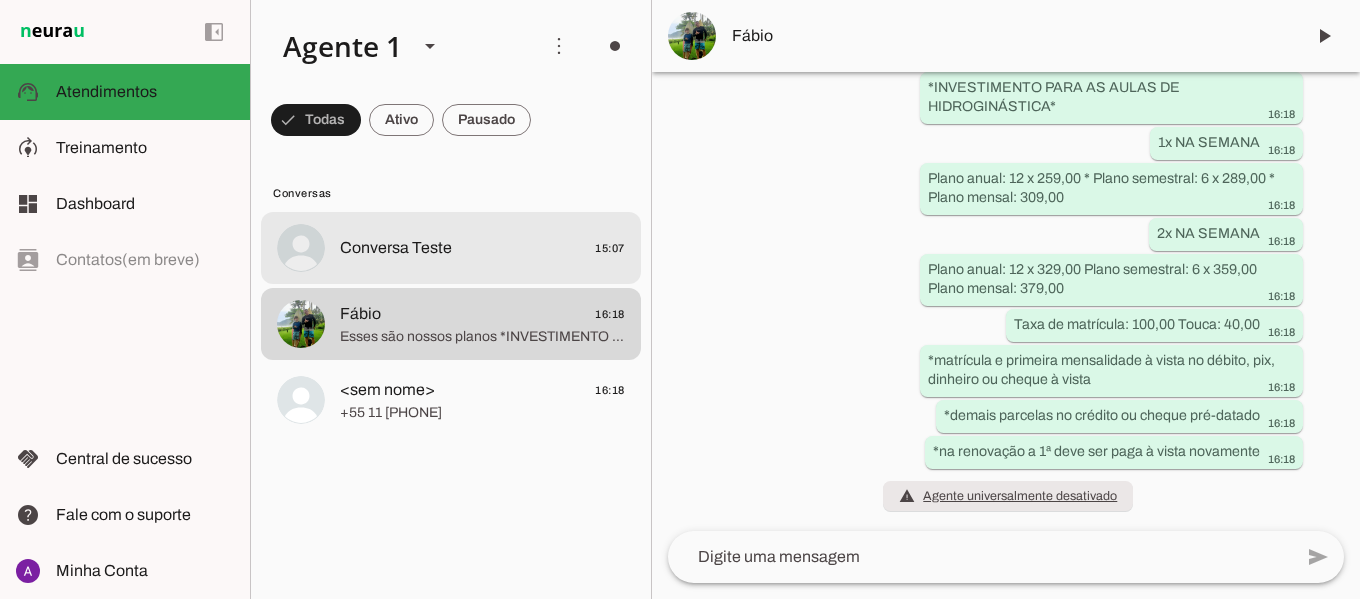 click on "Conversa Teste
[TIME]
Fábio
[TIME]
Esses são nossos planos
*INVESTIMENTO PARA AS AULAS DE HIDROGINÁSTICA*
1x NA SEMANA
Plano anual: 12 x 259,00 *
Plano semestral: 6 x 289,00 *
Plano mensal: 309,00
2x NA SEMANA
Plano anual: 12 x 329,00
Plano semestral: 6 x 359,00
Plano mensal: 379,00
Taxa de matrícula: 100,00
Touca: 40,00
*matrícula e primeira mensalidade à vista no débito, pix, dinheiro ou cheque à vista
*demais parcelas no crédito ou cheque pré-datado
*na renovação a 1ª deve ser paga à vista novamente
<sem nome>
[TIME]
+55 11 [PHONE]" 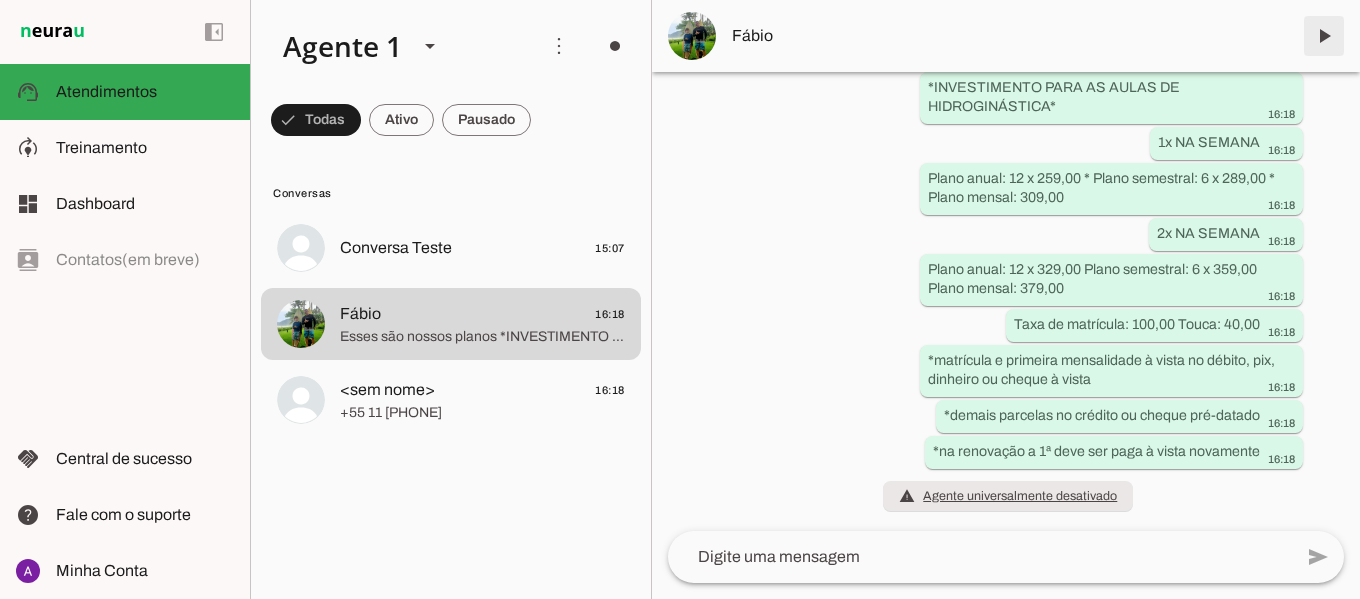 click at bounding box center [1324, 36] 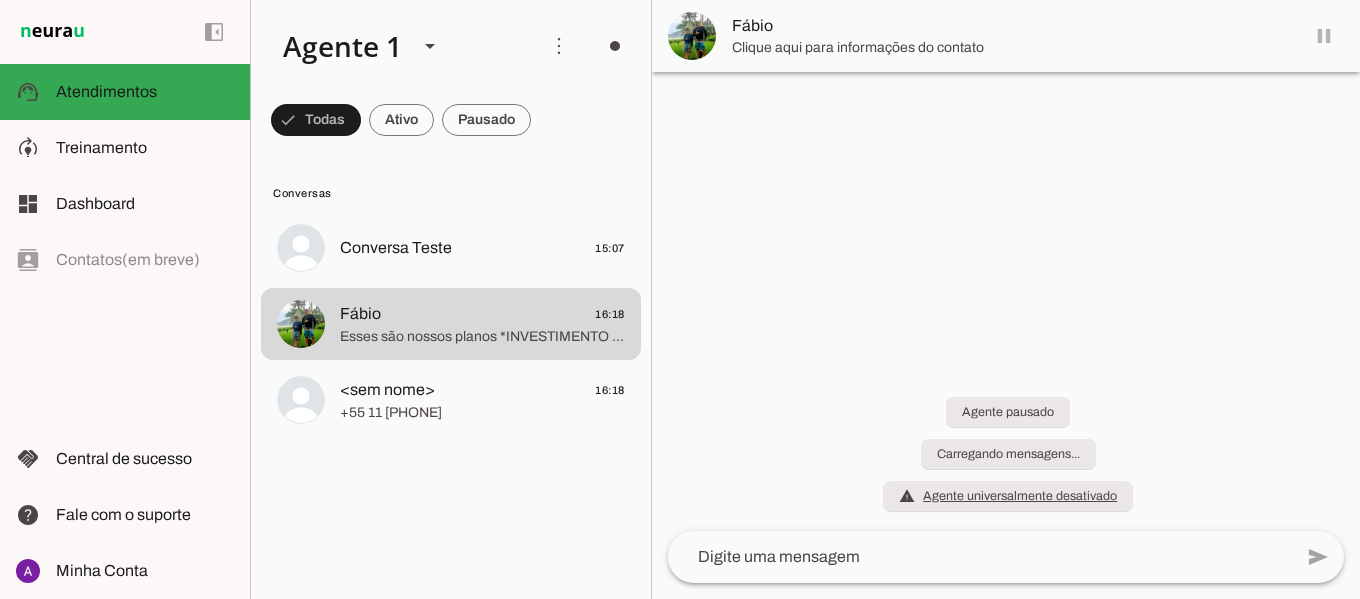 scroll, scrollTop: 0, scrollLeft: 0, axis: both 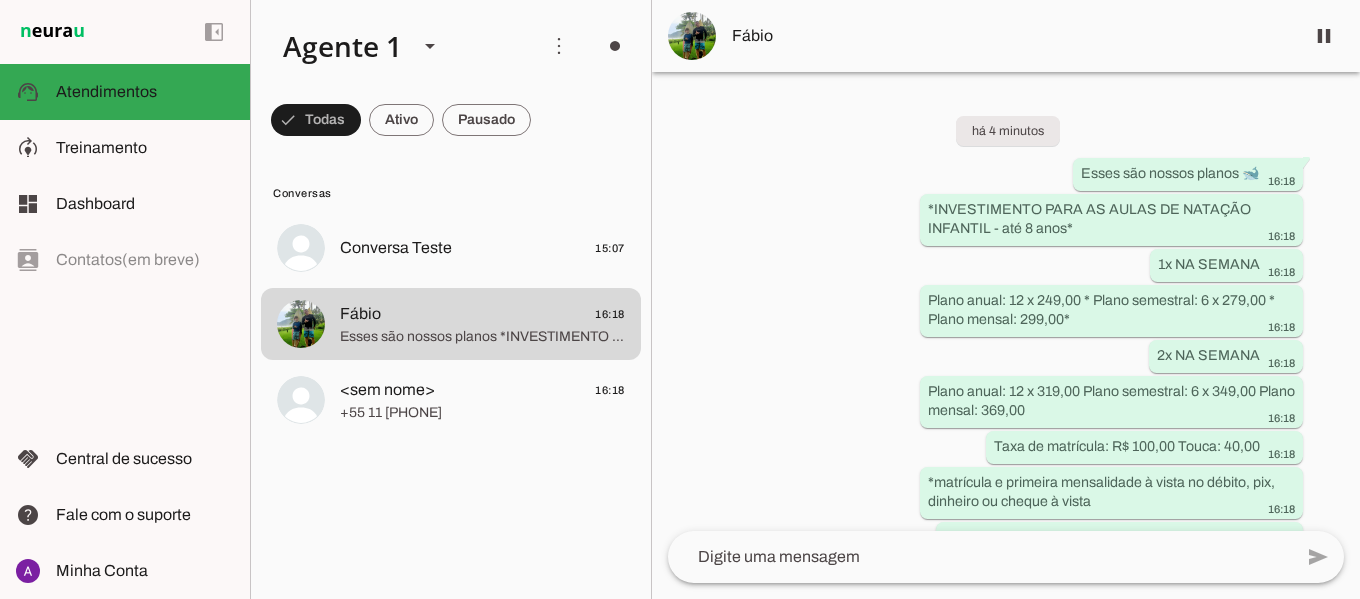 click on "há 4 minutos
Esses são nossos planos 🐋 16:18 *INVESTIMENTO PARA AS AULAS DE NATAÇÃO INFANTIL - até 8 anos* 16:18 1x NA SEMANA 16:18 Plano anual: 12 x 249,00 *
Plano semestral: 6 x 279,00 *
Plano mensal: 299,00* 16:18 2x NA SEMANA 16:18 Plano anual: 12 x 319,00
Plano semestral: 6 x 349,00
Plano mensal: 369,00 16:18 Taxa de matrícula: R$ 100,00
Touca: 40,00 16:18 *matrícula e primeira mensalidade à vista no débito, pix, dinheiro ou cheque à vista 16:18 *demais parcelas no crédito ou cheque pré-datado 16:18
Agente pausado
Esses são nossos planos 🏊‍♀️ 16:18 *INVESTIMENTO PARA AS AULAS DE NATAÇÃO JUVENIL E ADULTO*
Para iniciantes e aperfeiçoamento 16:18 1x NA SEMANA 16:18 Plano anual: 12 x 259,00 *
Plano semestral: 6 x 289,00 *
Plano mensal: 309,00 16:18 2x NA SEMANA 16:18 Plano anual: 12 x 329,00
Plano semestral: 6 x 359,00
Plano mensal: 379,00 16:18 Taxa de matrícula: R$ 100,00
Touca: 40,00 16:18 16:18 16:18 16:18" at bounding box center [1006, 301] 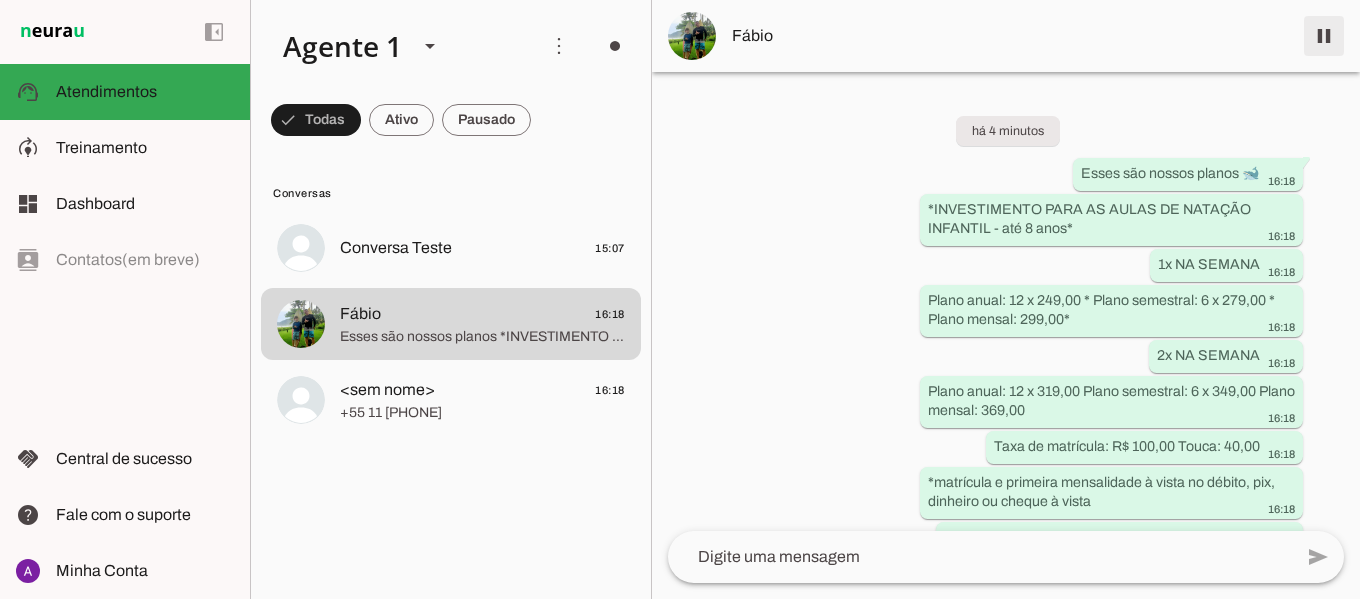 click at bounding box center (1324, 36) 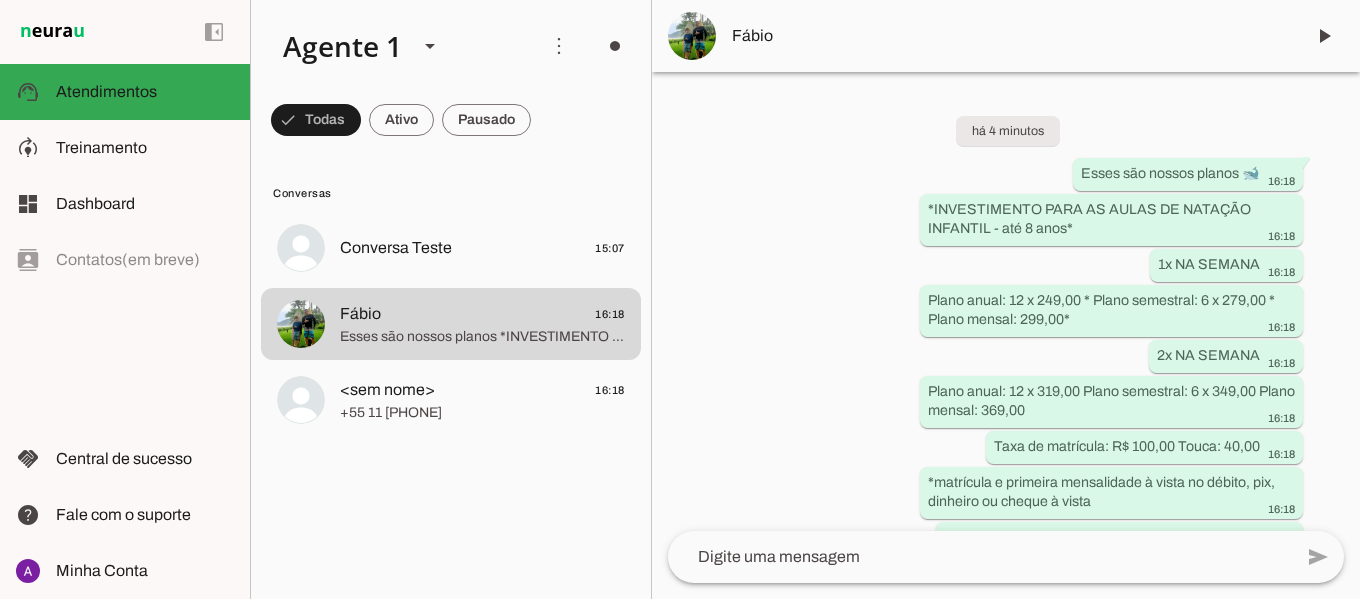 click on "há 4 minutos
Esses são nossos planos 🐋 16:18 *INVESTIMENTO PARA AS AULAS DE NATAÇÃO INFANTIL - até 8 anos* 16:18 1x NA SEMANA 16:18 Plano anual: 12 x 249,00 *
Plano semestral: 6 x 279,00 *
Plano mensal: 299,00* 16:18 2x NA SEMANA 16:18 Plano anual: 12 x 319,00
Plano semestral: 6 x 349,00
Plano mensal: 369,00 16:18 Taxa de matrícula: R$ 100,00
Touca: 40,00 16:18 *matrícula e primeira mensalidade à vista no débito, pix, dinheiro ou cheque à vista 16:18 *demais parcelas no crédito ou cheque pré-datado 16:18
Agente pausado
Esses são nossos planos 🏊‍♀️ 16:18 *INVESTIMENTO PARA AS AULAS DE NATAÇÃO JUVENIL E ADULTO*
Para iniciantes e aperfeiçoamento 16:18 1x NA SEMANA 16:18 Plano anual: 12 x 259,00 *
Plano semestral: 6 x 289,00 *
Plano mensal: 309,00 16:18 2x NA SEMANA 16:18 Plano anual: 12 x 329,00
Plano semestral: 6 x 359,00
Plano mensal: 379,00 16:18 Taxa de matrícula: R$ 100,00
Touca: 40,00 16:18 16:18 16:18 16:18" at bounding box center [1006, 301] 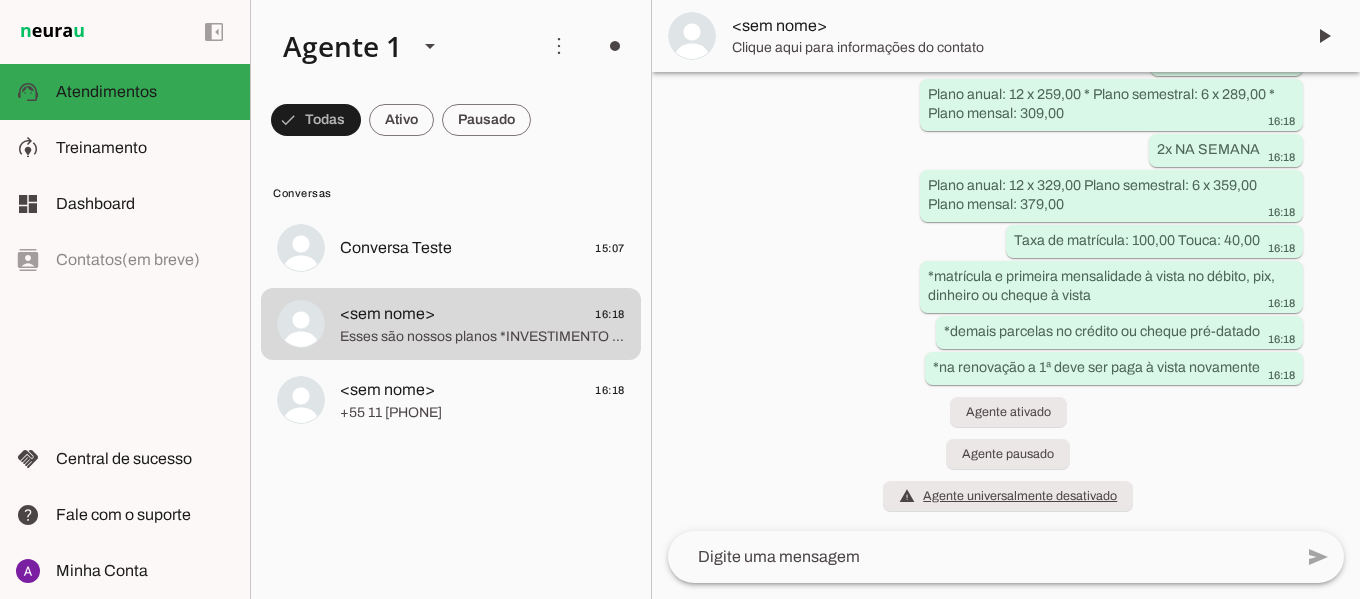 scroll, scrollTop: 1387, scrollLeft: 0, axis: vertical 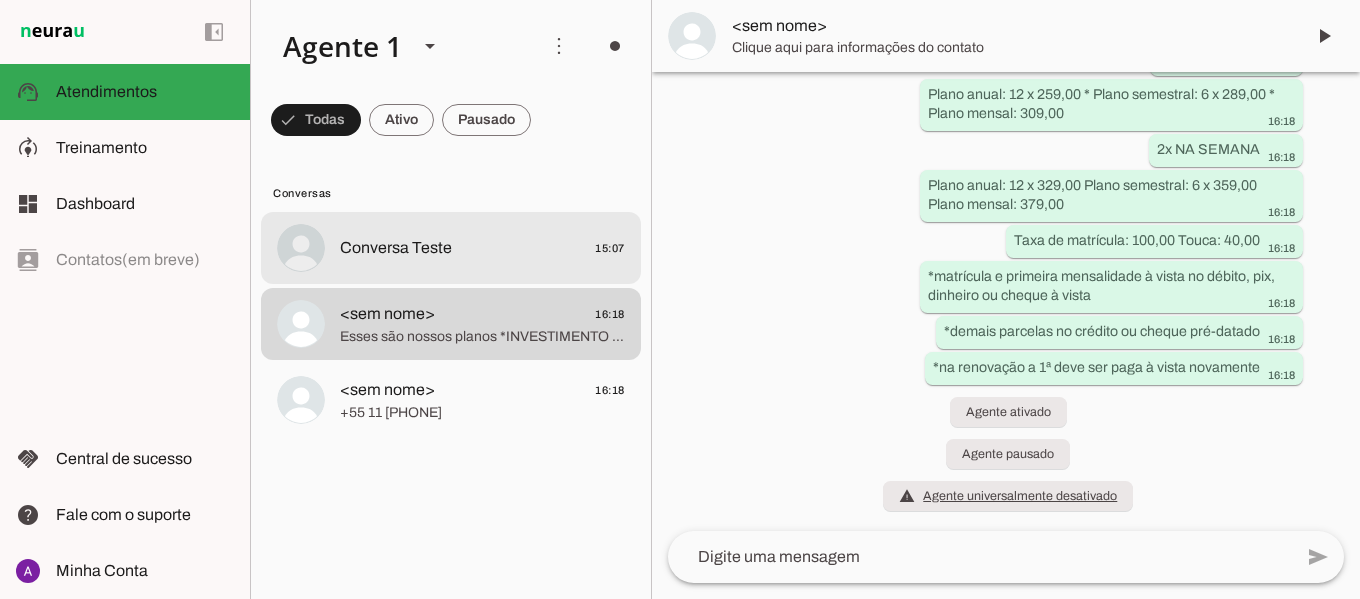 click on "Conversa Teste
15:07" at bounding box center [451, 248] 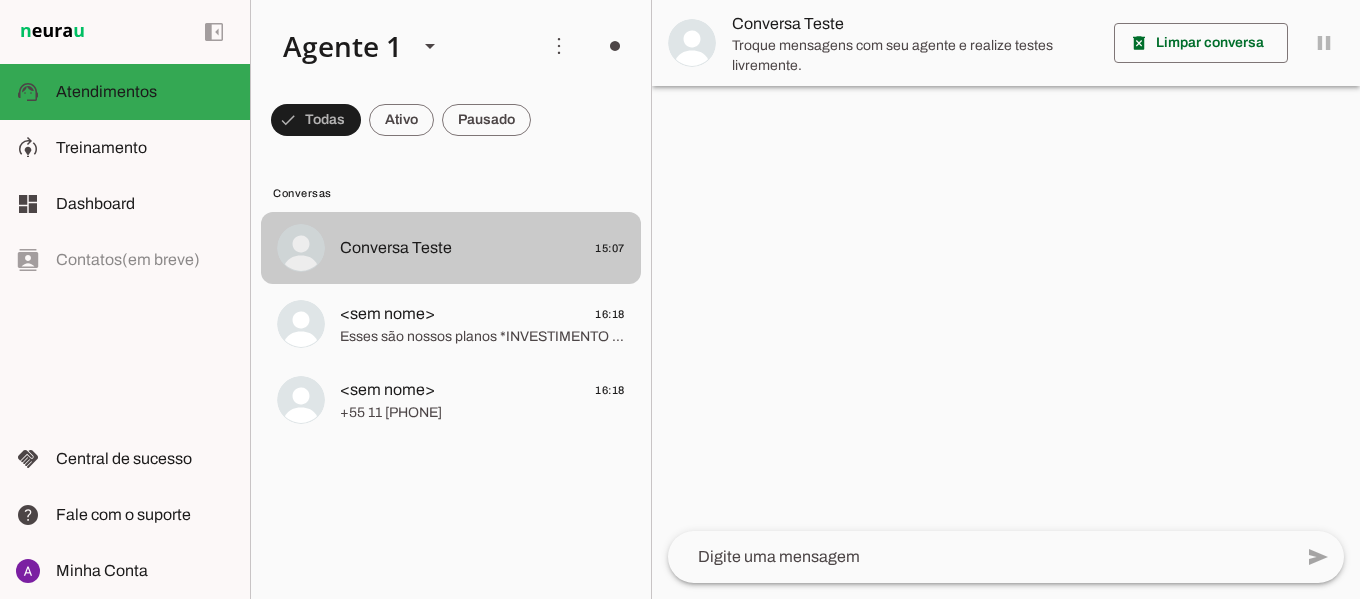 scroll, scrollTop: 0, scrollLeft: 0, axis: both 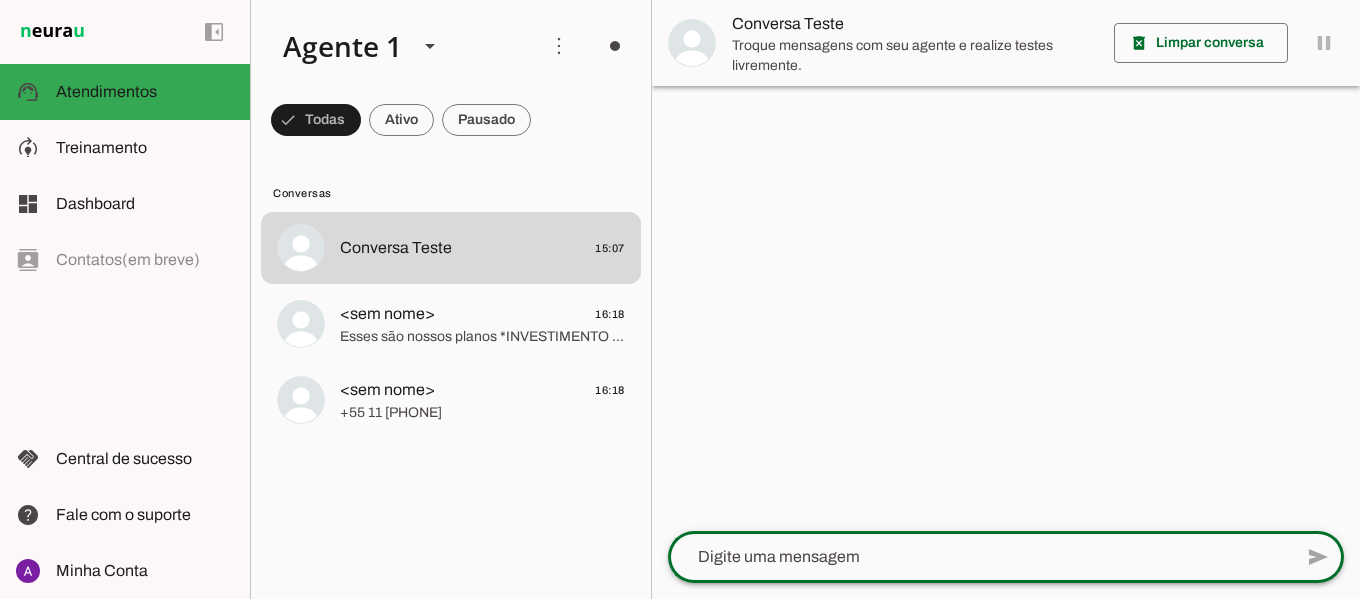 click 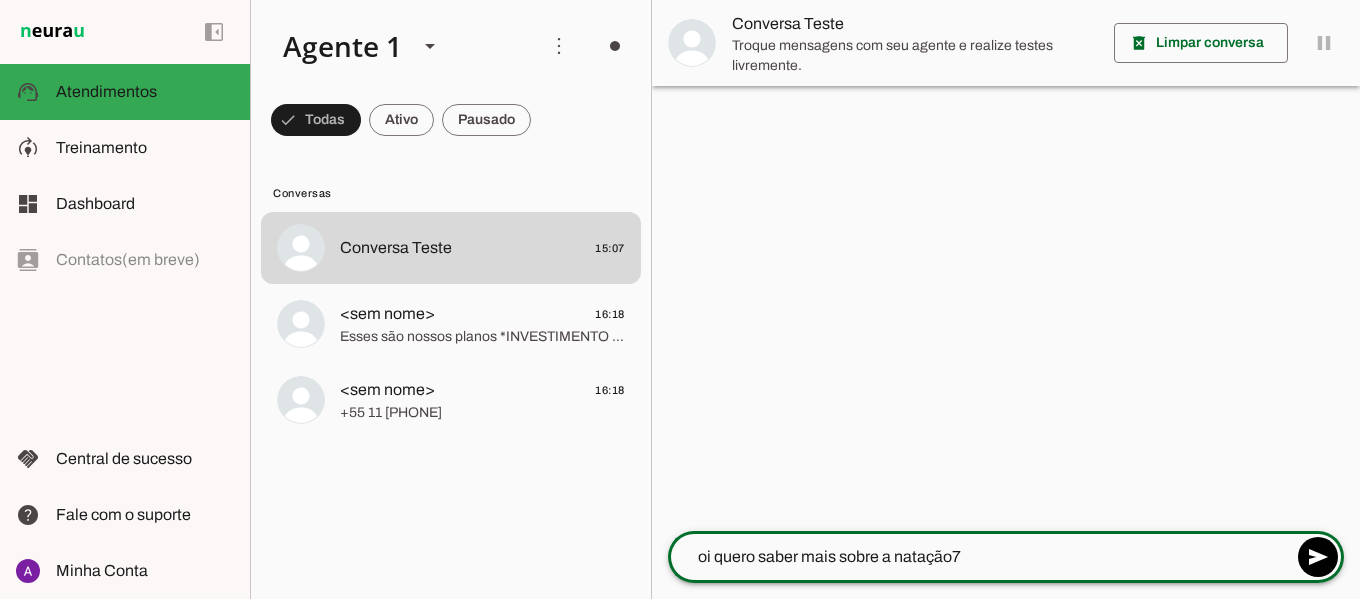 type on "oi quero saber mais sobre a natação" 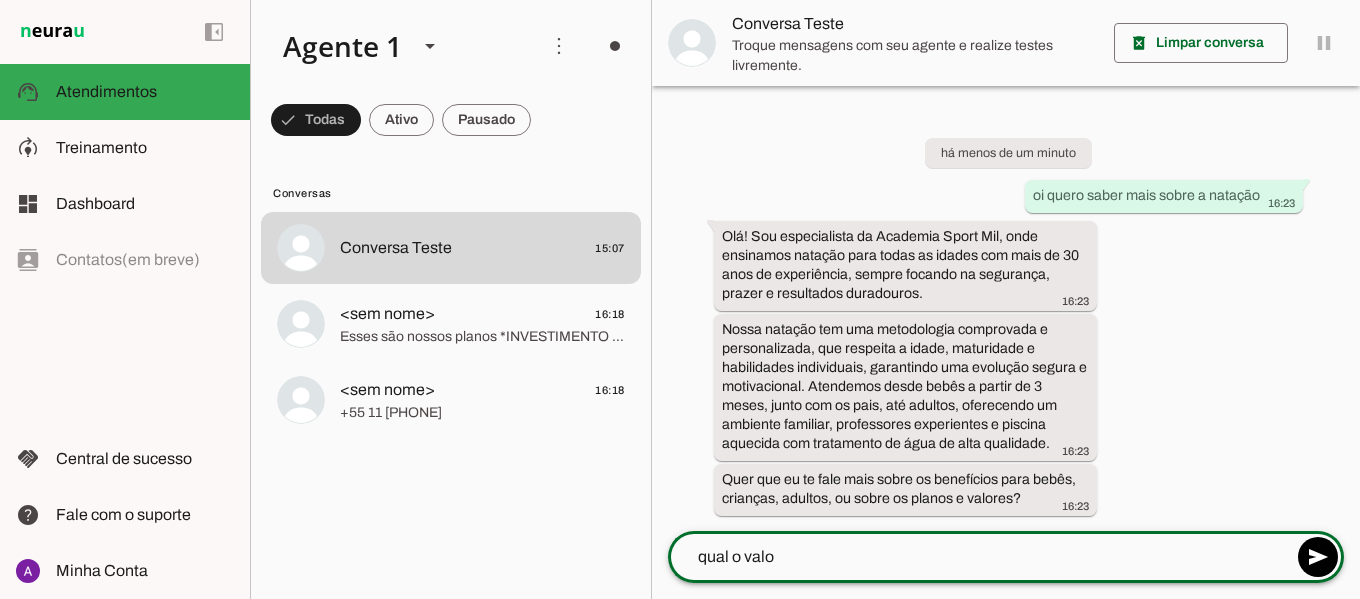 type on "qual o valor" 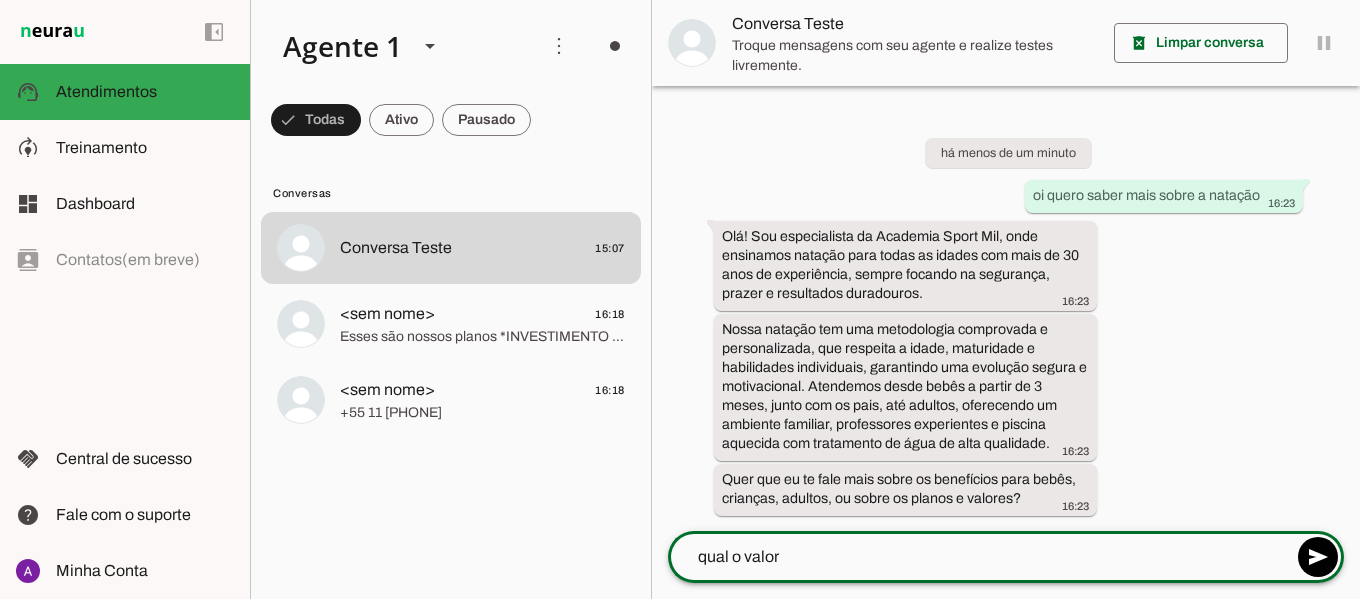 type 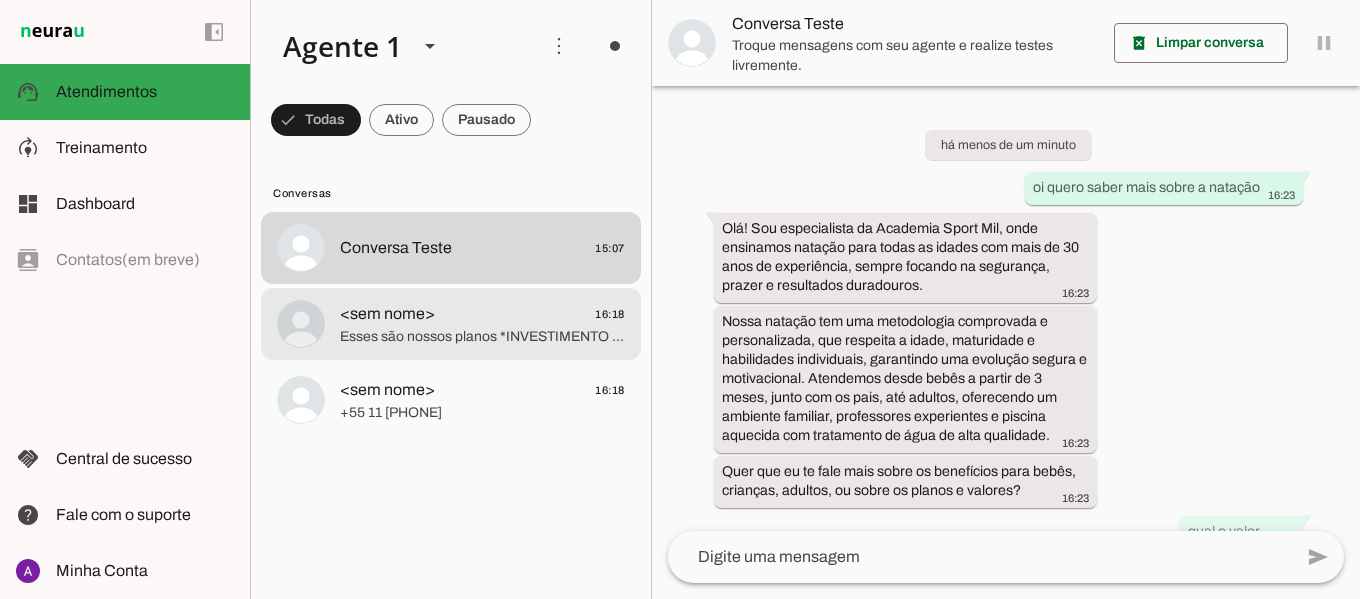 click on "Esses são nossos planos
*INVESTIMENTO PARA AS AULAS DE HIDROGINÁSTICA*
1x NA SEMANA
Plano anual: 12 x 259,00 *
Plano semestral: 6 x 289,00 *
Plano mensal: 309,00
2x NA SEMANA
Plano anual: 12 x 329,00
Plano semestral: 6 x 359,00
Plano mensal: 379,00
Taxa de matrícula: 100,00
Touca: 40,00
*matrícula e primeira mensalidade à vista no débito, pix, dinheiro ou cheque à vista
*demais parcelas no crédito ou cheque pré-datado
*na renovação a 1ª deve ser paga à vista novamente" 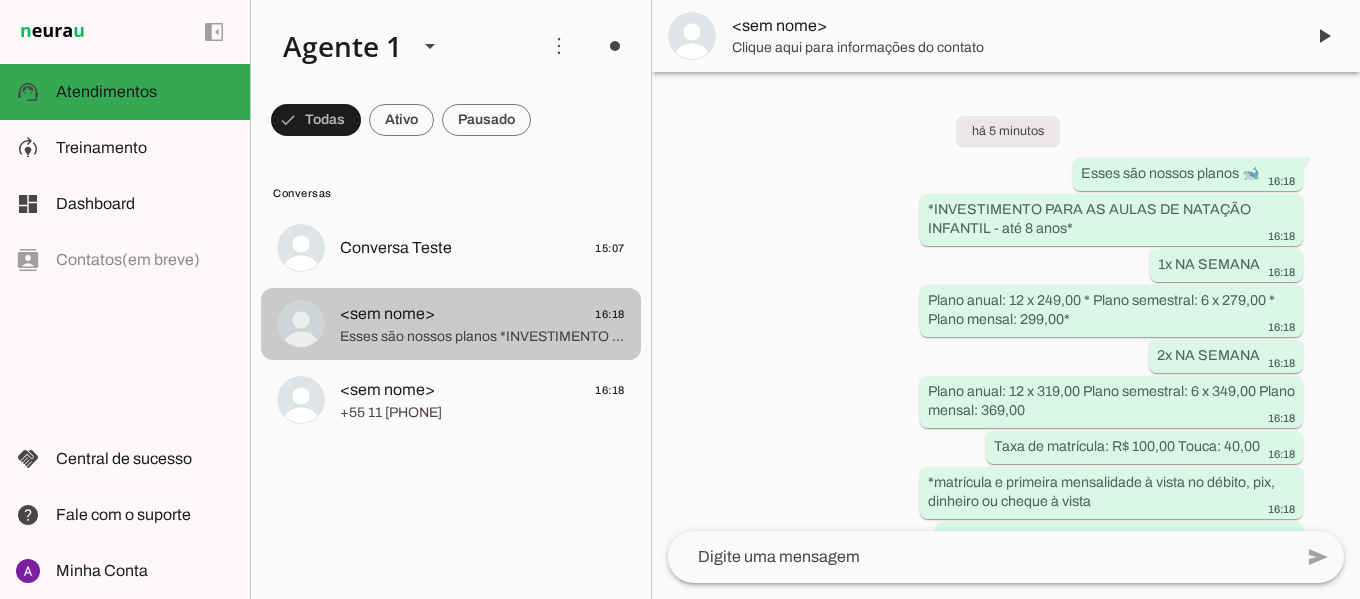 scroll, scrollTop: 1432, scrollLeft: 0, axis: vertical 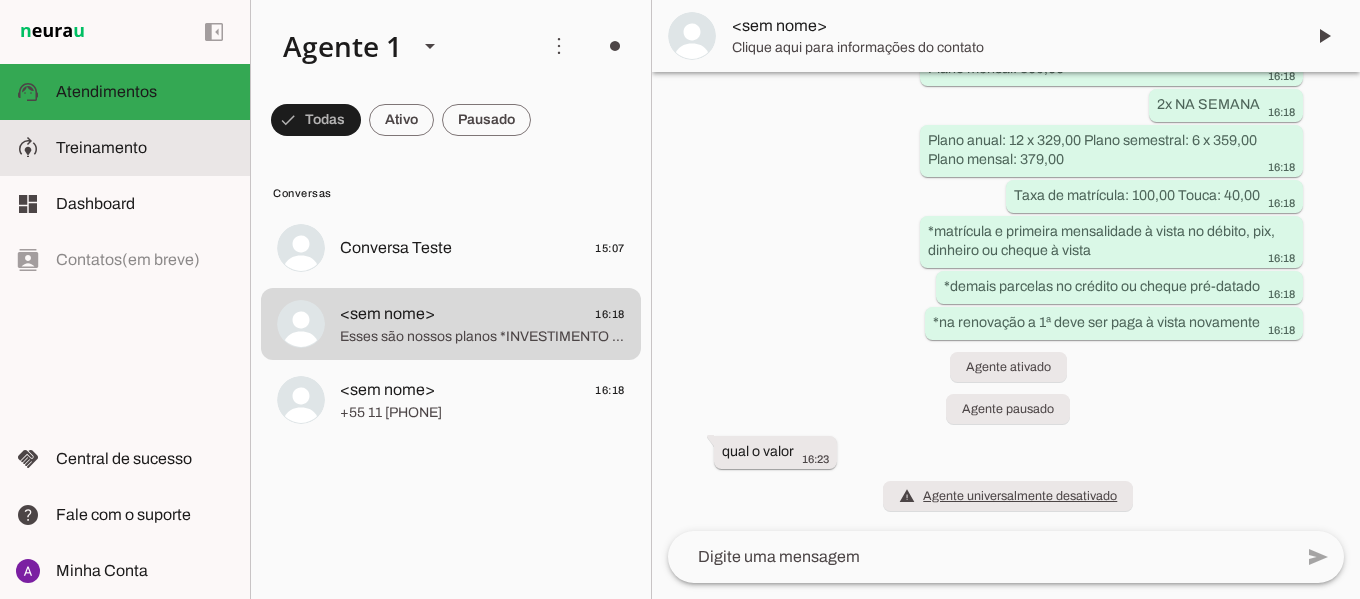 click at bounding box center (145, 148) 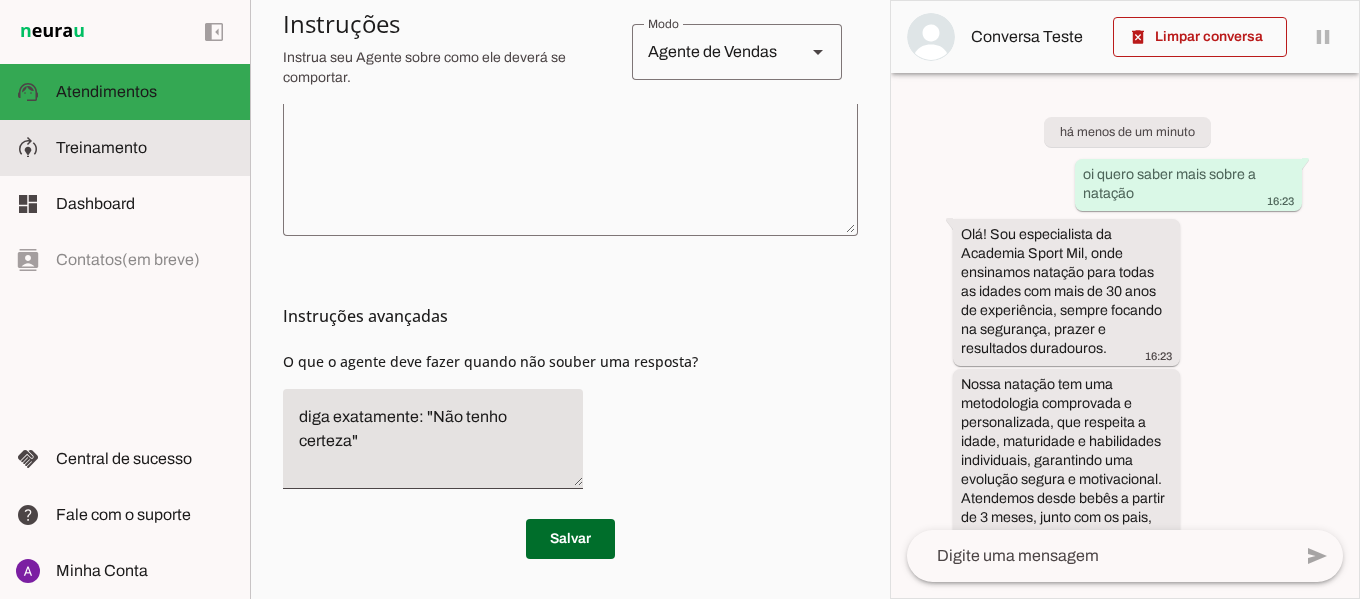 scroll, scrollTop: 612, scrollLeft: 0, axis: vertical 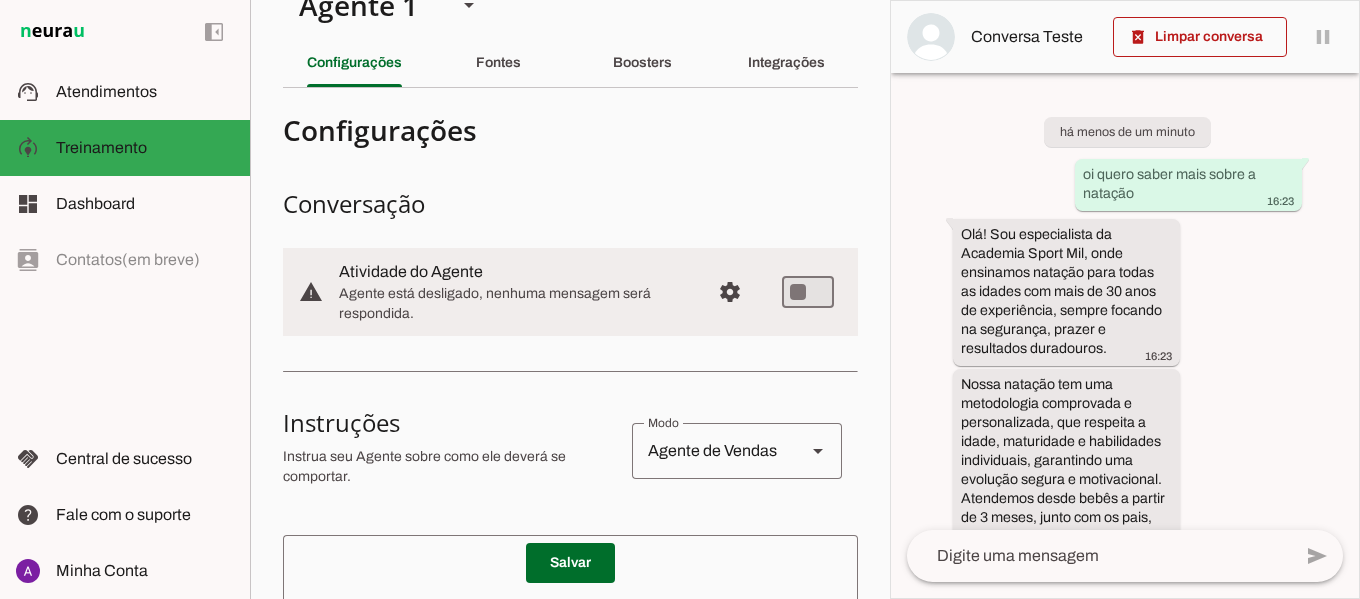 click on "há menos de um minuto
oi quero saber mais sobre a natação [TIME]
Olá! Sou especialista da Academia Sport Mil, onde ensinamos natação para todas as idades com mais de 30 anos de experiência, sempre focando na segurança, prazer e resultados duradouros. [TIME]
Nossa natação tem uma metodologia comprovada e personalizada, que respeita a idade, maturidade e habilidades individuais, garantindo uma evolução segura e motivacional. Atendemos desde bebês a partir de 3 meses, junto com os pais, até adultos, oferecendo um ambiente familiar, professores experientes e piscina aquecida com tratamento de água de alta qualidade. [TIME]
Quer que eu te fale mais sobre os benefícios para bebês, crianças, adultos, ou sobre os planos e valores? [TIME]" at bounding box center (1125, 301) 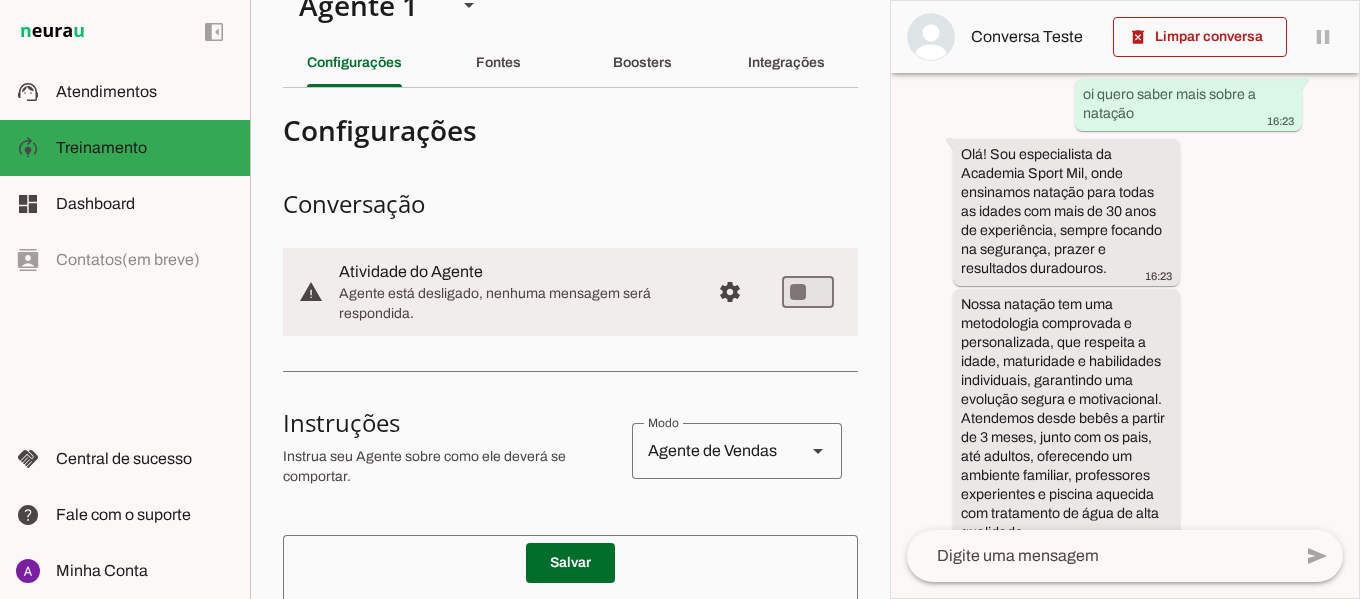 scroll, scrollTop: 0, scrollLeft: 0, axis: both 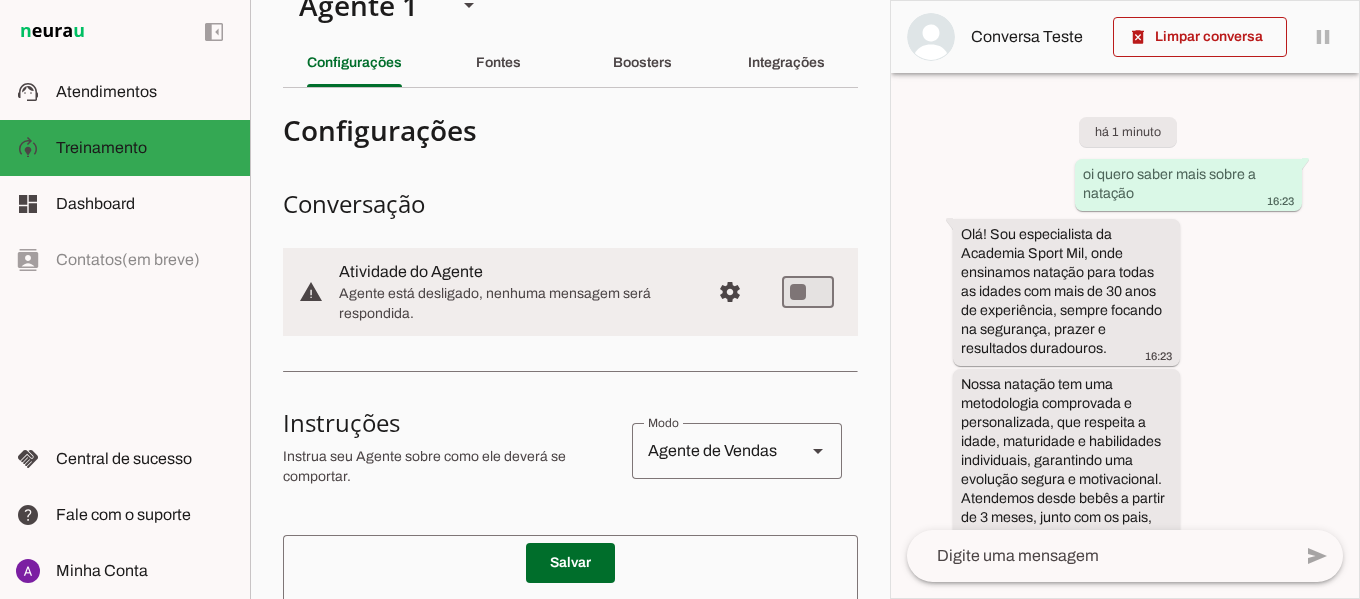 click on "há [TIME]
oi quero saber mais sobre a natação [TIME]
Olá! Sou especialista da Academia Sport Mil, onde ensinamos natação para todas as idades com mais de 30 anos de experiência, sempre focando na segurança, prazer e resultados duradouros. [TIME]
Nossa natação tem uma metodologia comprovada e personalizada, que respeita a idade, maturidade e habilidades individuais, garantindo uma evolução segura e motivacional. Atendemos desde bebês a partir de 3 meses, junto com os pais, até adultos, oferecendo um ambiente familiar, professores experientes e piscina aquecida com tratamento de água de alta qualidade. [TIME]
Quer que eu te fale mais sobre os benefícios para bebês, crianças, adultos, ou sobre os planos e valores? [TIME]
qual o valor [TIME]
[TIME] [TIME]" at bounding box center [1125, 301] 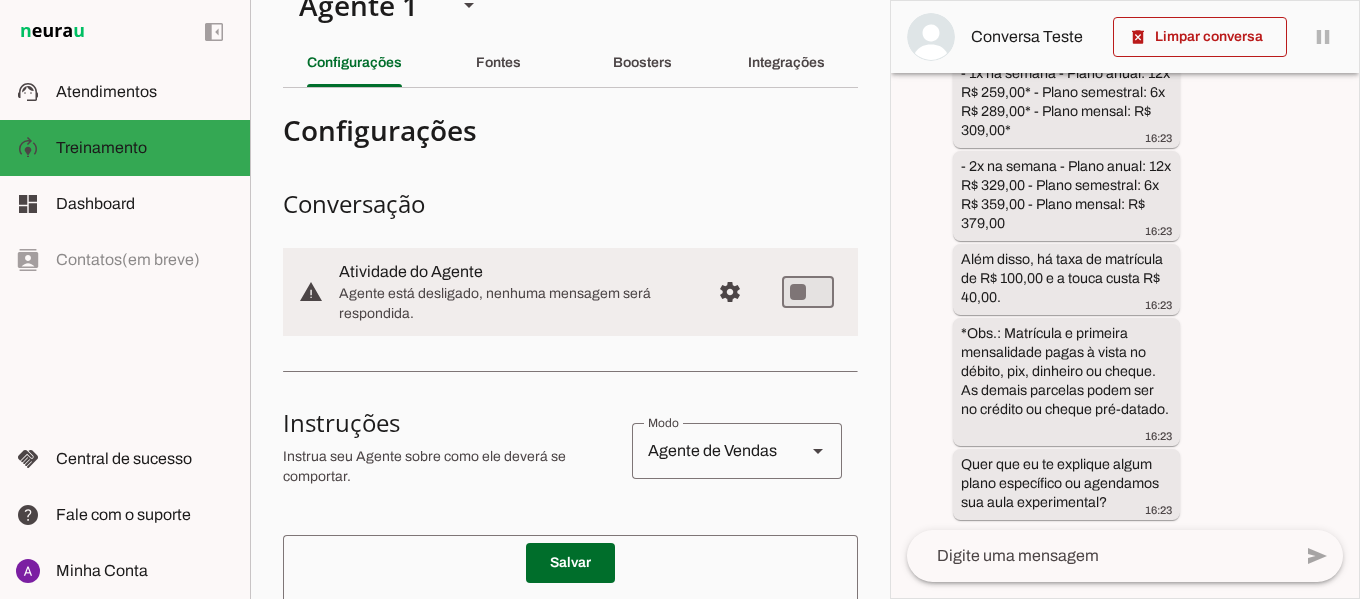 scroll, scrollTop: 1089, scrollLeft: 0, axis: vertical 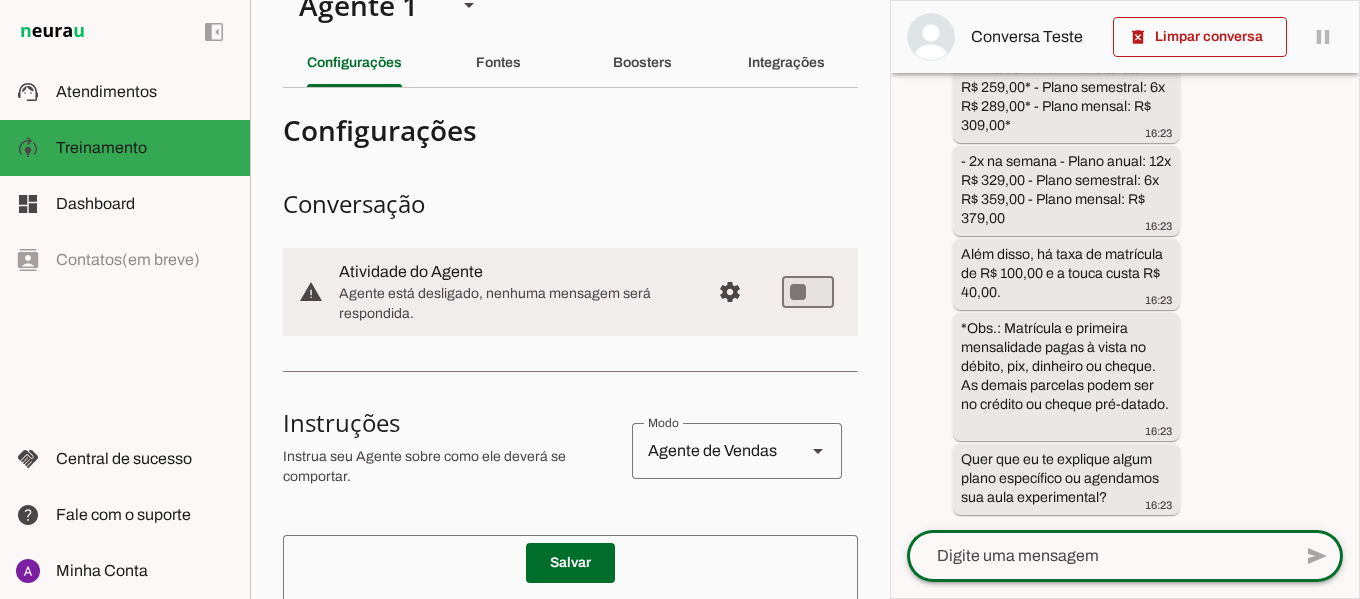 click 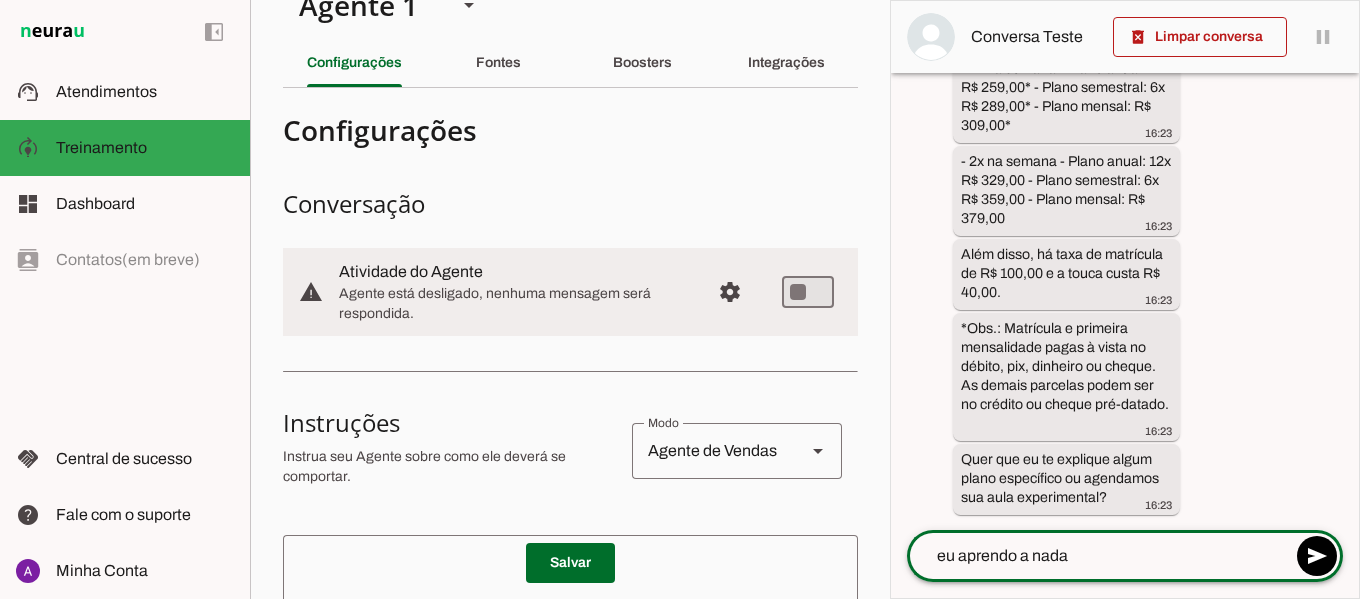 type on "eu aprendo a nadar" 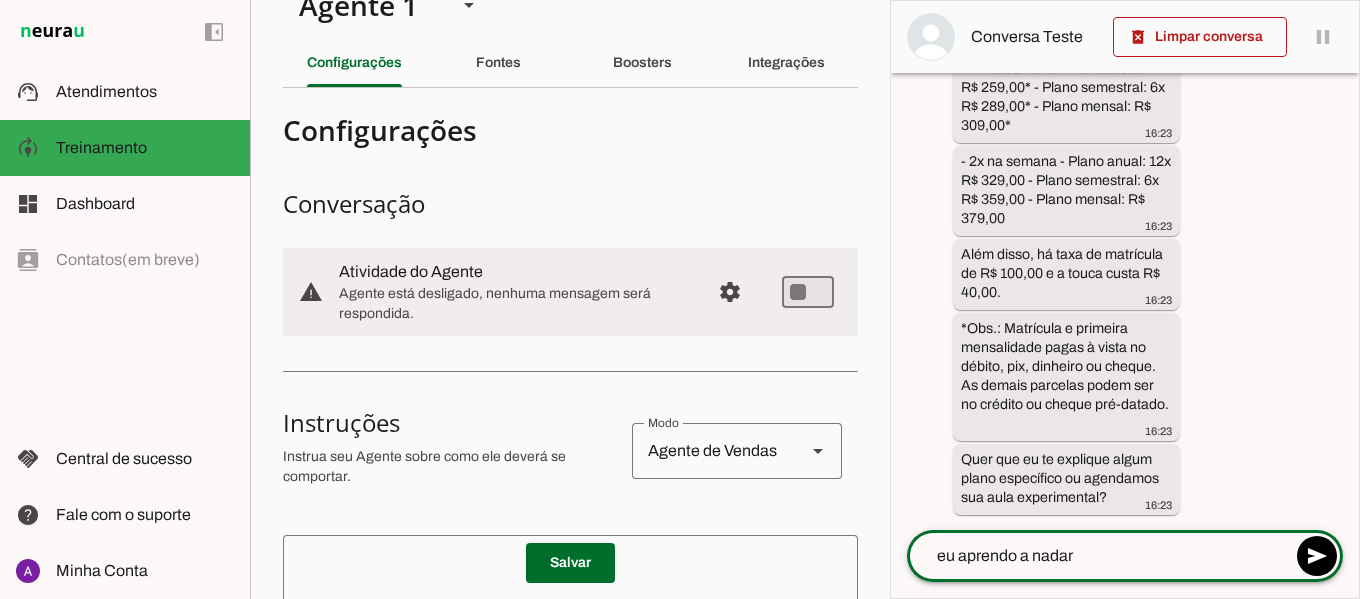 type 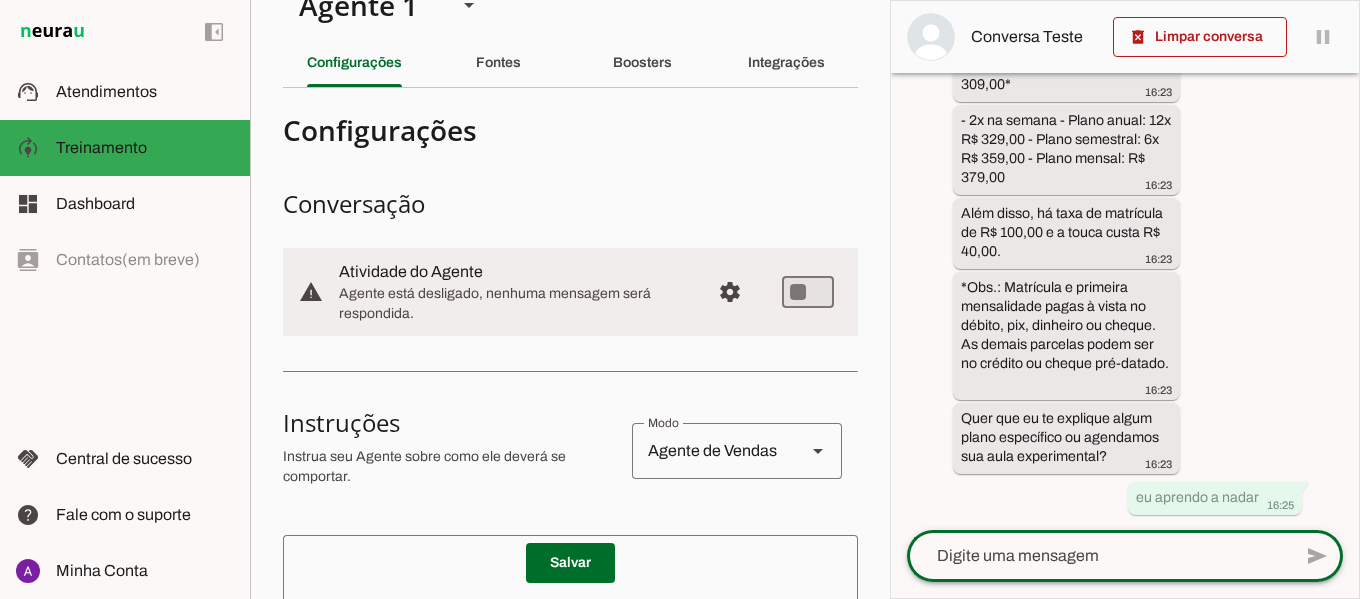 scroll, scrollTop: 0, scrollLeft: 0, axis: both 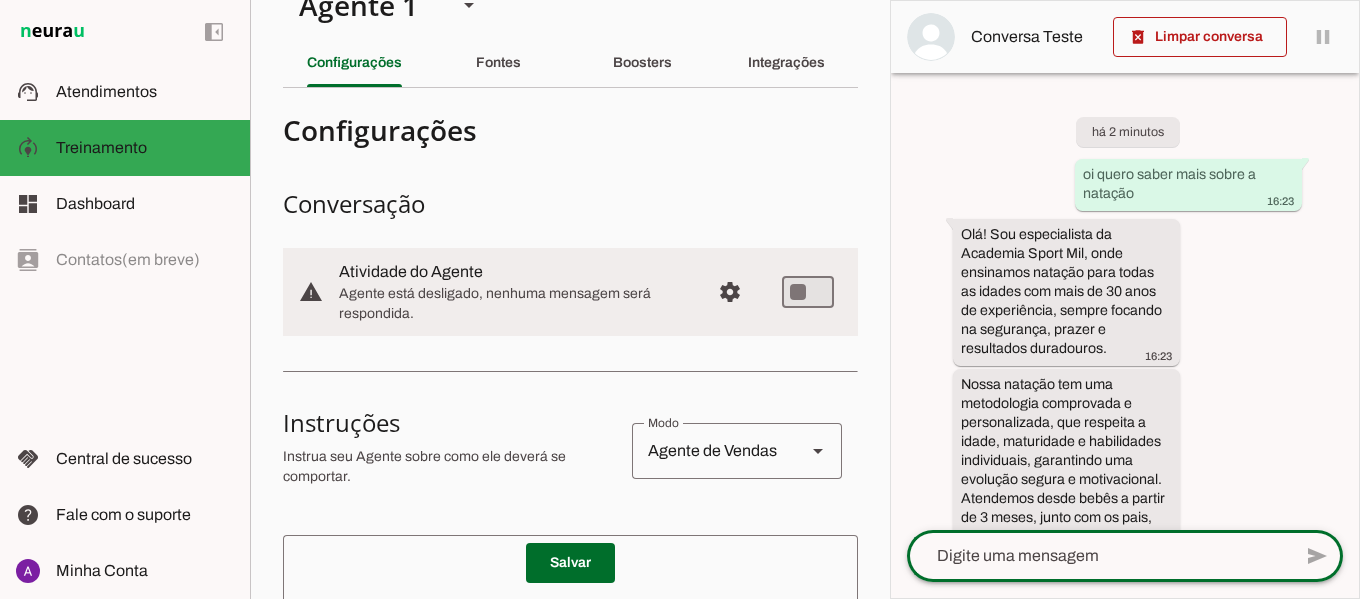 click on "há [TIME]
oi quero saber mais sobre a natação [TIME]
Olá! Sou especialista da Academia Sport Mil, onde ensinamos natação para todas as idades com mais de 30 anos de experiência, sempre focando na segurança, prazer e resultados duradouros. [TIME]
Nossa natação tem uma metodologia comprovada e personalizada, que respeita a idade, maturidade e habilidades individuais, garantindo uma evolução segura e motivacional. Atendemos desde bebês a partir de 3 meses, junto com os pais, até adultos, oferecendo um ambiente familiar, professores experientes e piscina aquecida com tratamento de água de alta qualidade. [TIME]
Quer que eu te fale mais sobre os benefícios para bebês, crianças, adultos, ou sobre os planos e valores? [TIME]
qual o valor [TIME]
[TIME] [TIME]" at bounding box center [1125, 301] 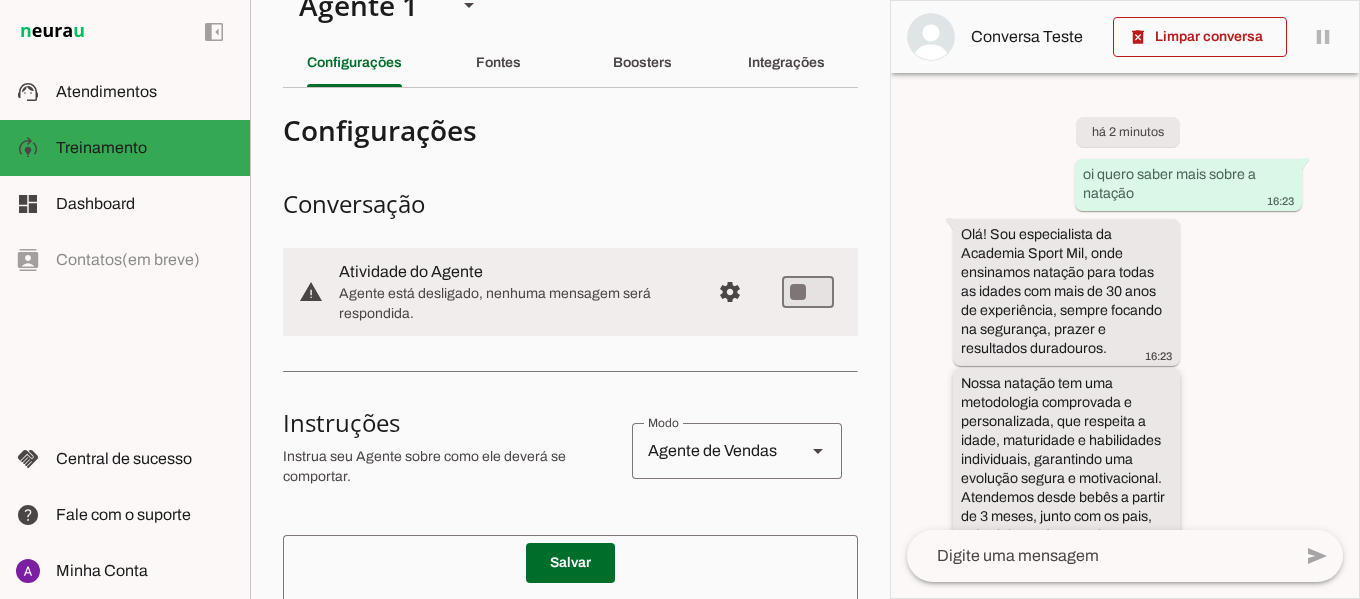click on "Nossa natação tem uma metodologia comprovada e personalizada, que respeita a idade, maturidade e habilidades individuais, garantindo uma evolução segura e motivacional. Atendemos desde bebês a partir de 3 meses, junto com os pais, até adultos, oferecendo um ambiente familiar, professores experientes e piscina aquecida com tratamento de água de alta qualidade." at bounding box center (0, 0) 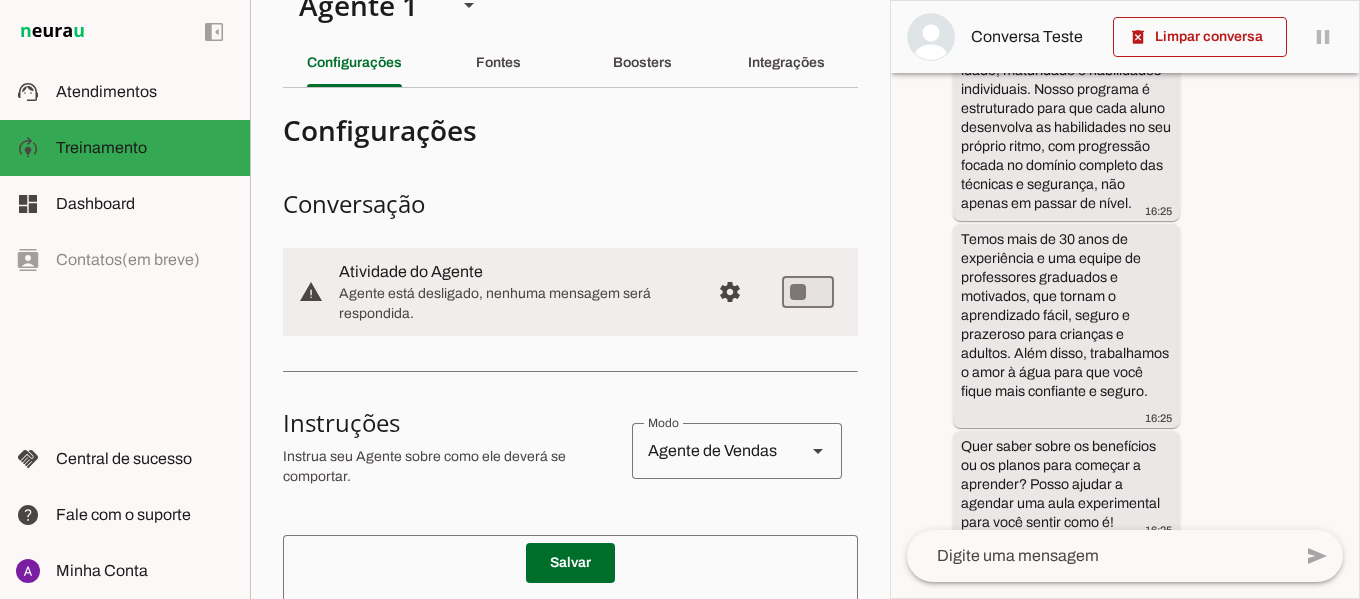 scroll, scrollTop: 1718, scrollLeft: 0, axis: vertical 